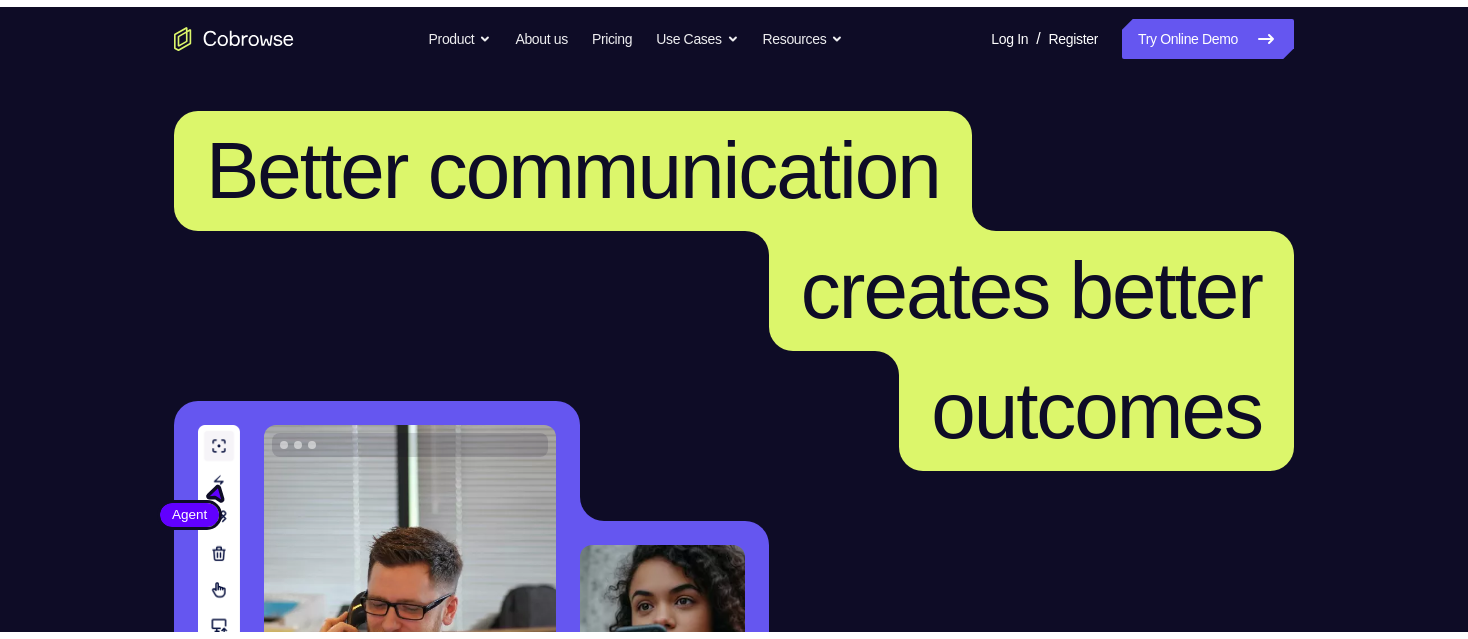 scroll, scrollTop: 0, scrollLeft: 0, axis: both 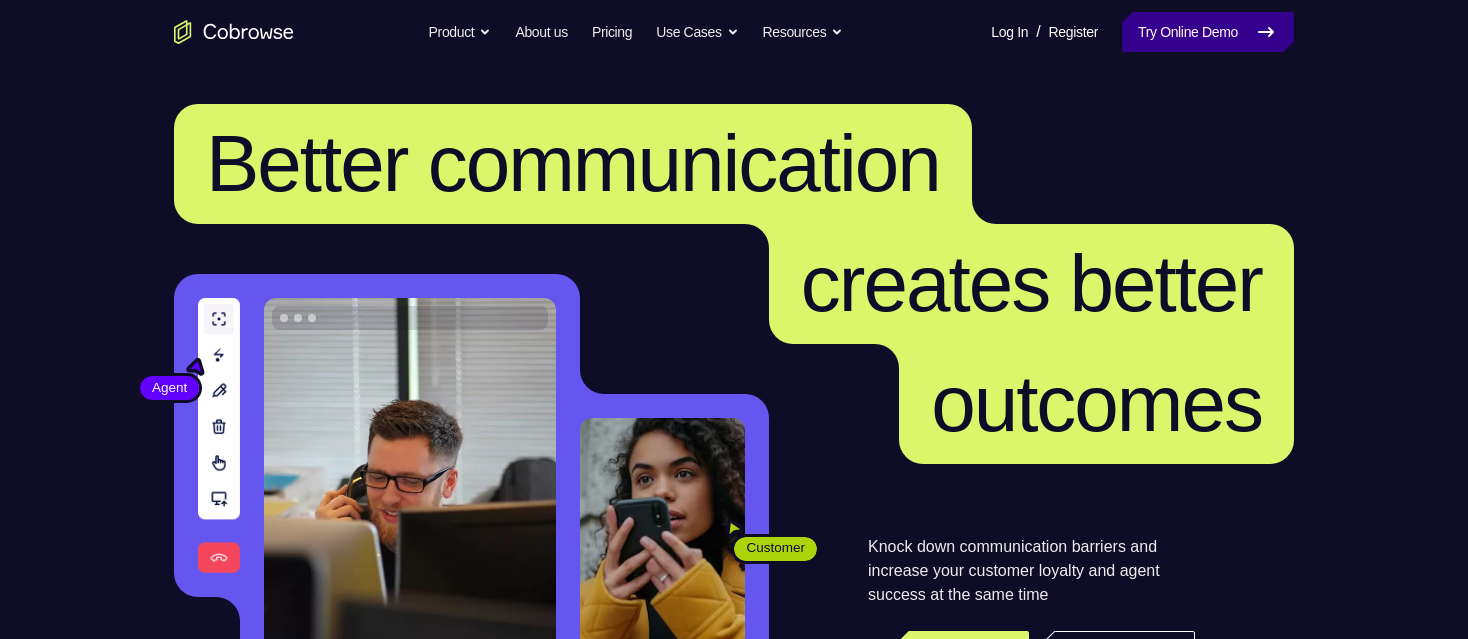 click on "Try Online Demo" at bounding box center [1208, 32] 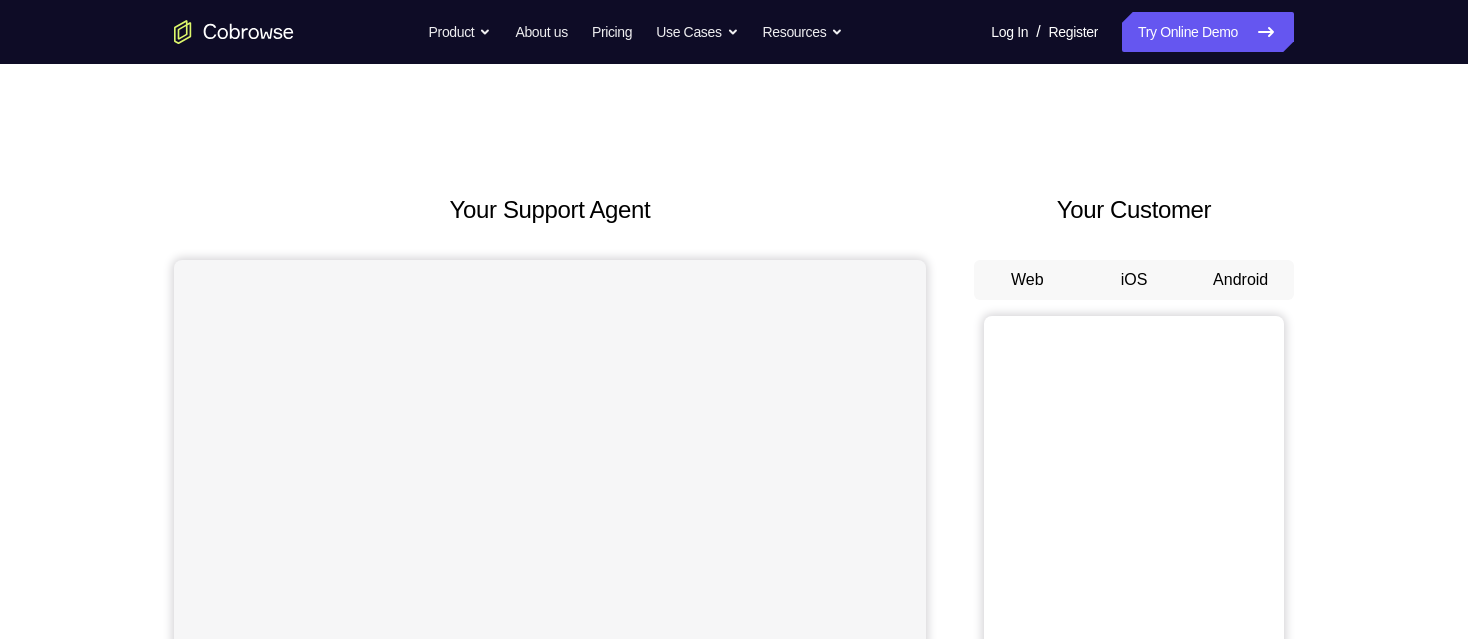 scroll, scrollTop: 0, scrollLeft: 0, axis: both 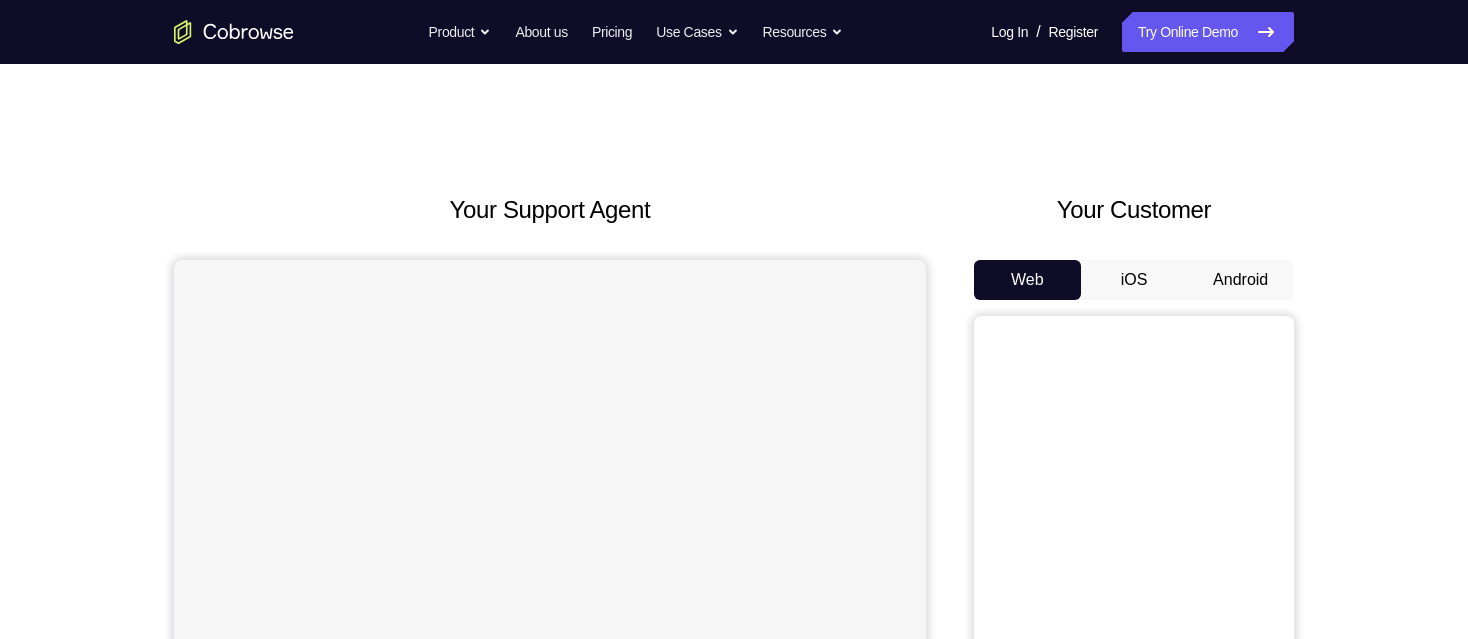click on "Android" at bounding box center [1240, 280] 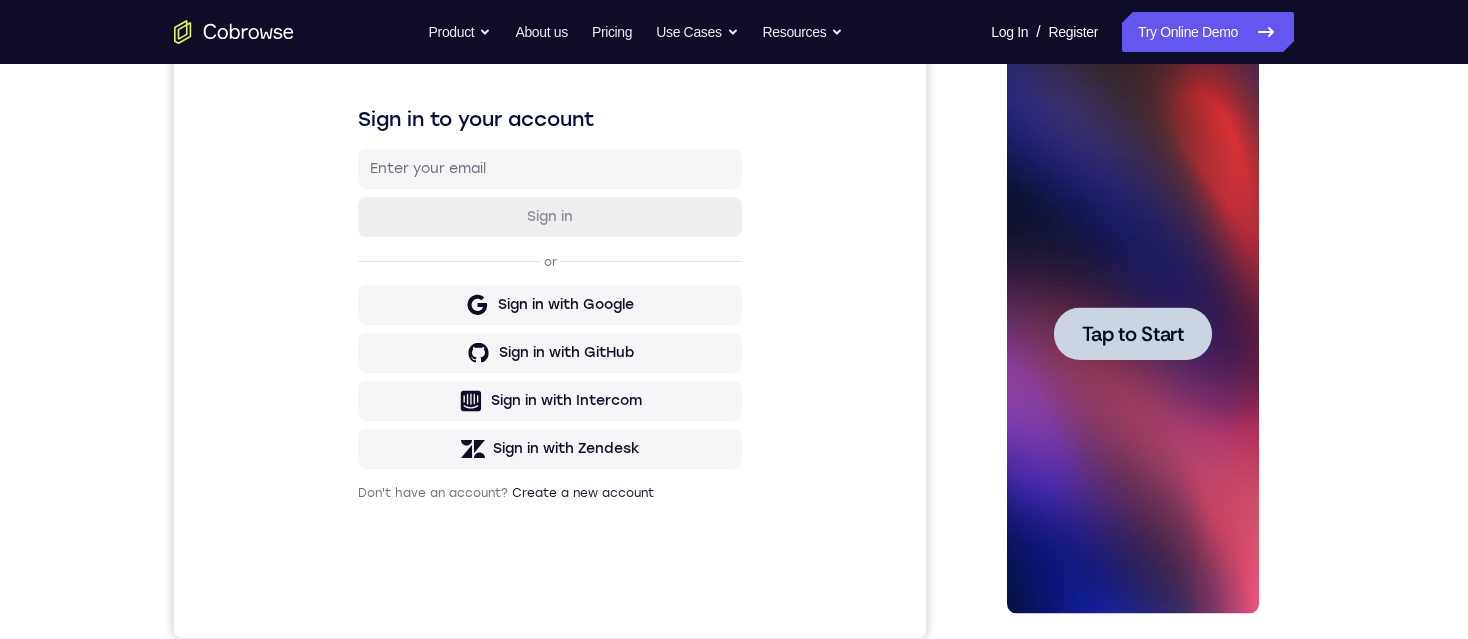 scroll, scrollTop: 300, scrollLeft: 0, axis: vertical 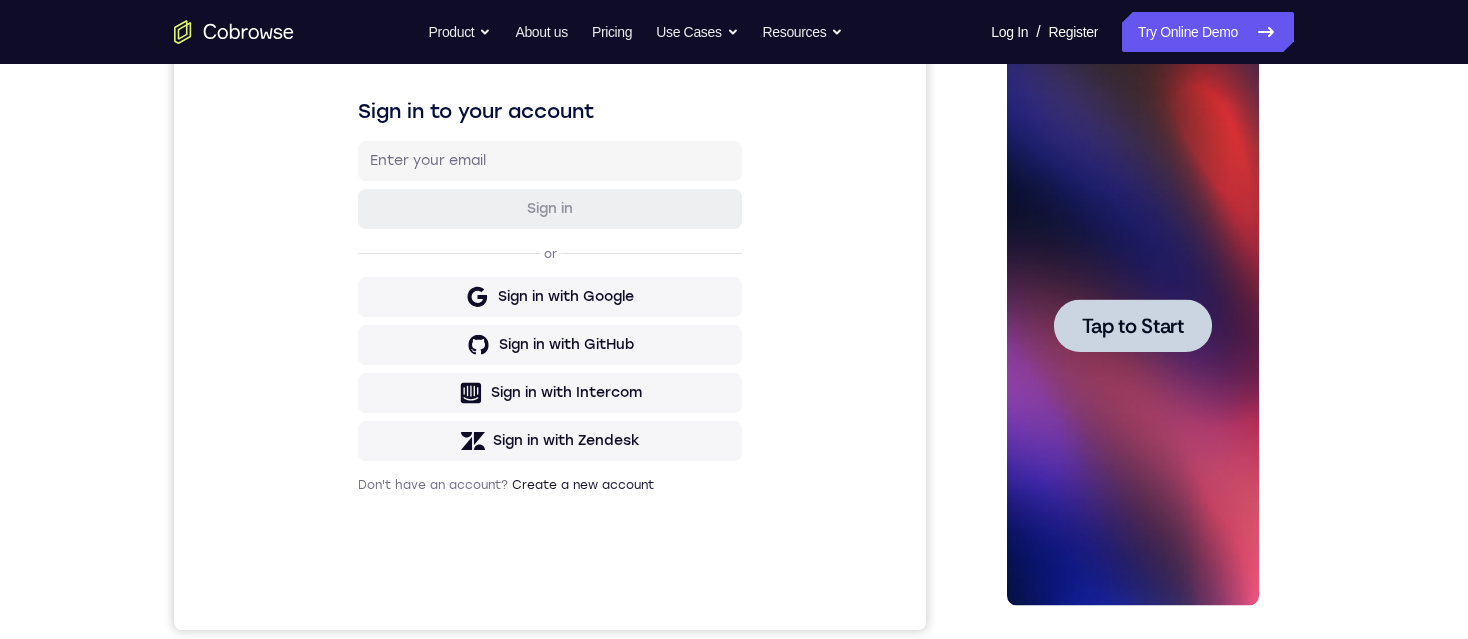 click on "Tap to Start" at bounding box center [1132, 326] 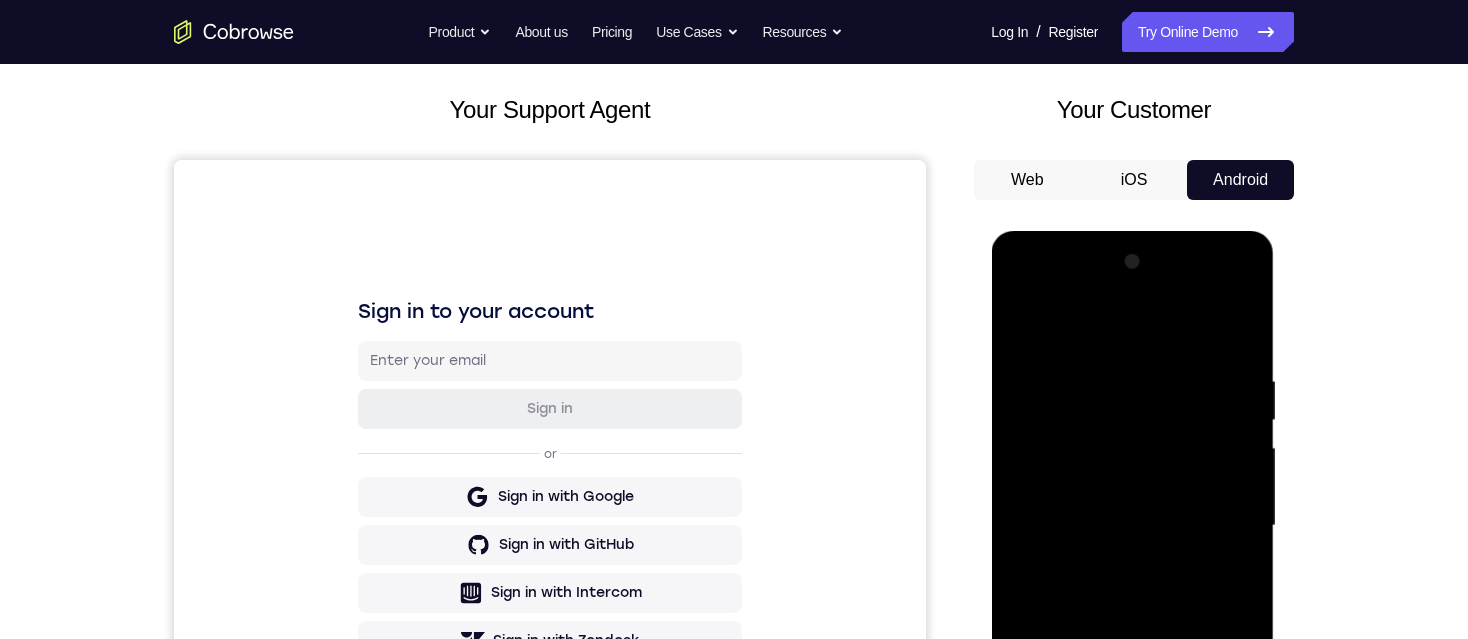scroll, scrollTop: 300, scrollLeft: 0, axis: vertical 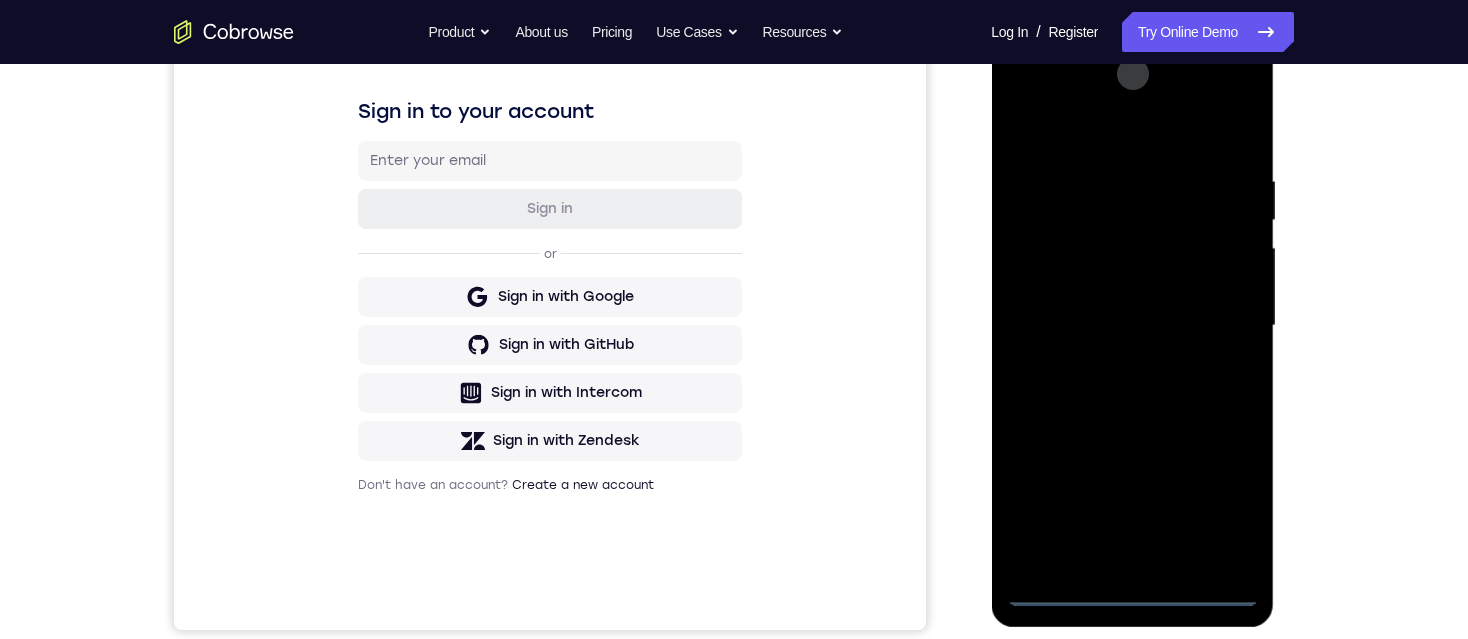 click at bounding box center (1132, 326) 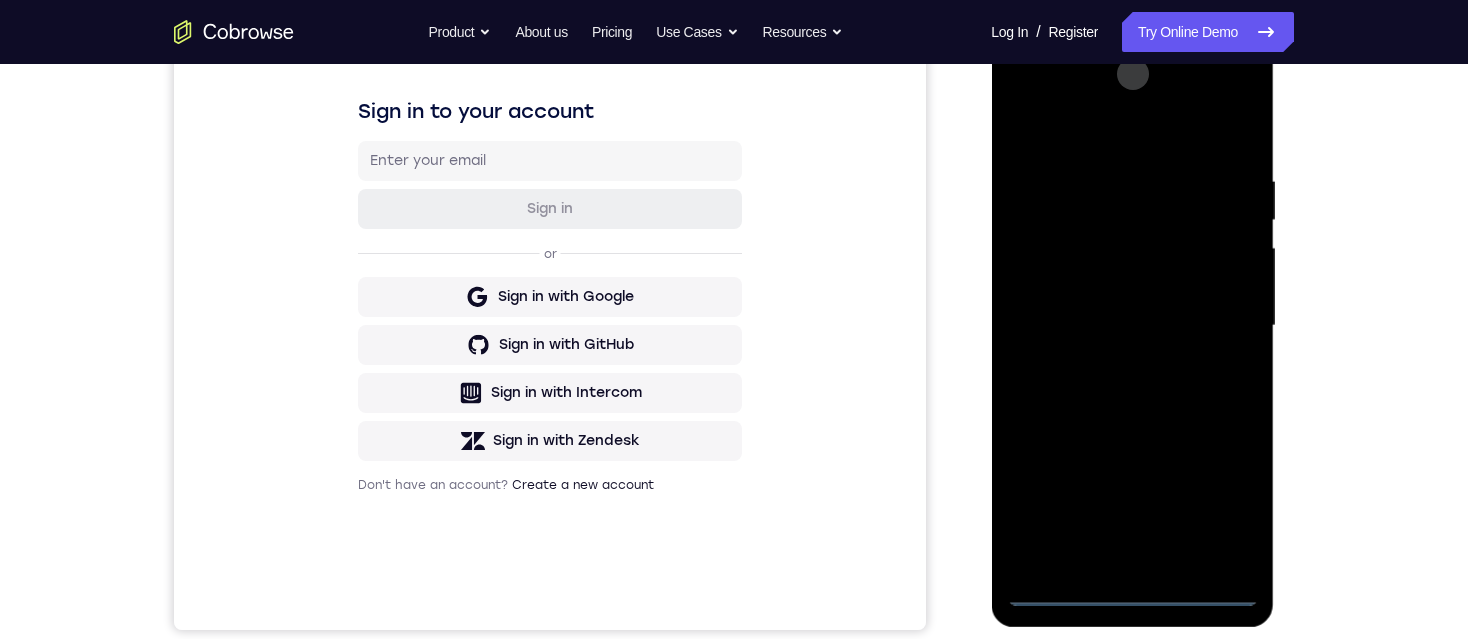 click at bounding box center [1132, 326] 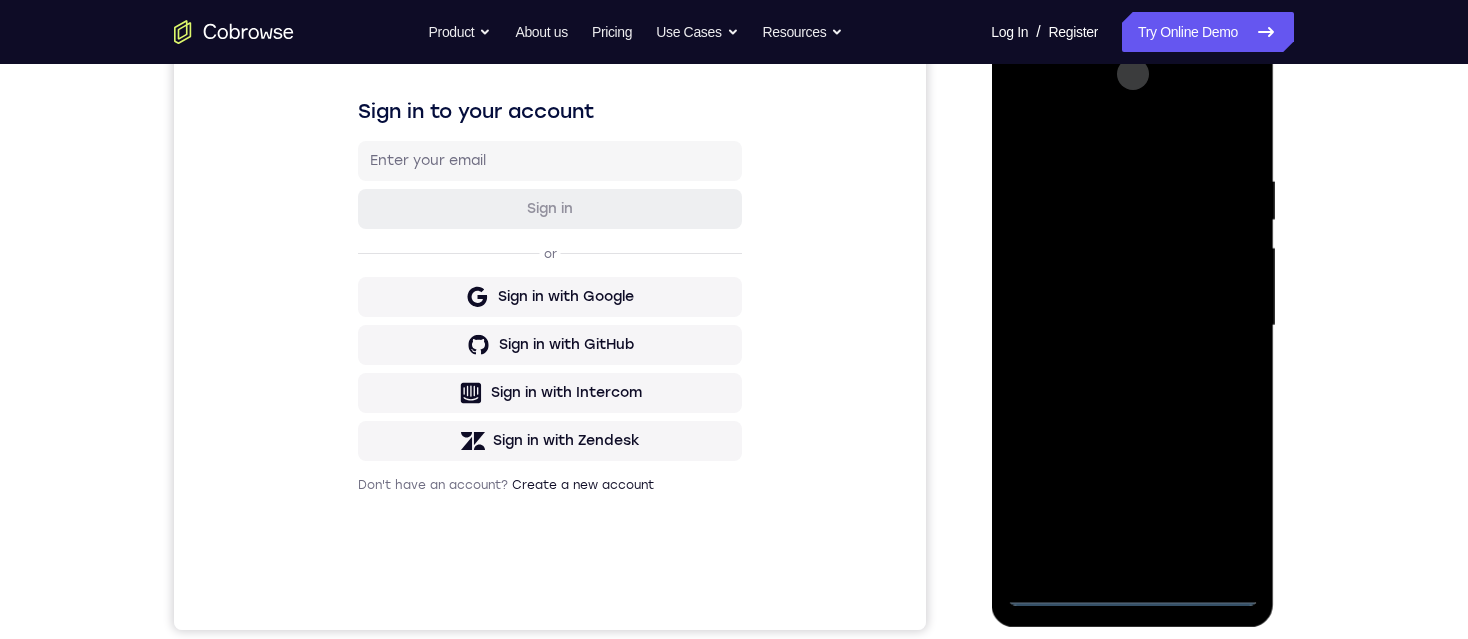 click at bounding box center (1132, 326) 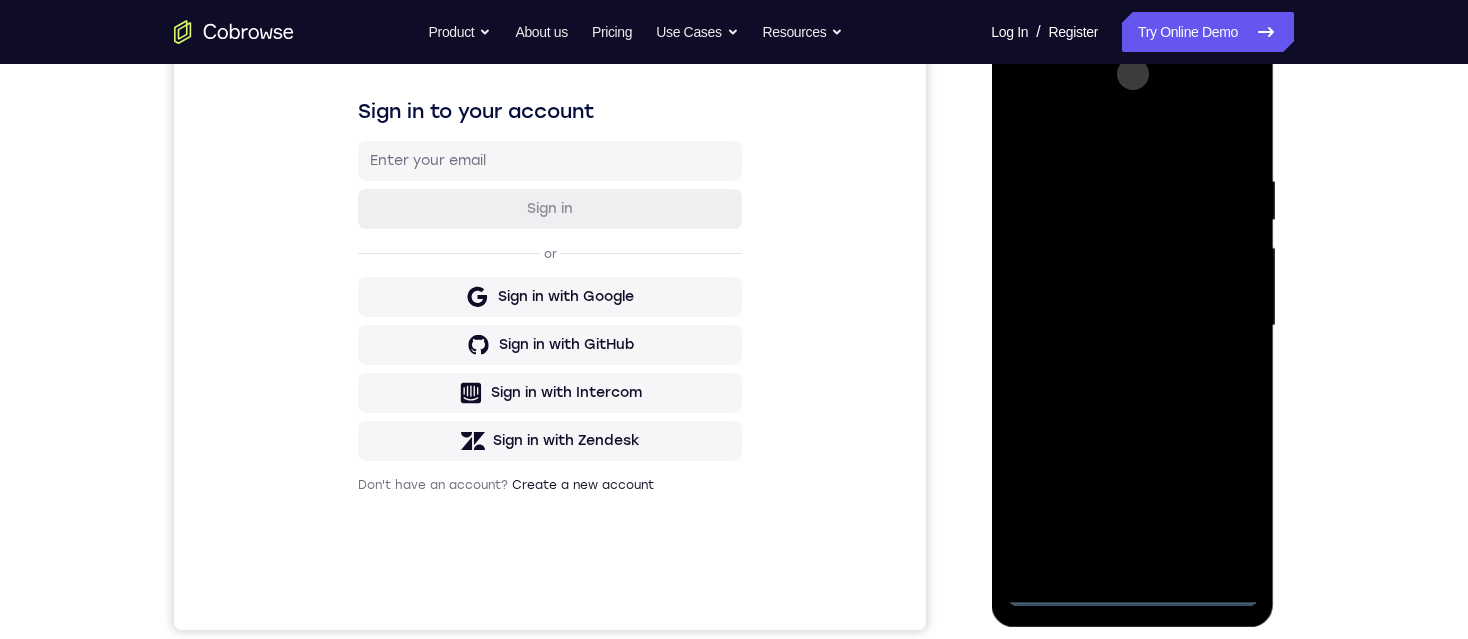click at bounding box center [1132, 326] 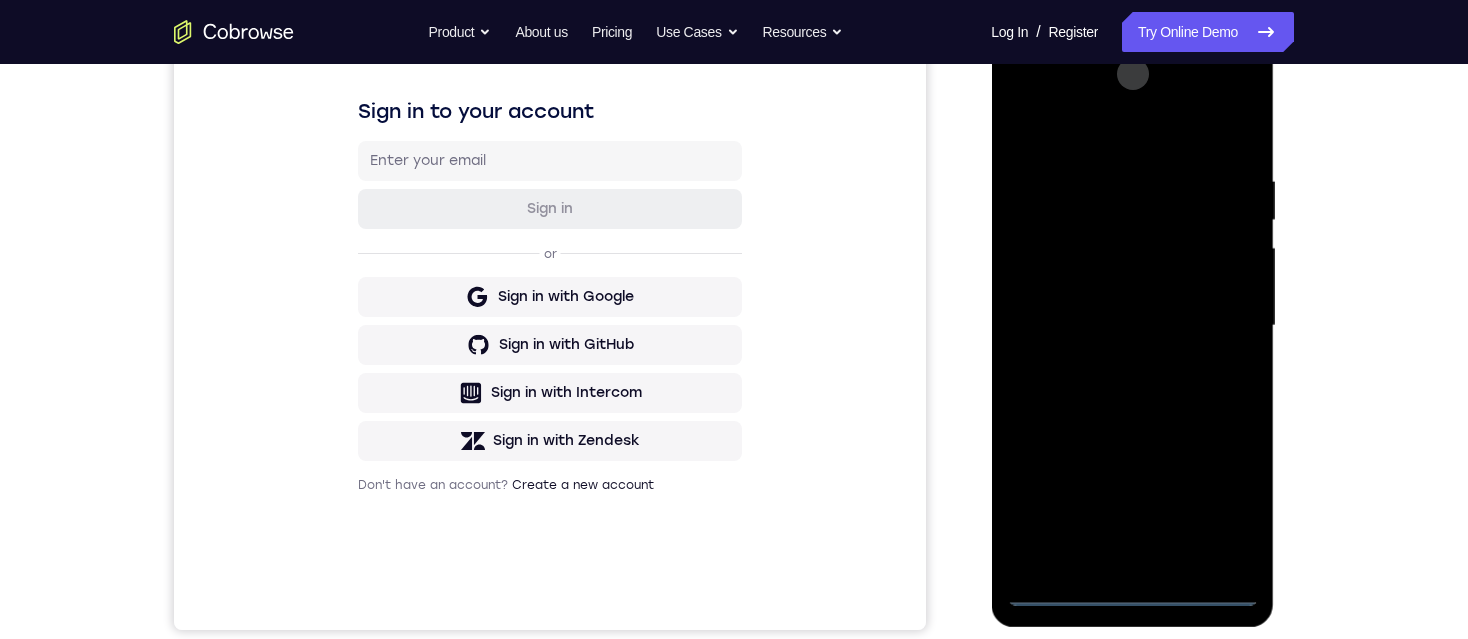 click at bounding box center (1132, 326) 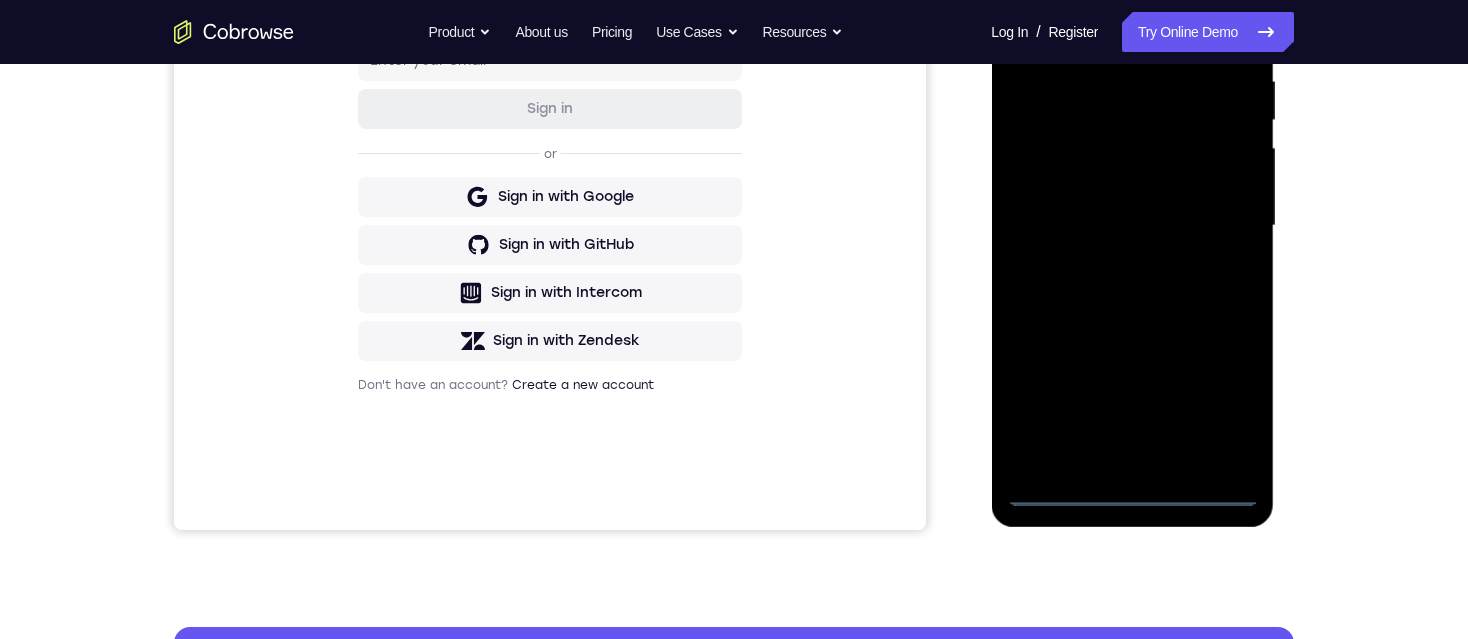 scroll, scrollTop: 300, scrollLeft: 0, axis: vertical 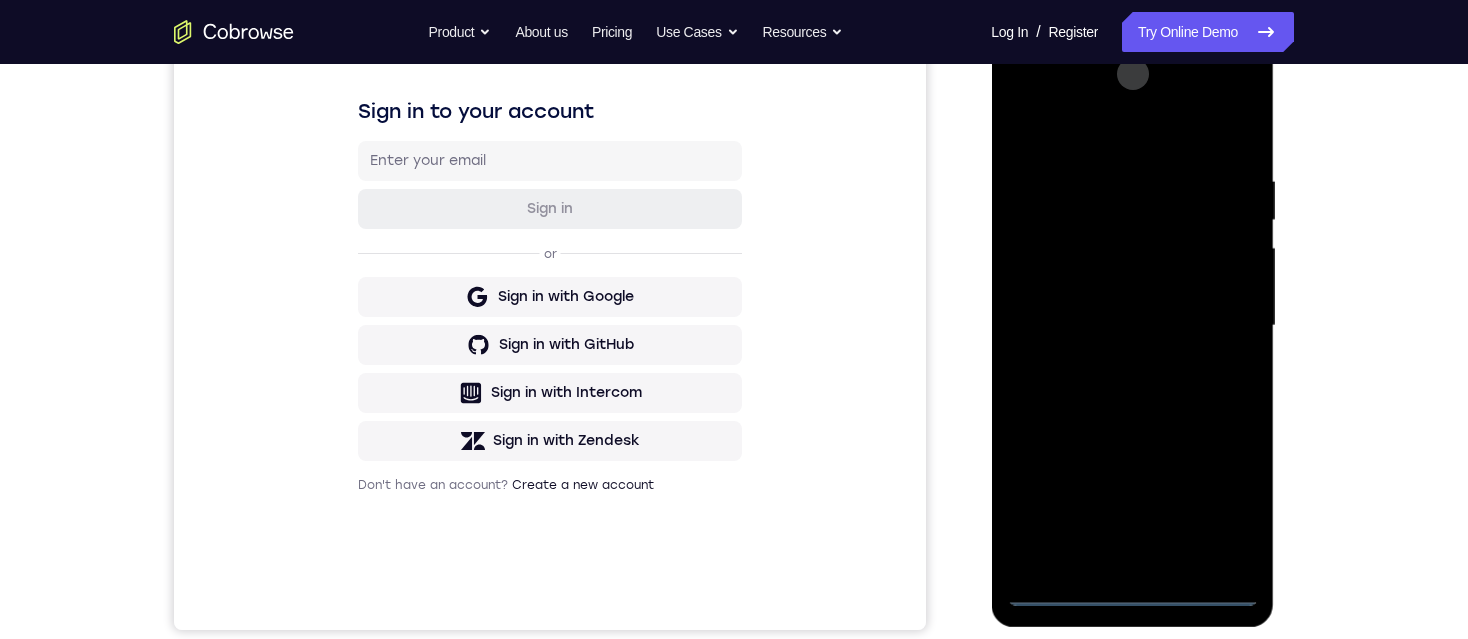 drag, startPoint x: 1180, startPoint y: 379, endPoint x: 1164, endPoint y: 273, distance: 107.200745 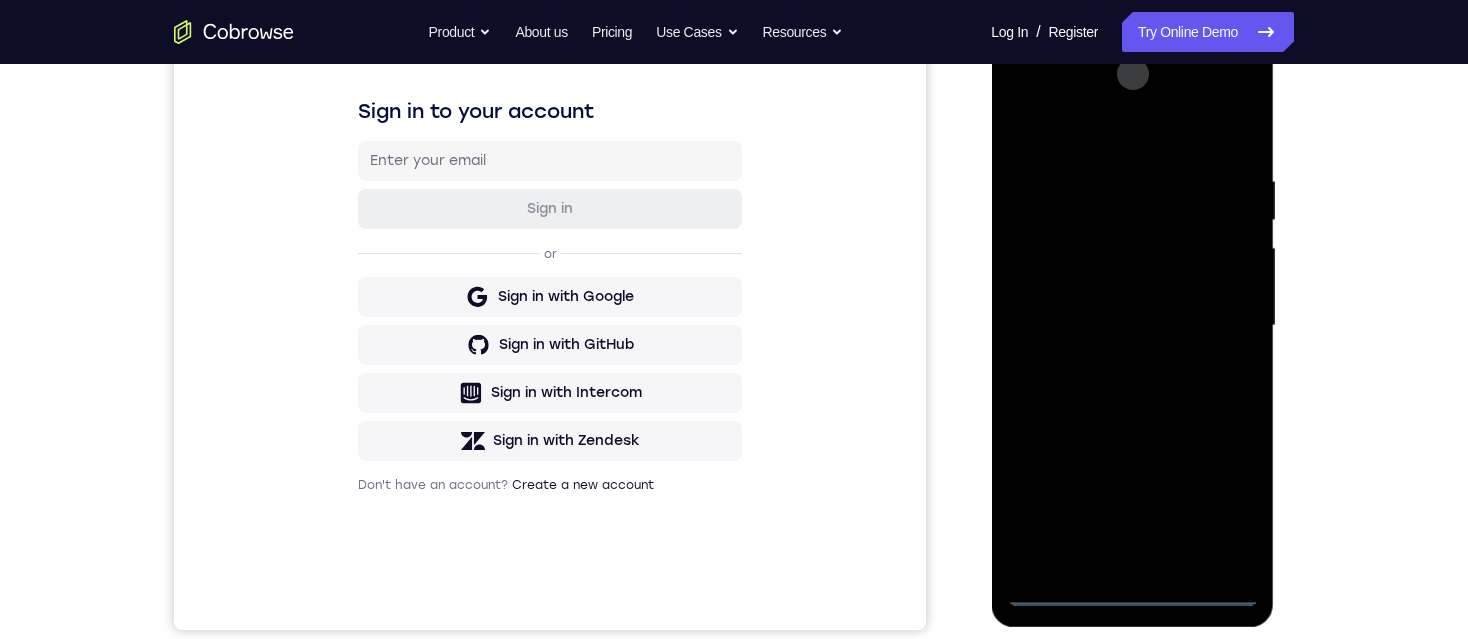 drag, startPoint x: 1136, startPoint y: 157, endPoint x: 1121, endPoint y: 361, distance: 204.55072 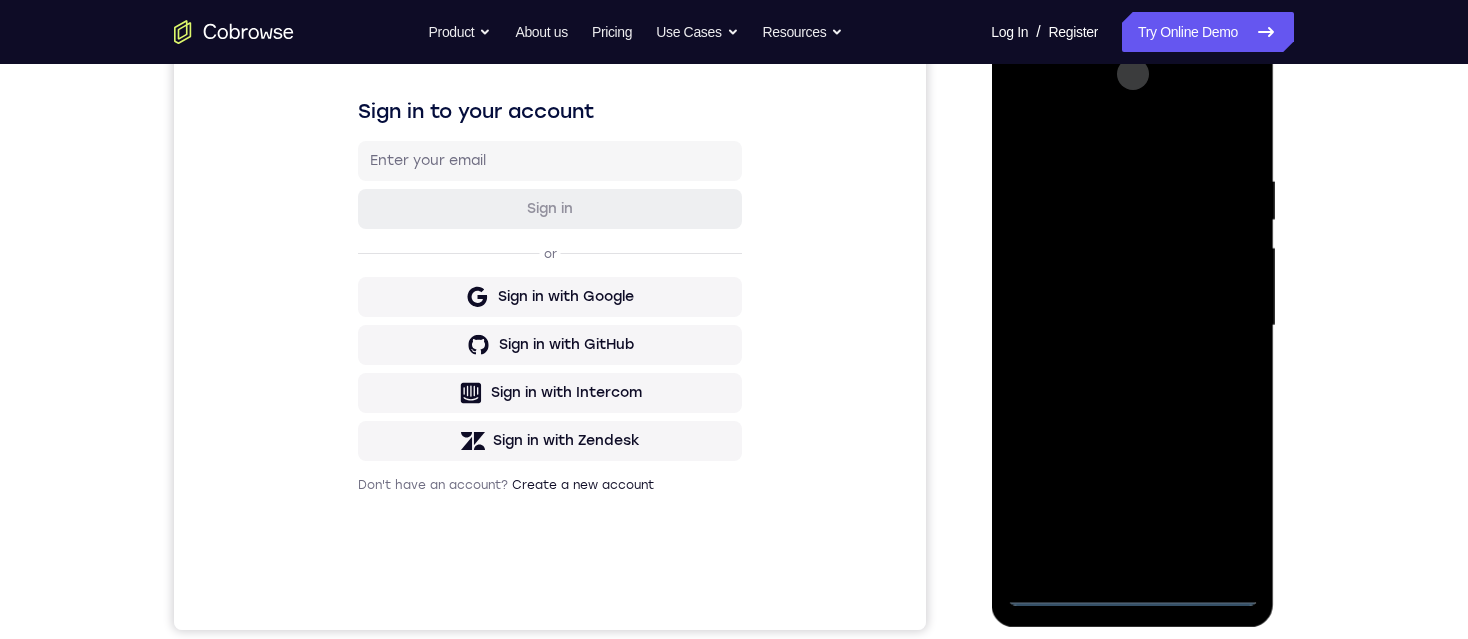 click at bounding box center (1132, 326) 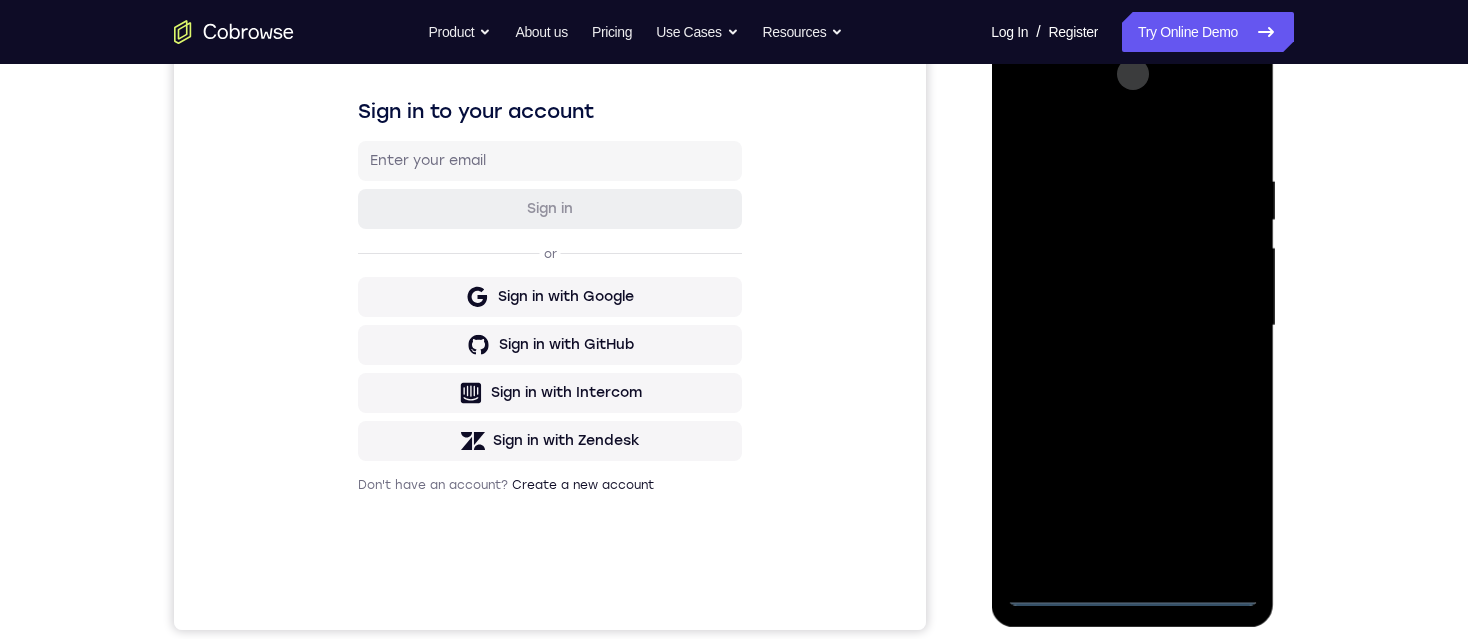 click at bounding box center [1132, 326] 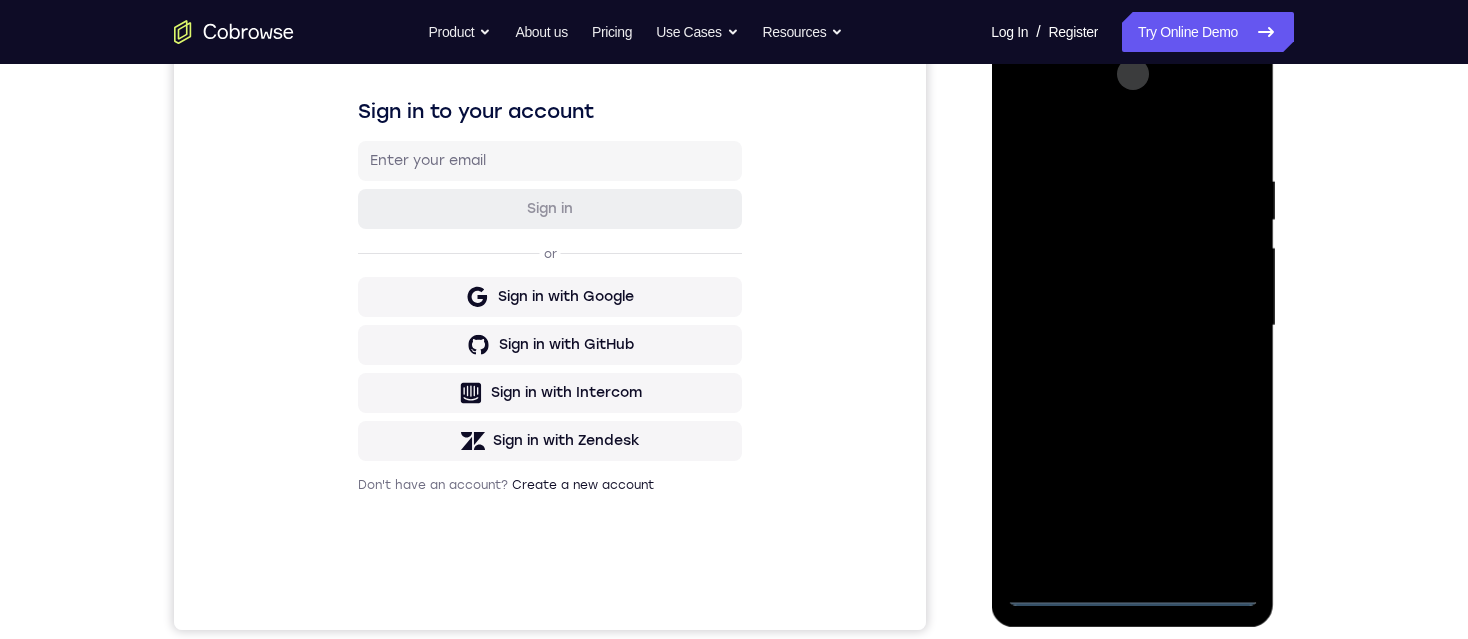 click at bounding box center (1132, 326) 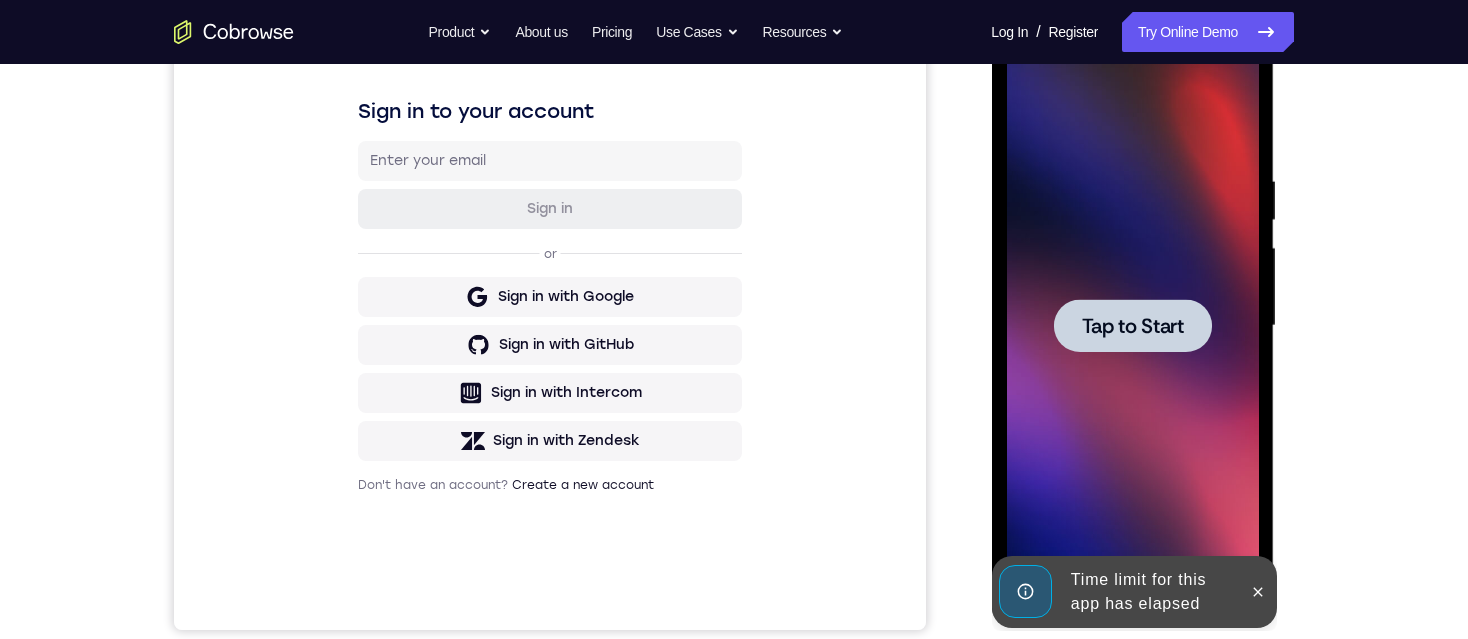 click on "Tap to Start" at bounding box center (1132, 326) 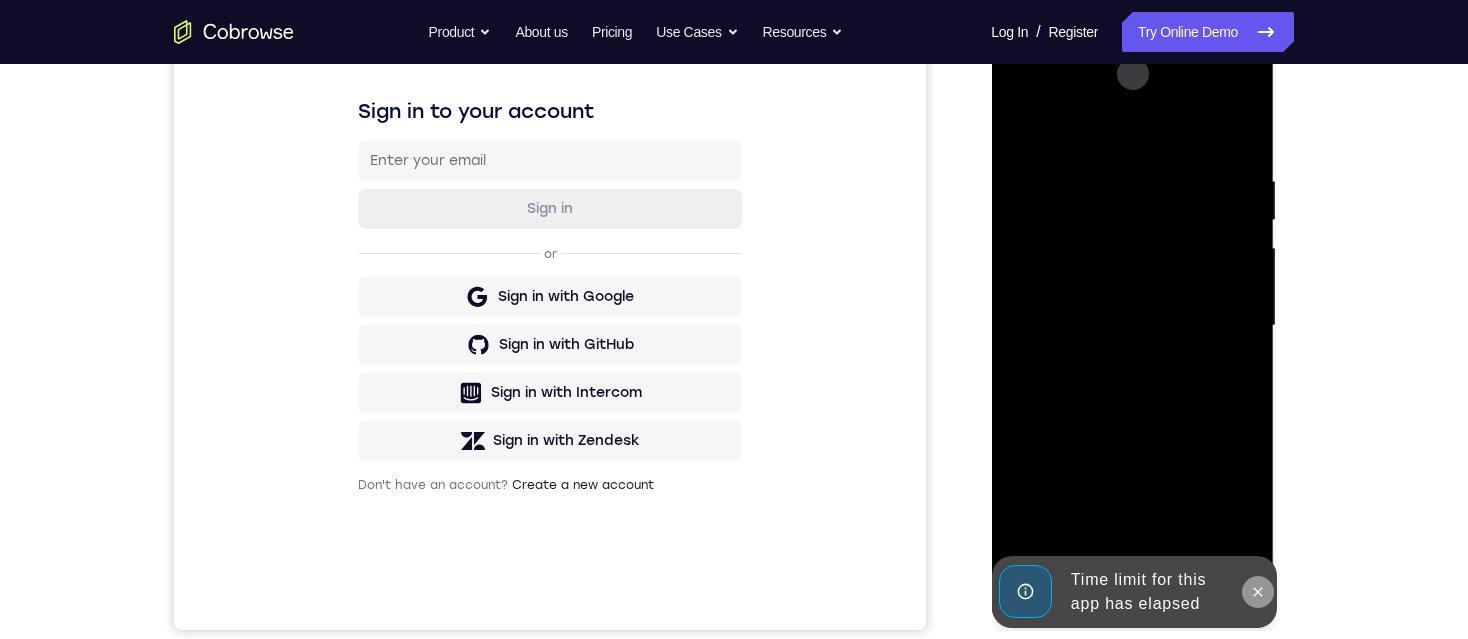 click 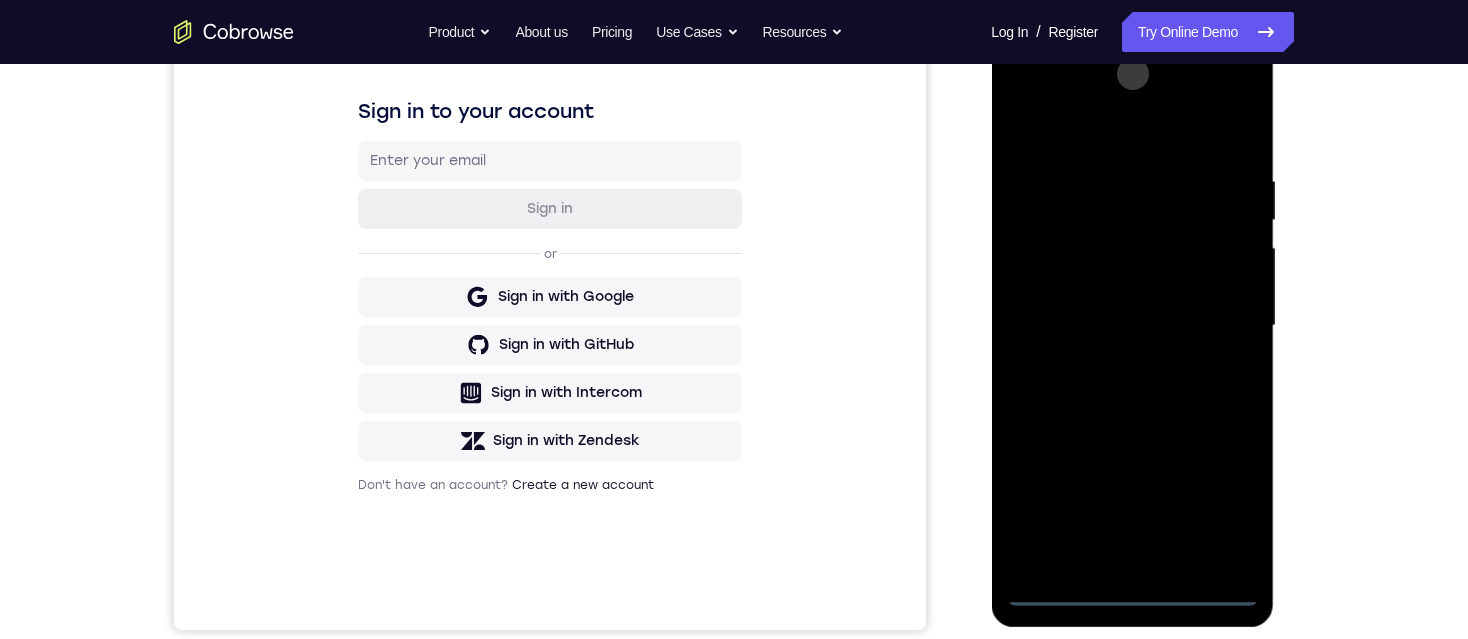 click at bounding box center [1132, 326] 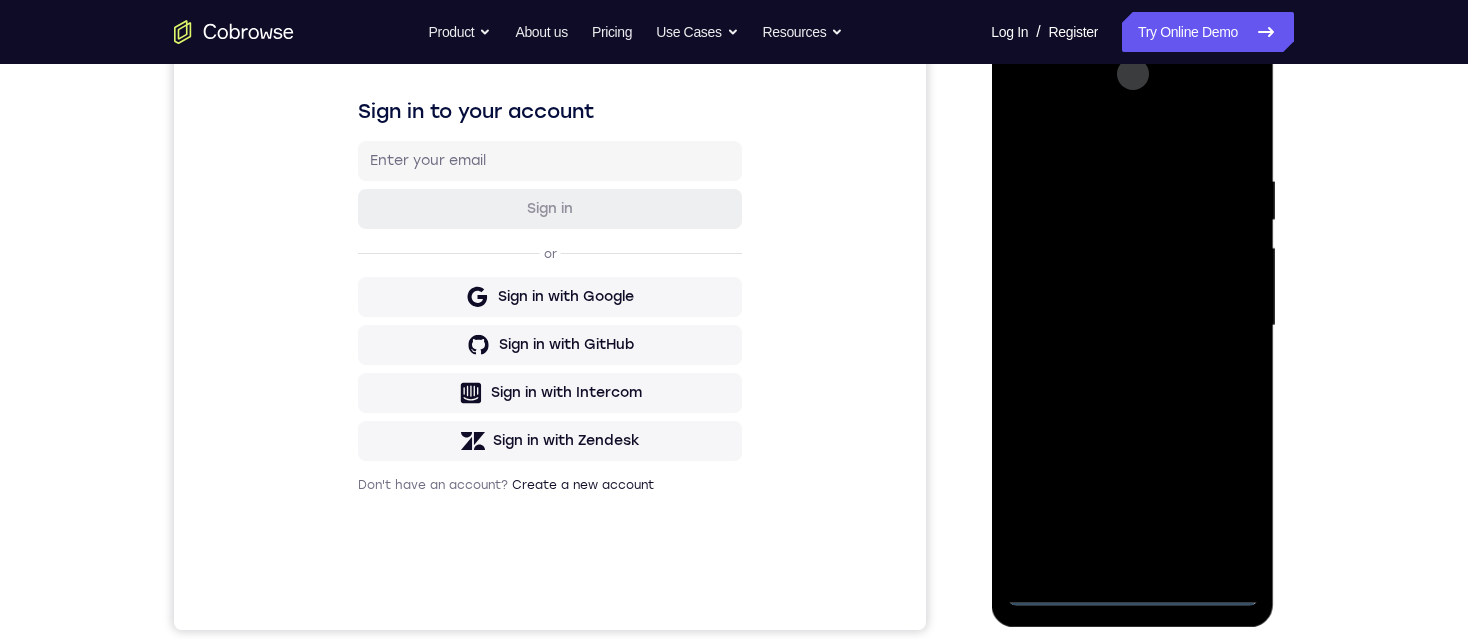 click at bounding box center (1132, 326) 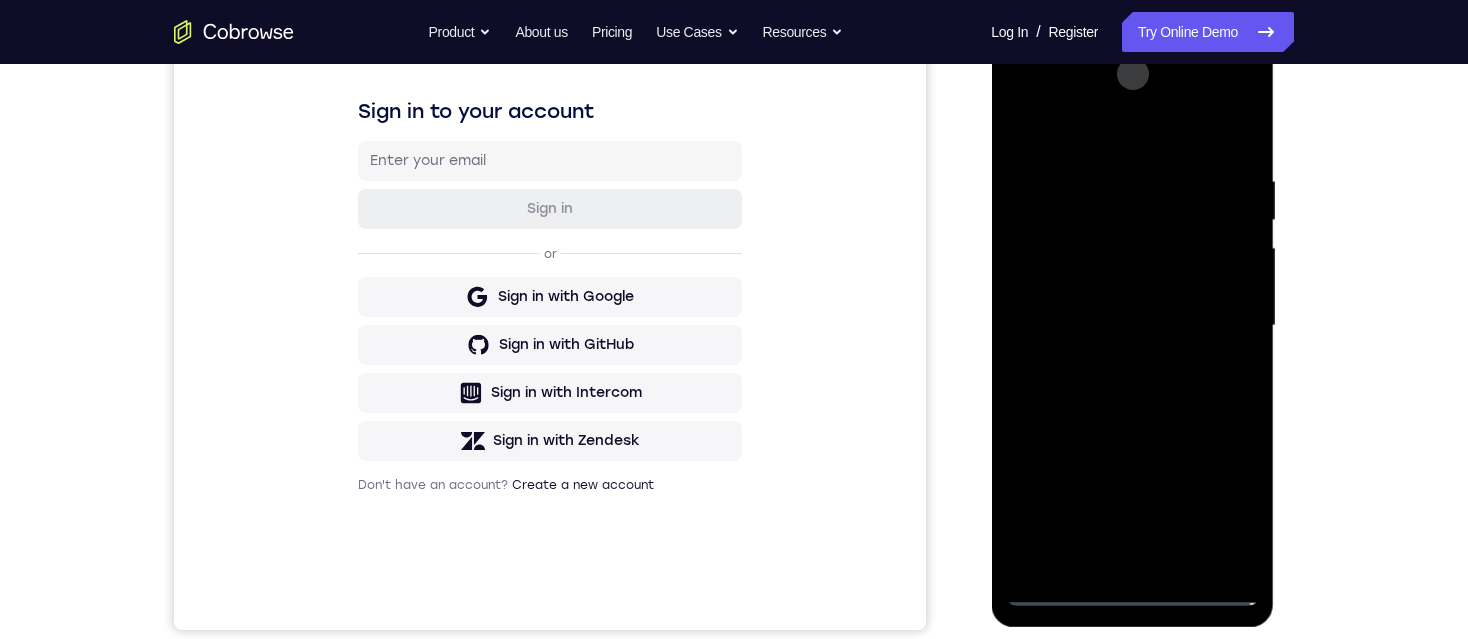 click at bounding box center (1132, 326) 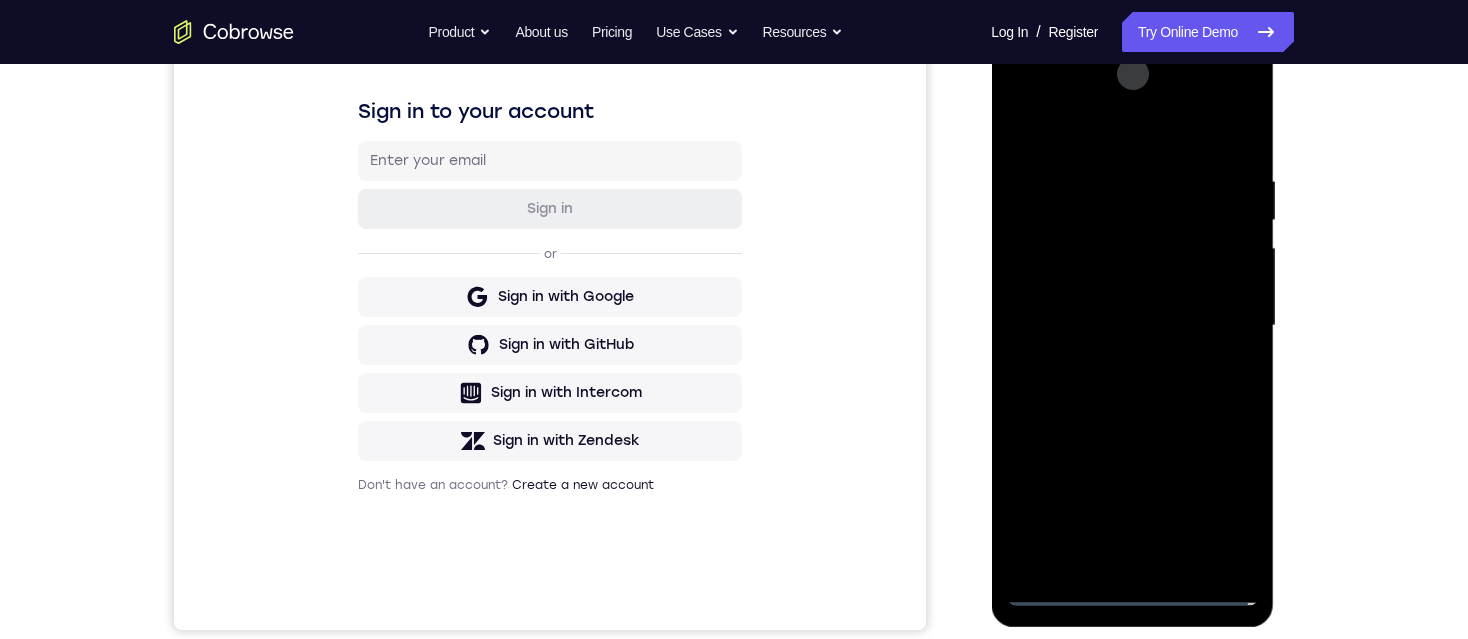click at bounding box center (1132, 326) 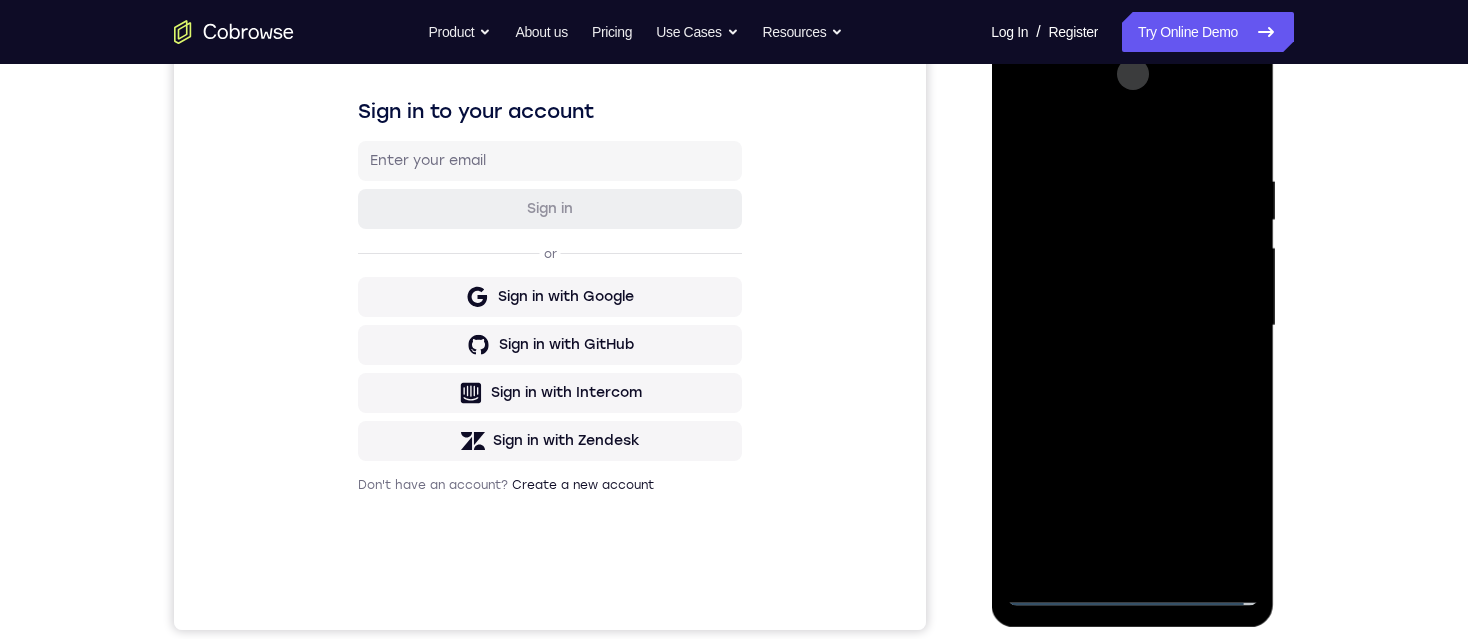 click at bounding box center (1132, 326) 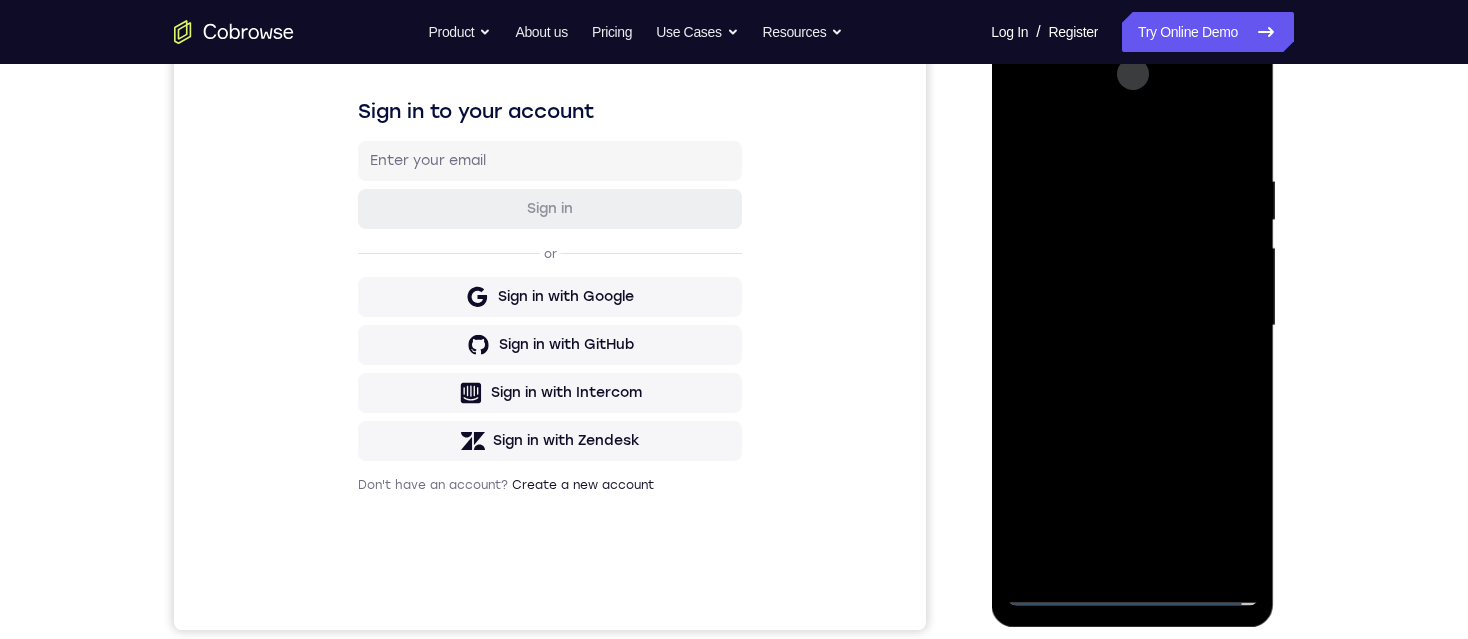click at bounding box center [1132, 326] 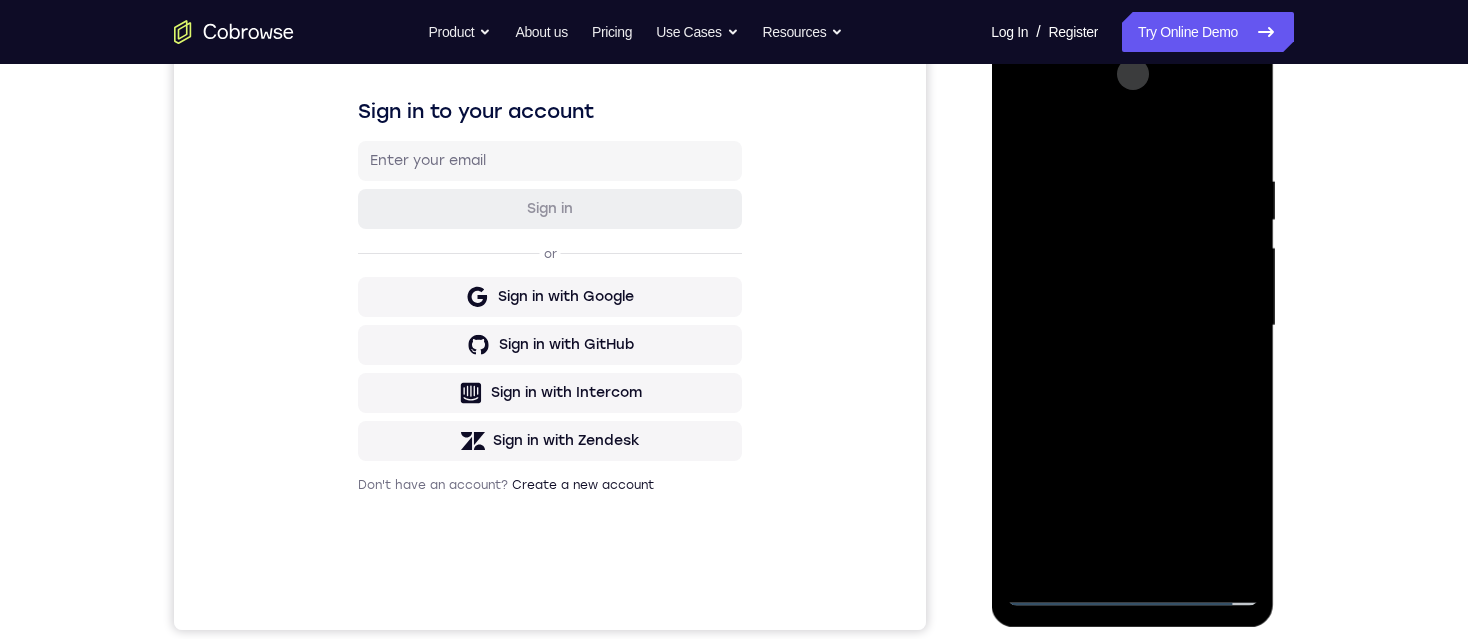 click at bounding box center (1132, 326) 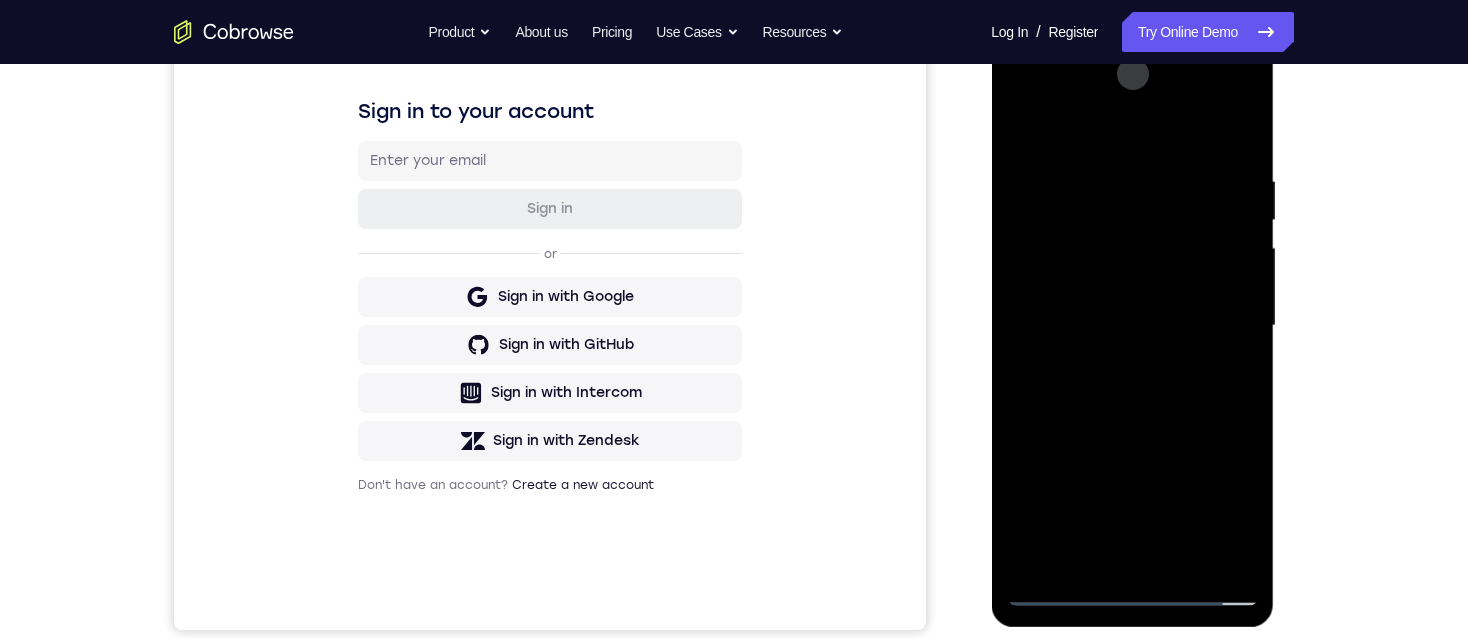 click at bounding box center (1132, 326) 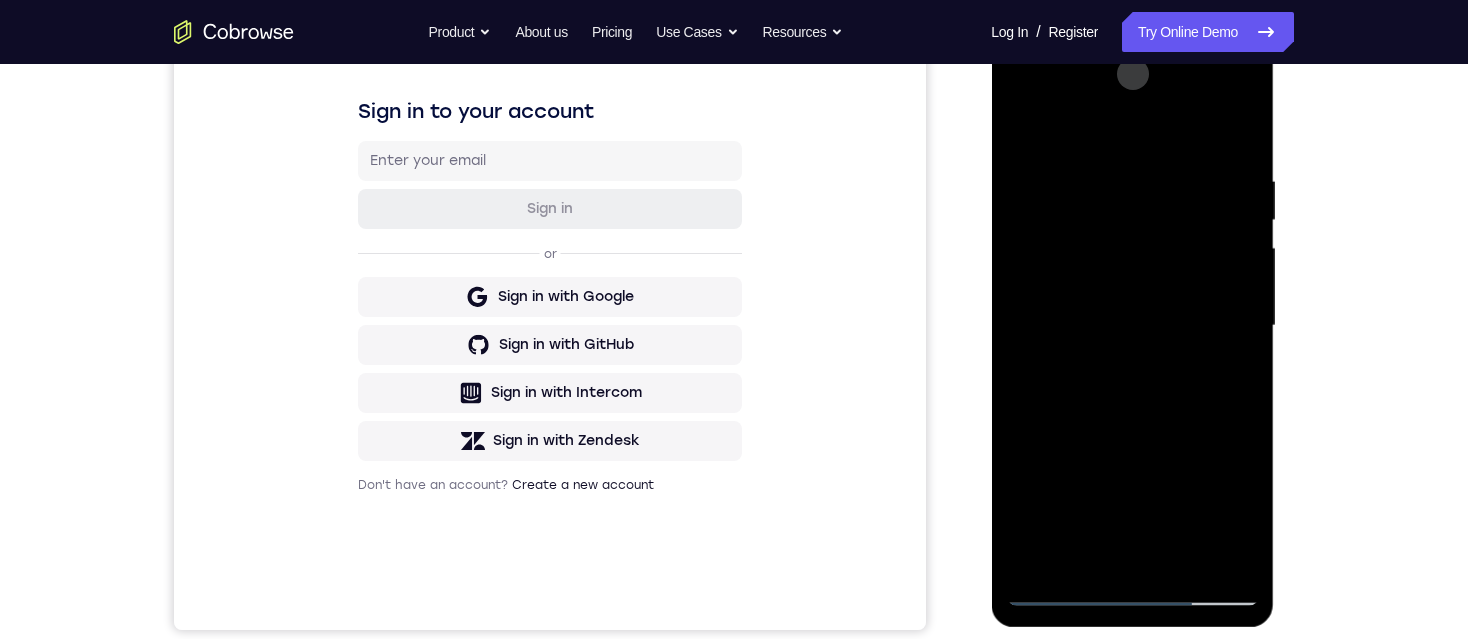 drag, startPoint x: 1080, startPoint y: 312, endPoint x: 1045, endPoint y: 325, distance: 37.336308 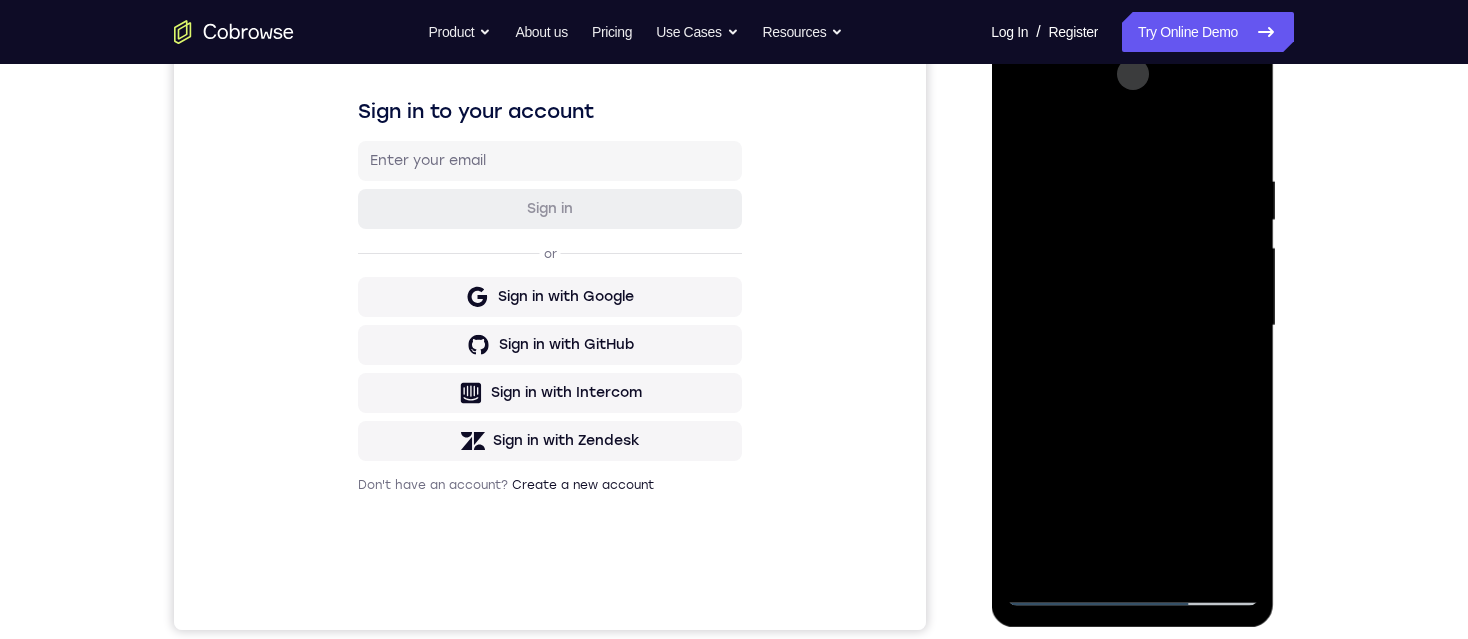 click at bounding box center [1132, 326] 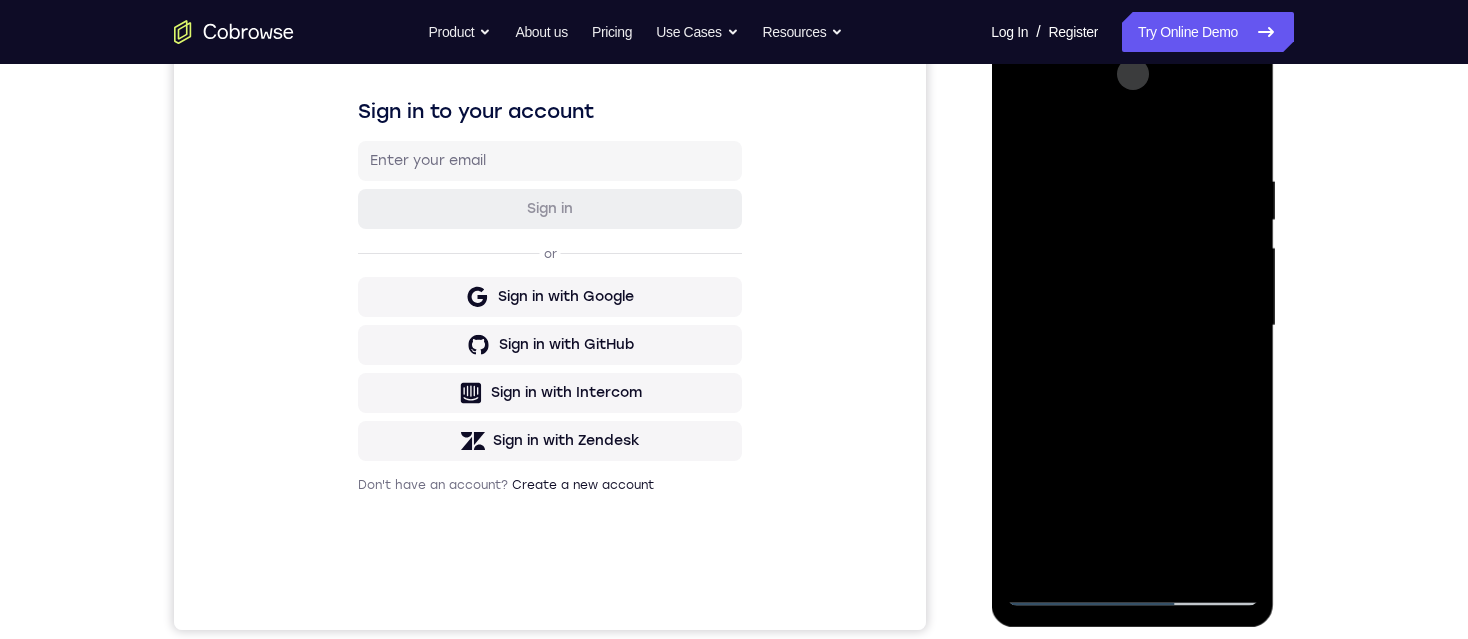 click at bounding box center [1132, 326] 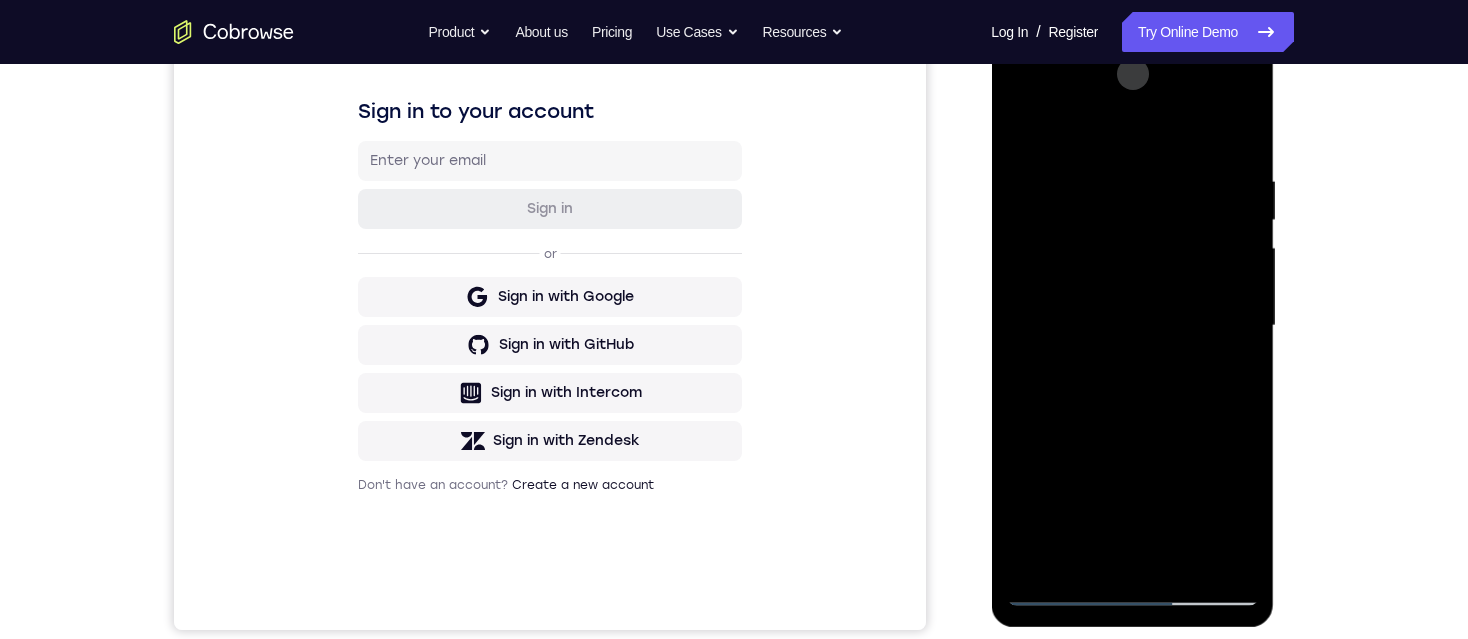 click at bounding box center (1132, 326) 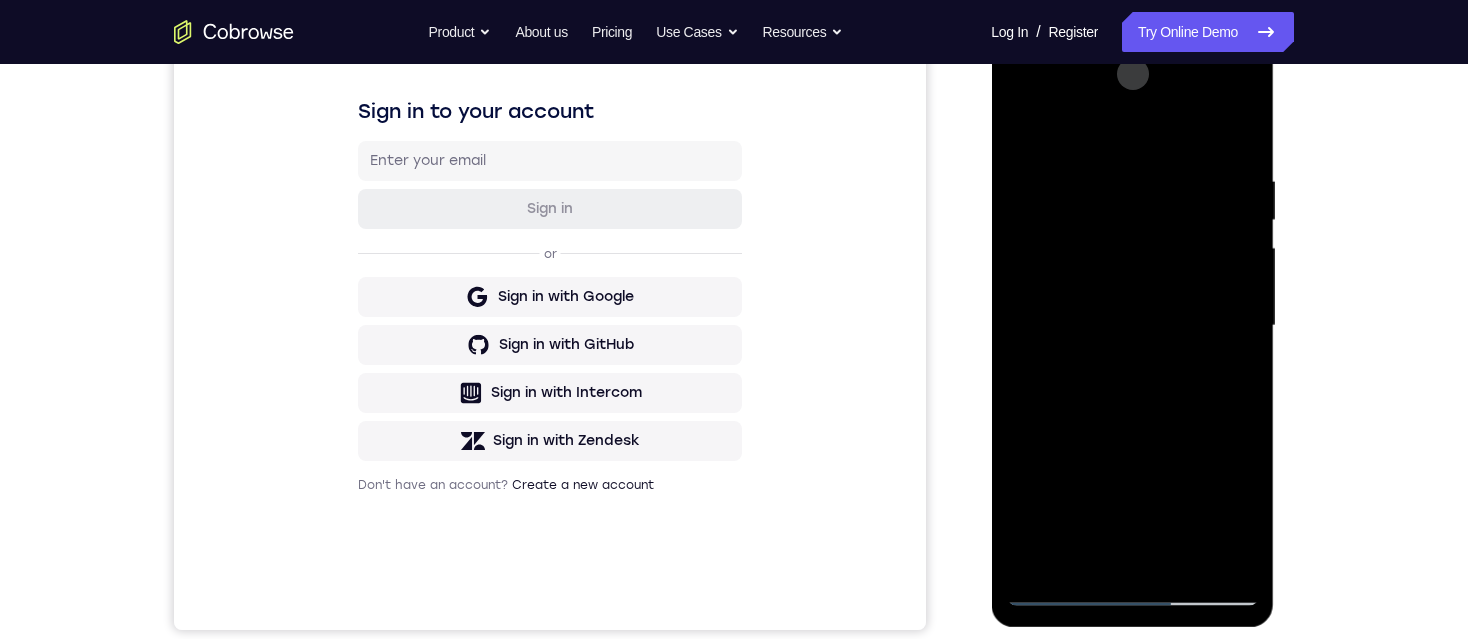 click at bounding box center [1132, 326] 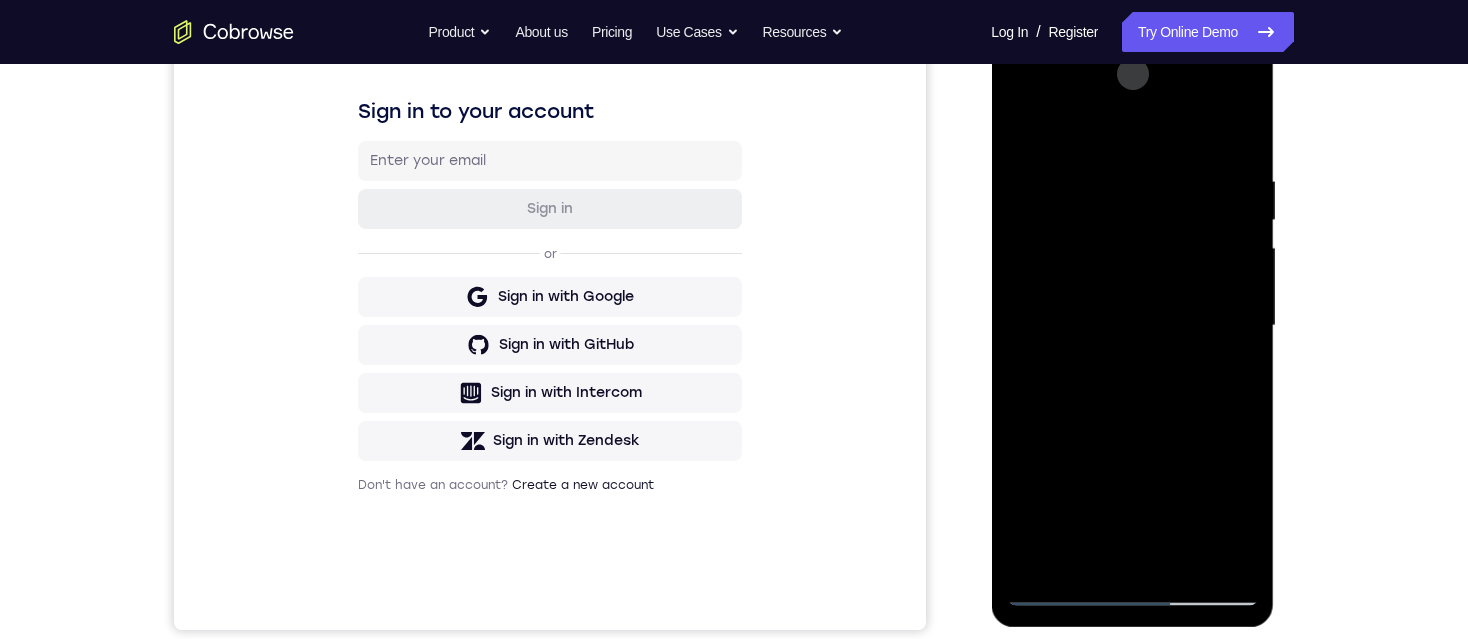 click at bounding box center (1132, 326) 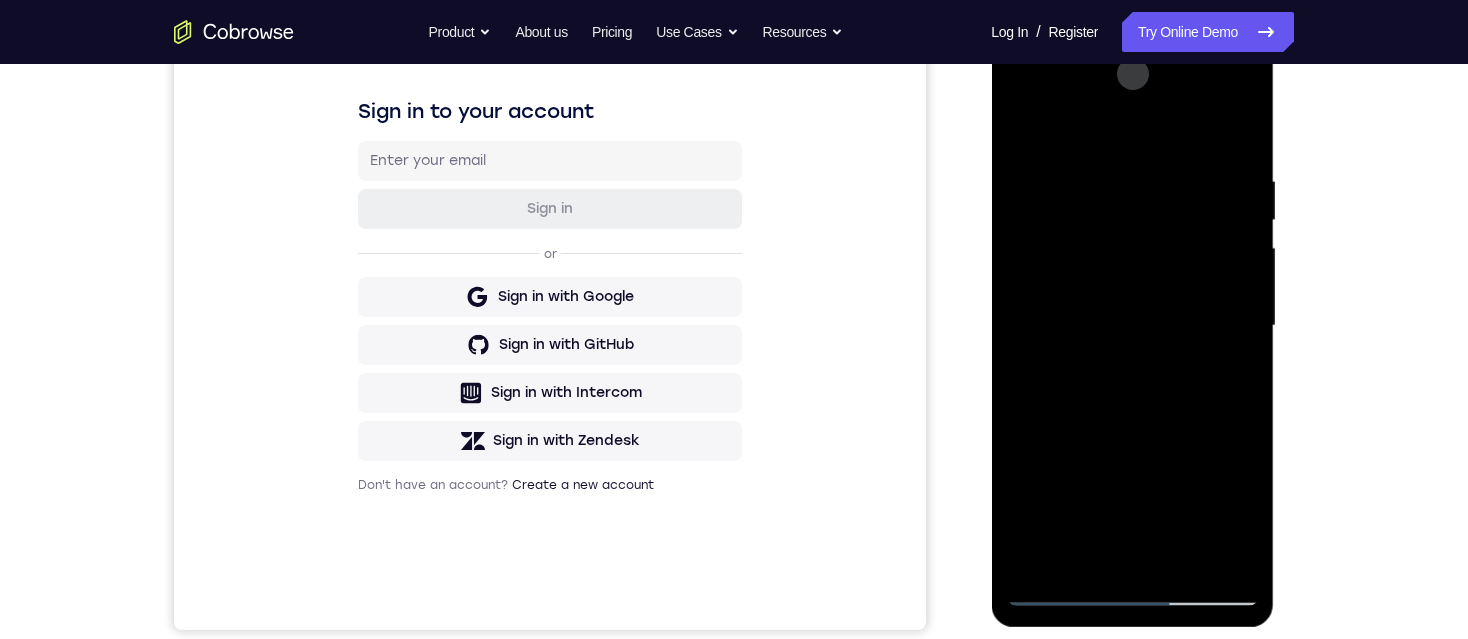 click at bounding box center (1132, 326) 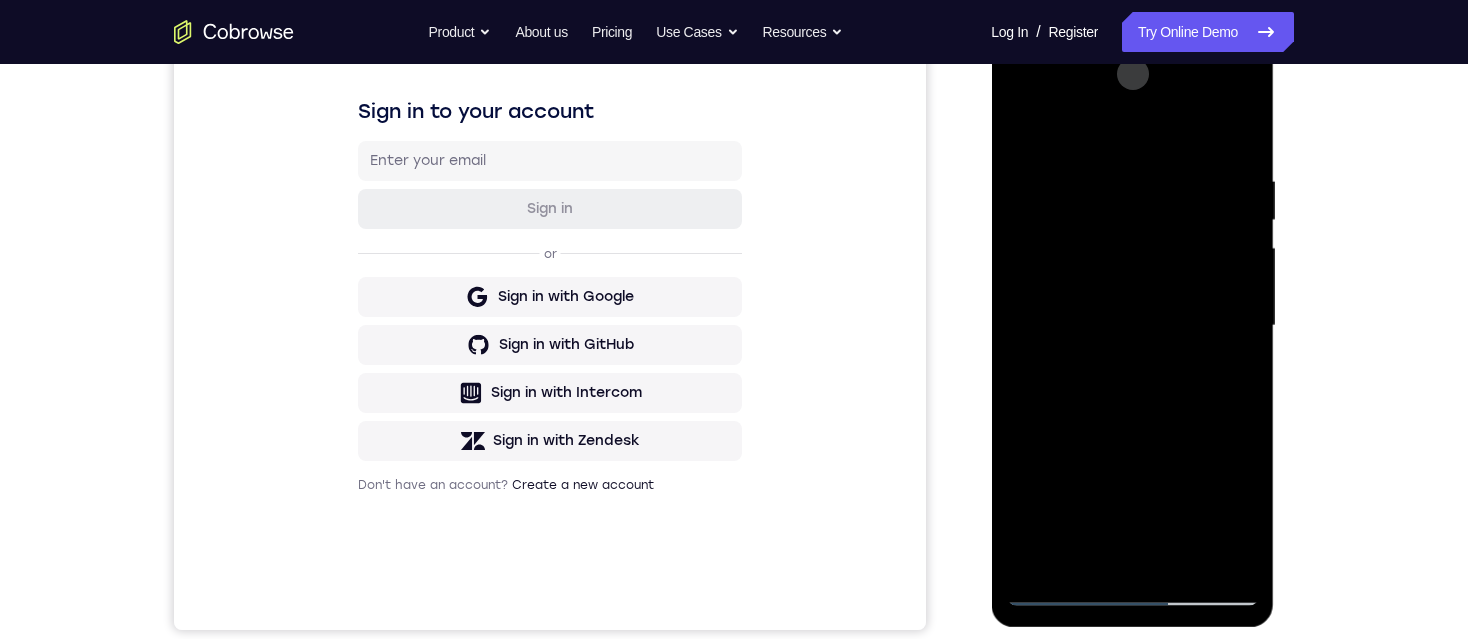 click at bounding box center [1132, 326] 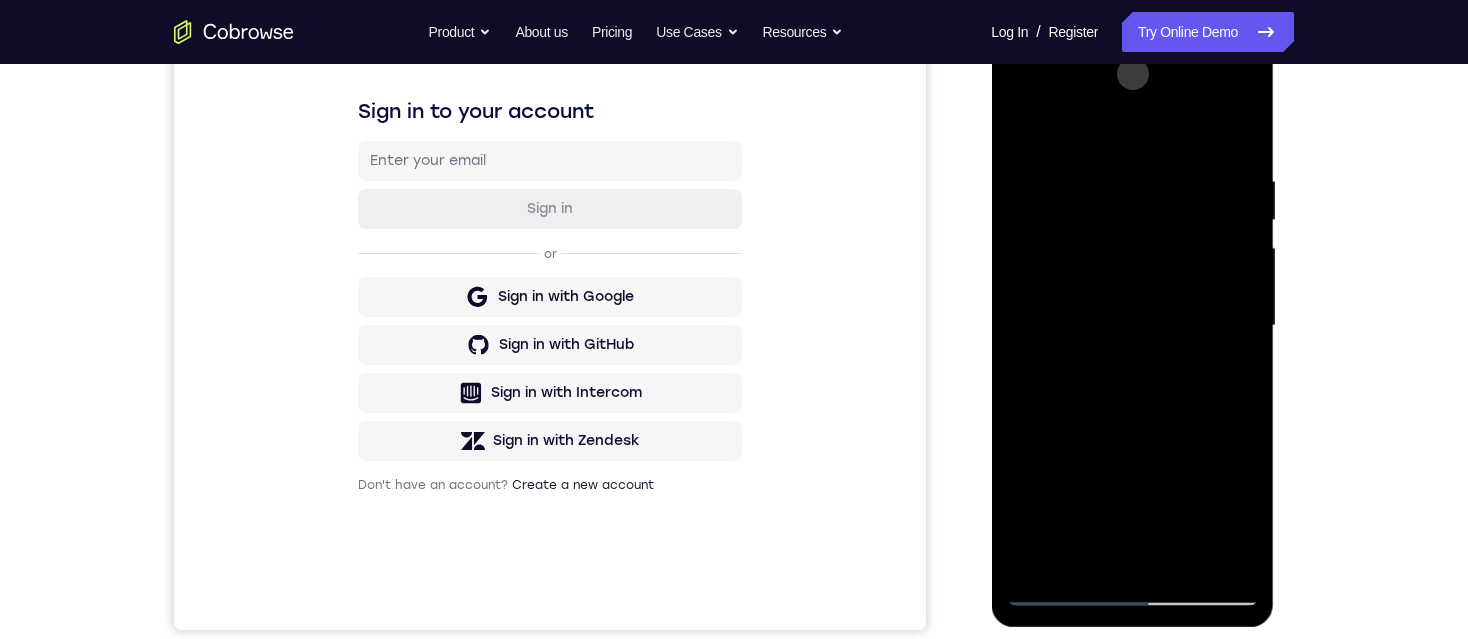 click at bounding box center [1132, 326] 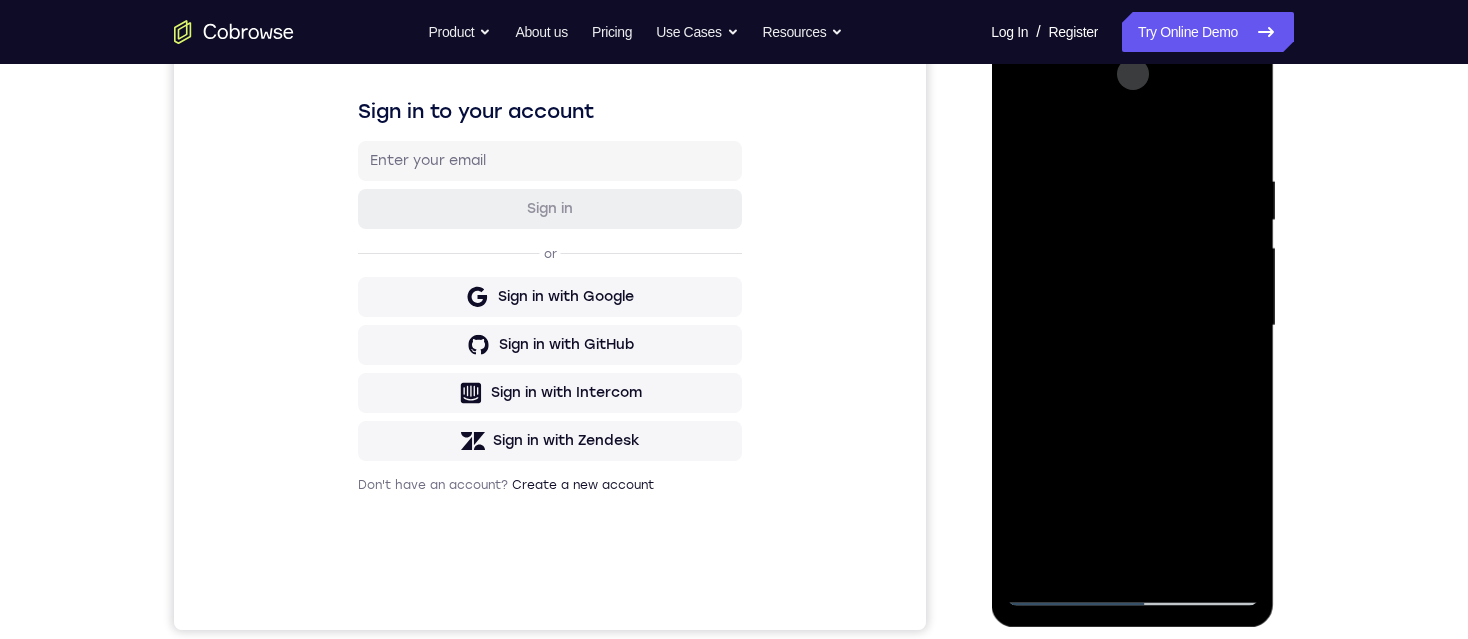 click at bounding box center (1132, 326) 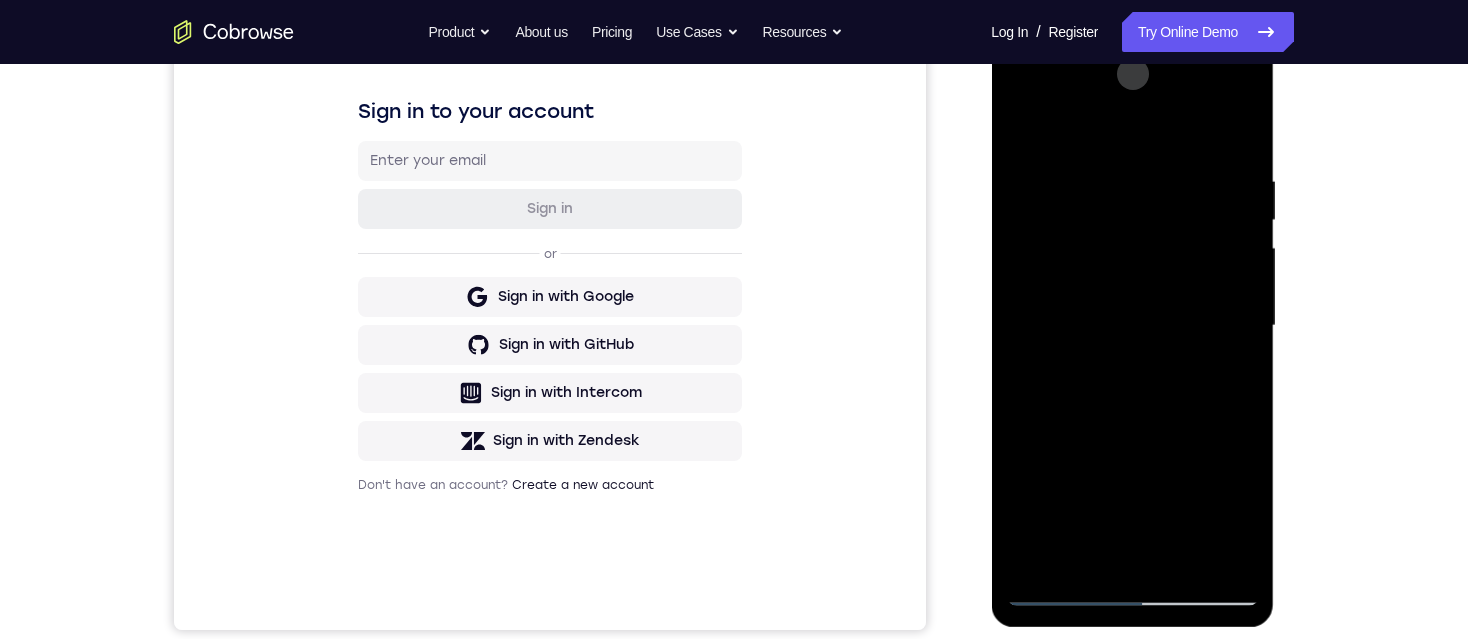 click at bounding box center [1132, 326] 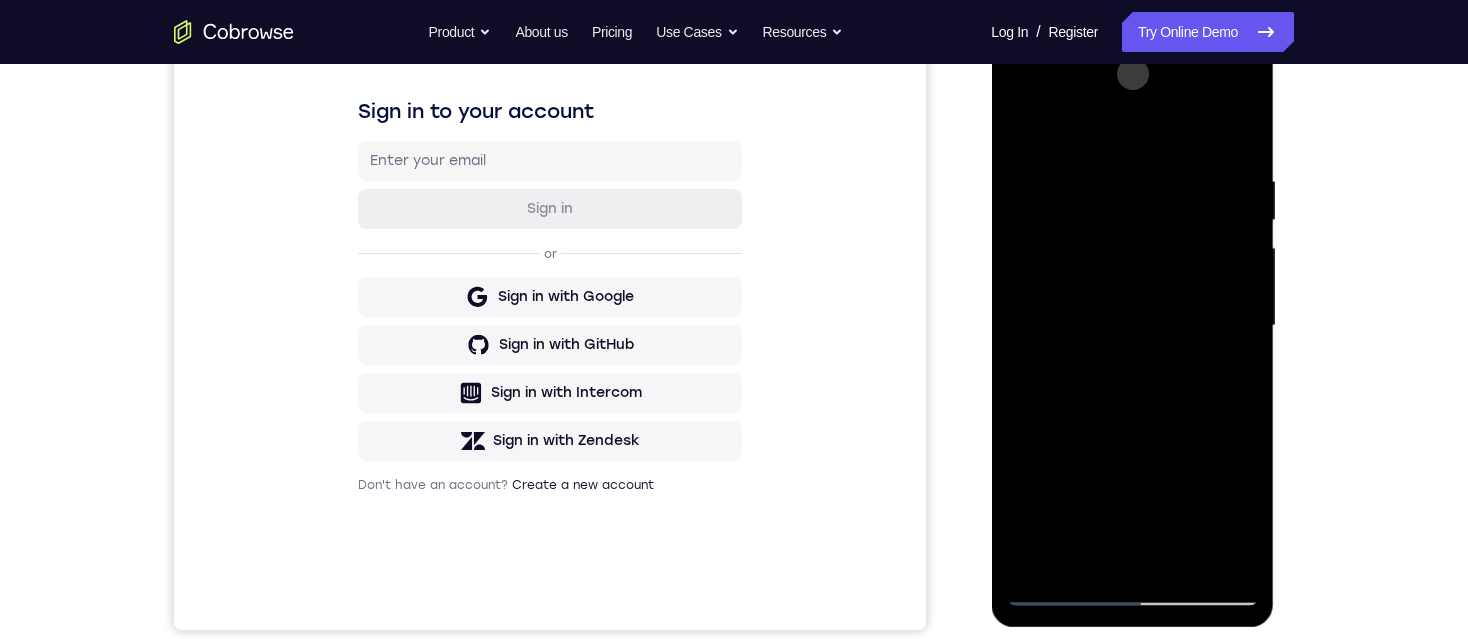 click at bounding box center [1132, 326] 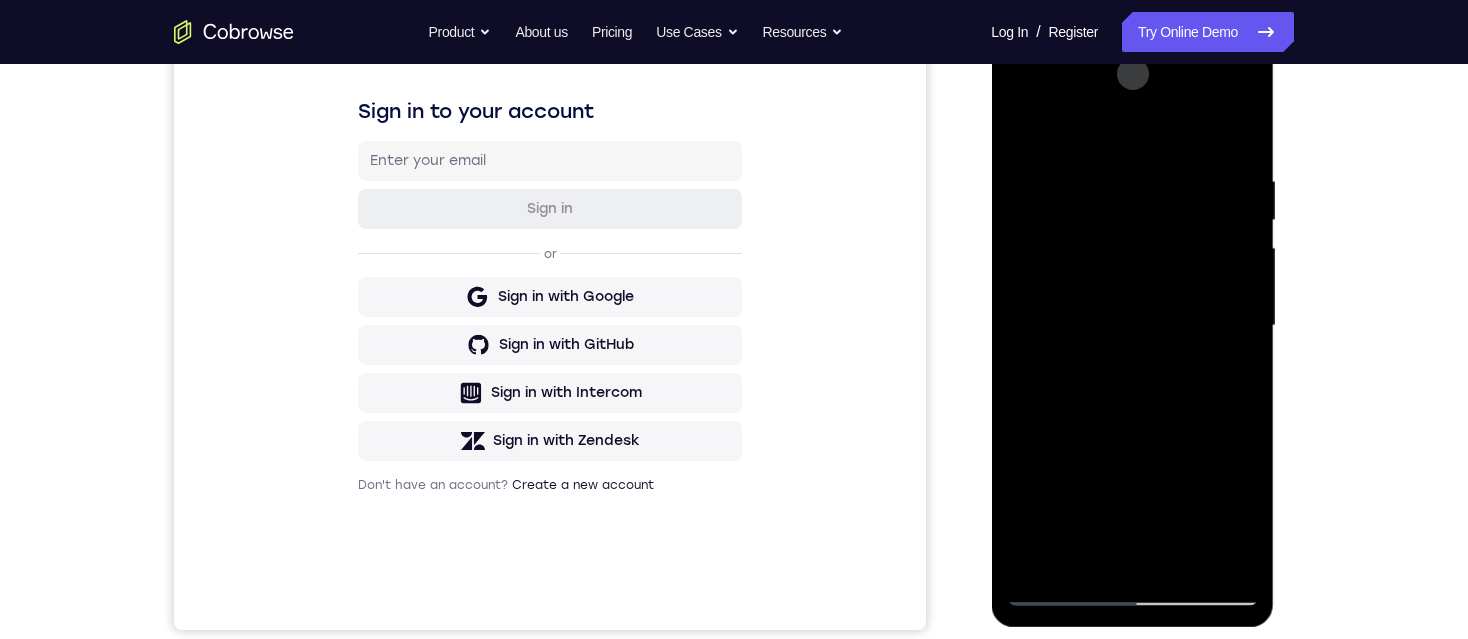 click at bounding box center (1132, 326) 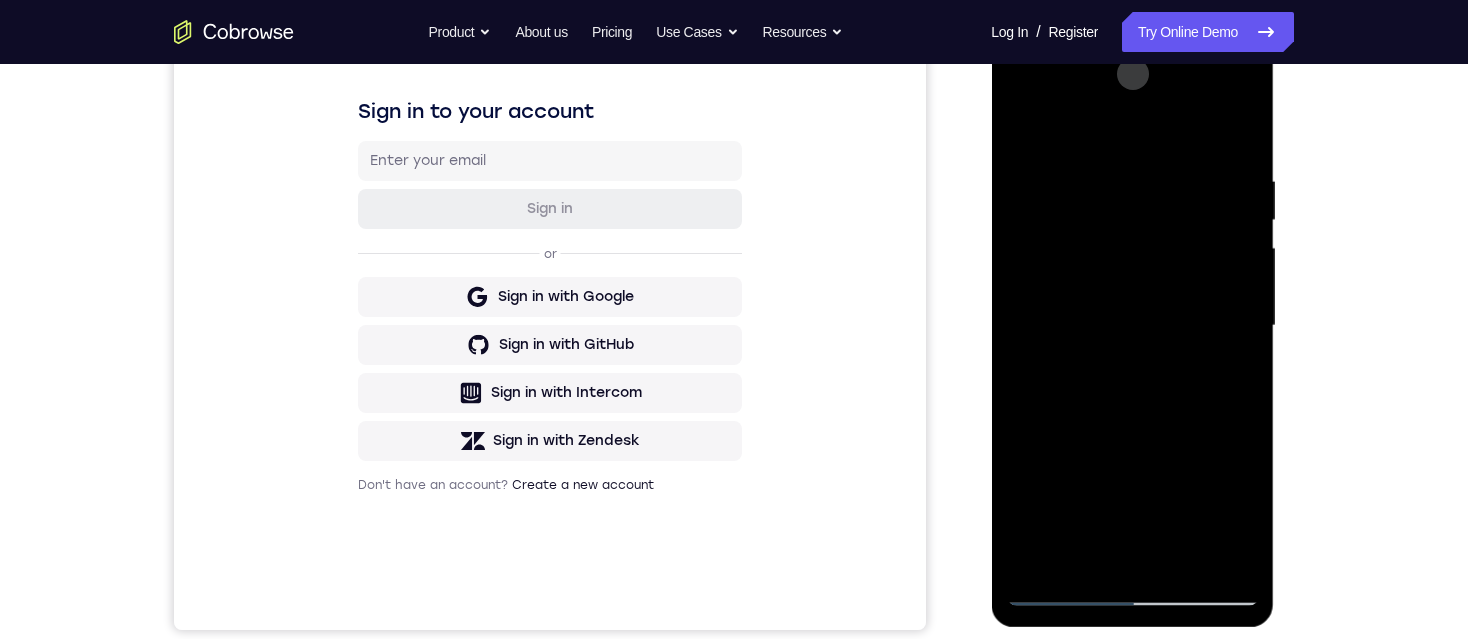 click at bounding box center [1132, 326] 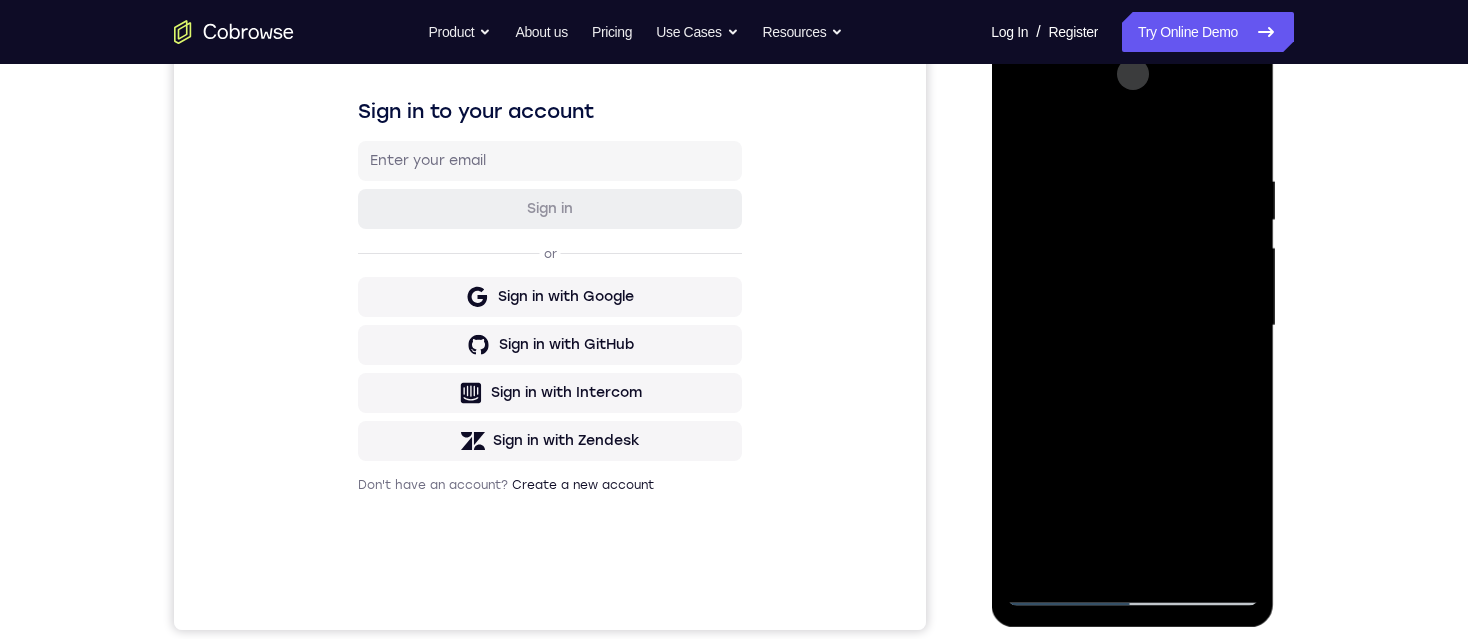 click at bounding box center (1132, 326) 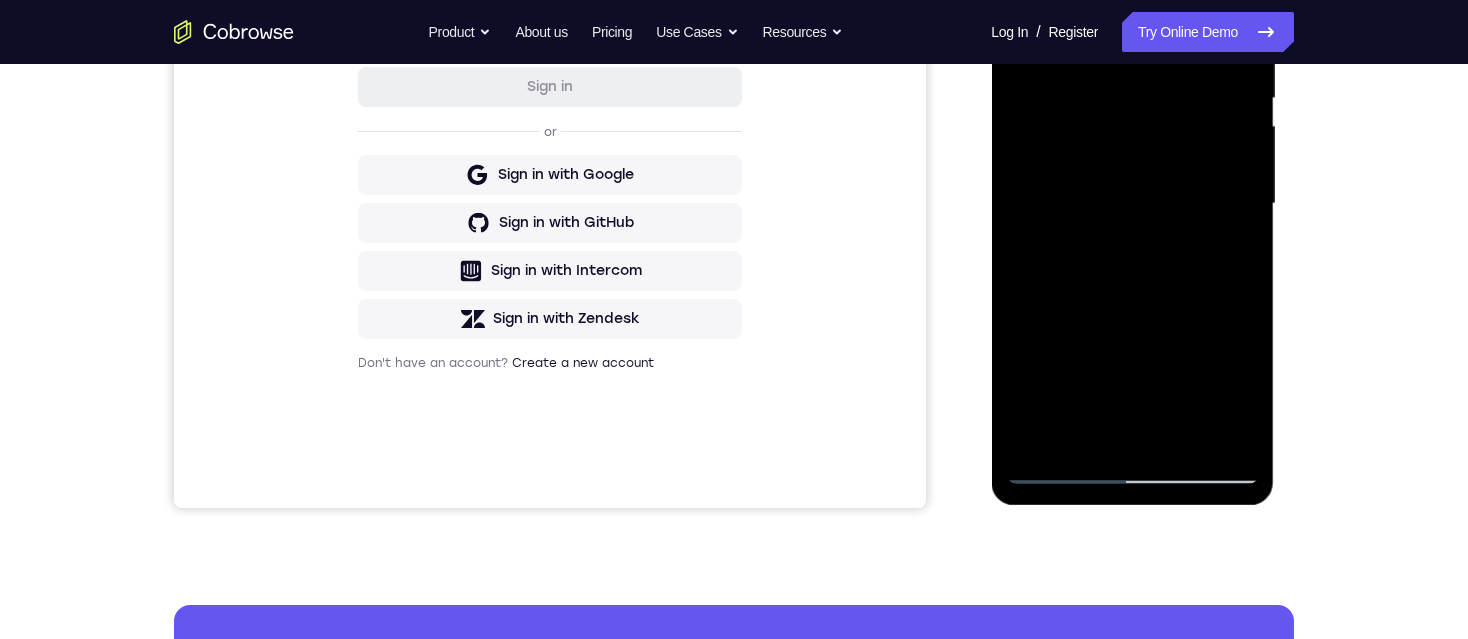 scroll, scrollTop: 400, scrollLeft: 0, axis: vertical 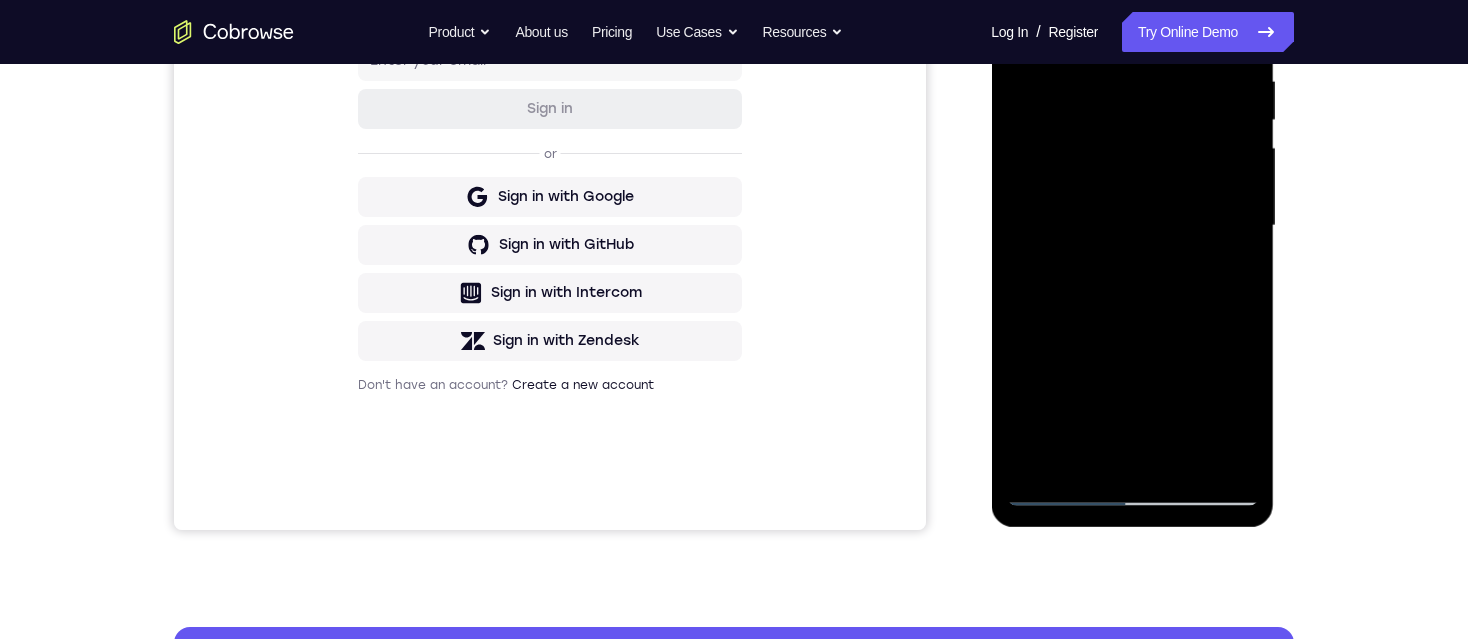 drag, startPoint x: 1097, startPoint y: 356, endPoint x: 1088, endPoint y: 209, distance: 147.27525 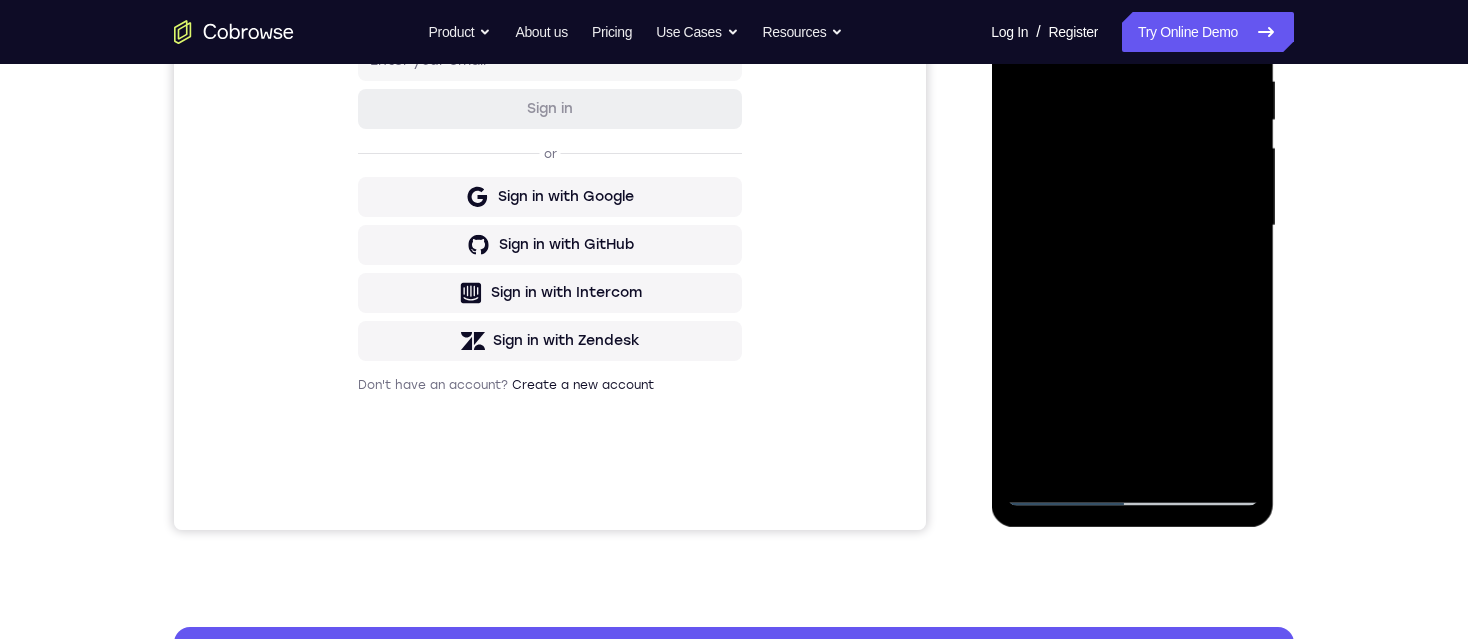 drag, startPoint x: 1118, startPoint y: 355, endPoint x: 1110, endPoint y: 223, distance: 132.2422 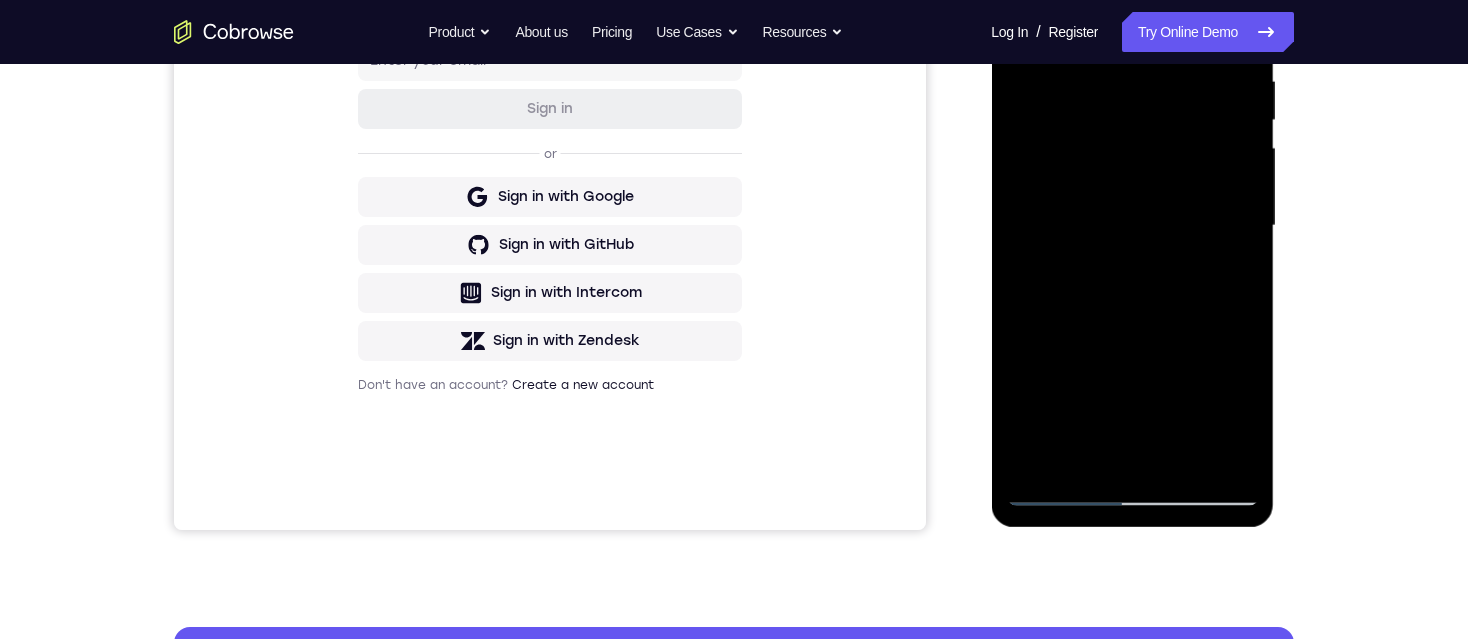 drag, startPoint x: 1120, startPoint y: 332, endPoint x: 1105, endPoint y: 210, distance: 122.91867 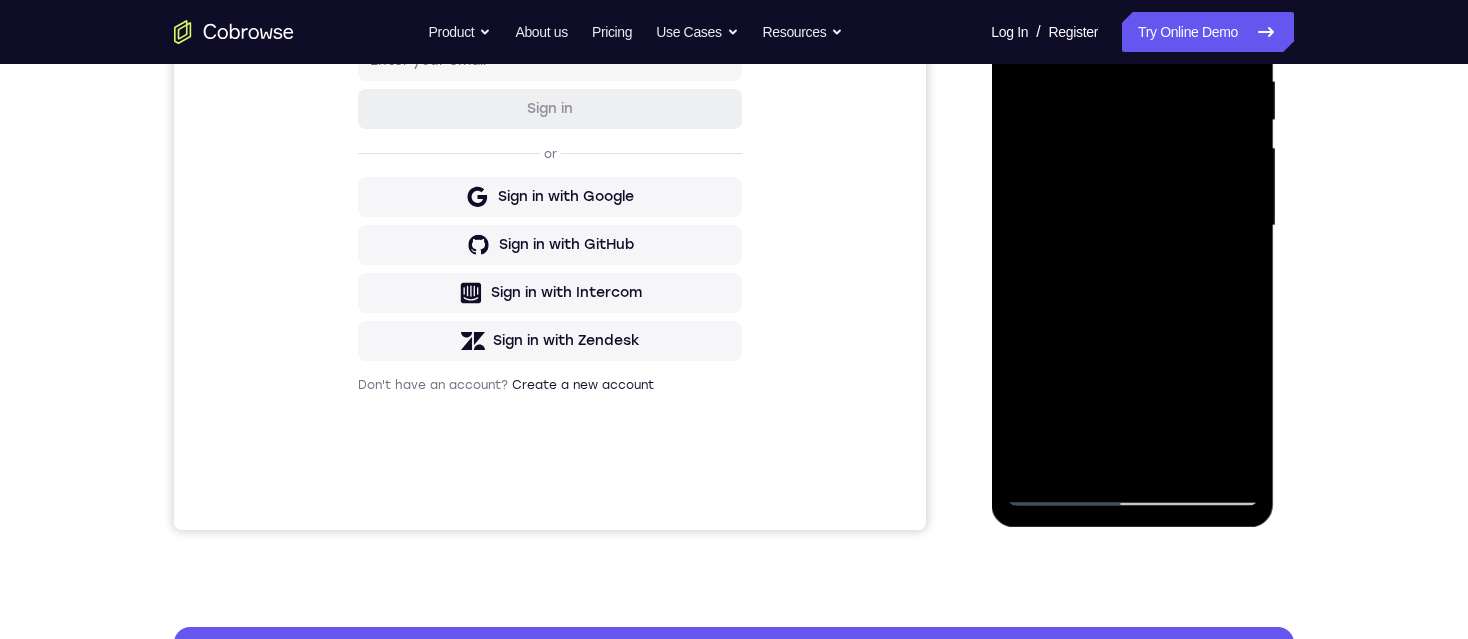 drag, startPoint x: 1116, startPoint y: 339, endPoint x: 1104, endPoint y: 189, distance: 150.47923 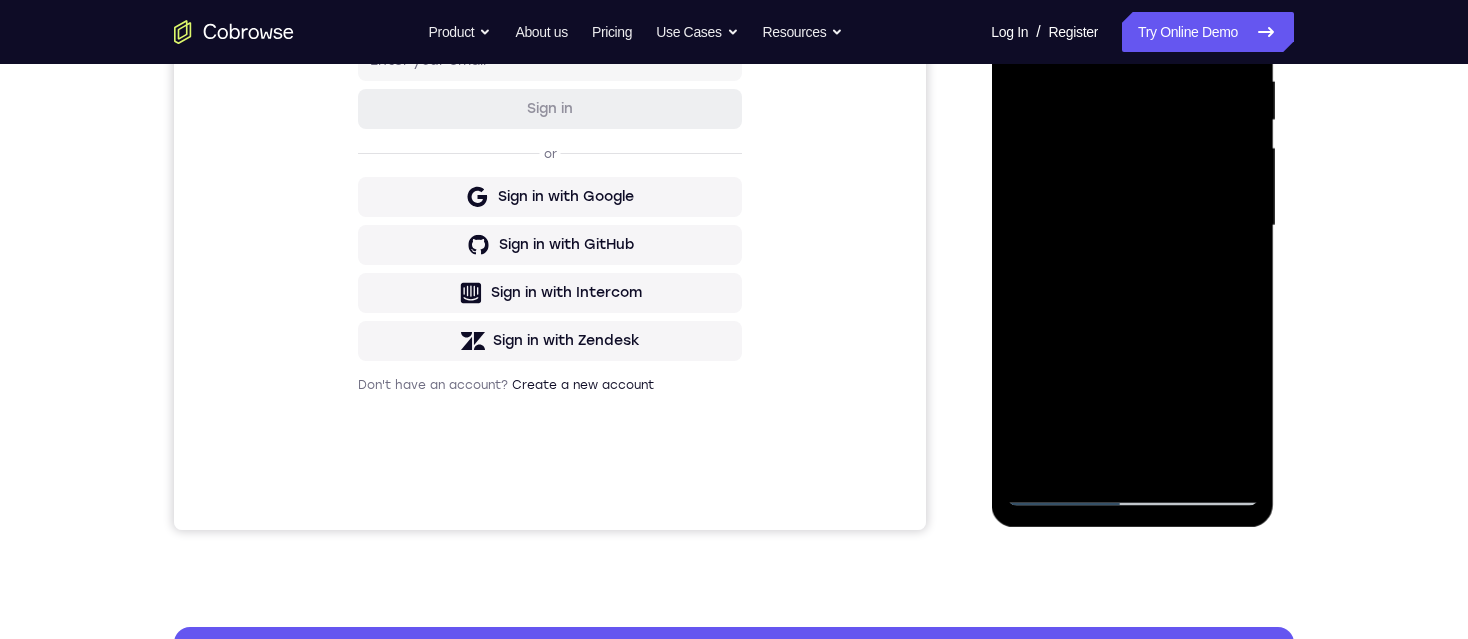 drag, startPoint x: 1108, startPoint y: 334, endPoint x: 1090, endPoint y: 117, distance: 217.74527 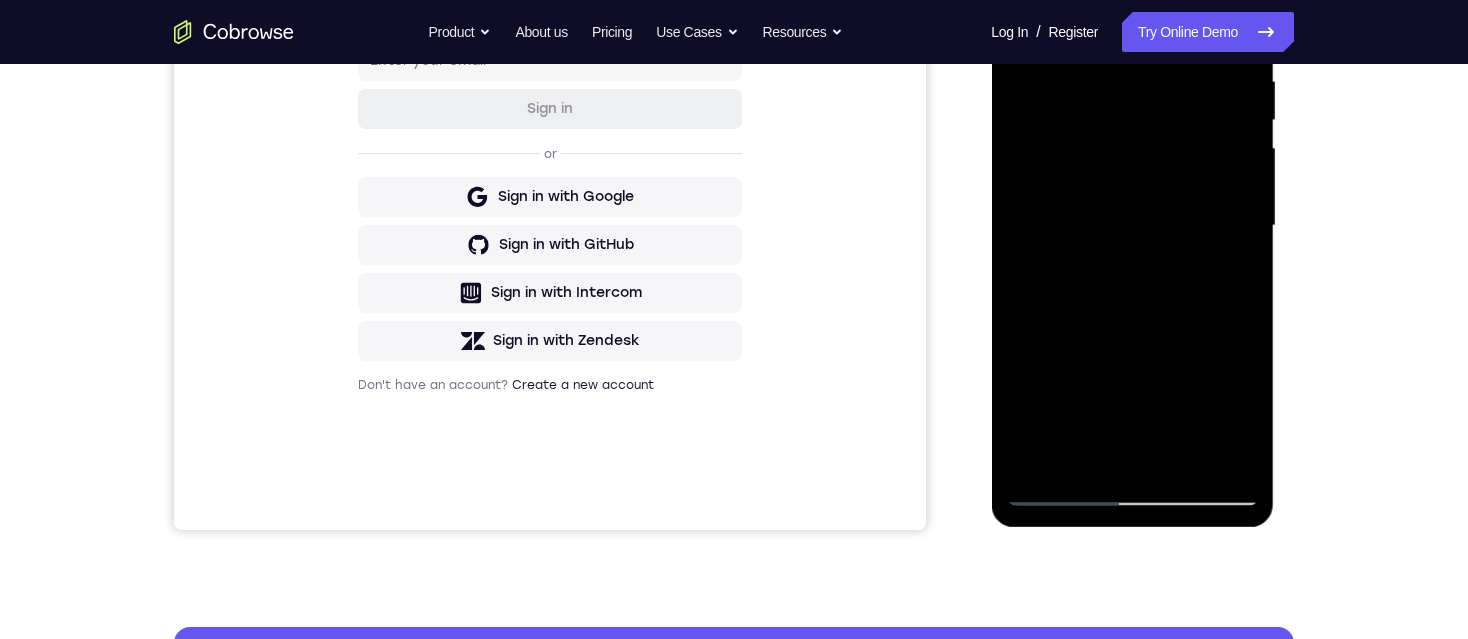 drag, startPoint x: 1090, startPoint y: 121, endPoint x: 1128, endPoint y: 442, distance: 323.2414 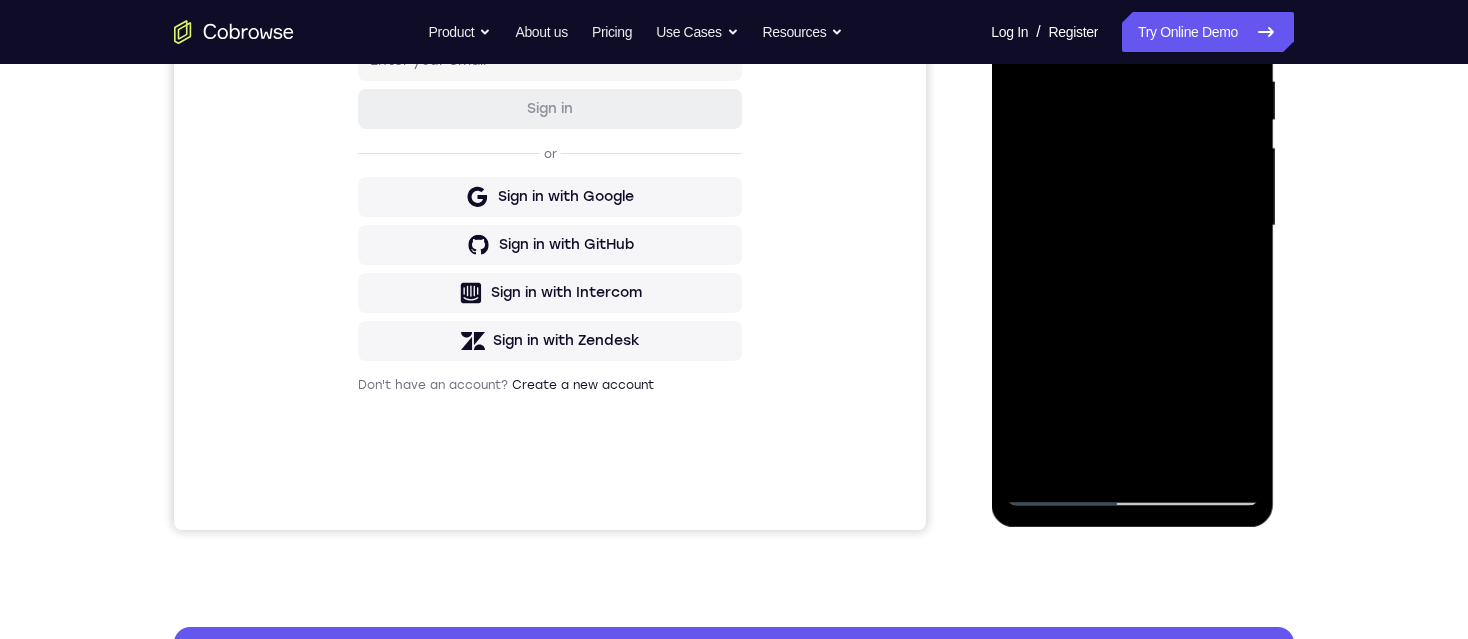 drag, startPoint x: 1087, startPoint y: 133, endPoint x: 1059, endPoint y: 360, distance: 228.72035 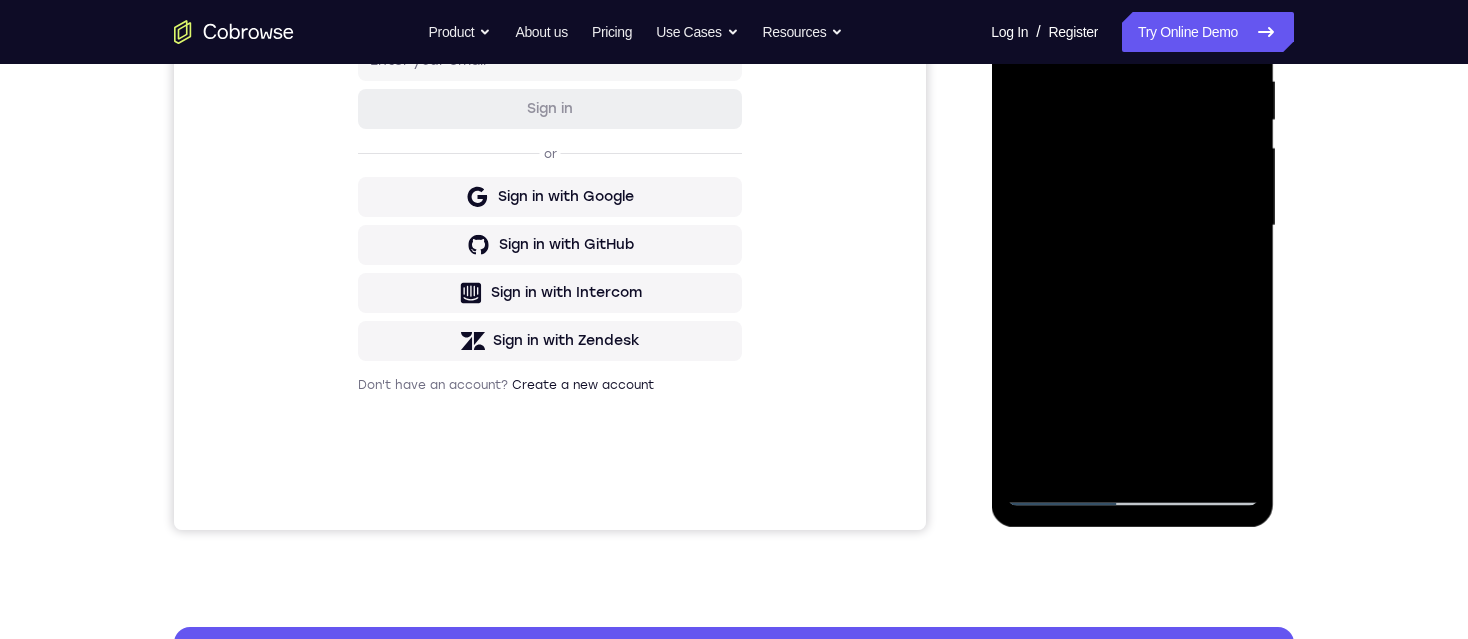 drag, startPoint x: 1092, startPoint y: 141, endPoint x: 1076, endPoint y: 413, distance: 272.47018 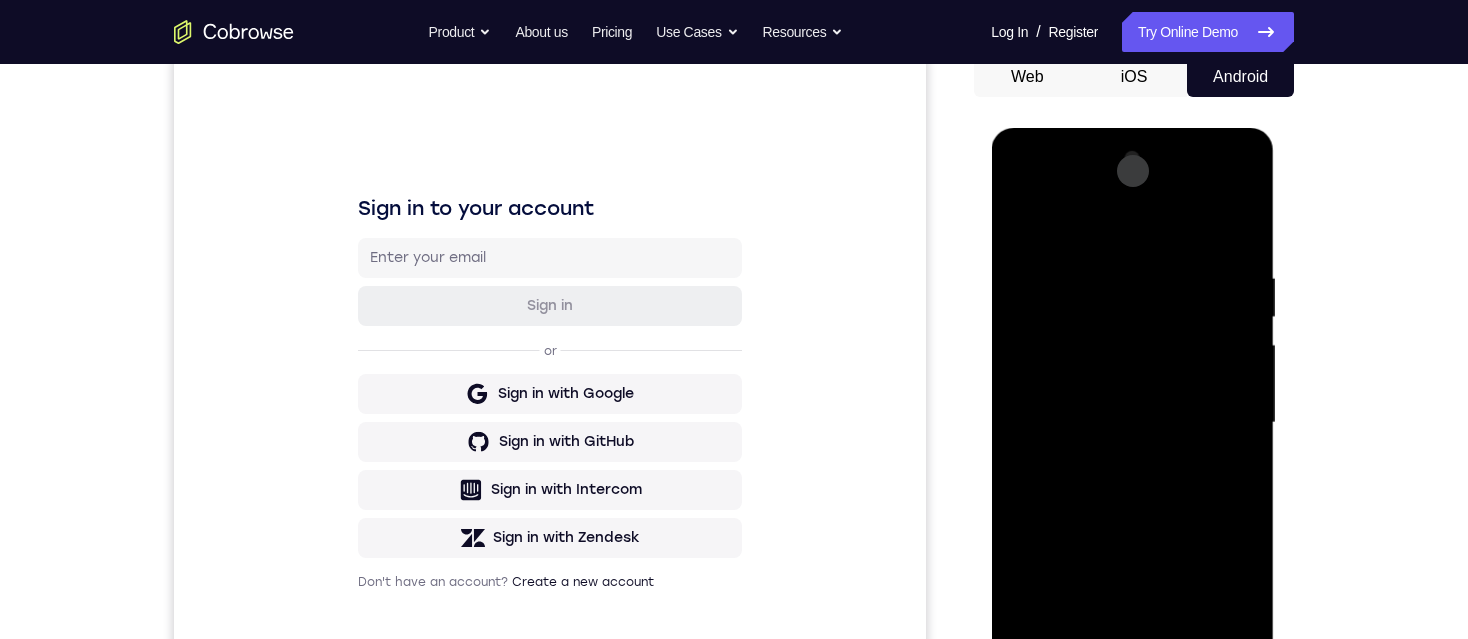 scroll, scrollTop: 200, scrollLeft: 0, axis: vertical 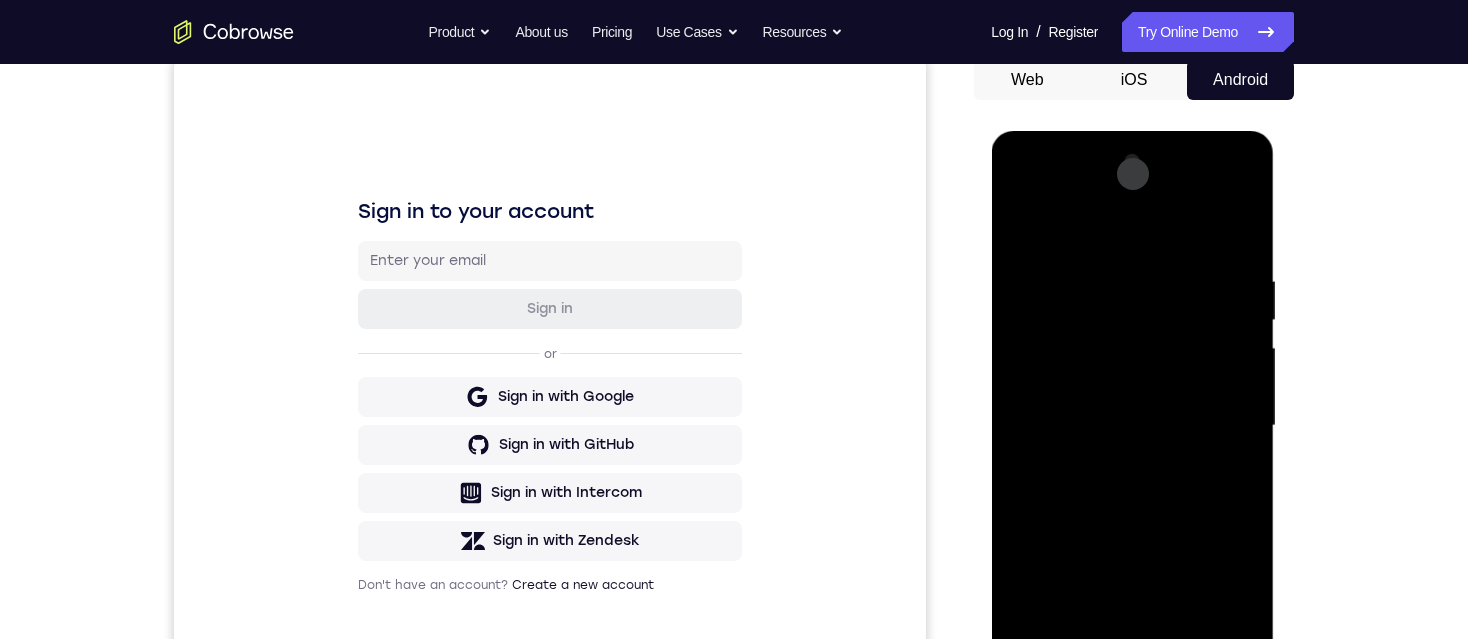click at bounding box center (1132, 426) 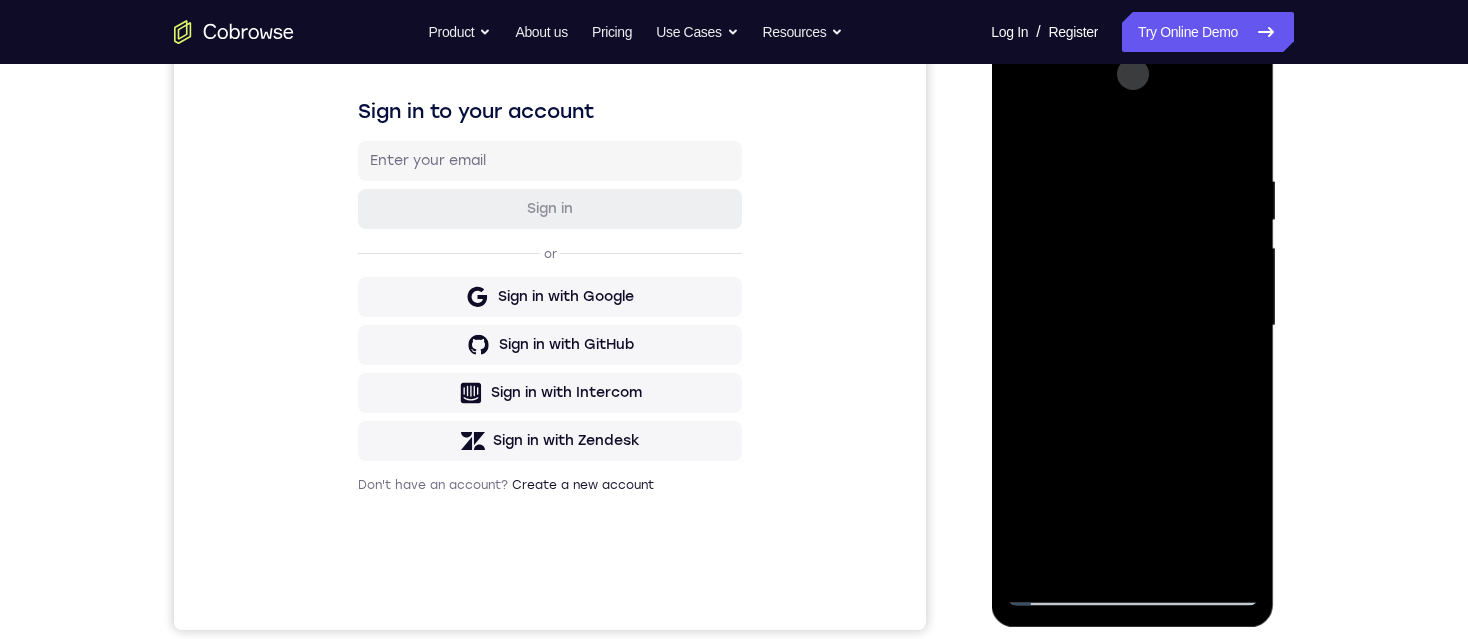 click at bounding box center [1132, 326] 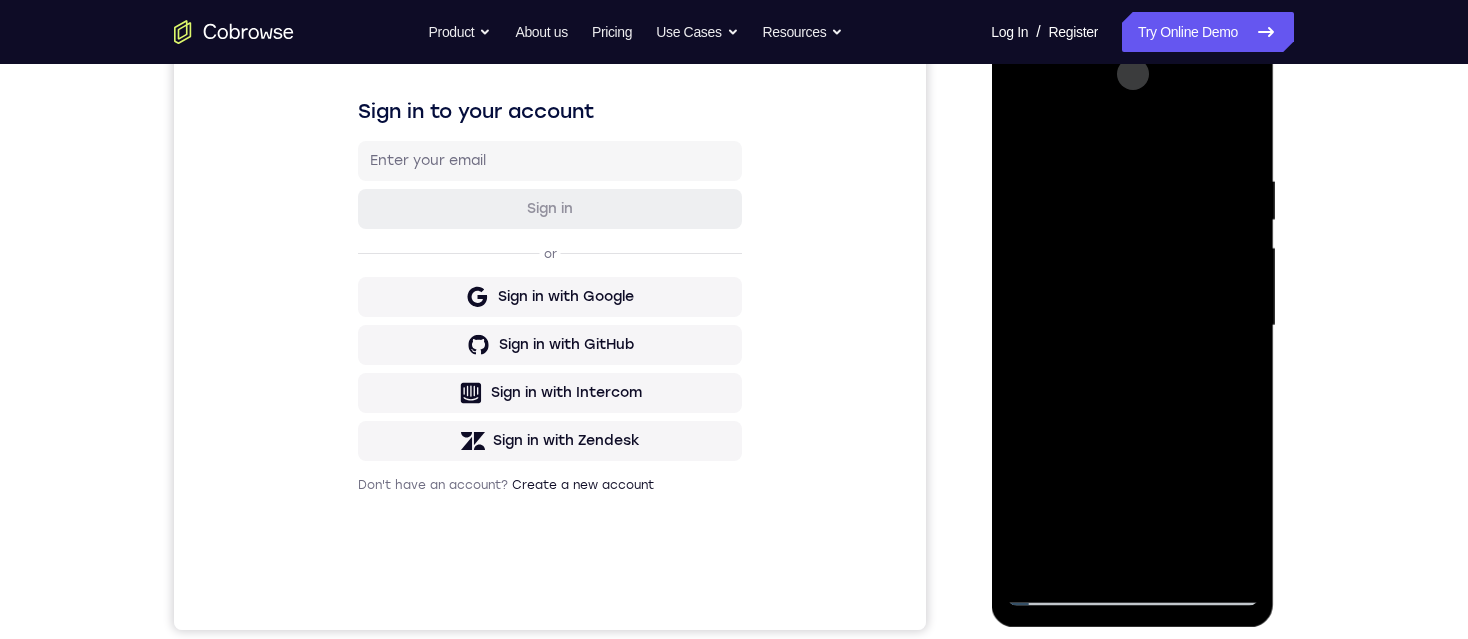 click at bounding box center (1132, 326) 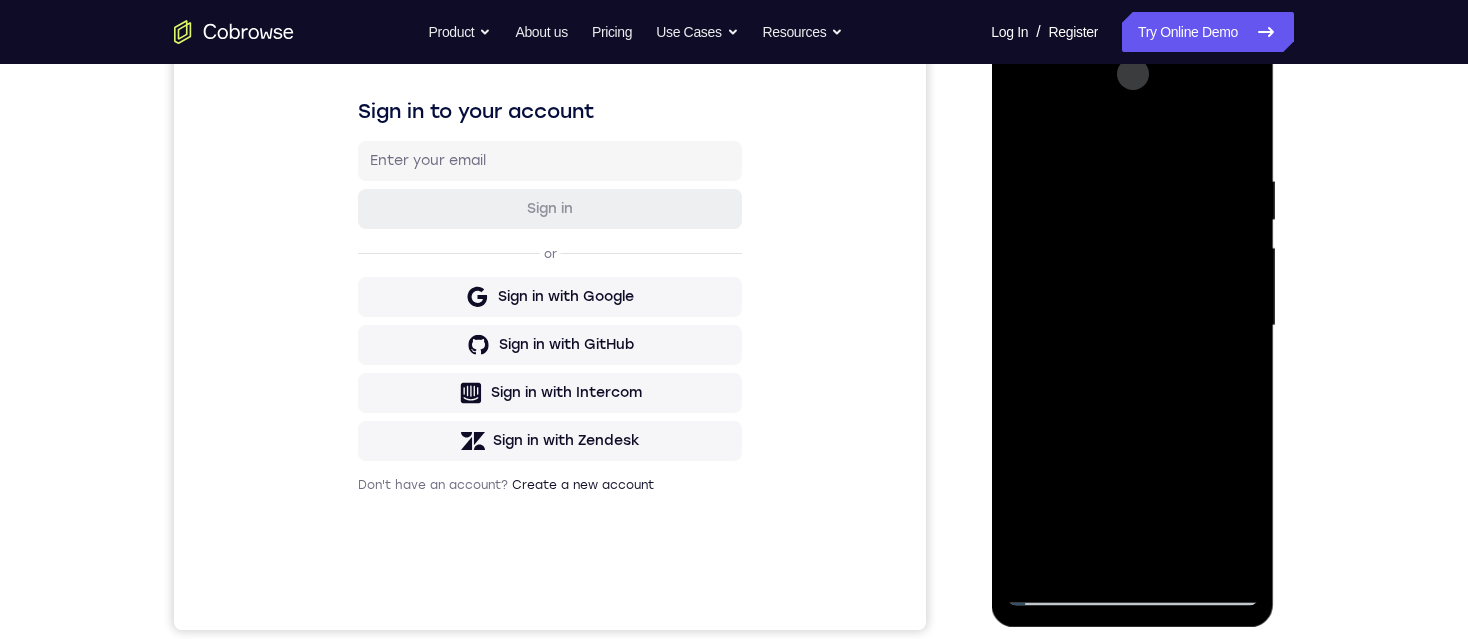drag, startPoint x: 1088, startPoint y: 468, endPoint x: 1068, endPoint y: 234, distance: 234.85315 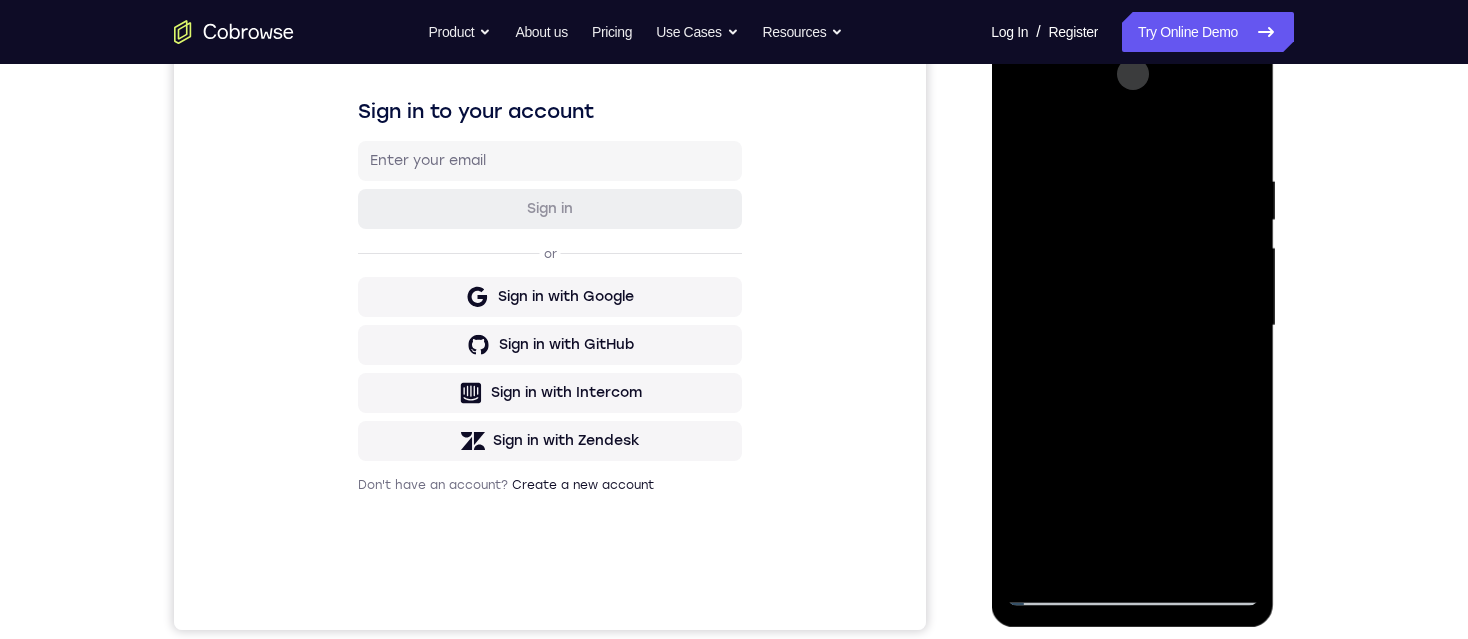 drag, startPoint x: 1076, startPoint y: 490, endPoint x: 1071, endPoint y: 345, distance: 145.08618 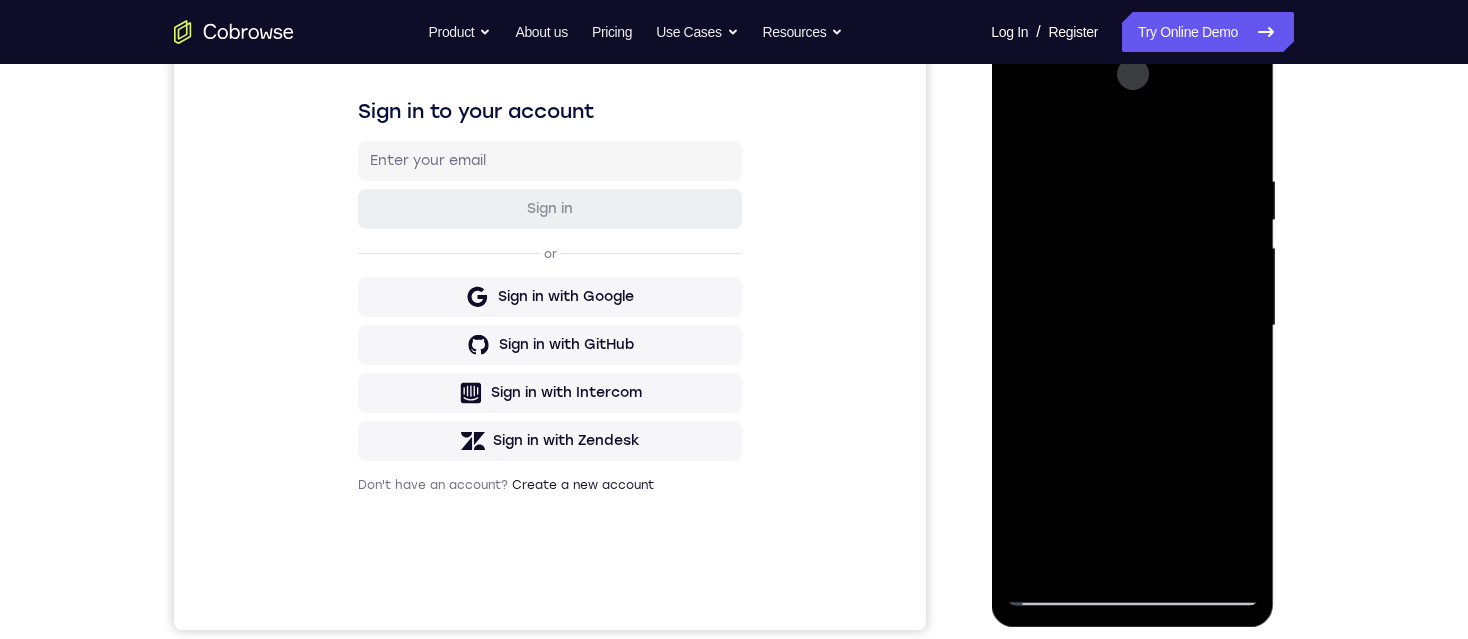 drag, startPoint x: 1088, startPoint y: 477, endPoint x: 1074, endPoint y: 233, distance: 244.4013 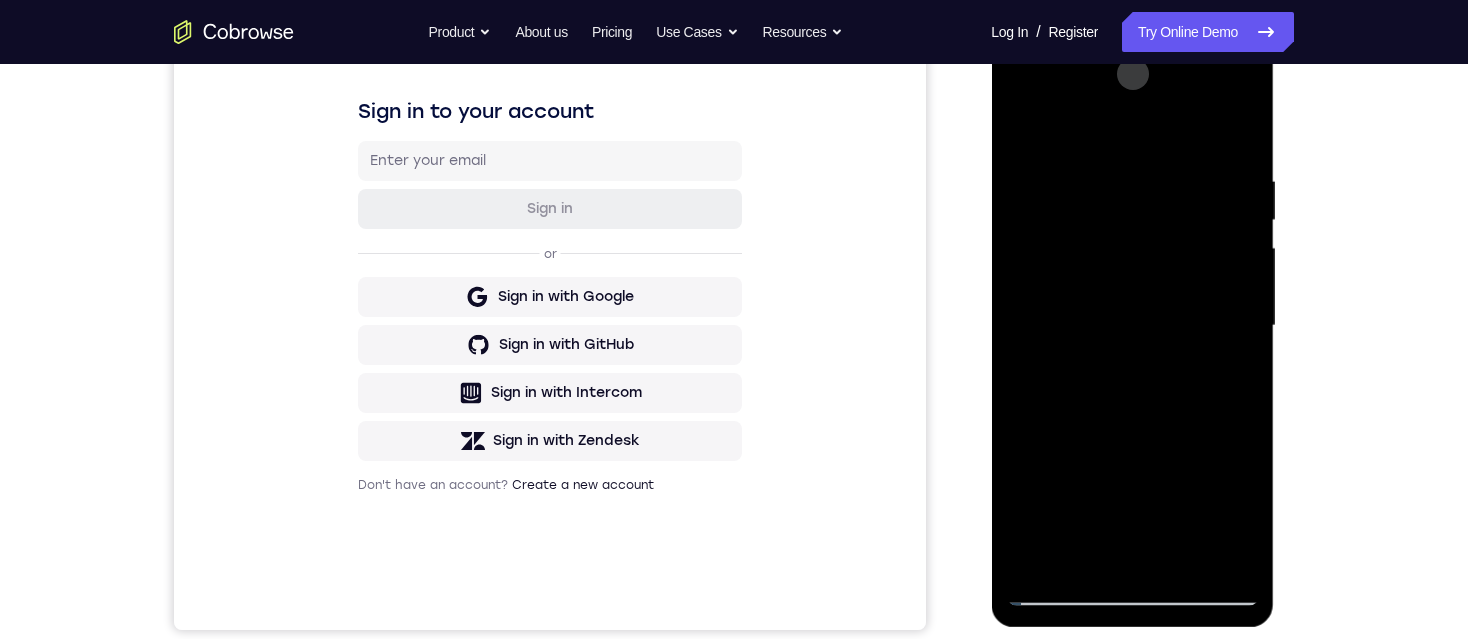 drag, startPoint x: 1105, startPoint y: 464, endPoint x: 1098, endPoint y: 257, distance: 207.11832 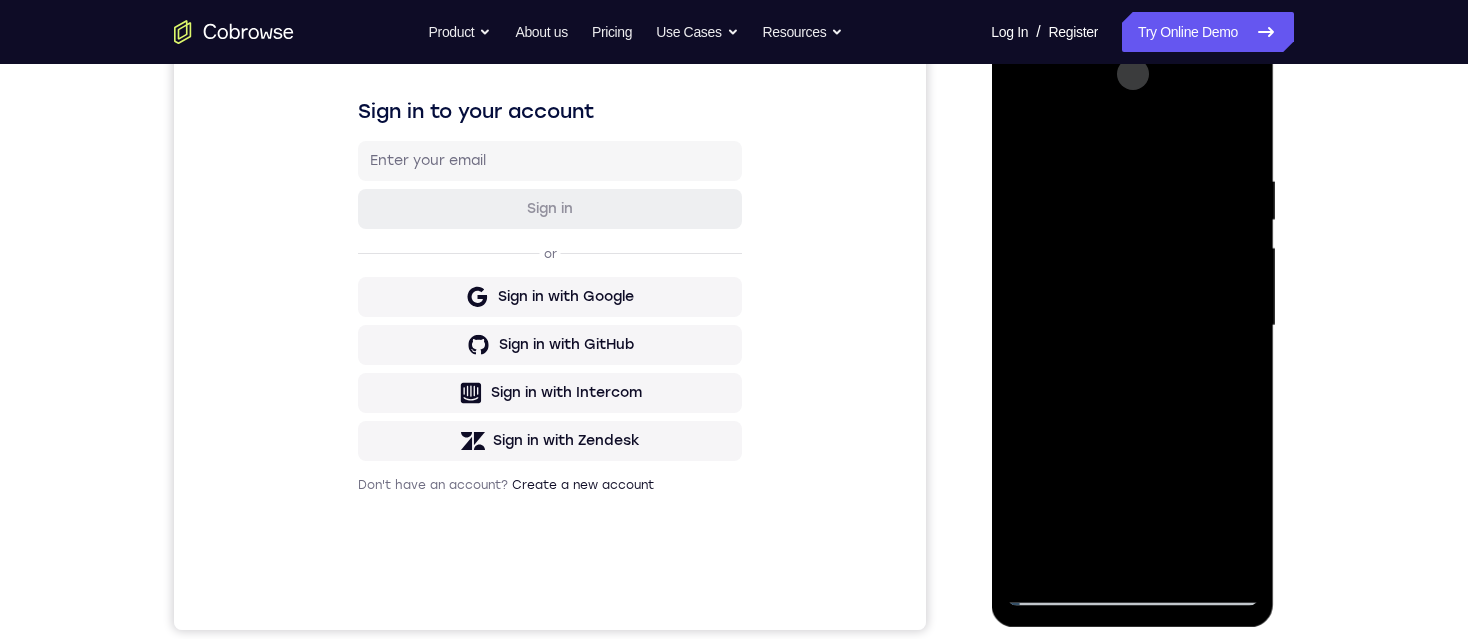 drag, startPoint x: 1102, startPoint y: 450, endPoint x: 1071, endPoint y: 222, distance: 230.09781 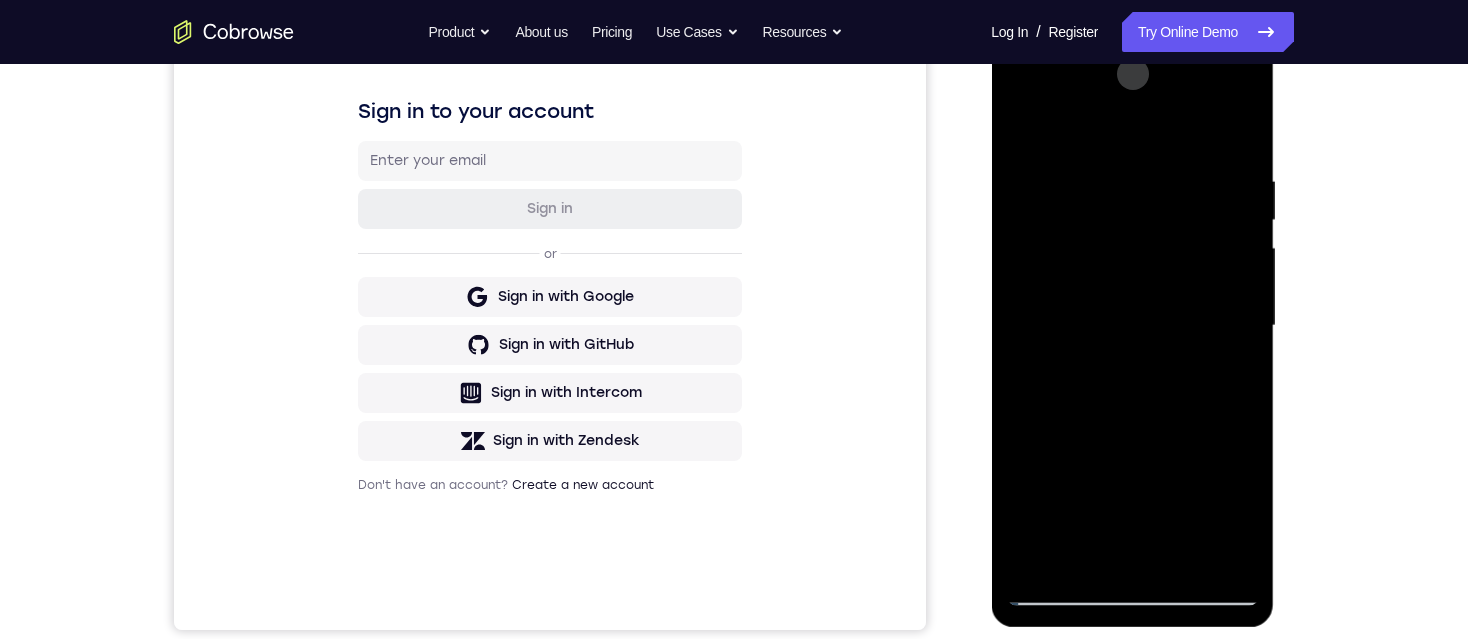 drag, startPoint x: 1089, startPoint y: 463, endPoint x: 1088, endPoint y: 252, distance: 211.00237 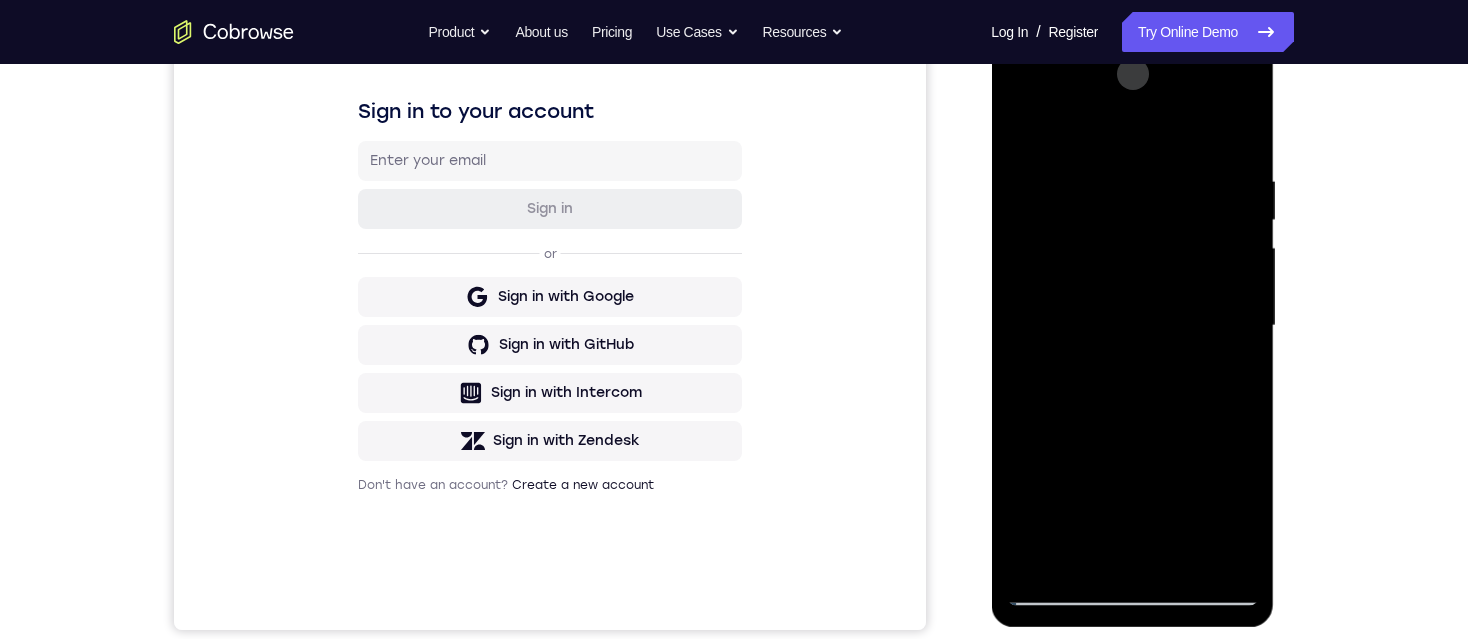 drag, startPoint x: 1084, startPoint y: 434, endPoint x: 1086, endPoint y: 285, distance: 149.01343 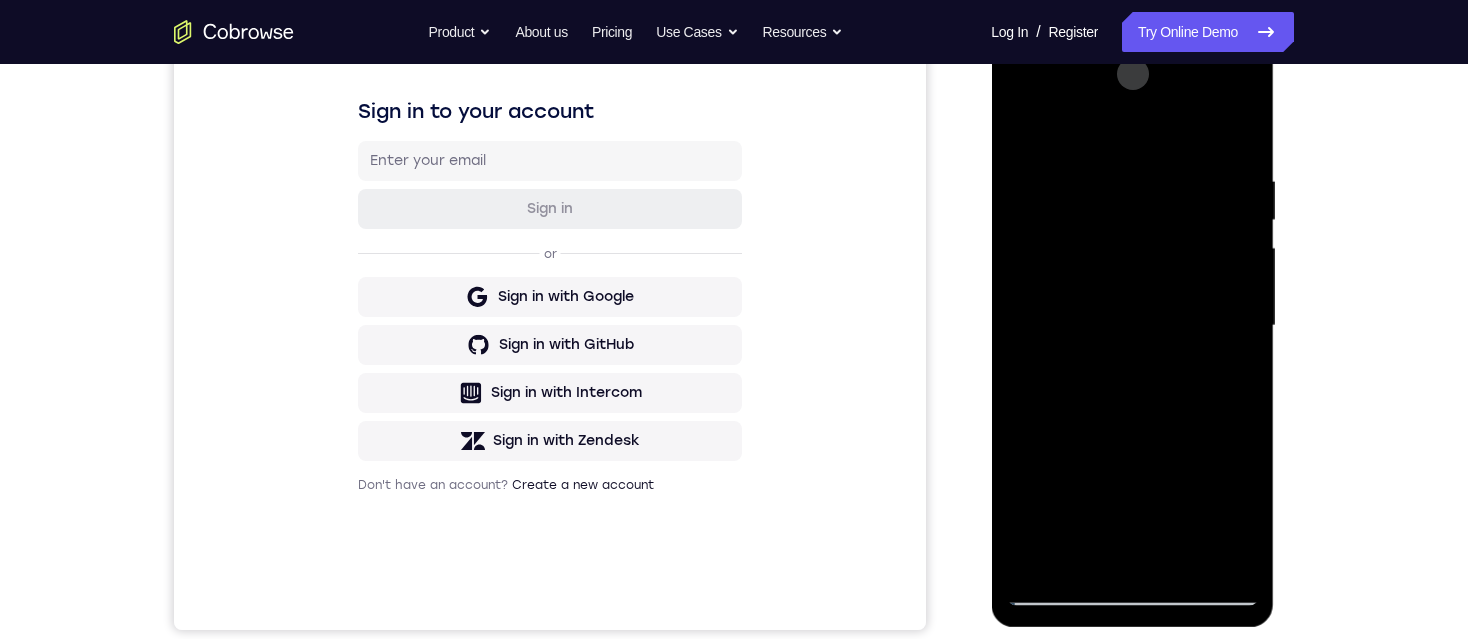 click at bounding box center (1132, 326) 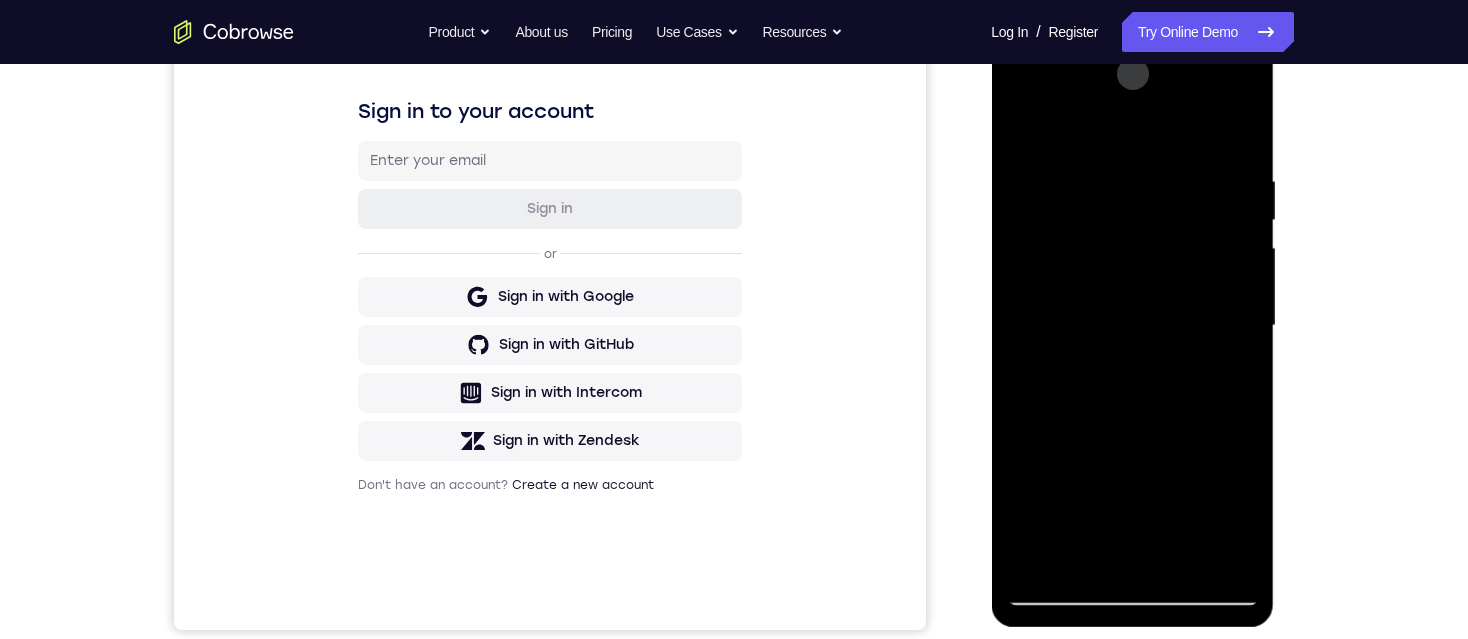 click at bounding box center [1132, 326] 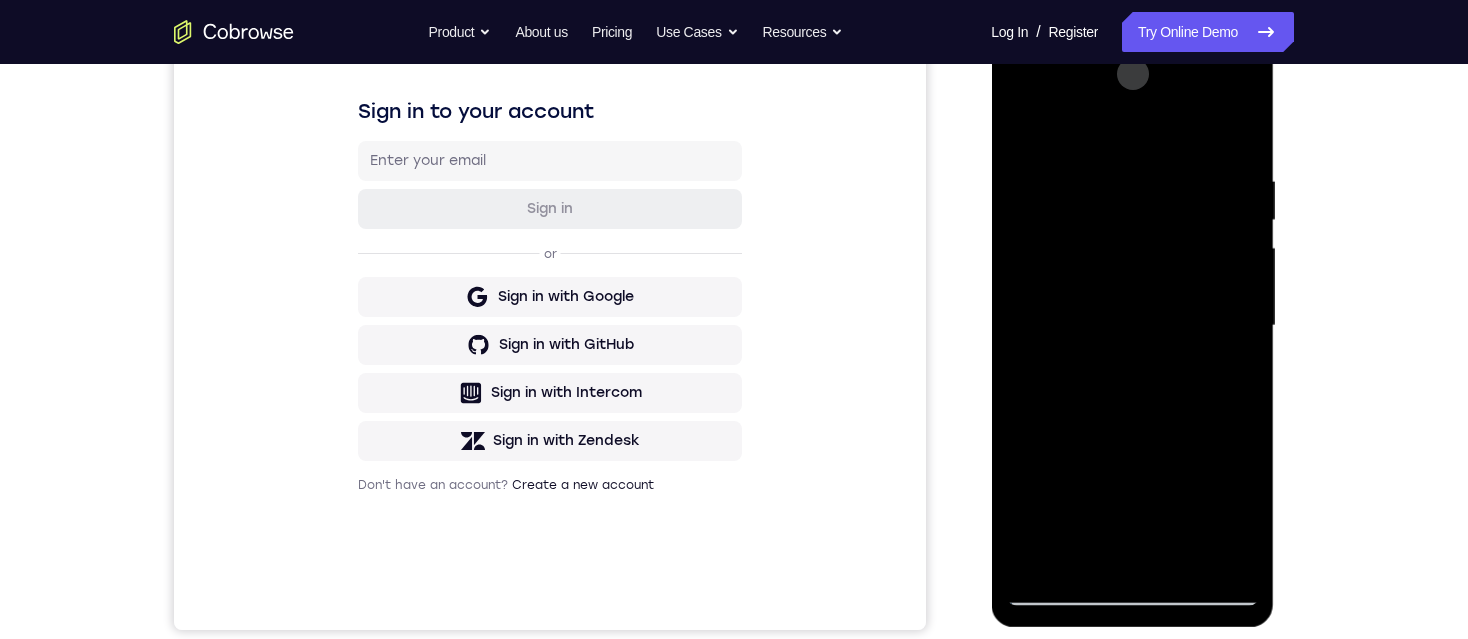 drag, startPoint x: 1179, startPoint y: 412, endPoint x: 1144, endPoint y: 210, distance: 205.00975 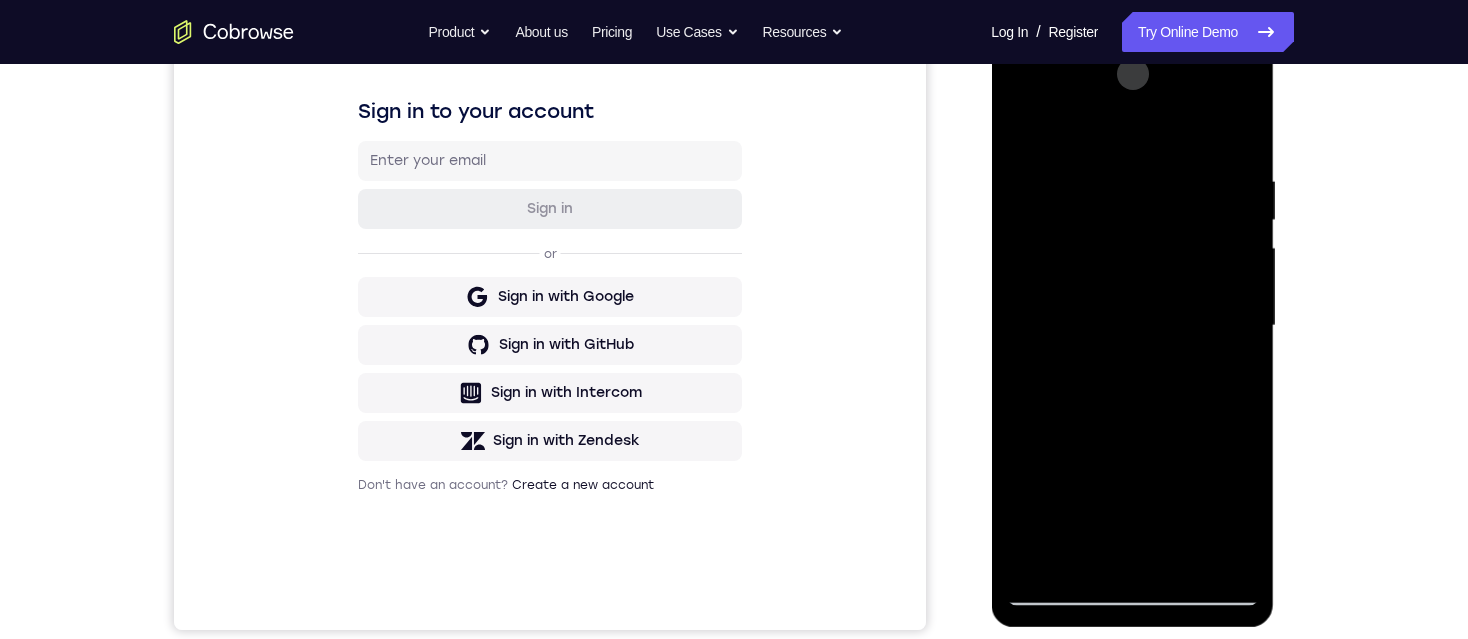drag, startPoint x: 1124, startPoint y: 416, endPoint x: 1078, endPoint y: 177, distance: 243.38652 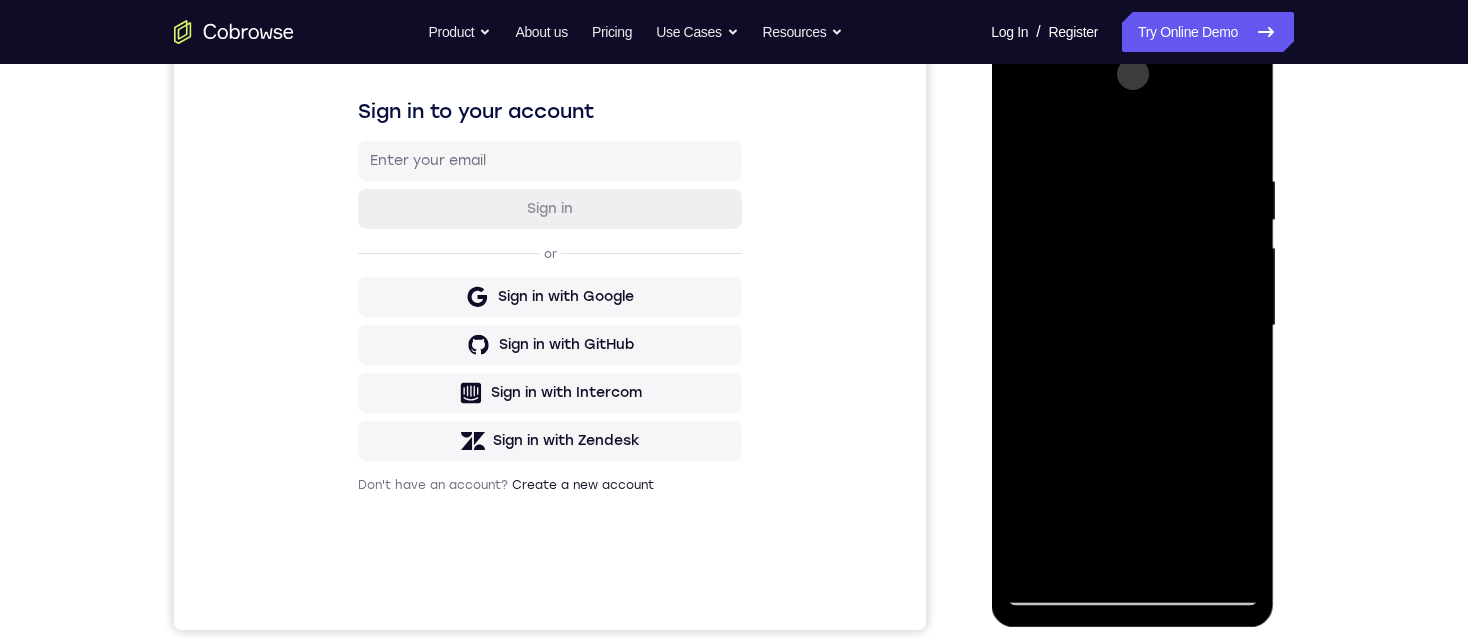drag, startPoint x: 1117, startPoint y: 442, endPoint x: 1091, endPoint y: 133, distance: 310.09192 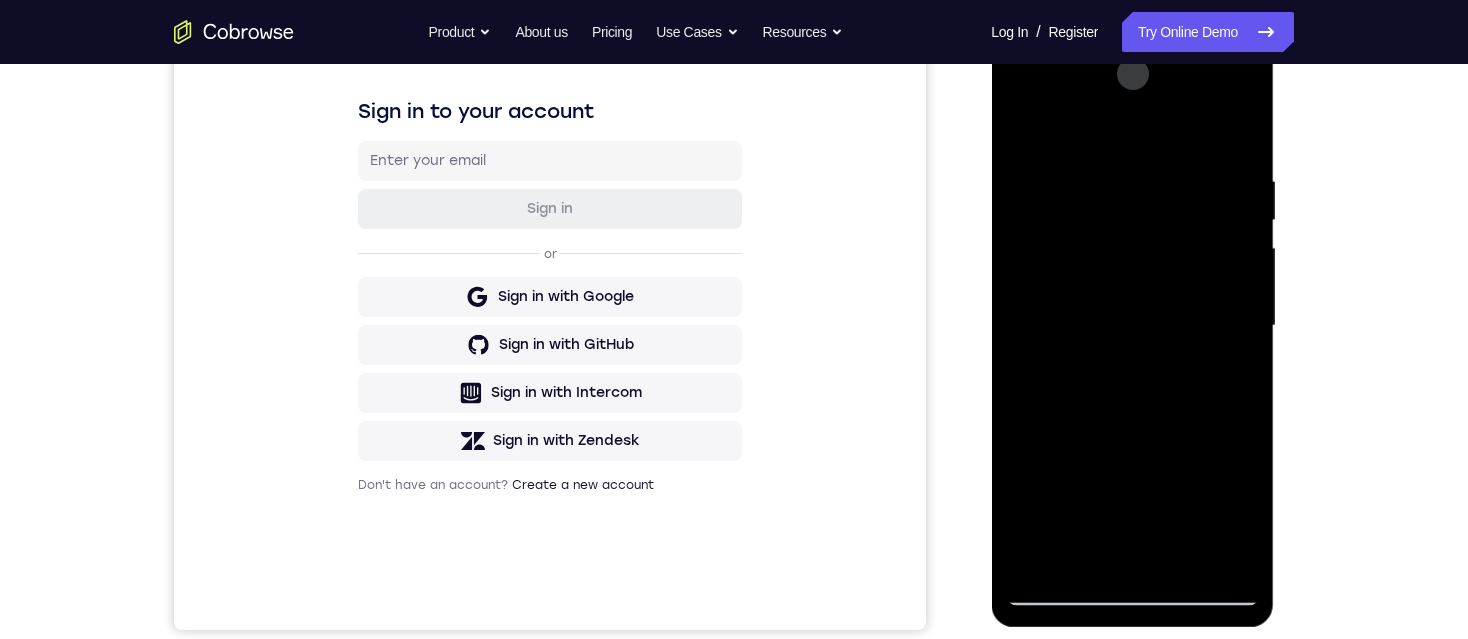 drag, startPoint x: 1101, startPoint y: 374, endPoint x: 1088, endPoint y: 201, distance: 173.48775 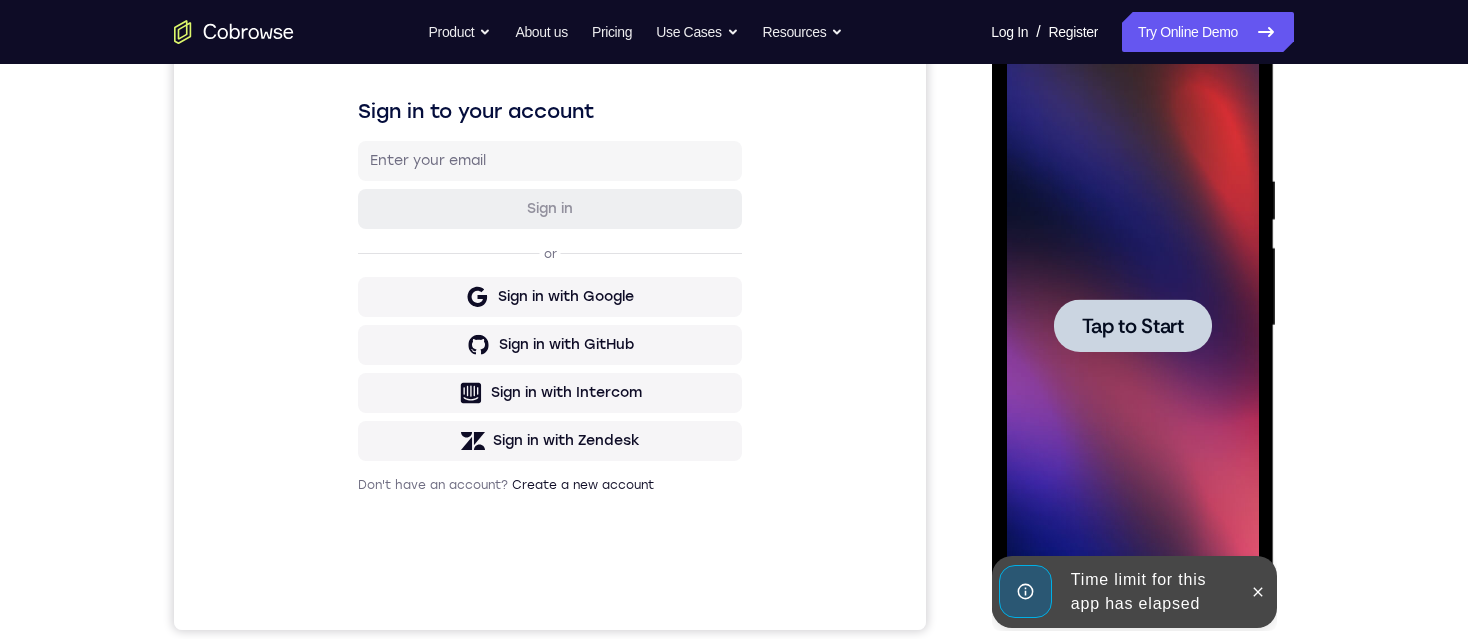 click on "Tap to Start" at bounding box center (1132, 326) 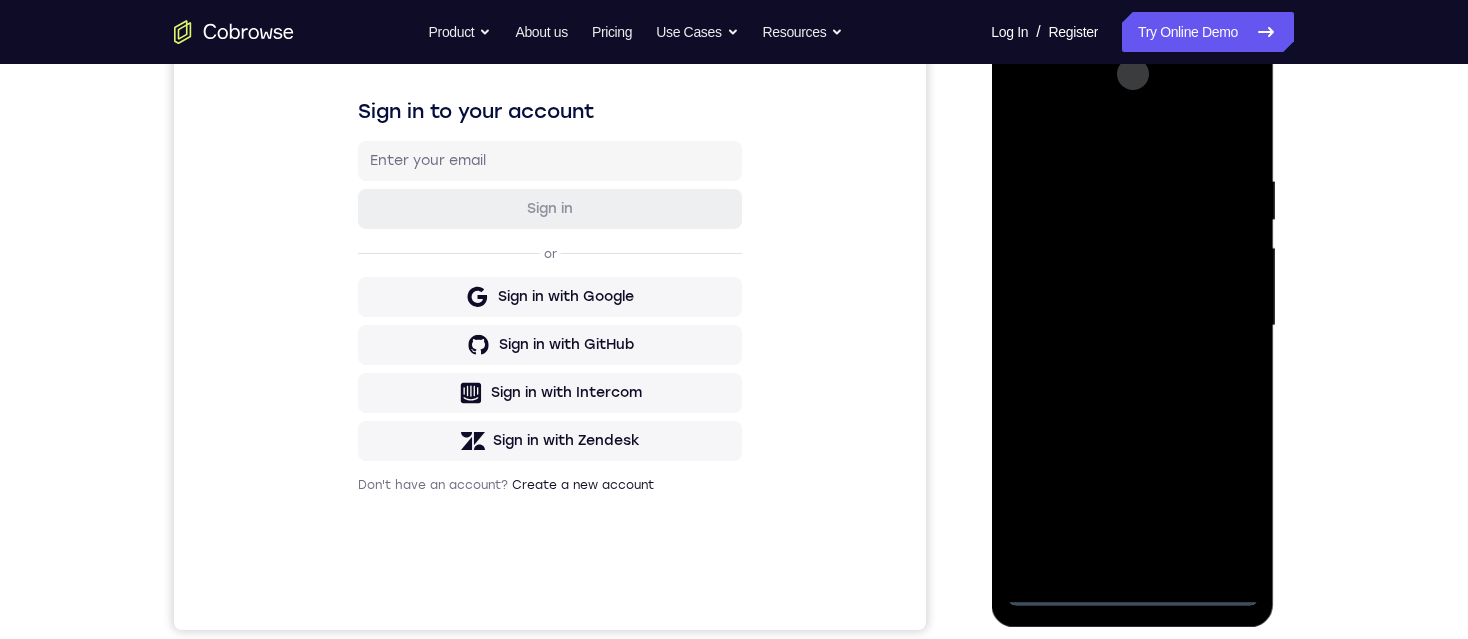 click at bounding box center [1132, 326] 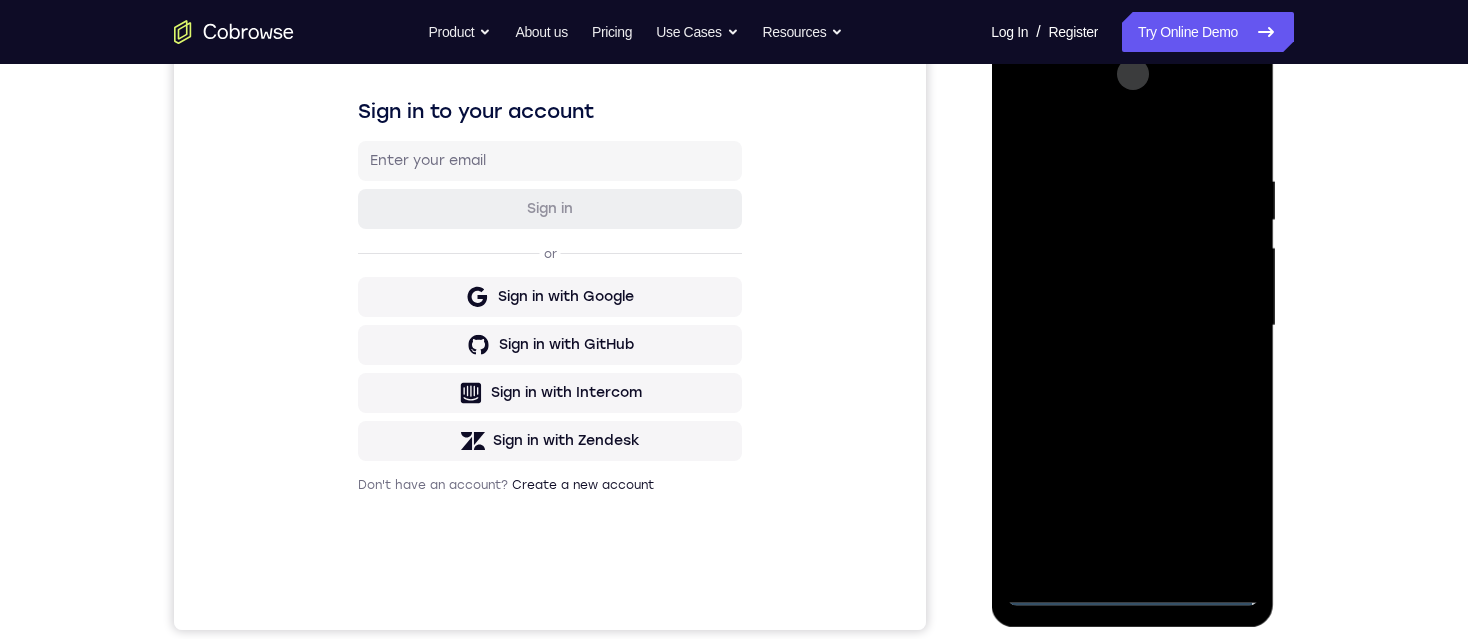 click at bounding box center (1132, 326) 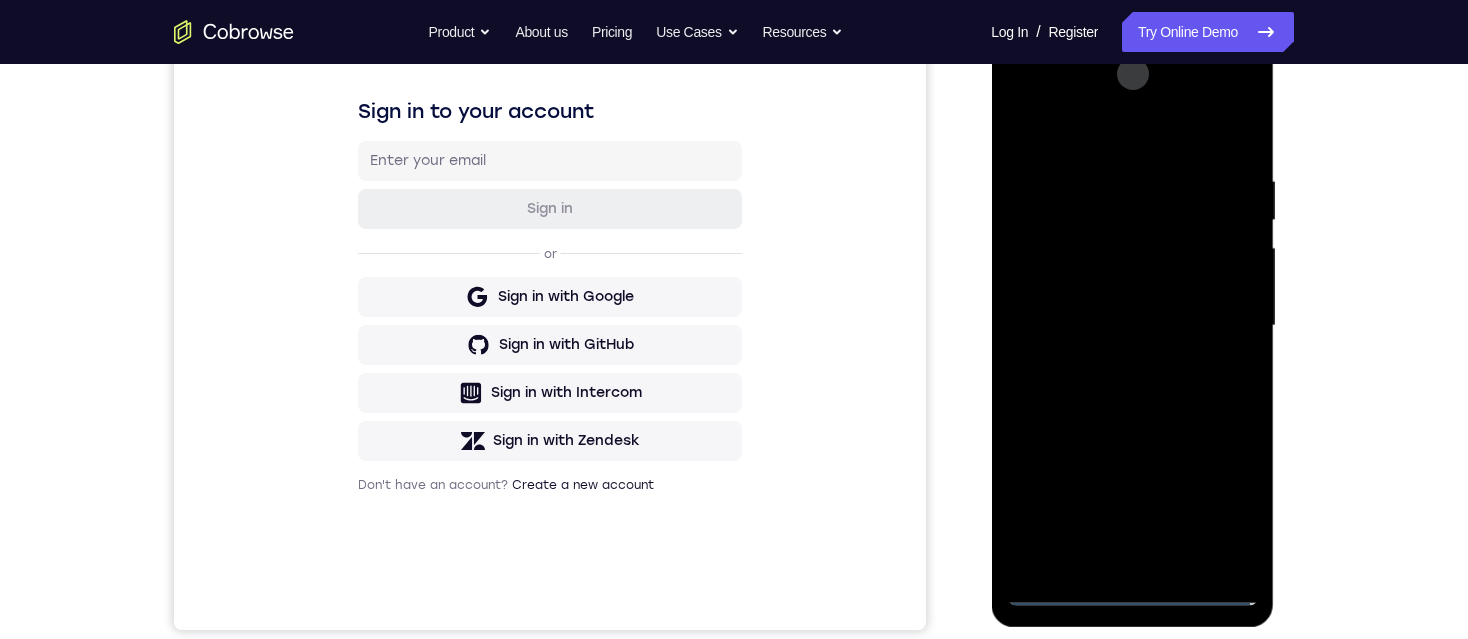 click at bounding box center (1132, 326) 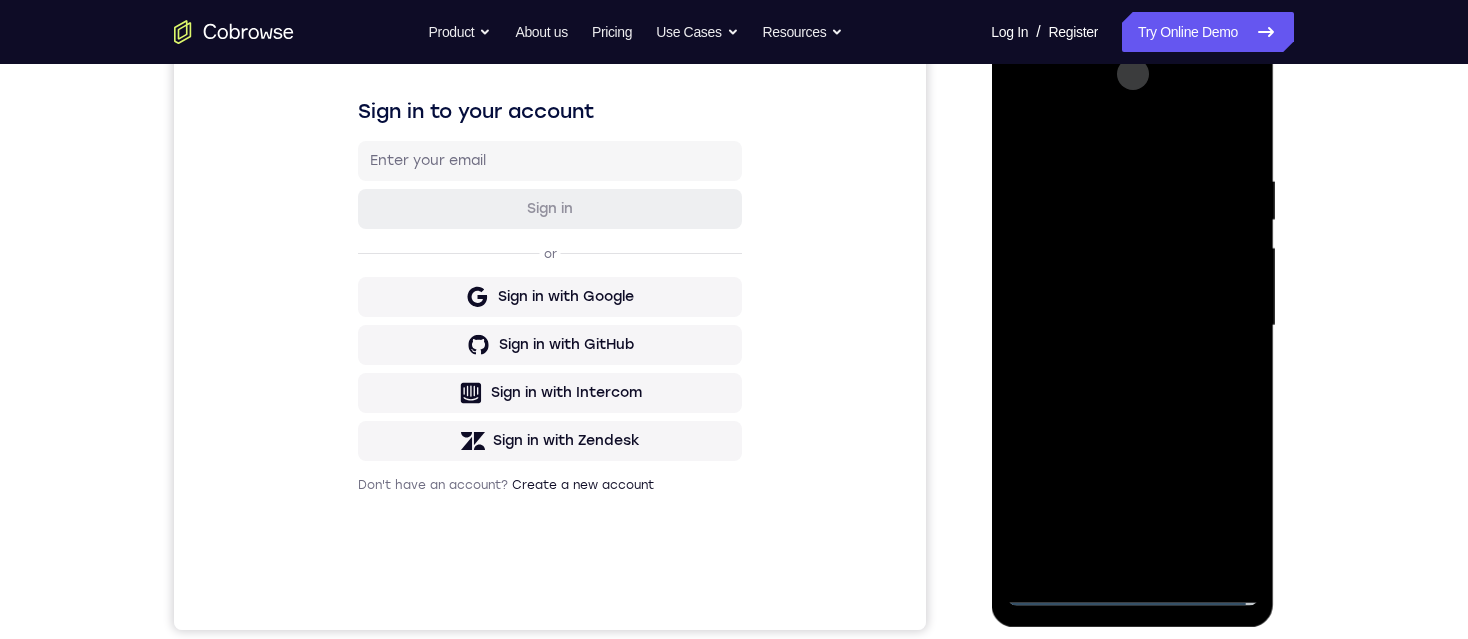 click at bounding box center (1132, 326) 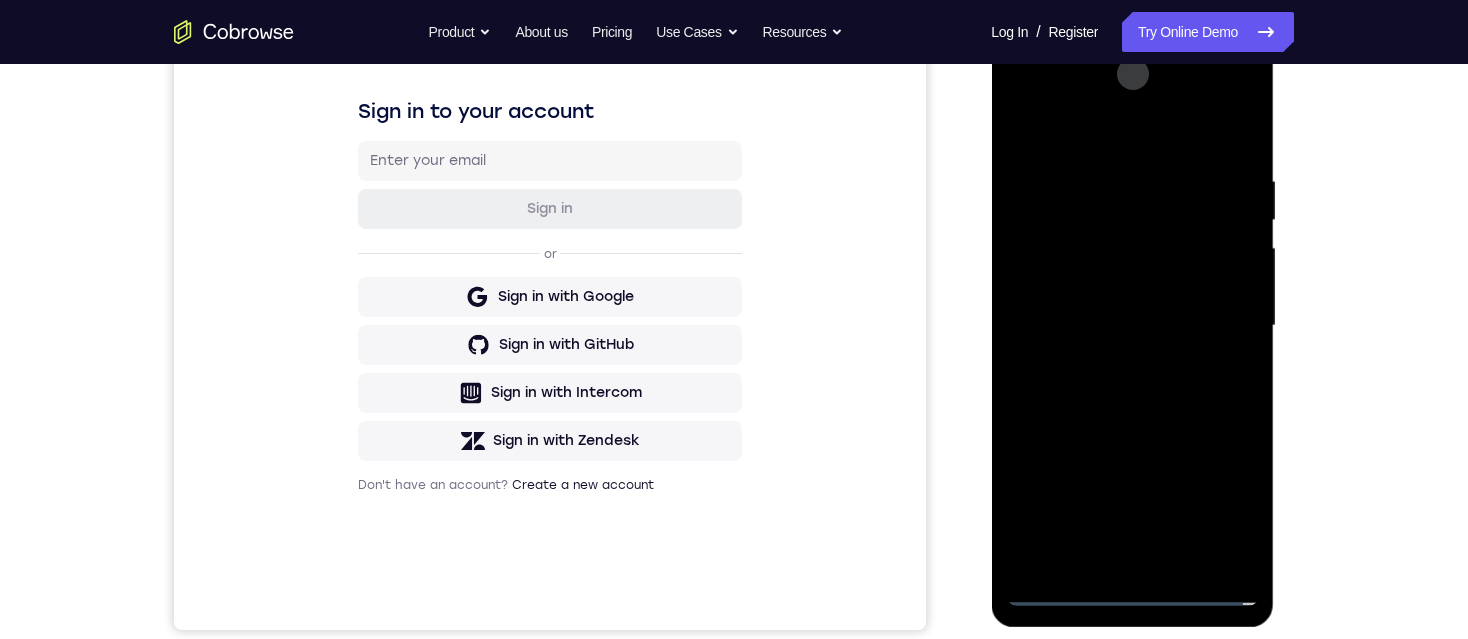 click at bounding box center [1132, 326] 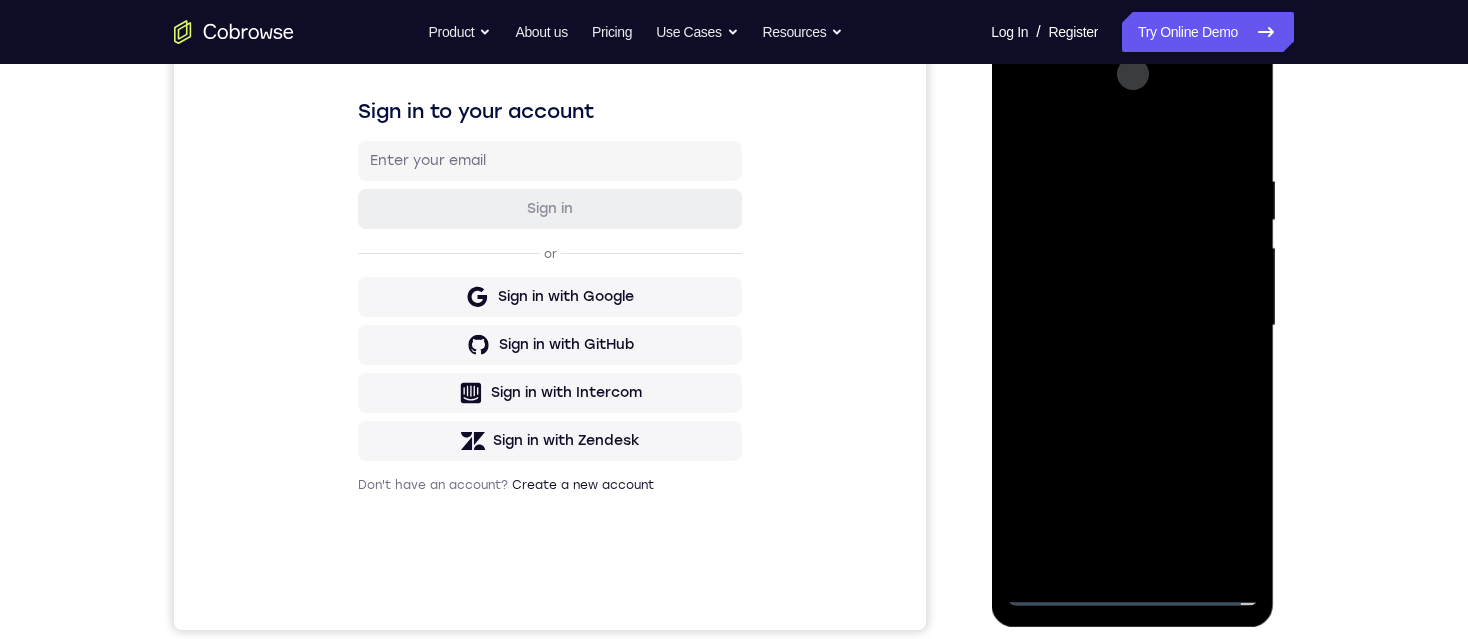click at bounding box center [1132, 326] 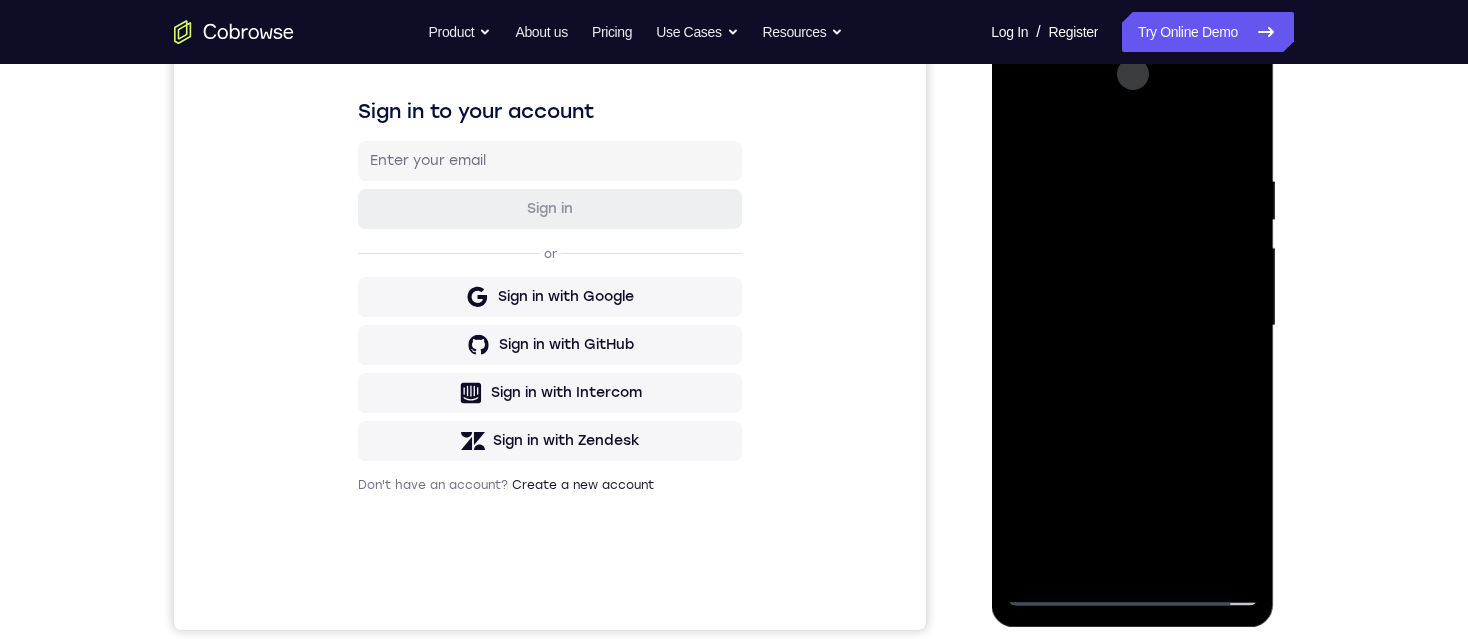 click at bounding box center (1132, 326) 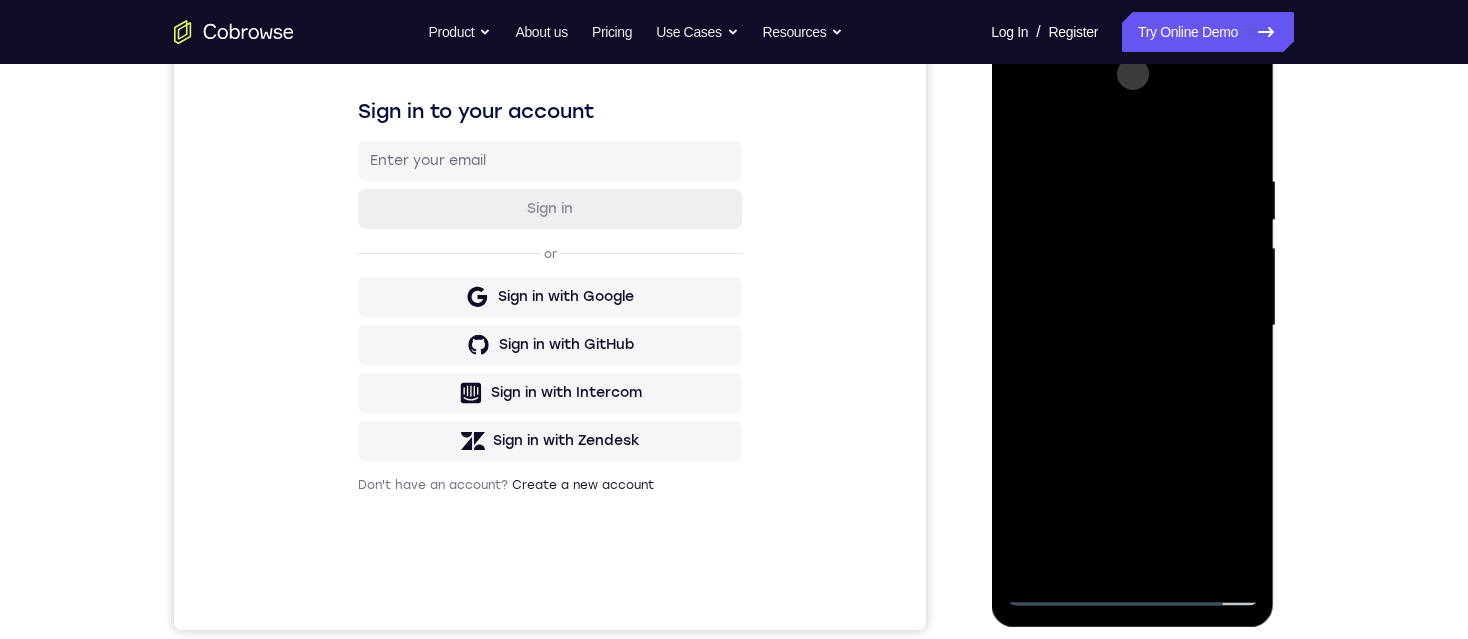 click at bounding box center [1132, 326] 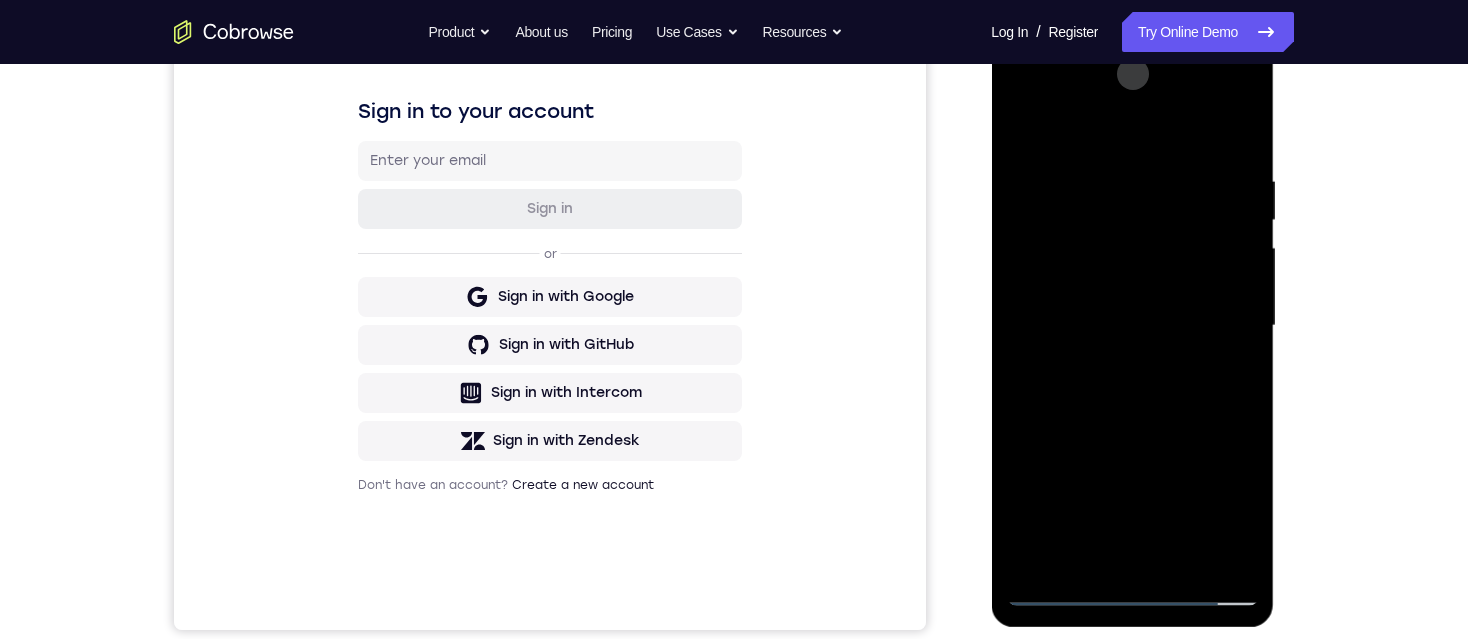 click at bounding box center [1132, 326] 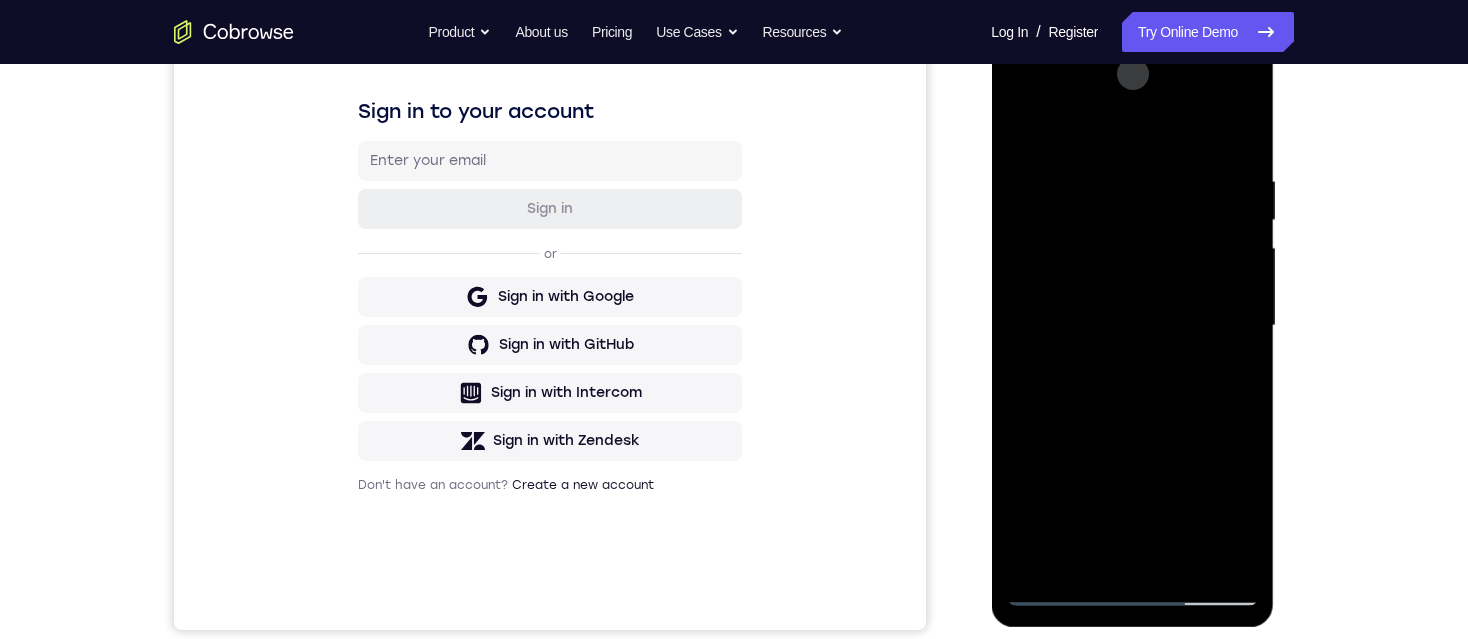 click at bounding box center (1132, 326) 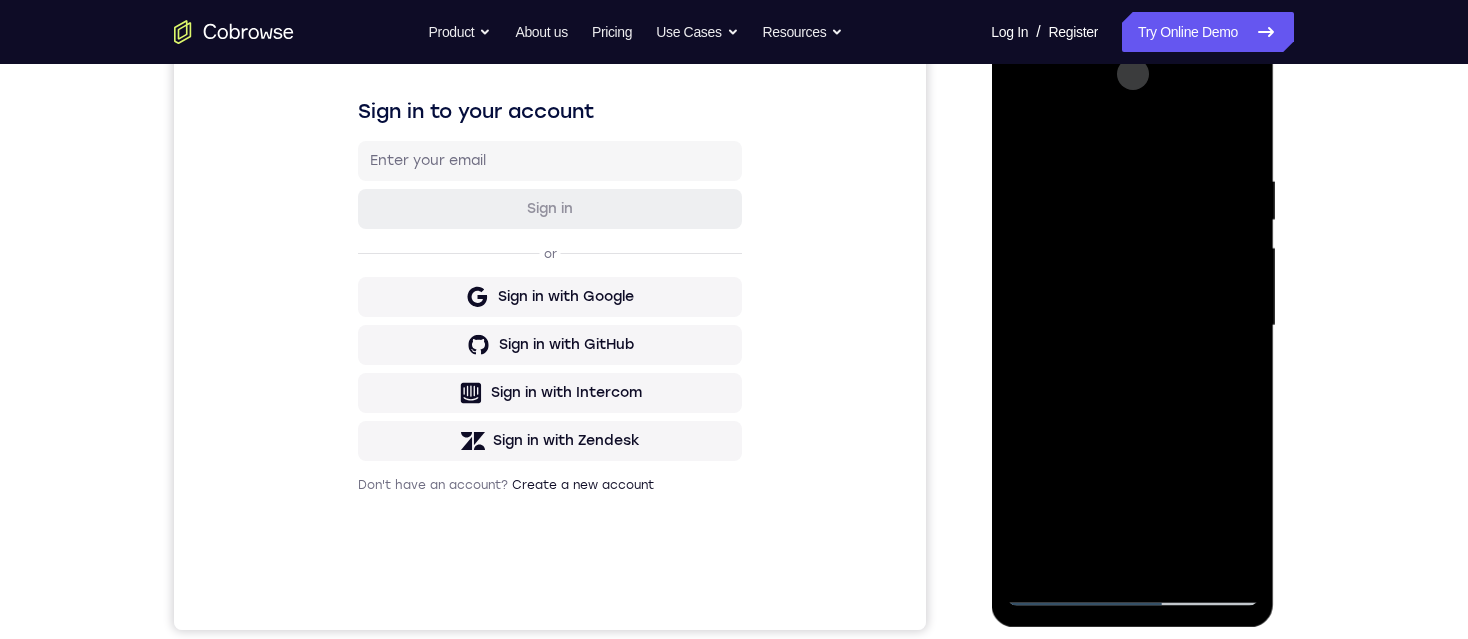 click at bounding box center (1132, 326) 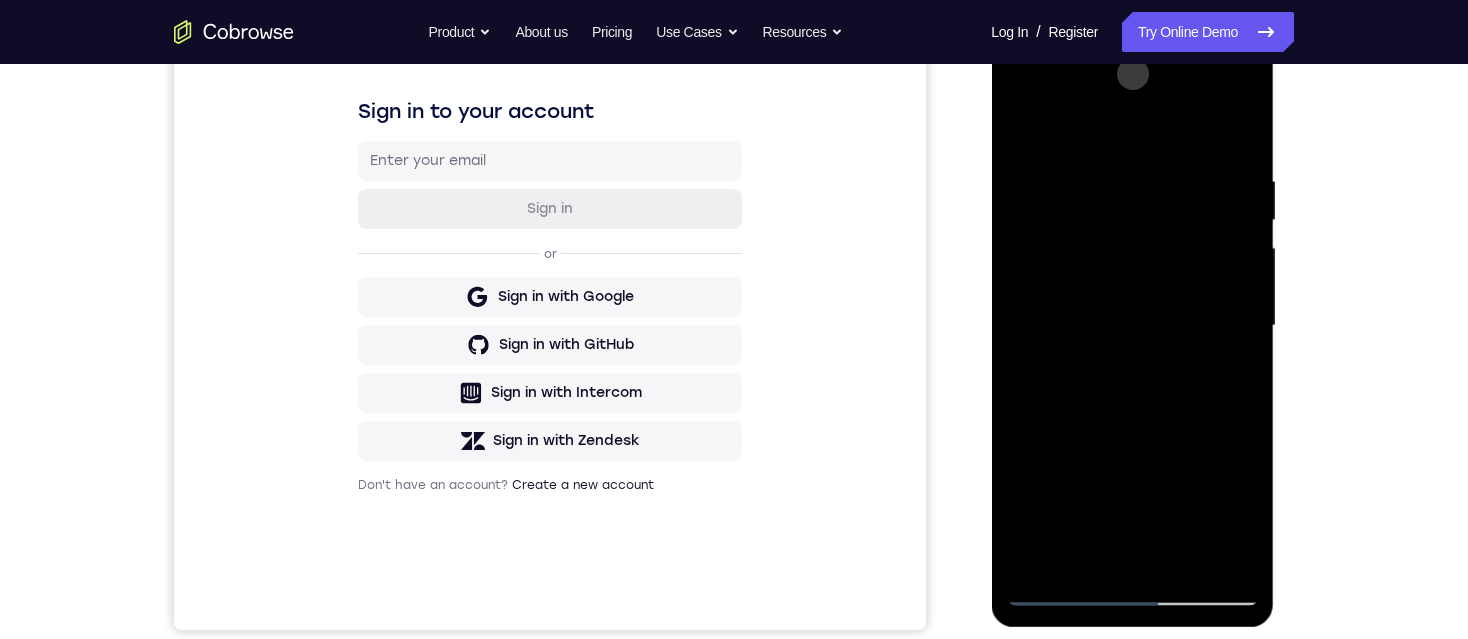 click at bounding box center [1132, 326] 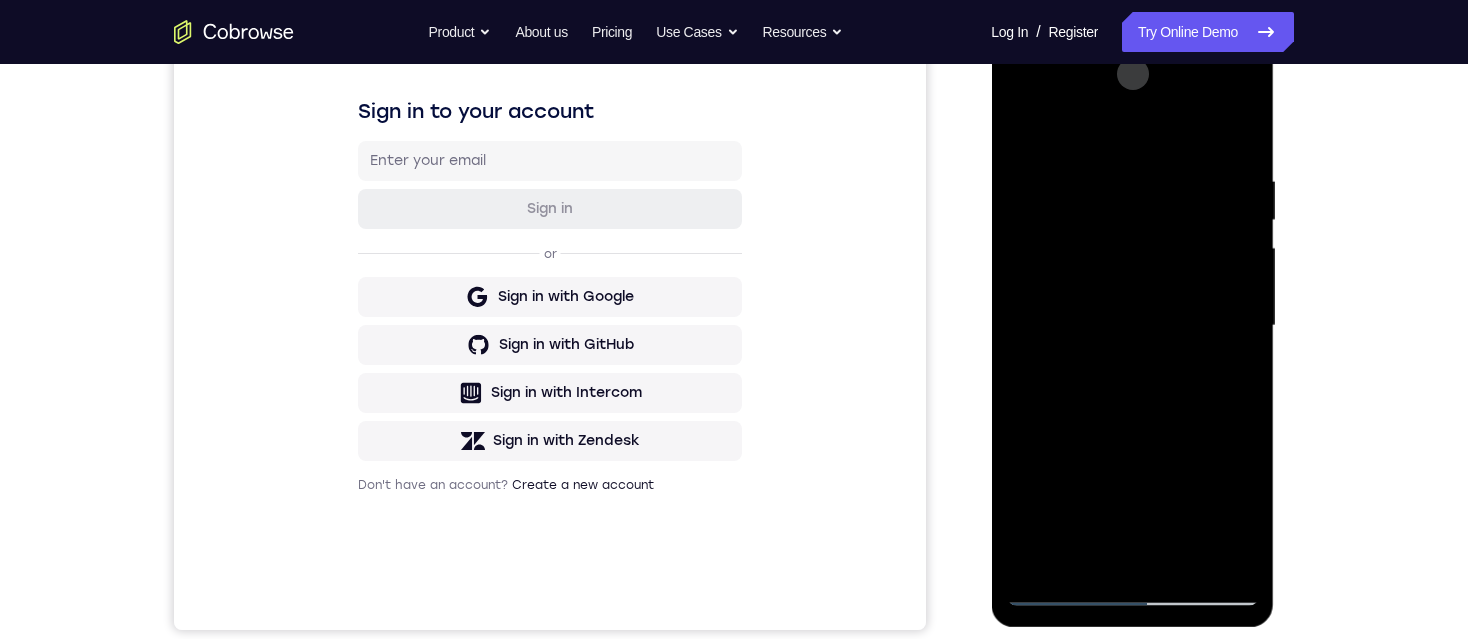 click at bounding box center [1132, 326] 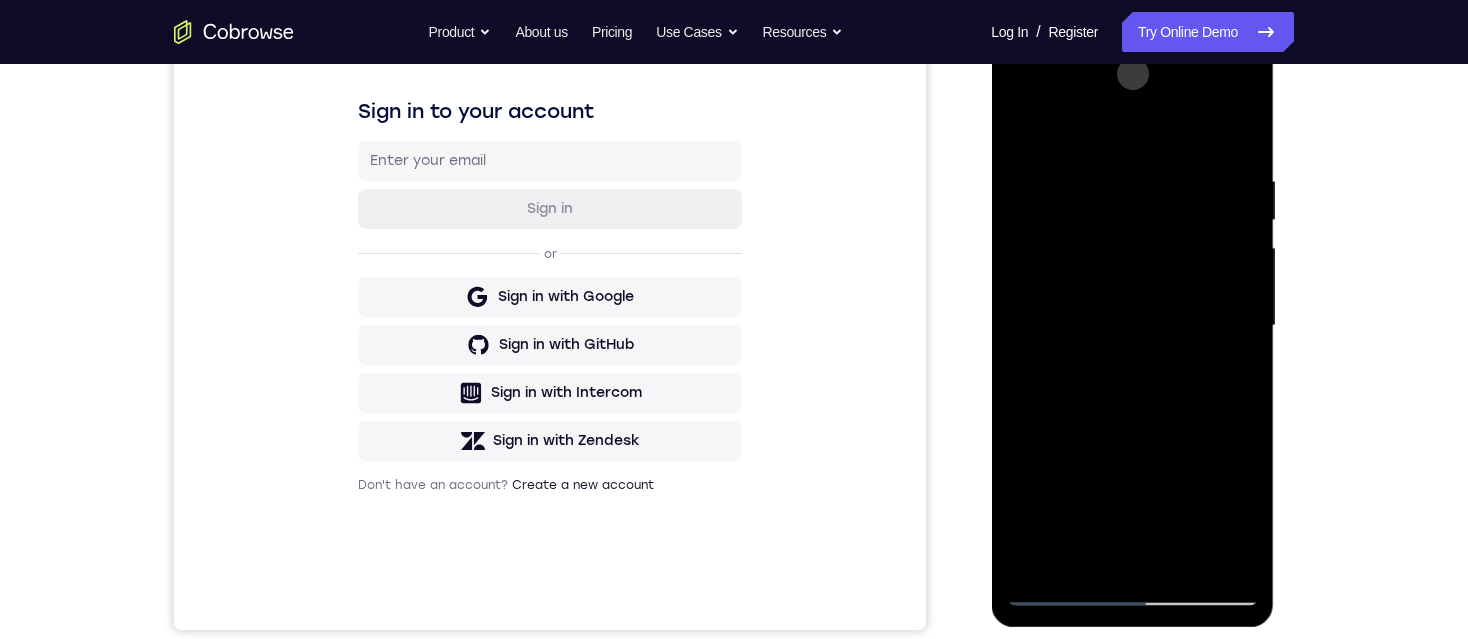 click at bounding box center [1132, 326] 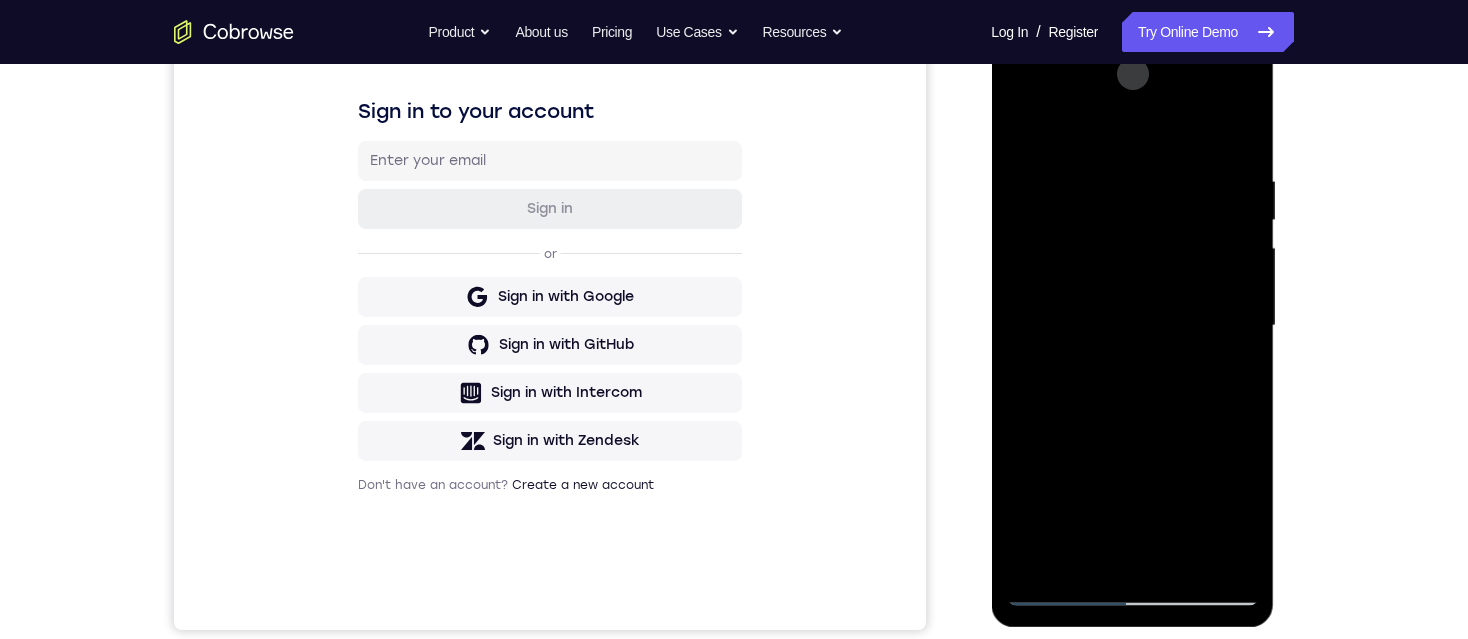 click at bounding box center [1132, 326] 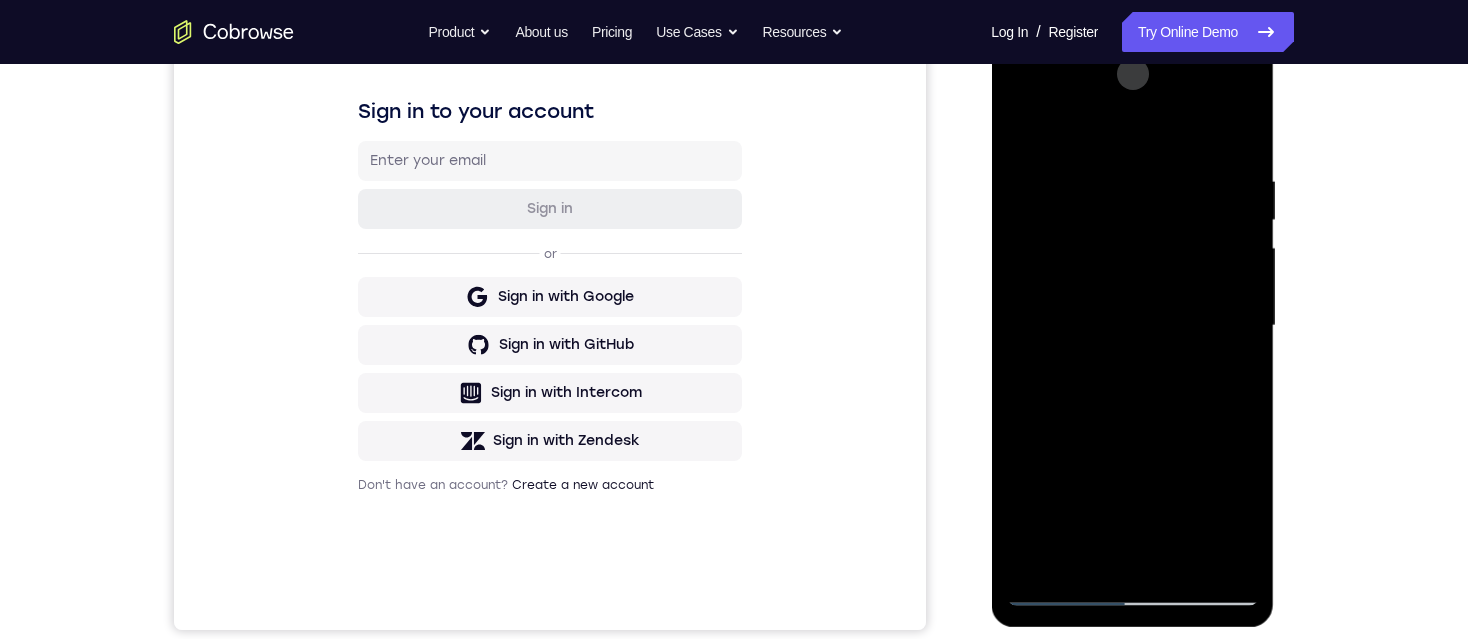 click at bounding box center [1132, 326] 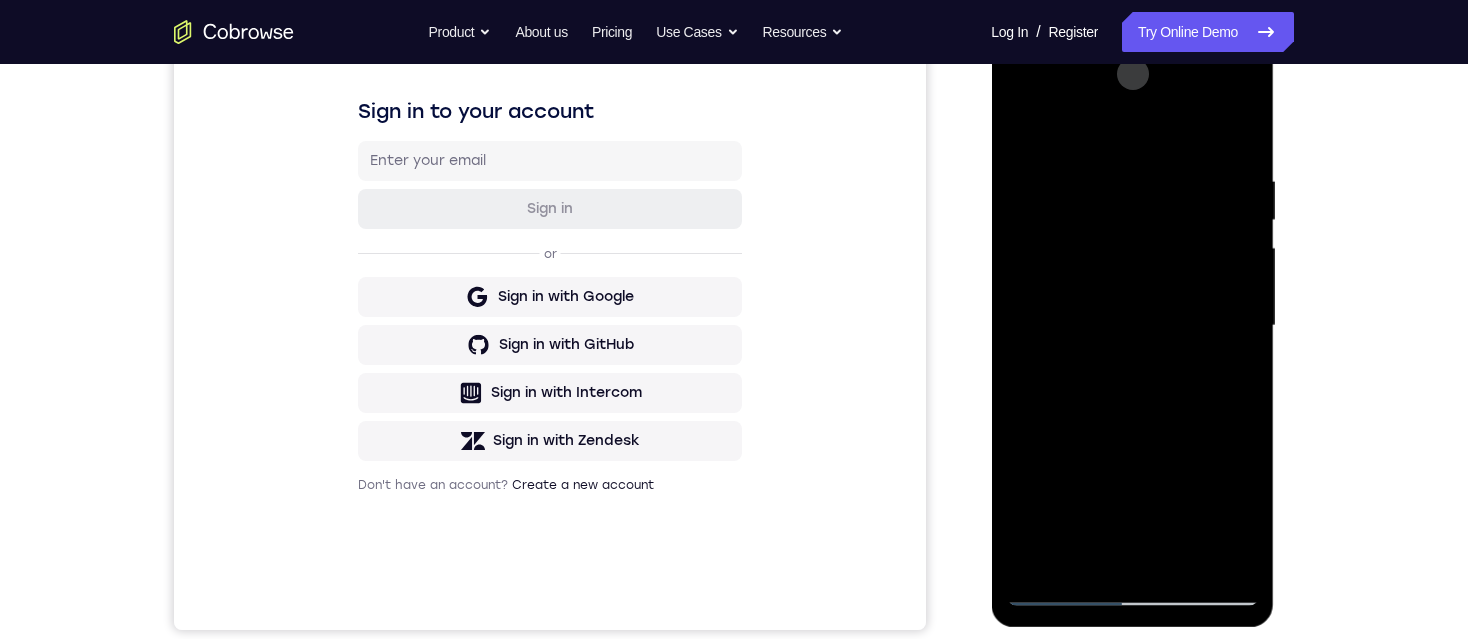 click at bounding box center [1132, 326] 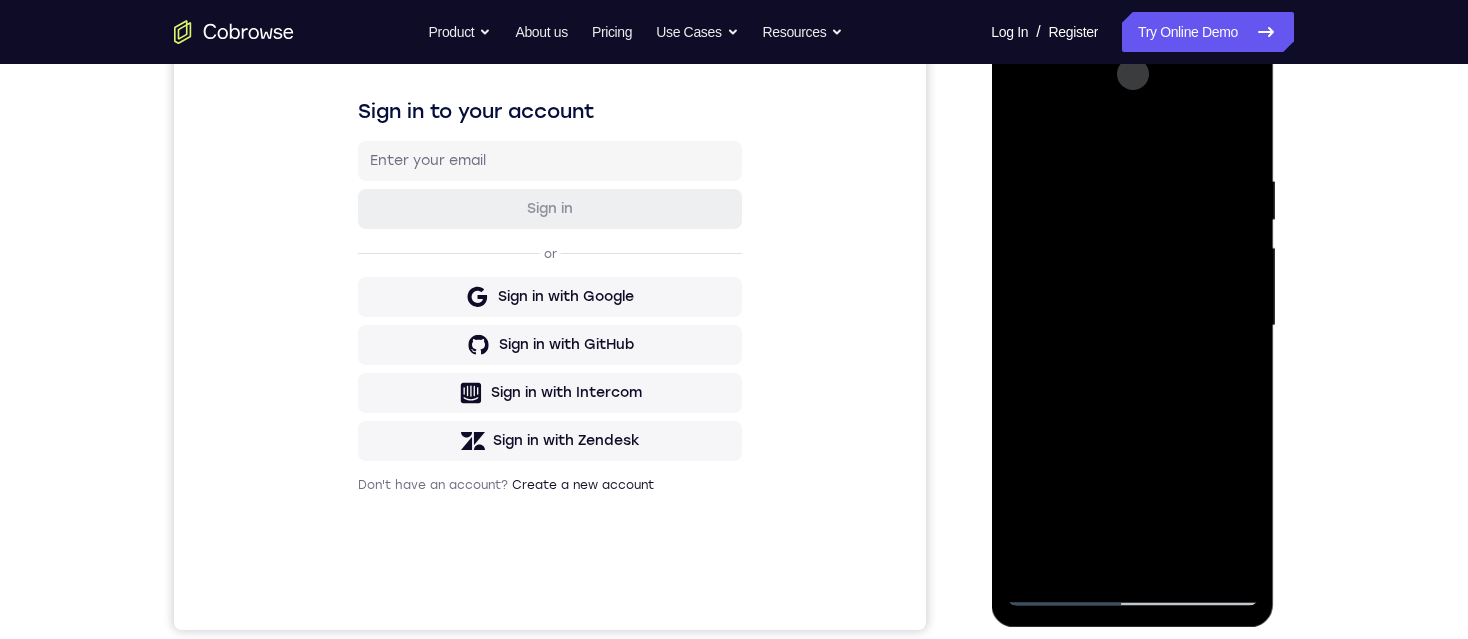 click at bounding box center [1132, 326] 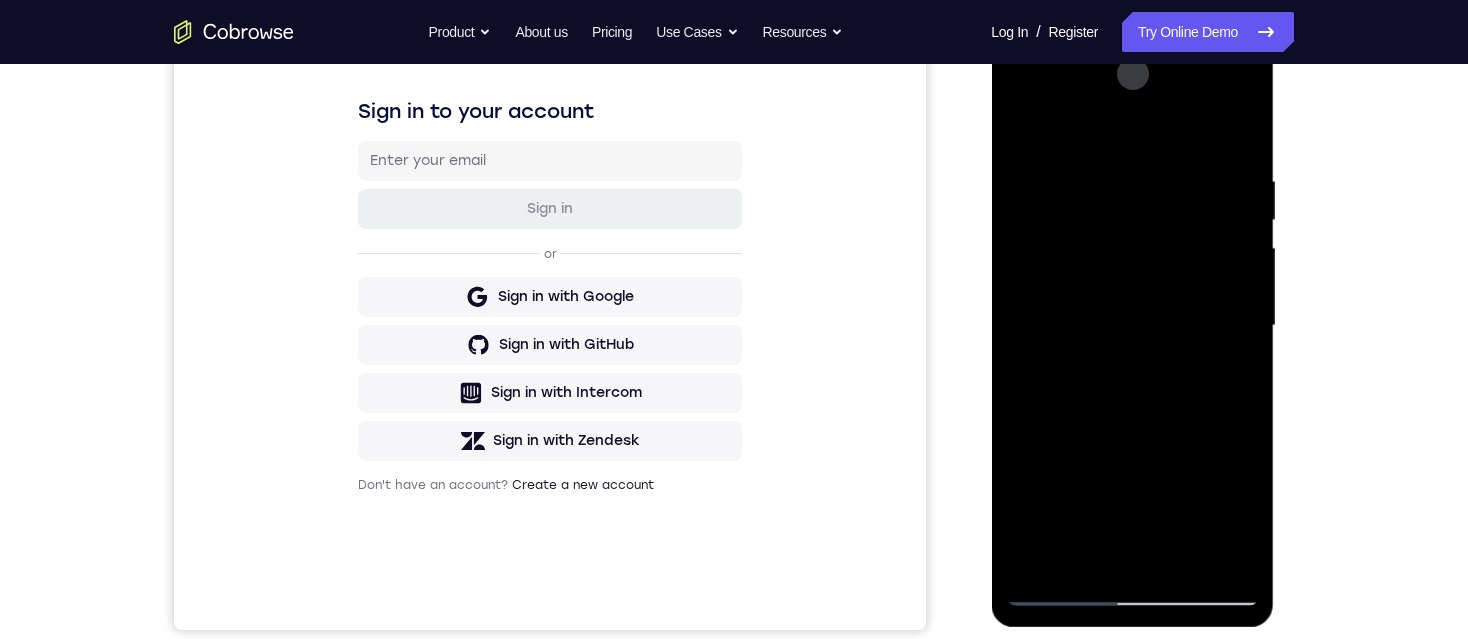 click at bounding box center [1132, 326] 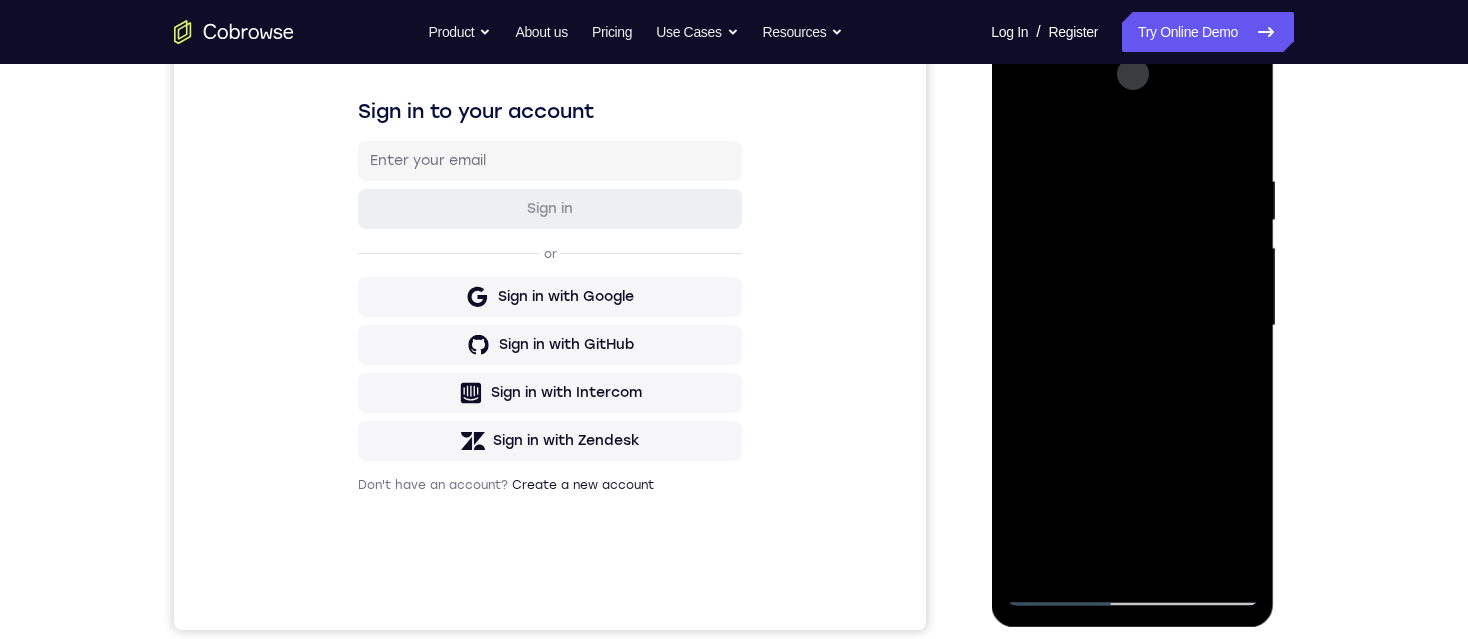click at bounding box center (1132, 326) 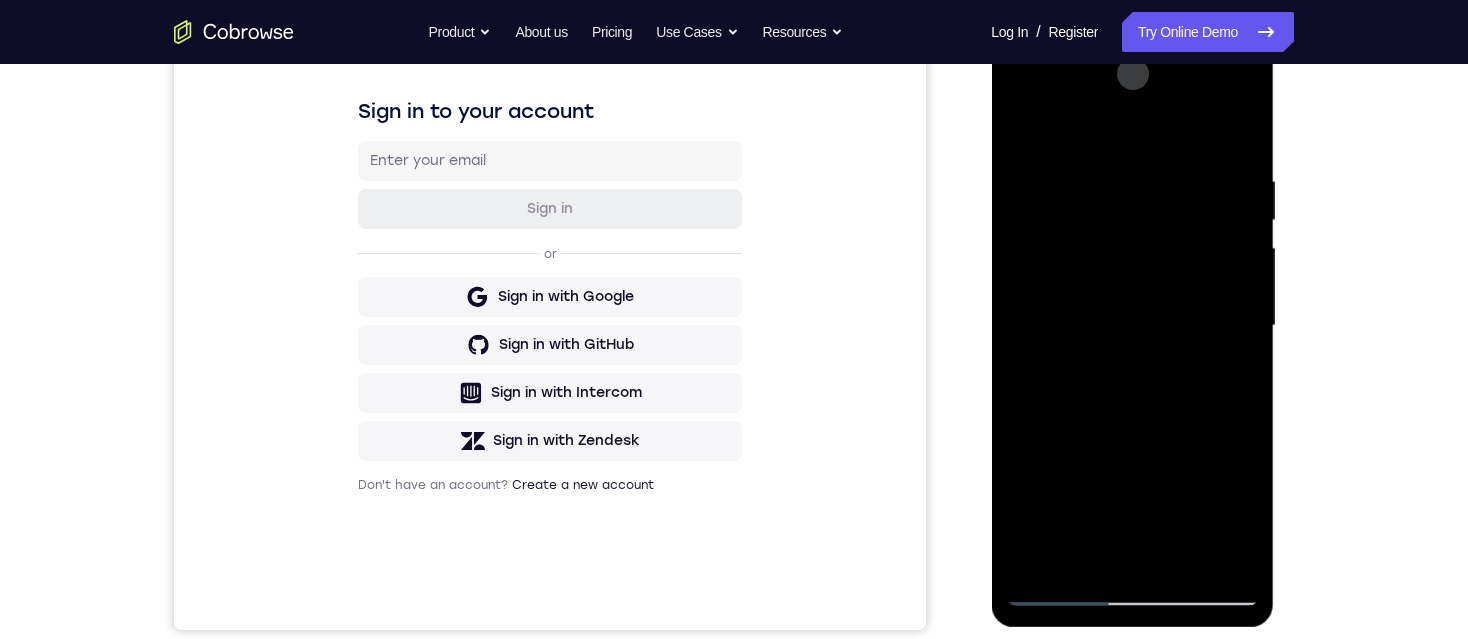 click at bounding box center [1132, 326] 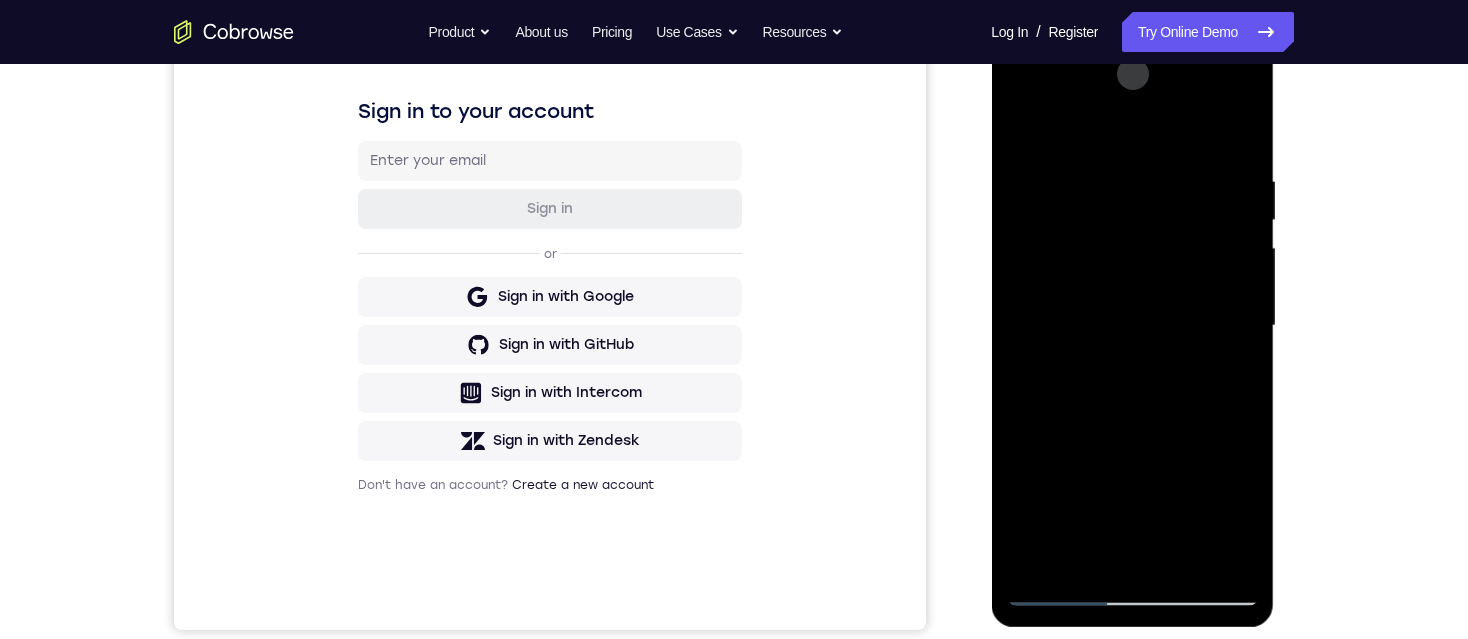 click at bounding box center [1132, 326] 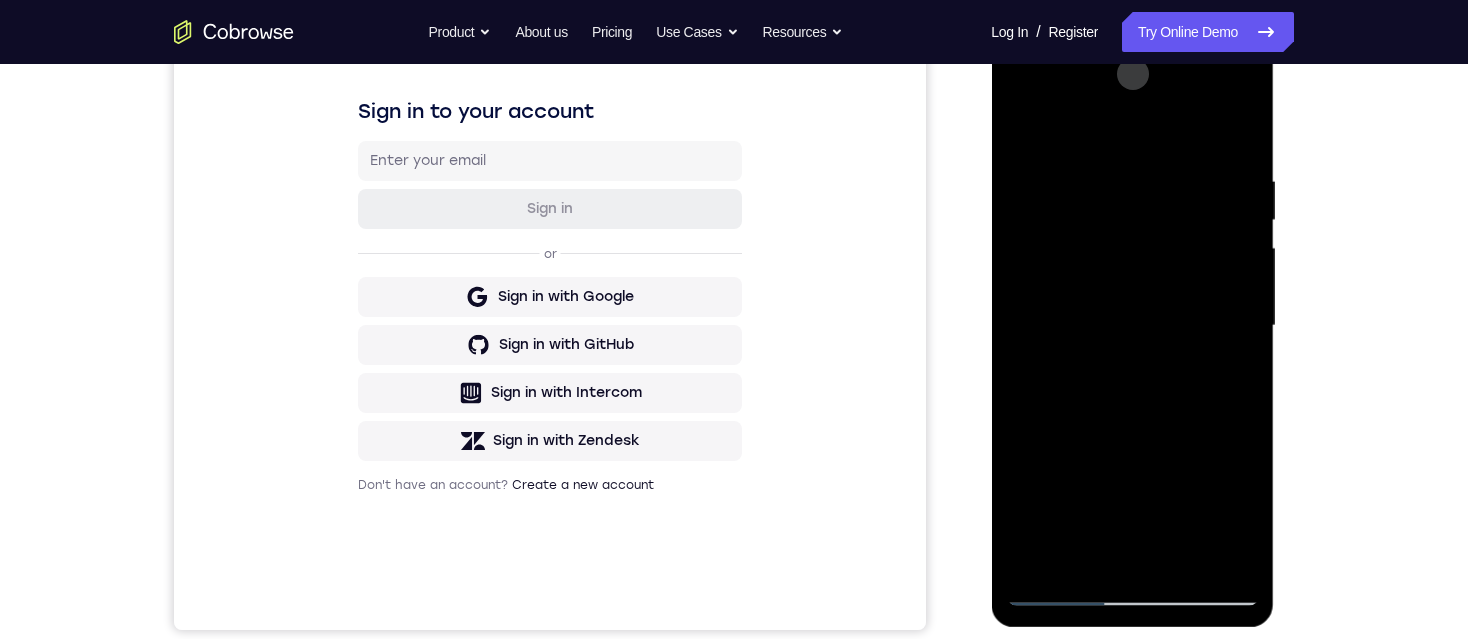 click at bounding box center (1132, 326) 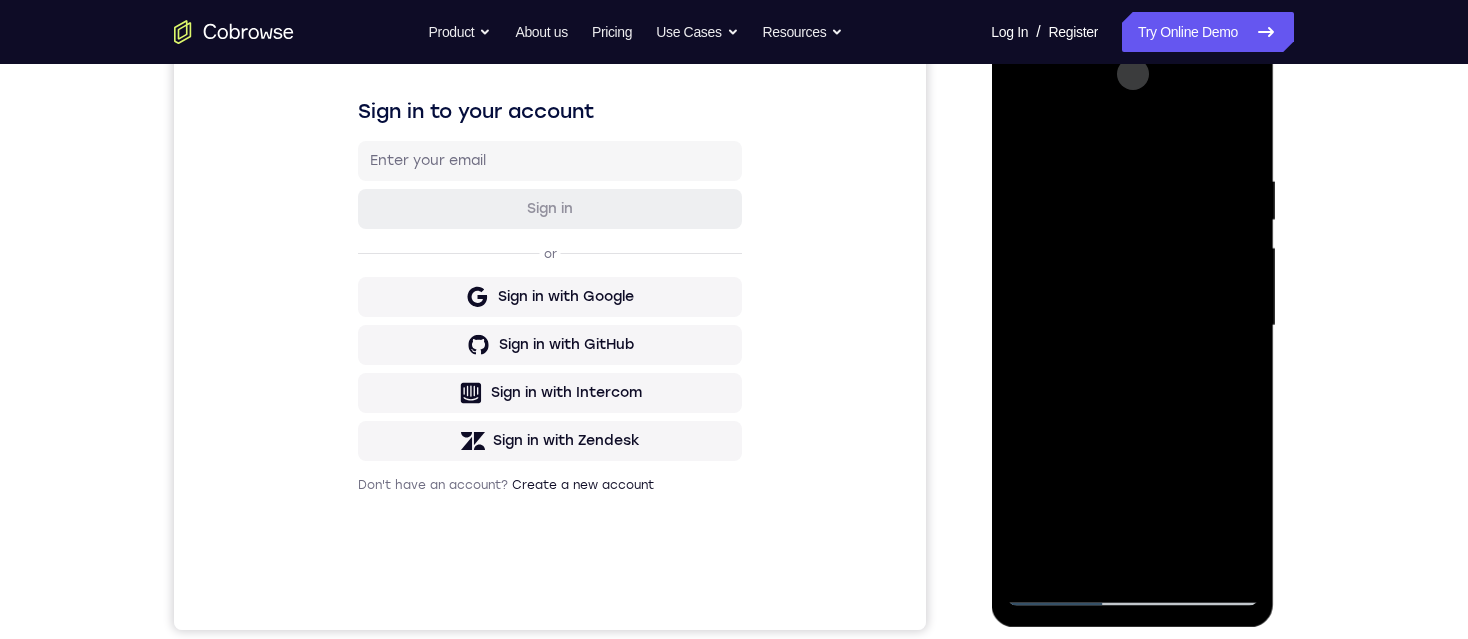 drag, startPoint x: 1091, startPoint y: 535, endPoint x: 1084, endPoint y: 395, distance: 140.1749 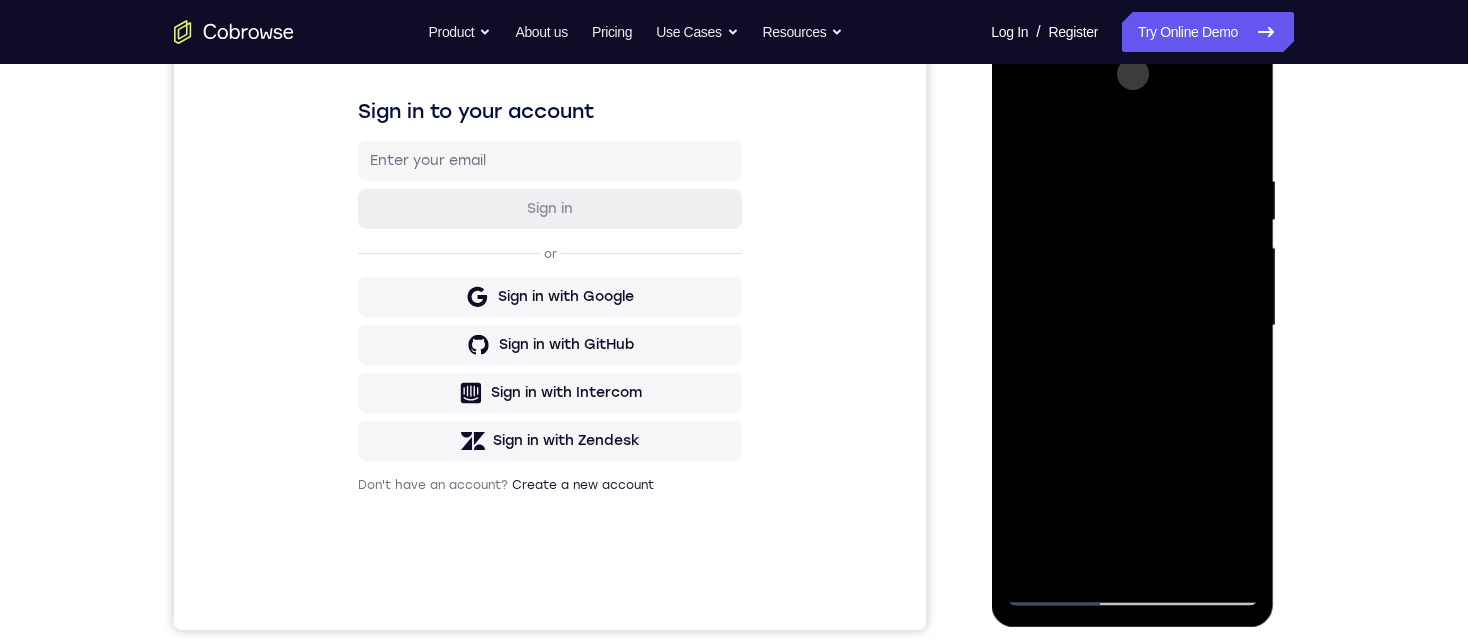 click at bounding box center [1132, 326] 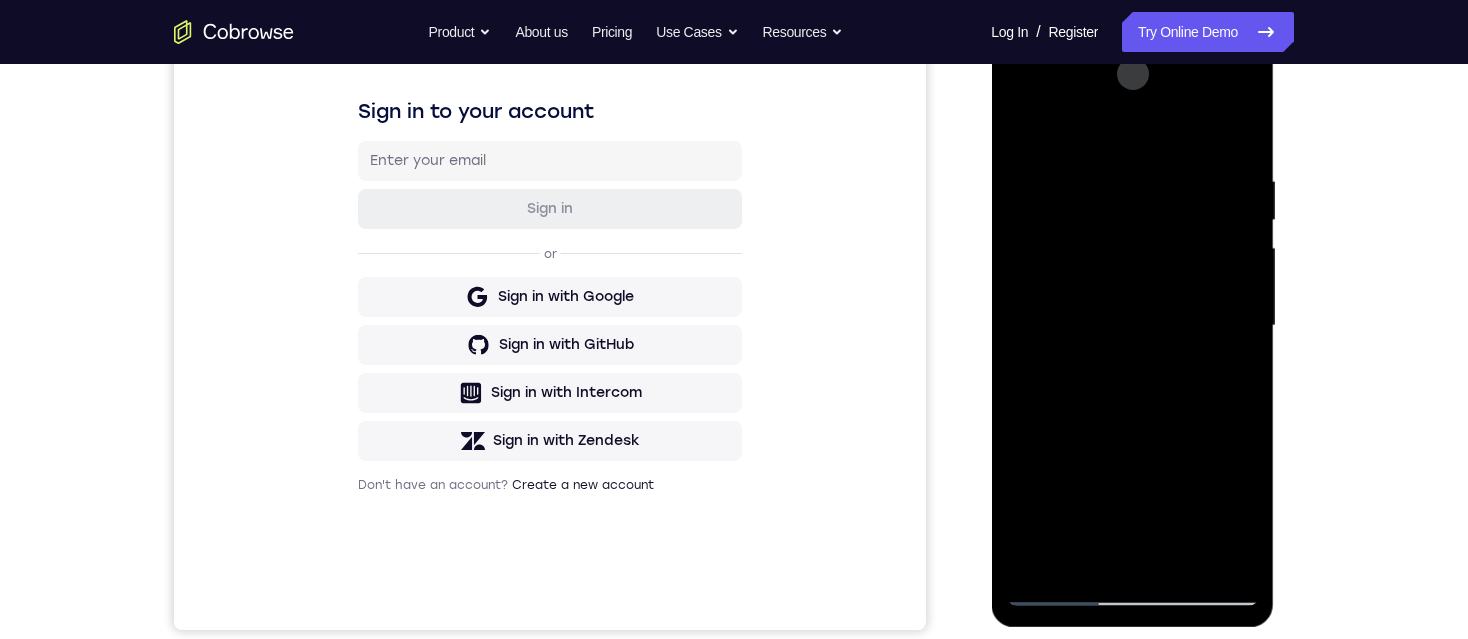 click at bounding box center [1132, 326] 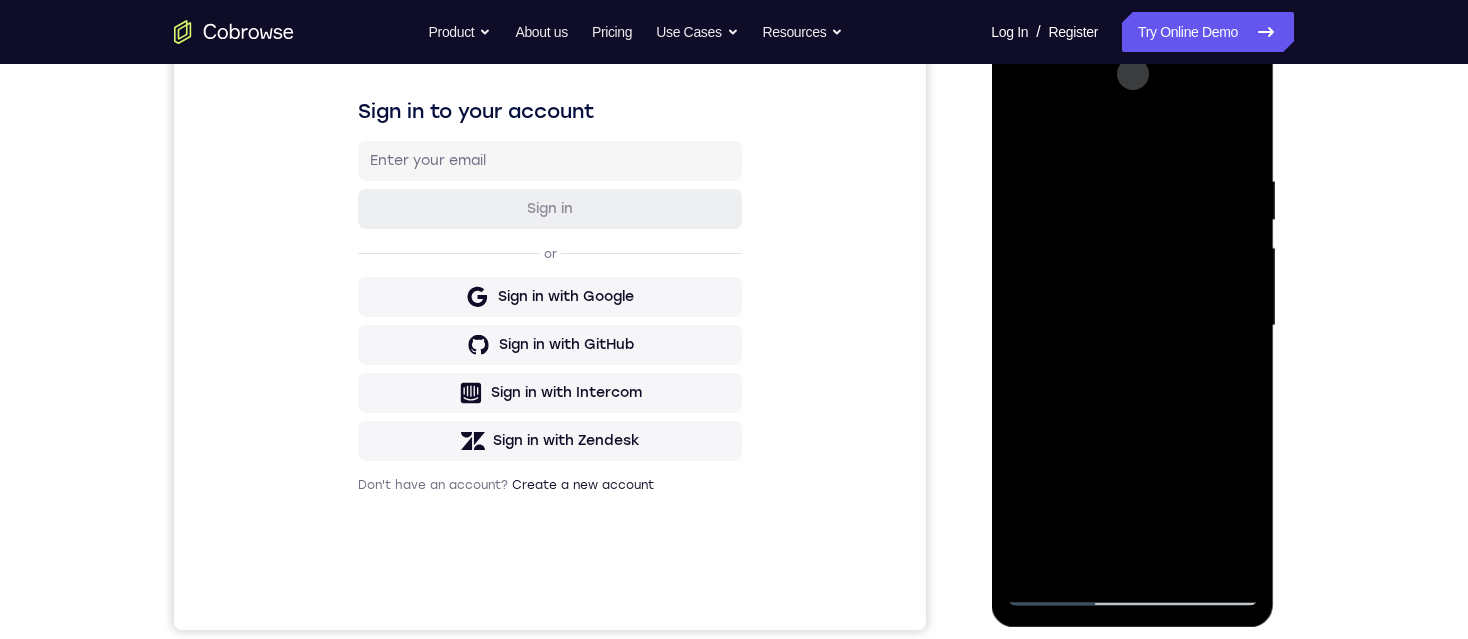 click at bounding box center [1132, 326] 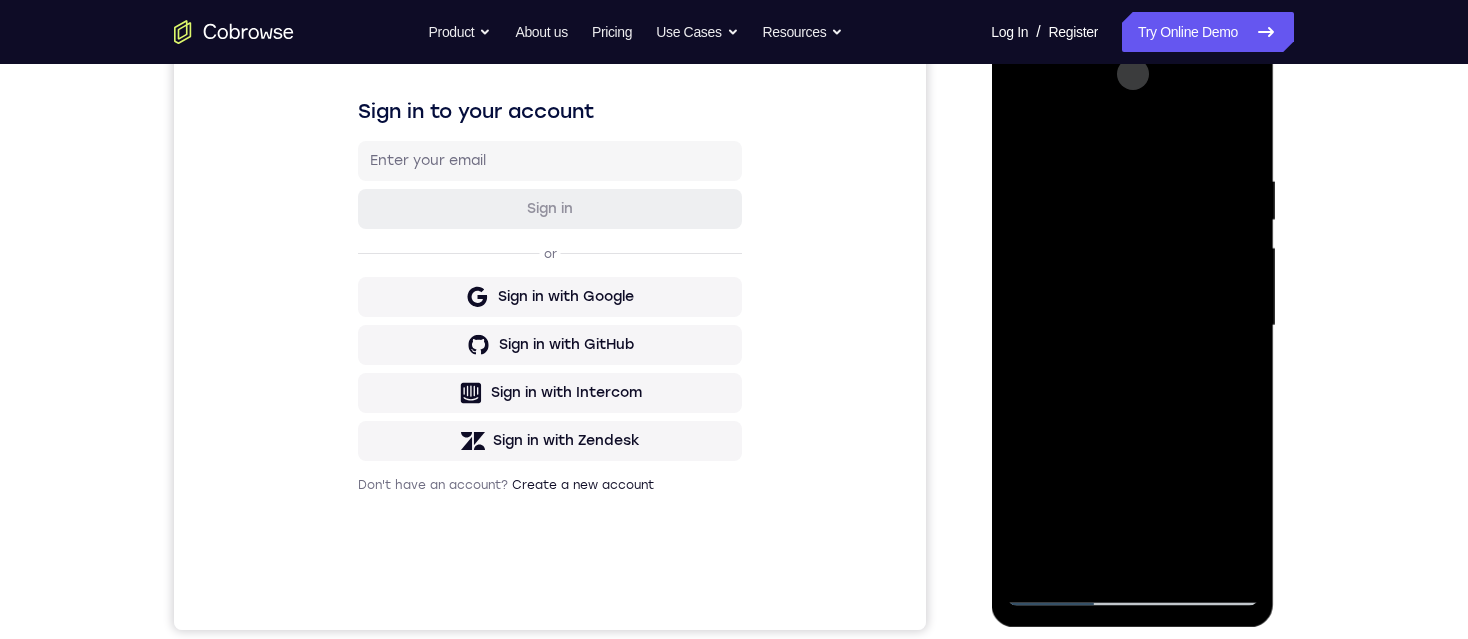click at bounding box center (1132, 326) 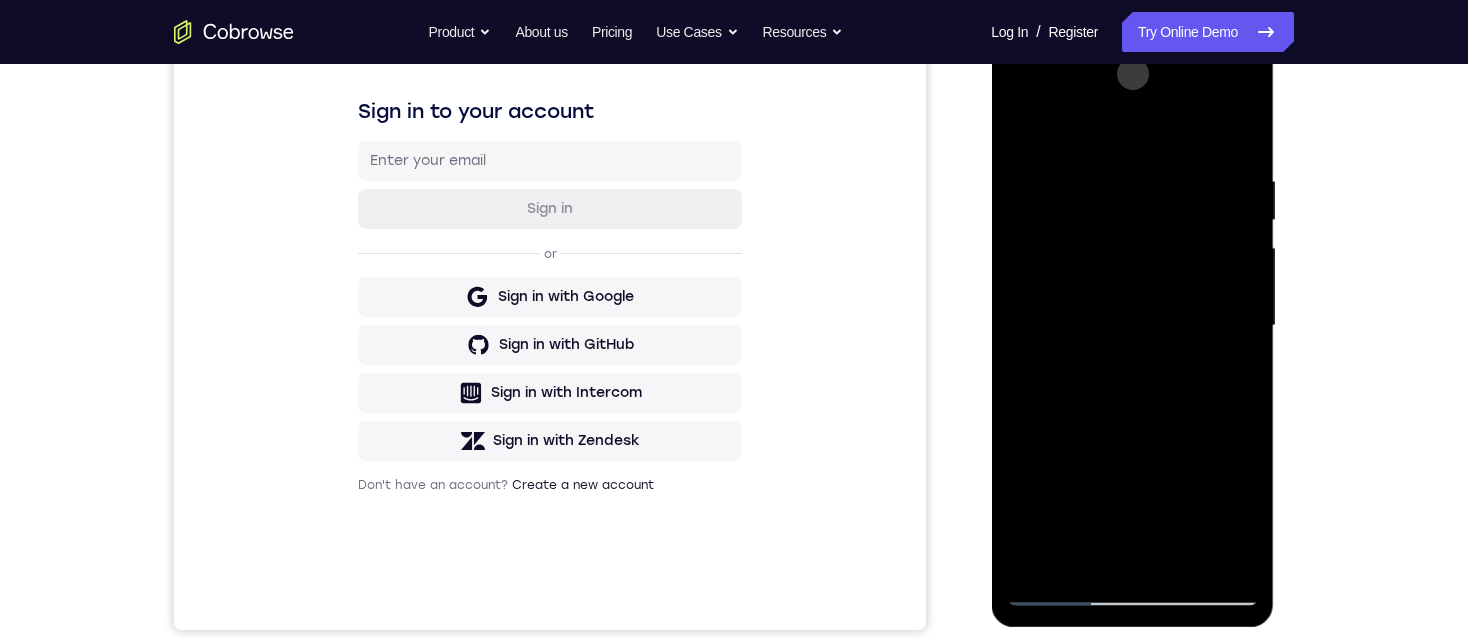 drag, startPoint x: 1171, startPoint y: 549, endPoint x: 1145, endPoint y: 434, distance: 117.902504 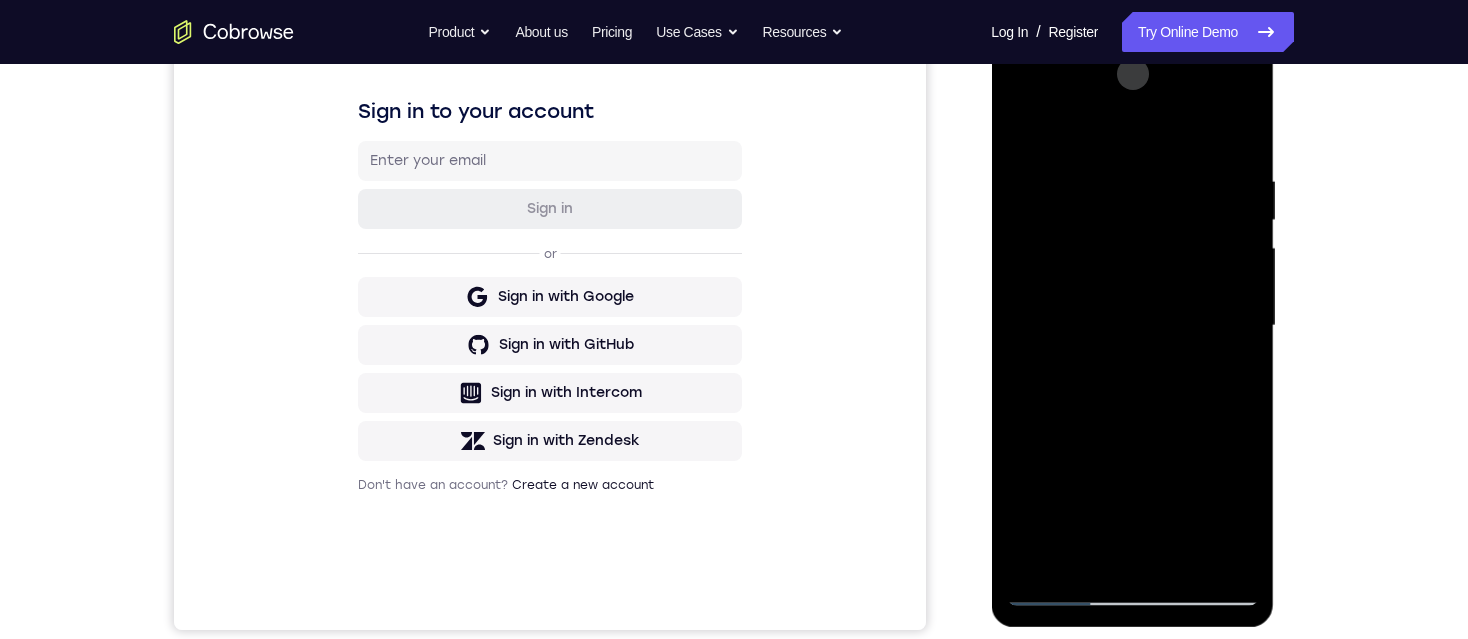 click at bounding box center [1132, 326] 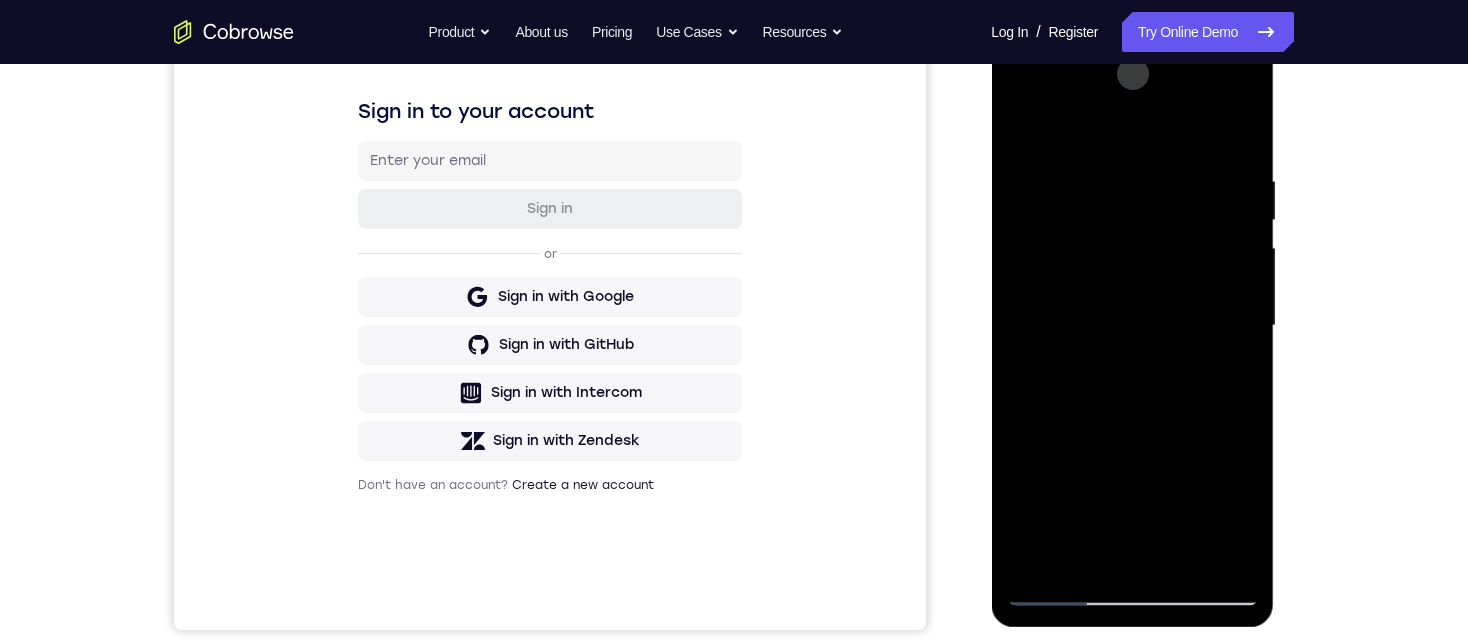 drag, startPoint x: 1196, startPoint y: 241, endPoint x: 1186, endPoint y: 385, distance: 144.3468 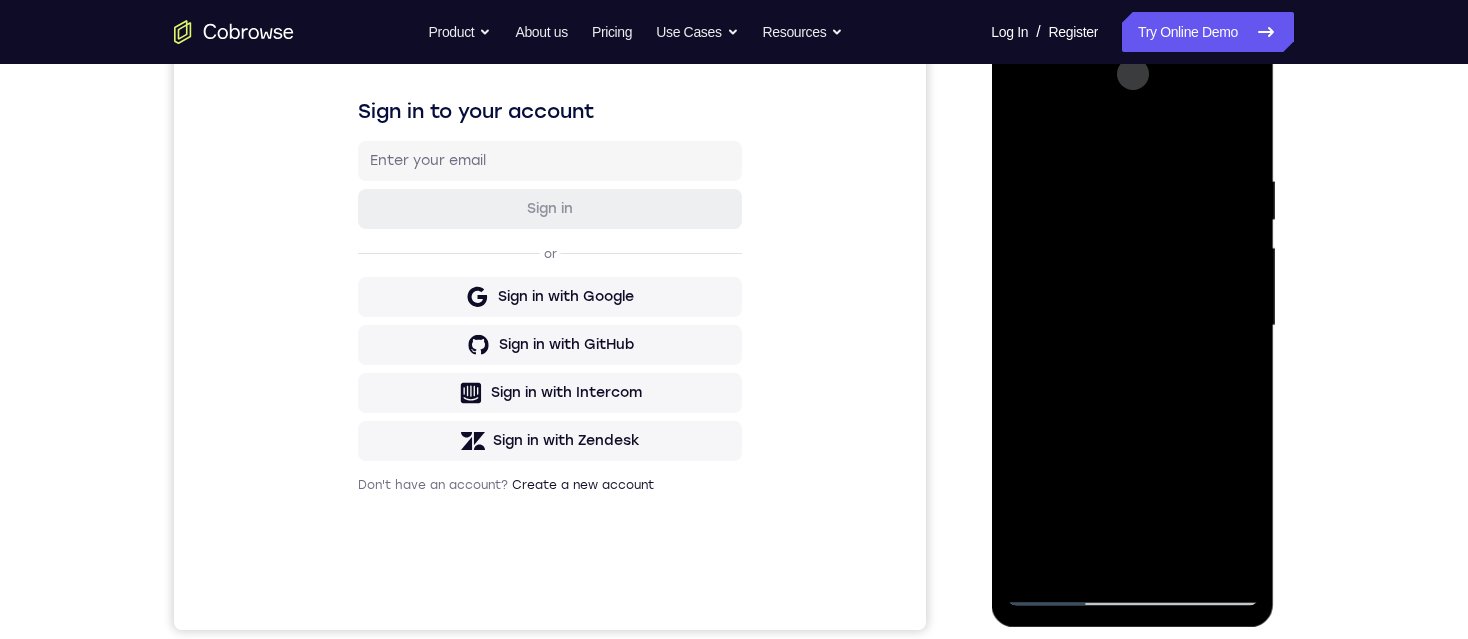 drag, startPoint x: 1214, startPoint y: 193, endPoint x: 1133, endPoint y: 569, distance: 384.6258 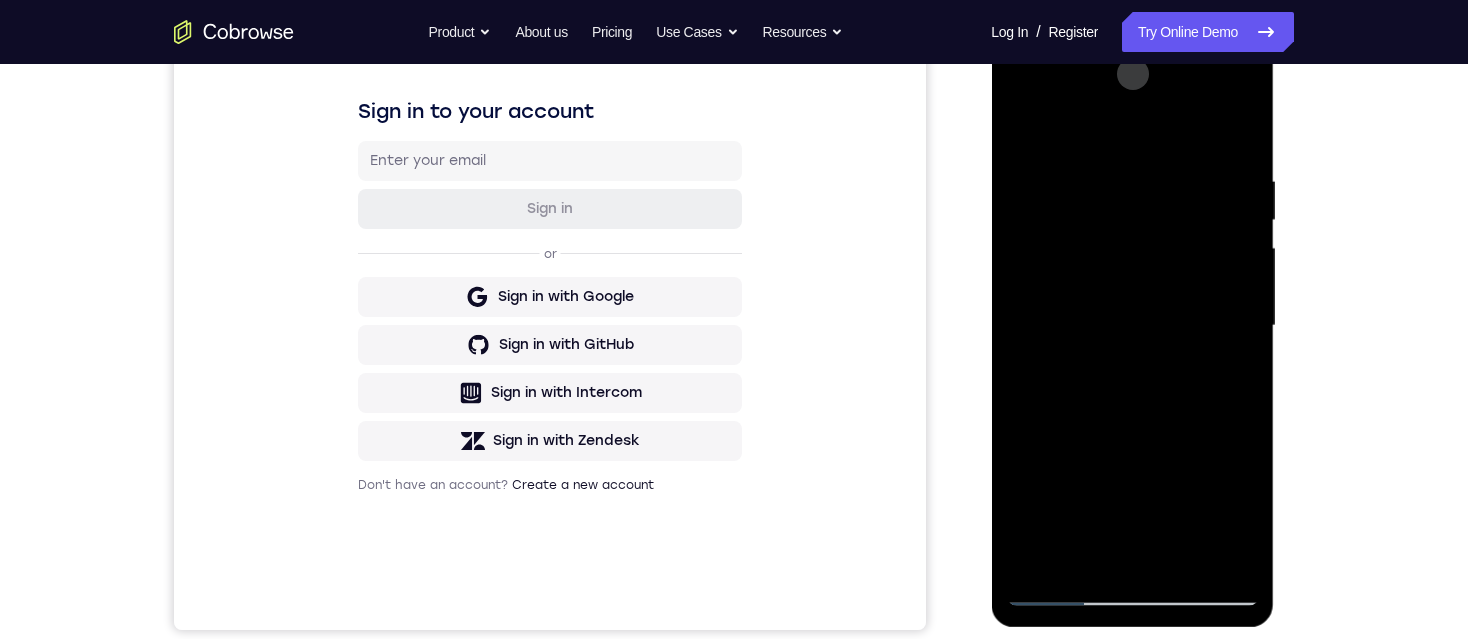 drag, startPoint x: 1151, startPoint y: 206, endPoint x: 1156, endPoint y: 429, distance: 223.05605 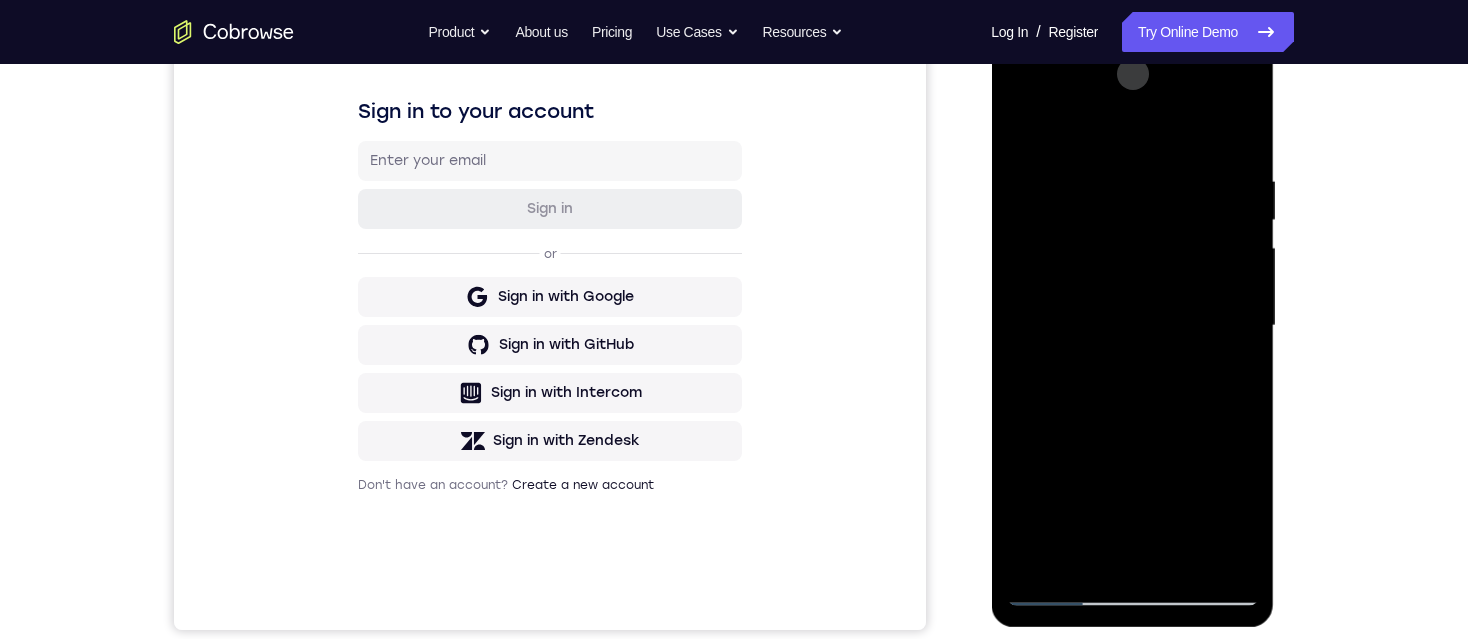 drag, startPoint x: 1140, startPoint y: 212, endPoint x: 1160, endPoint y: 393, distance: 182.10162 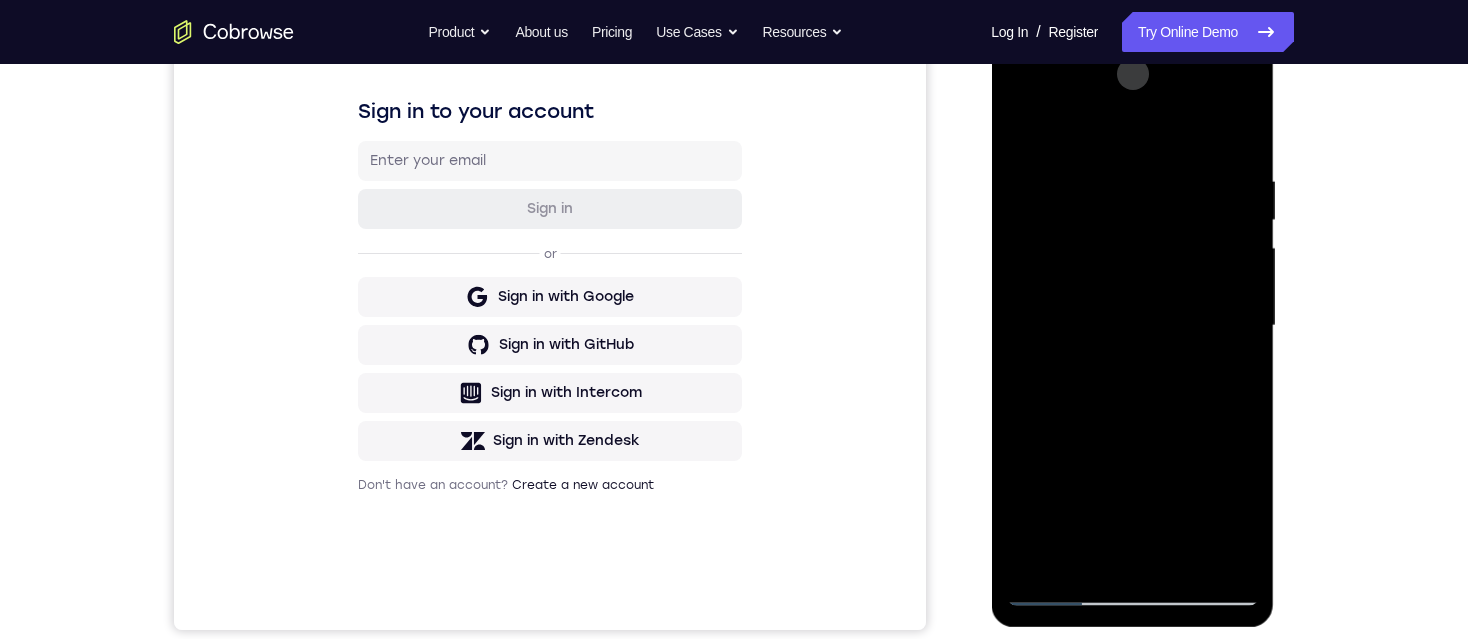 drag, startPoint x: 1132, startPoint y: 203, endPoint x: 1156, endPoint y: 403, distance: 201.43486 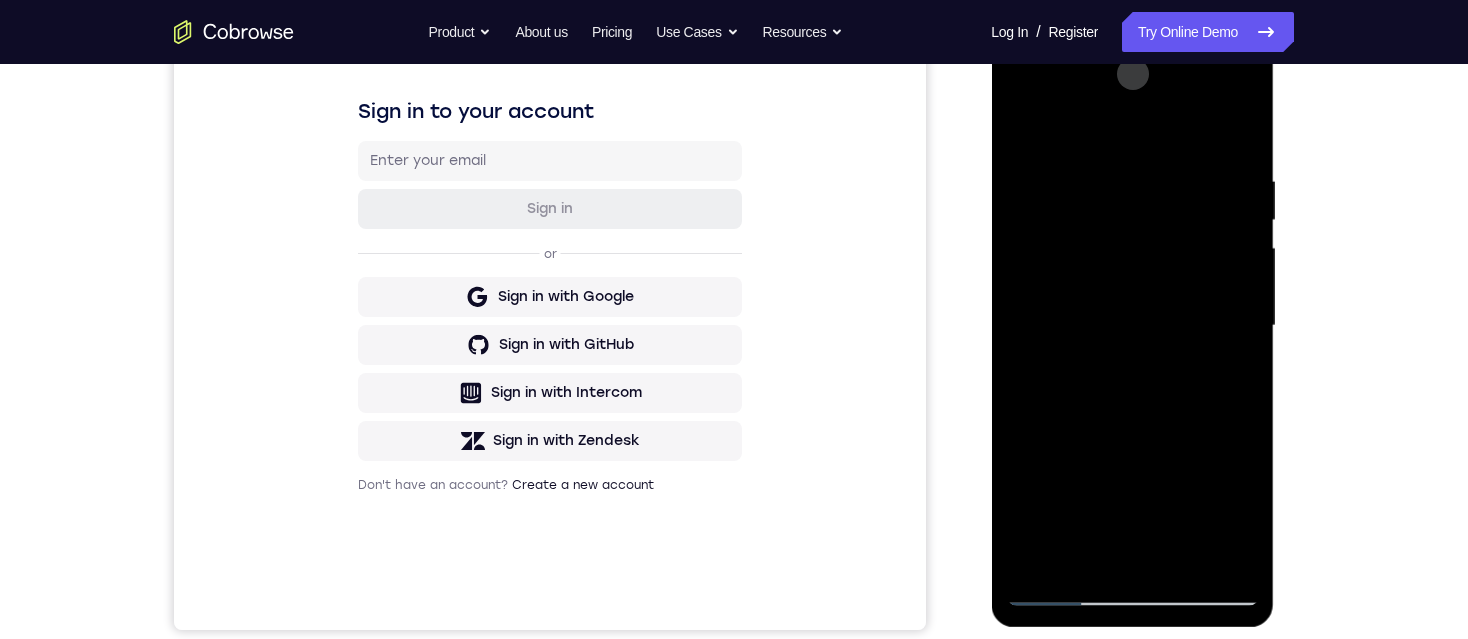 drag, startPoint x: 1131, startPoint y: 145, endPoint x: 1131, endPoint y: 377, distance: 232 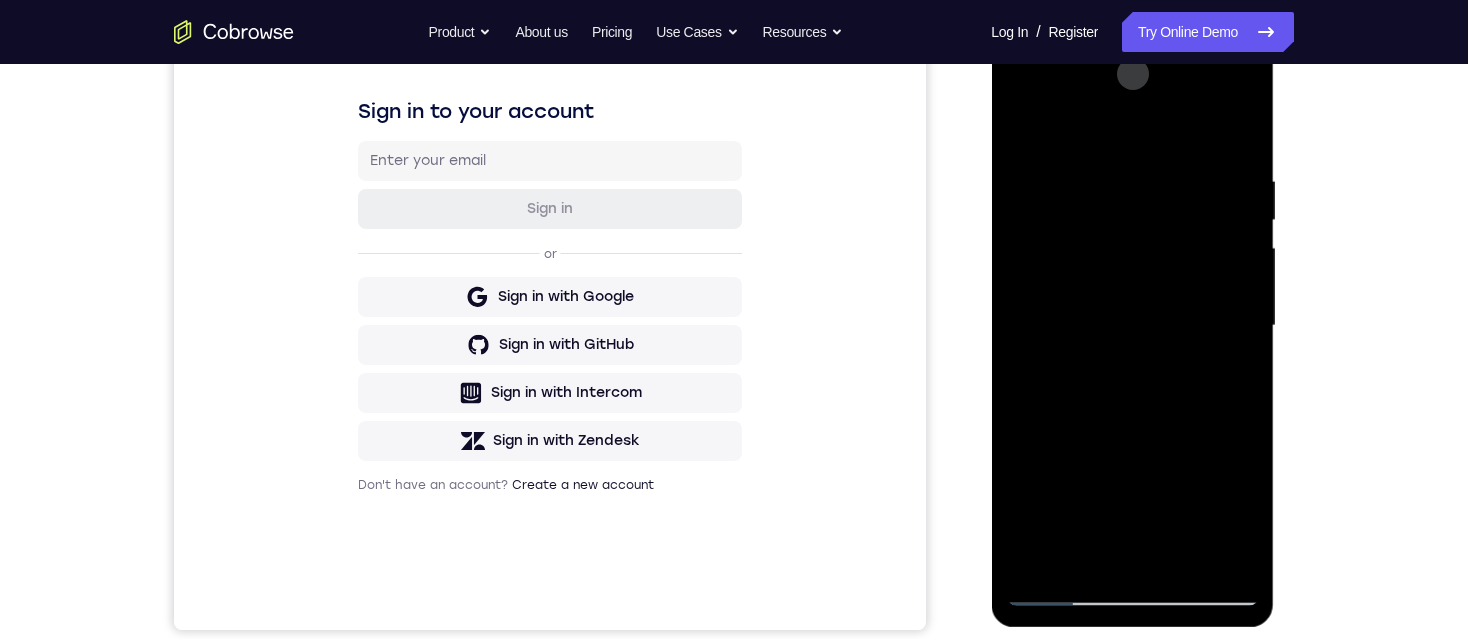 click at bounding box center [1132, 326] 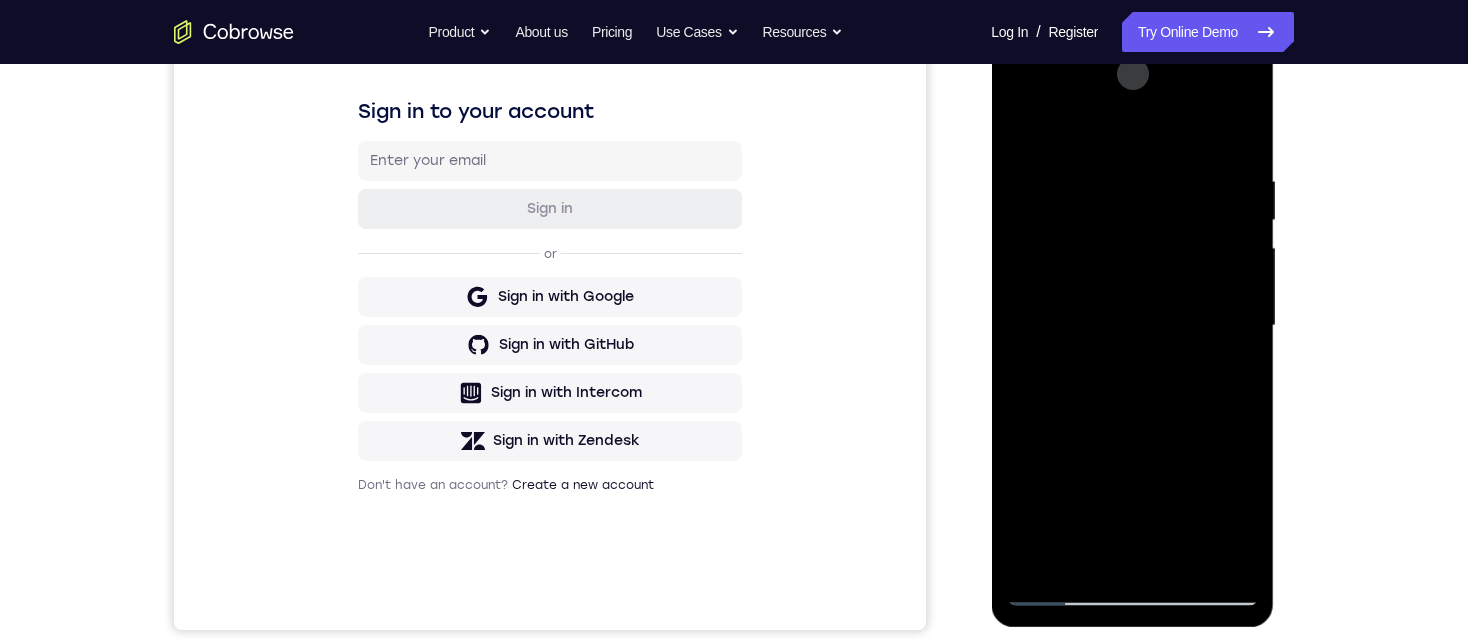 click at bounding box center [1132, 326] 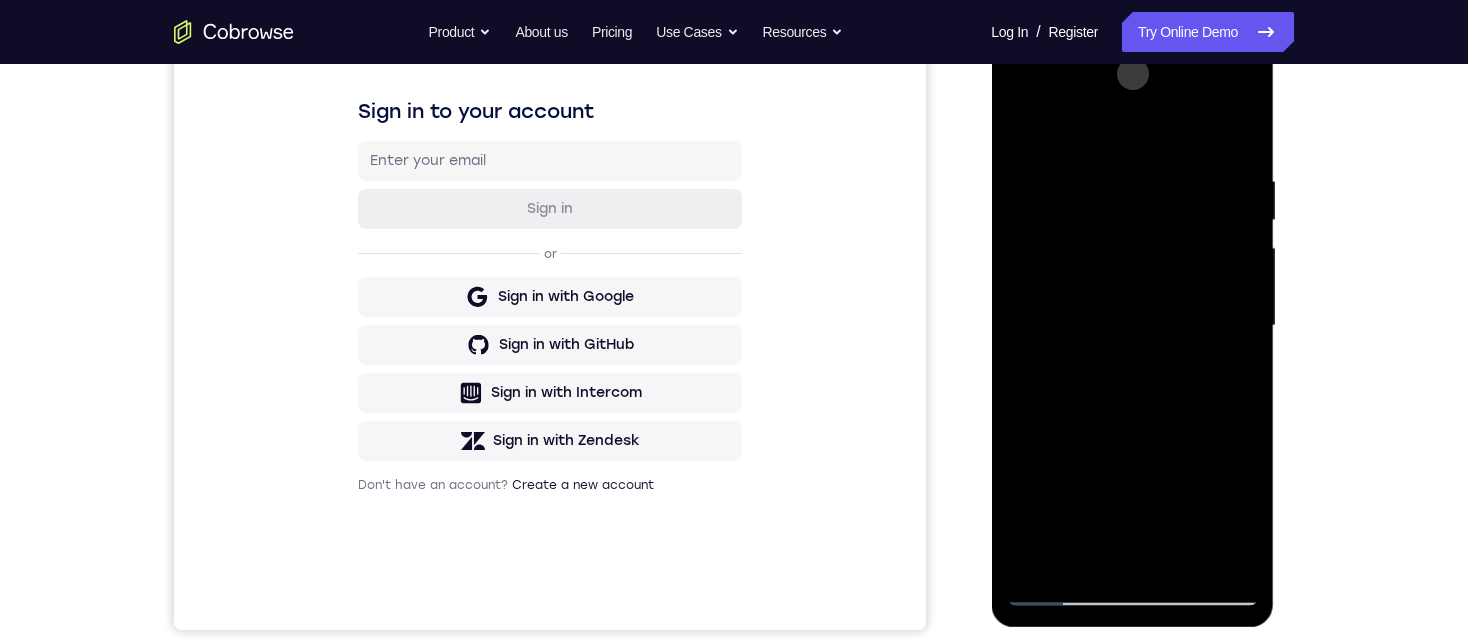 drag, startPoint x: 1204, startPoint y: 145, endPoint x: 1193, endPoint y: 276, distance: 131.46101 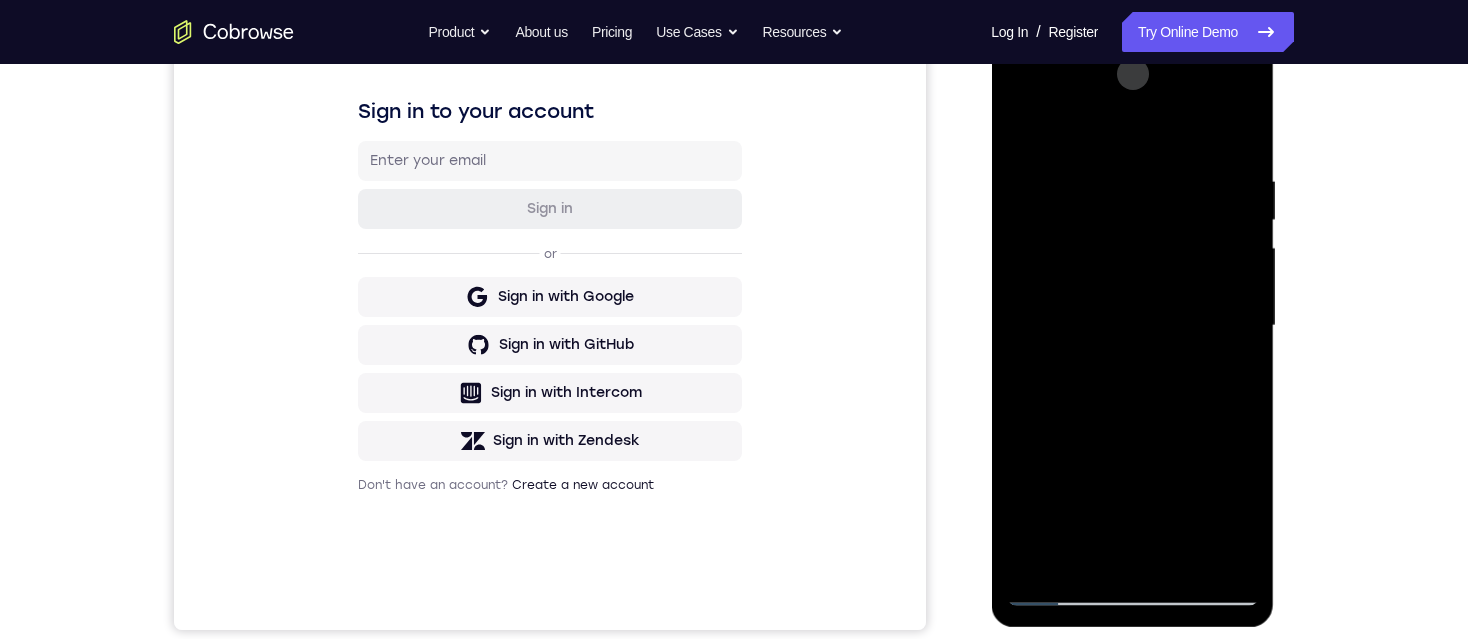 click at bounding box center [1132, 326] 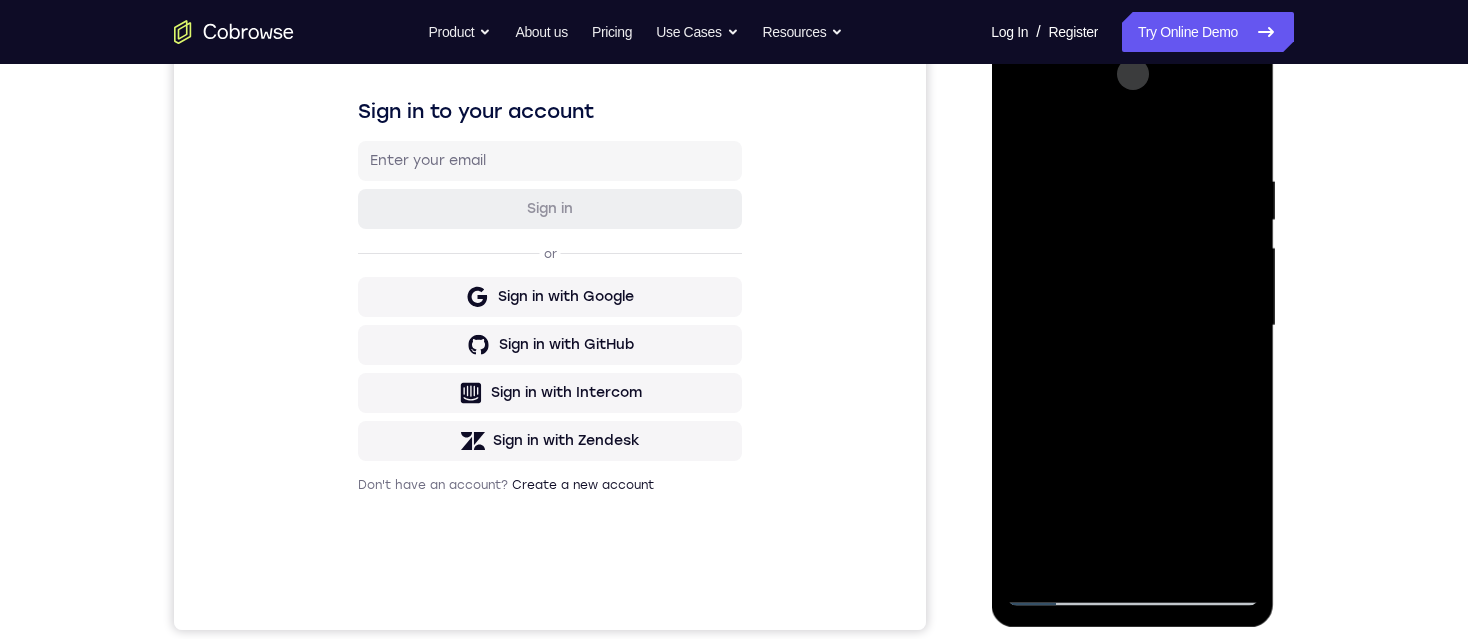 drag, startPoint x: 1149, startPoint y: 469, endPoint x: 1111, endPoint y: 185, distance: 286.53098 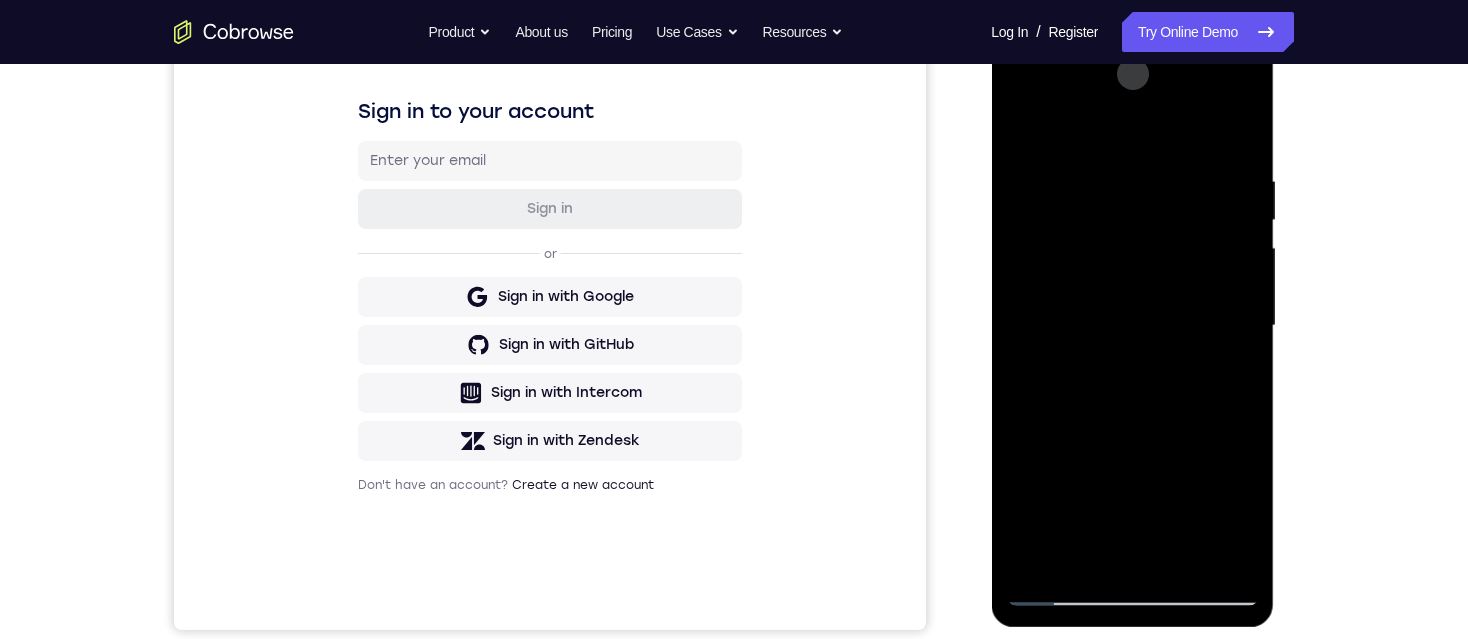 drag, startPoint x: 1140, startPoint y: 496, endPoint x: 1112, endPoint y: 304, distance: 194.03093 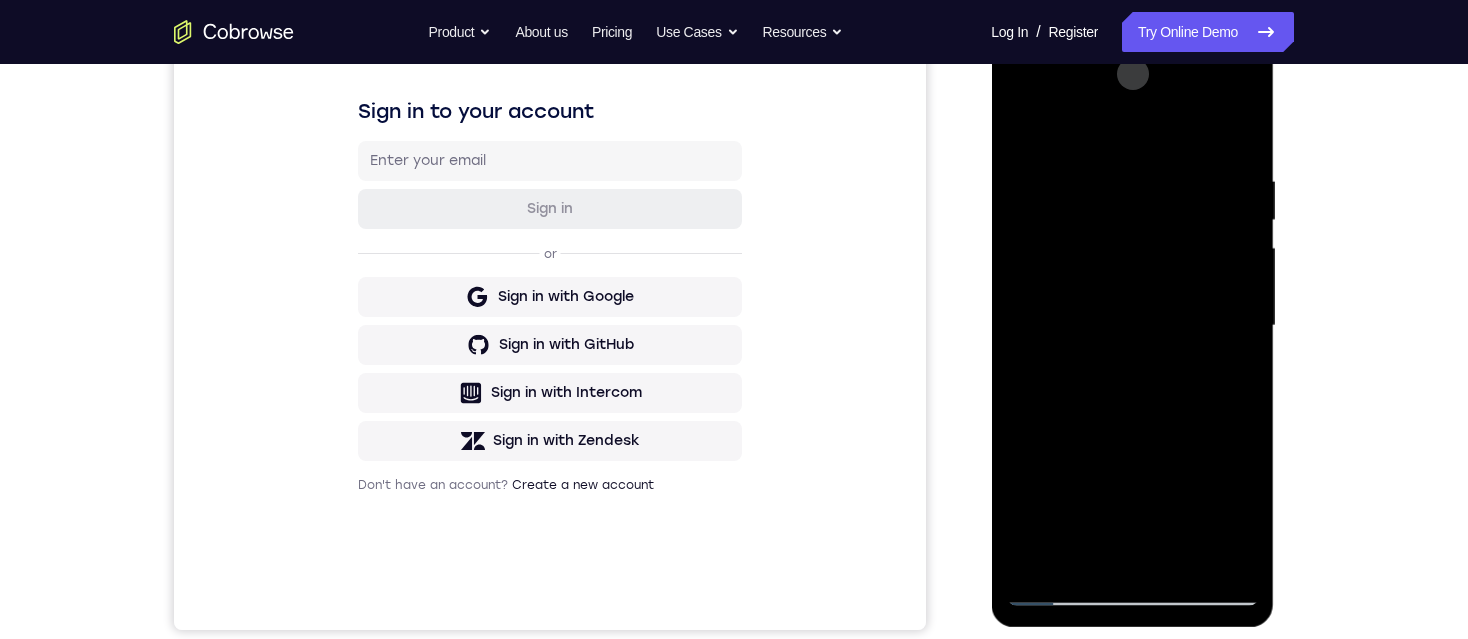 click at bounding box center [1132, 326] 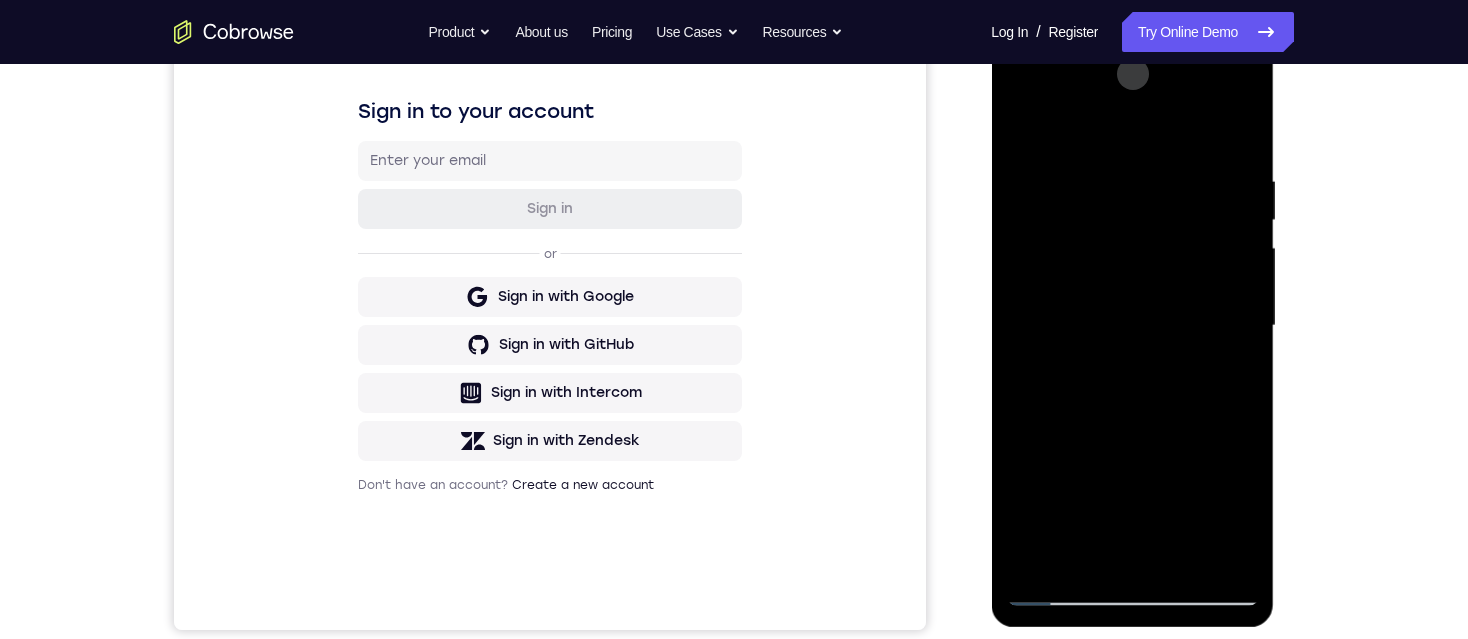 click at bounding box center [1132, 326] 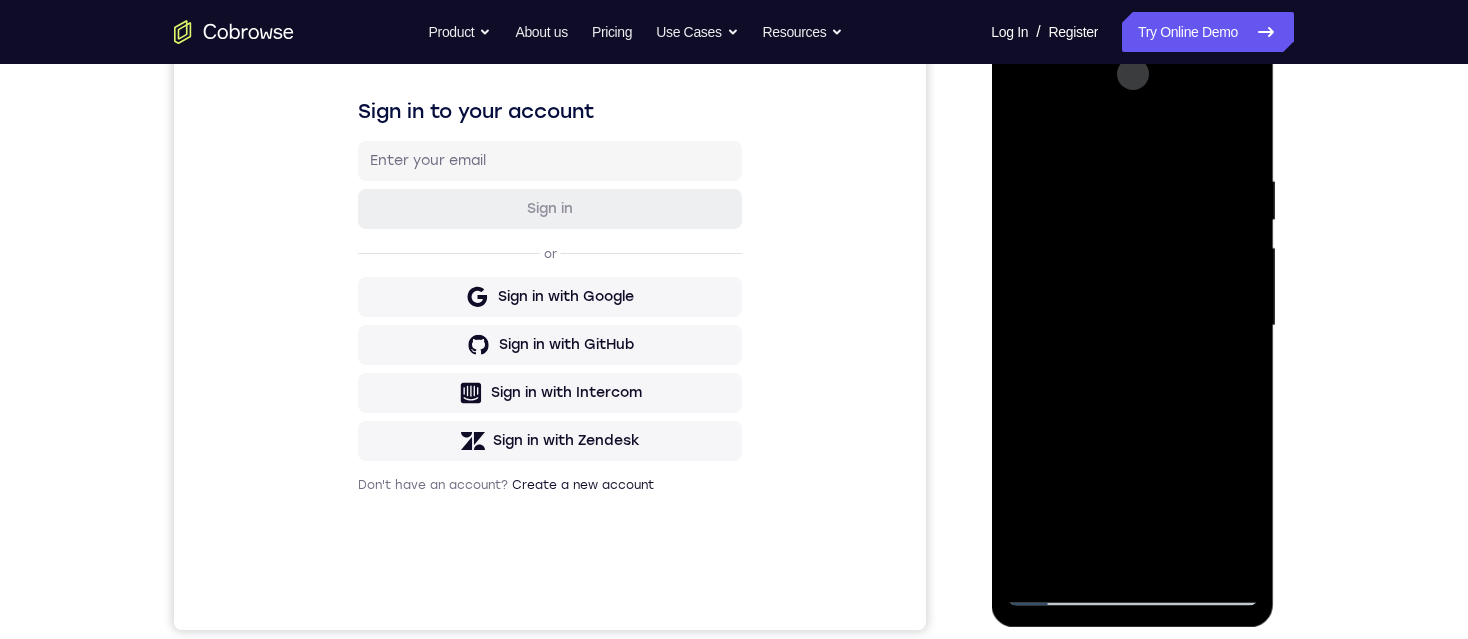 click at bounding box center (1132, 326) 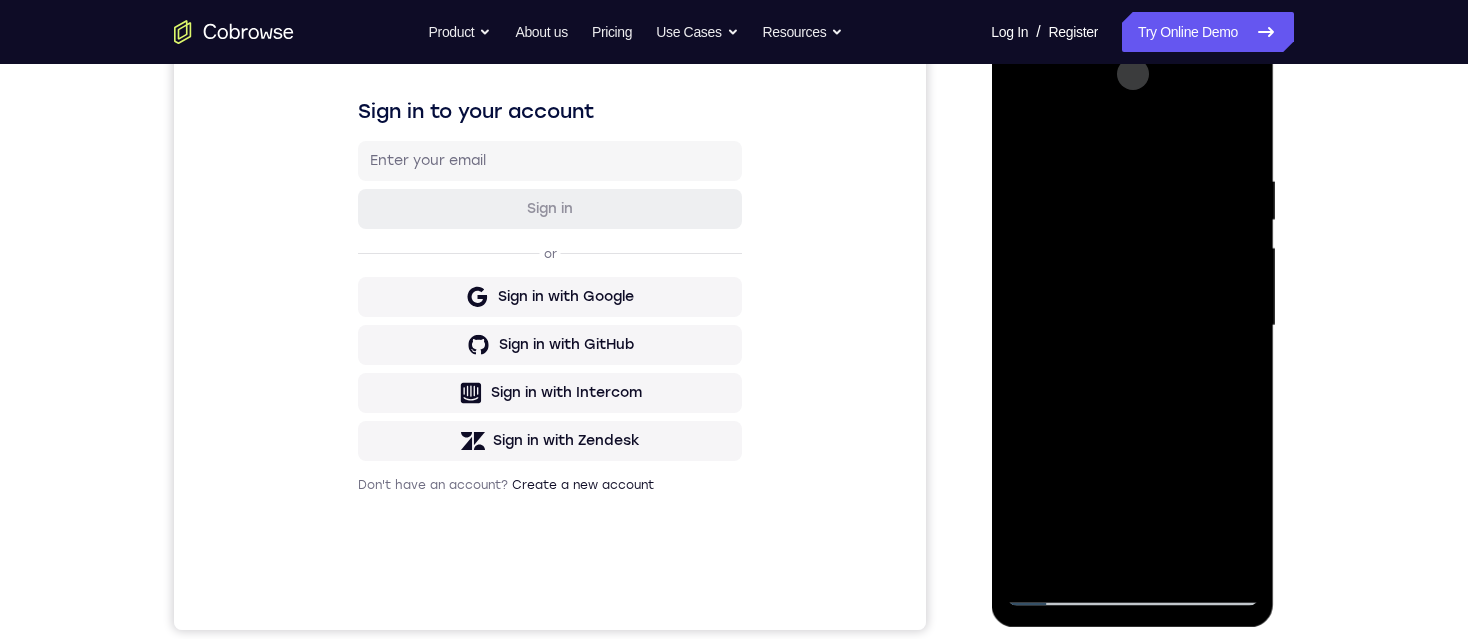 click at bounding box center (1132, 326) 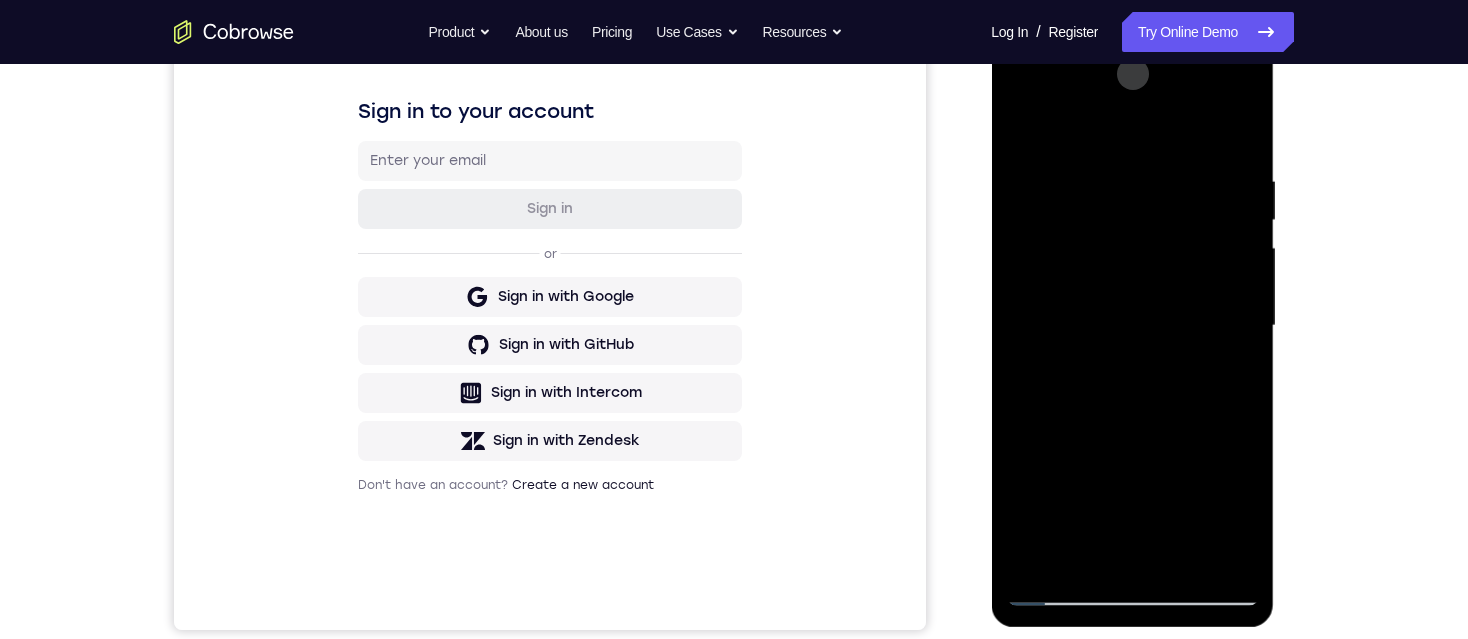 click at bounding box center [1132, 326] 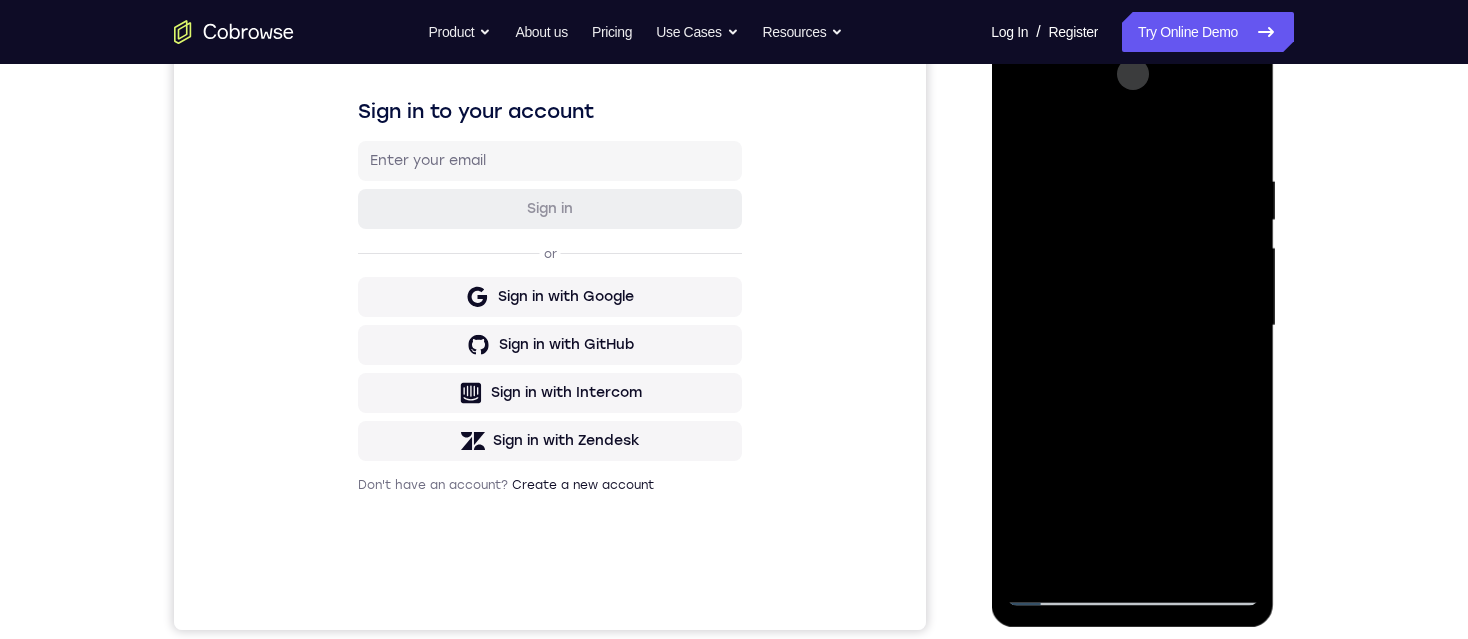 click at bounding box center [1132, 326] 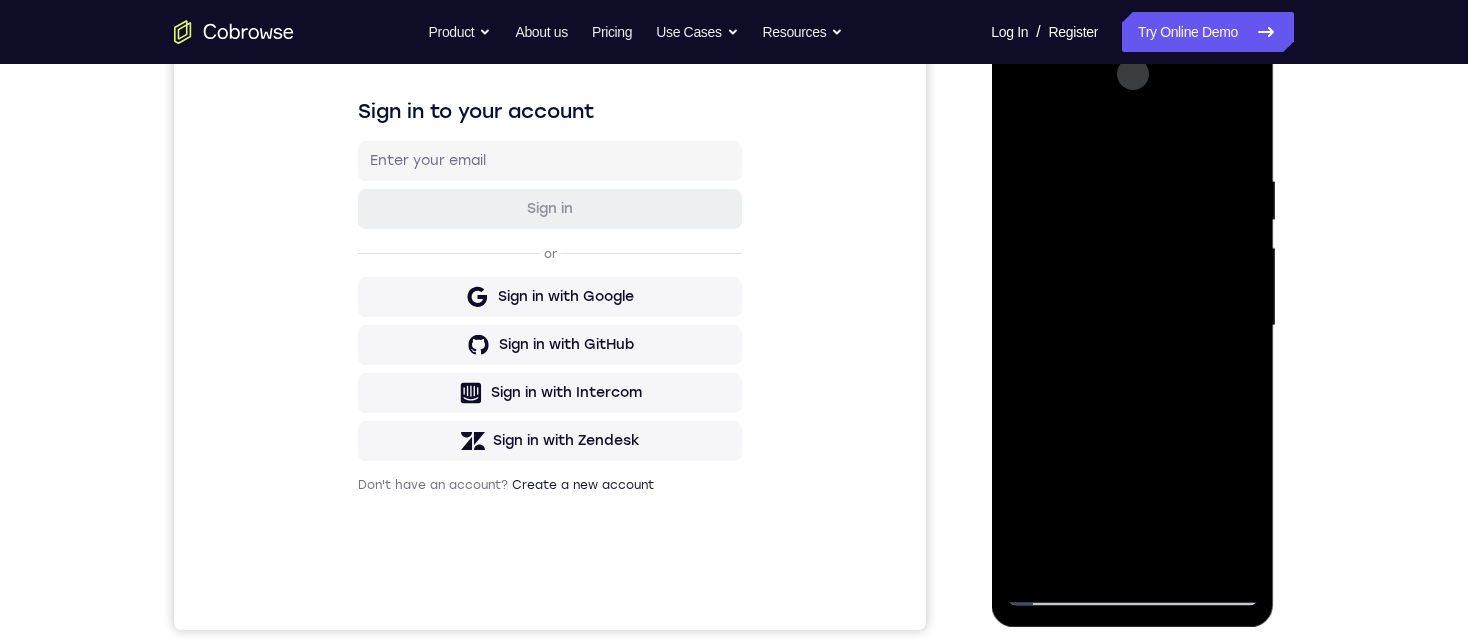 click at bounding box center [1132, 326] 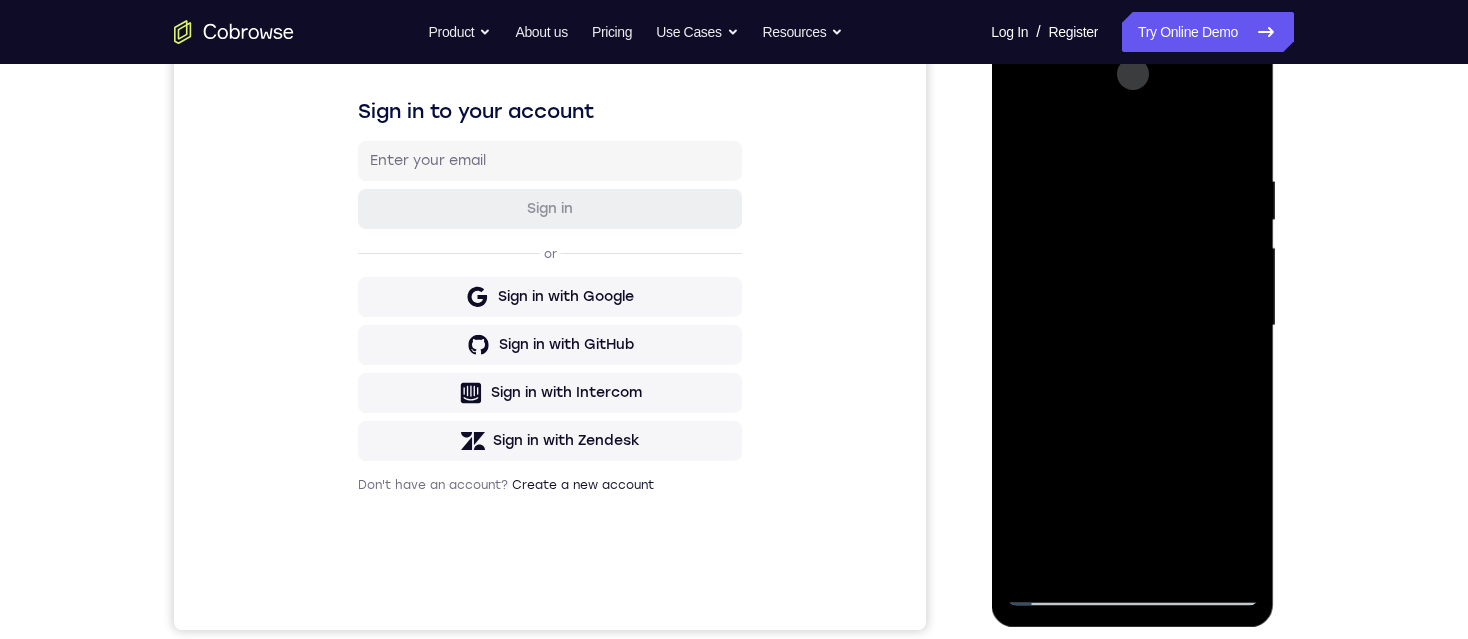 click at bounding box center [1132, 326] 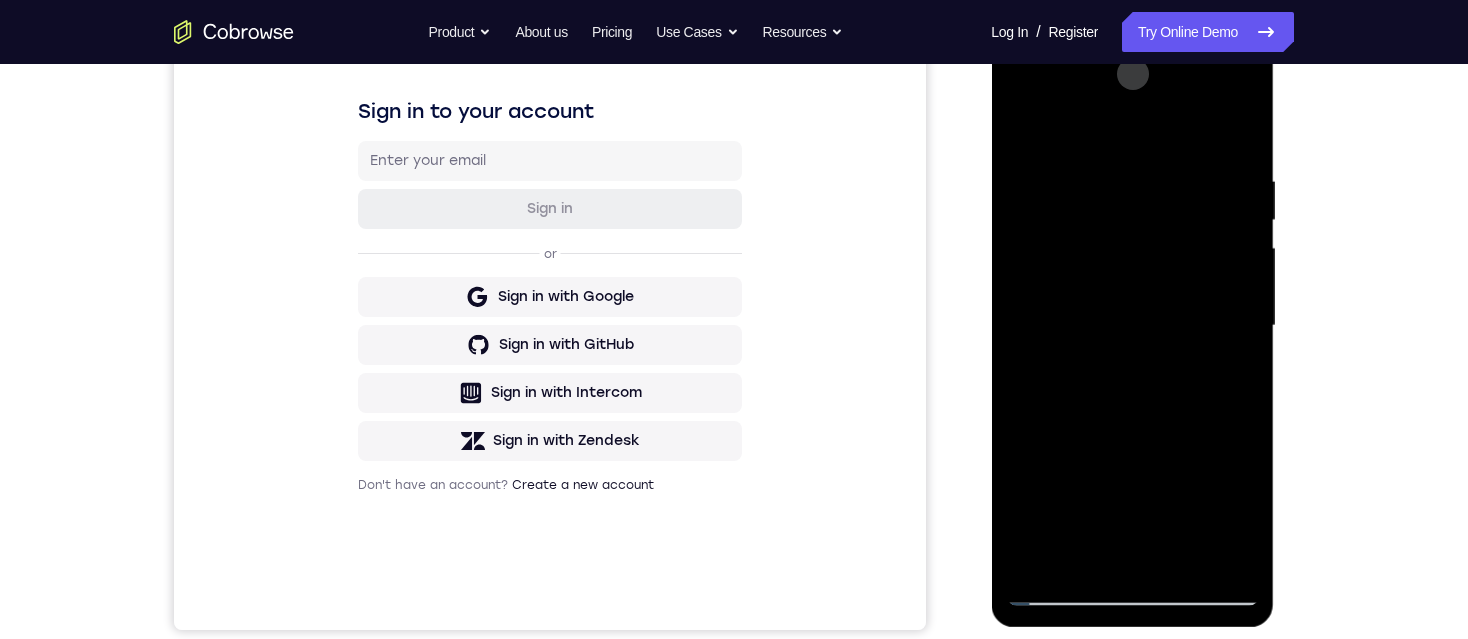 click at bounding box center (1132, 326) 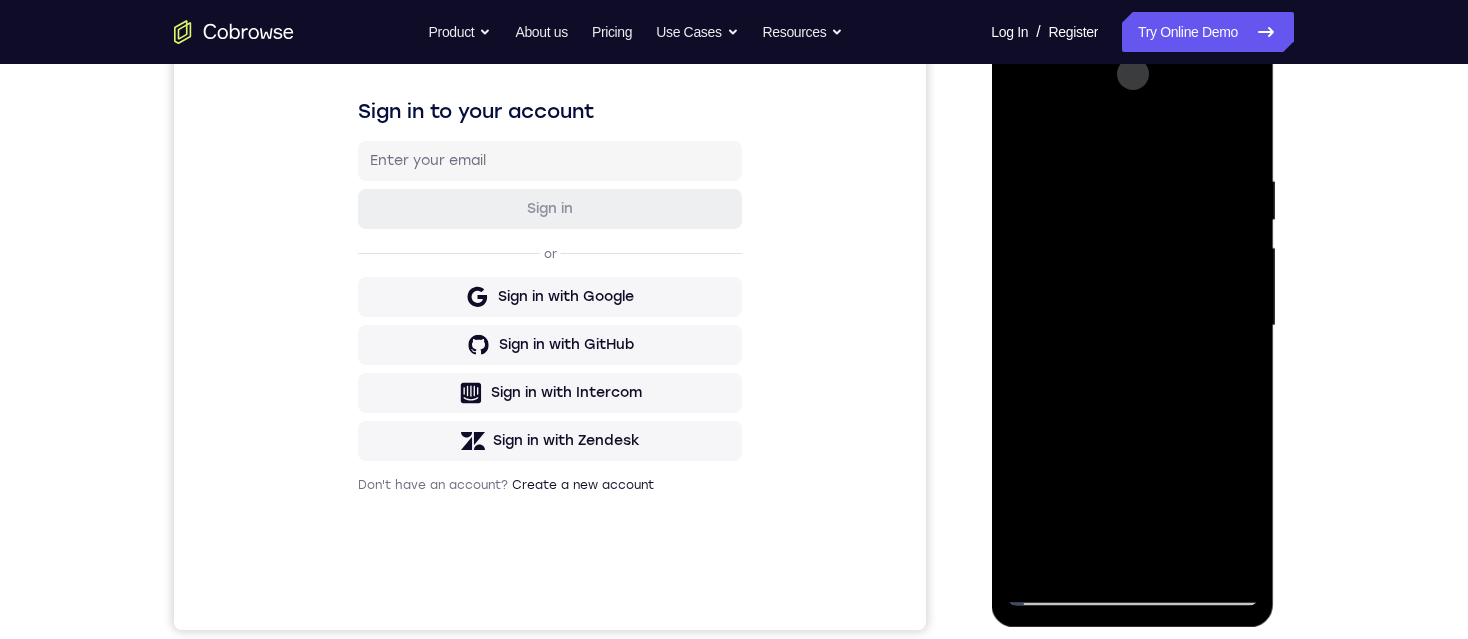 click at bounding box center (1132, 326) 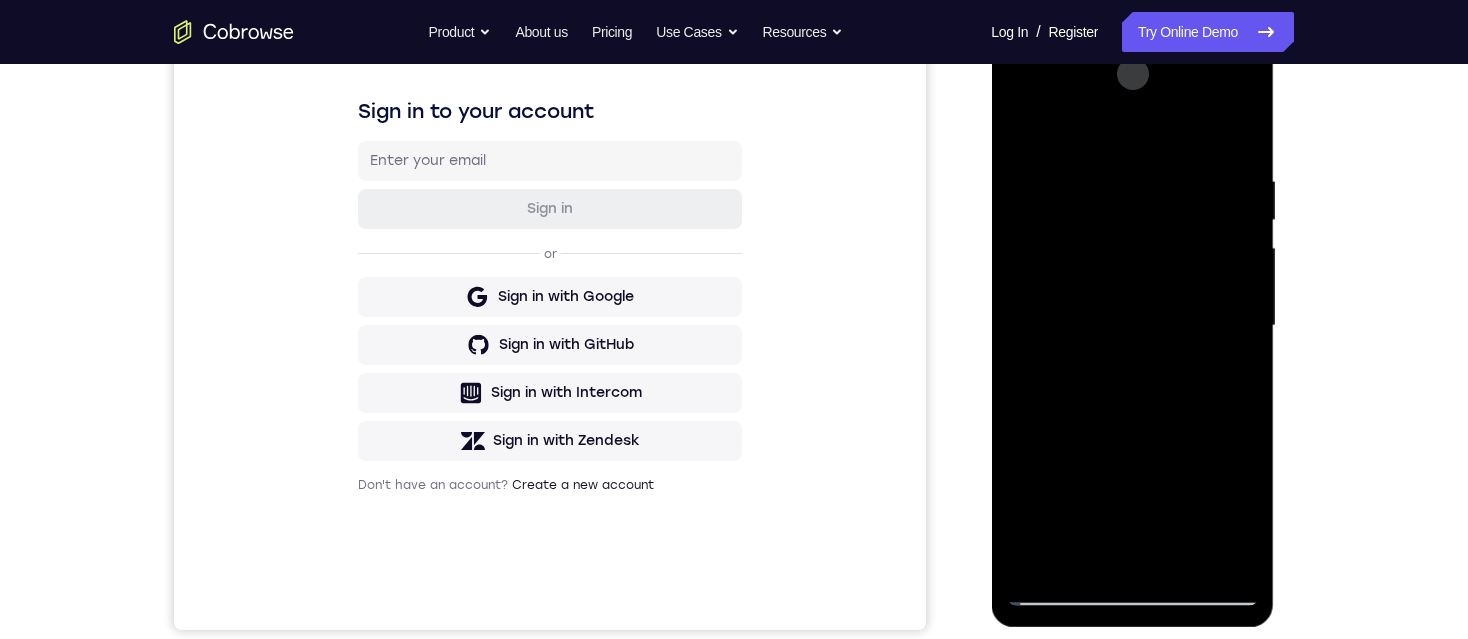 click at bounding box center (1132, 326) 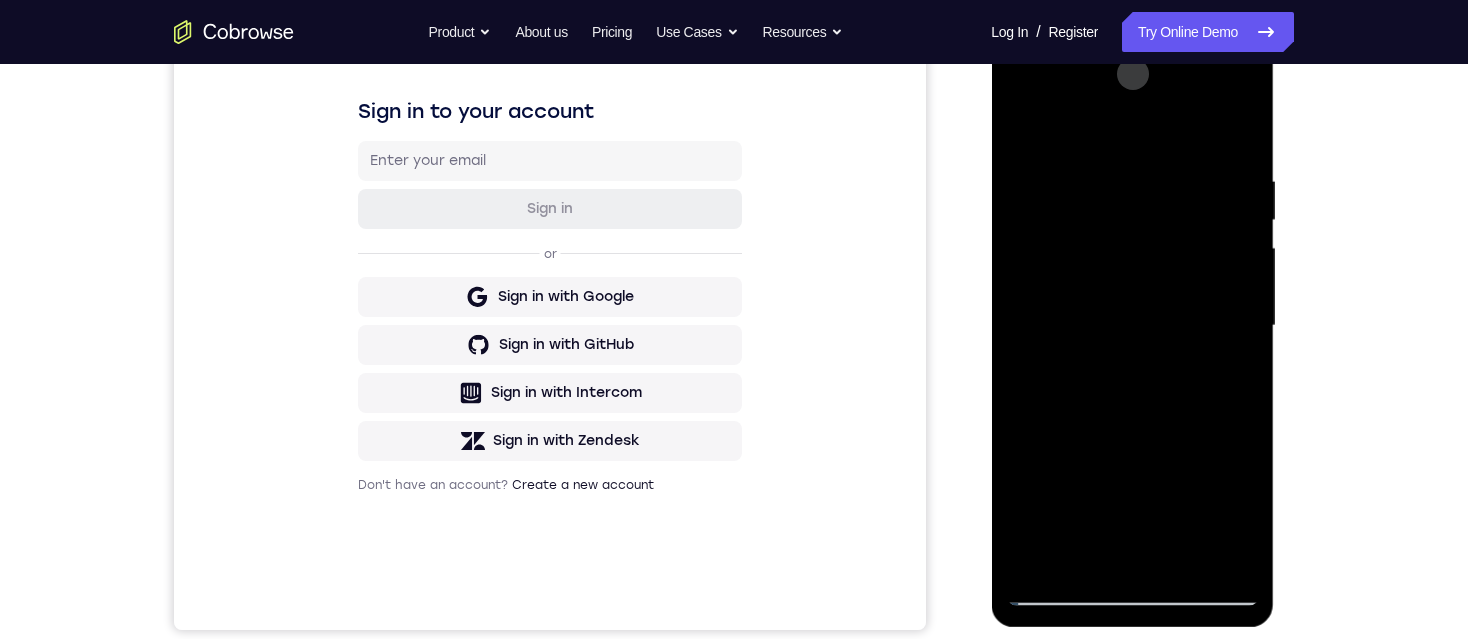 click at bounding box center [1132, 326] 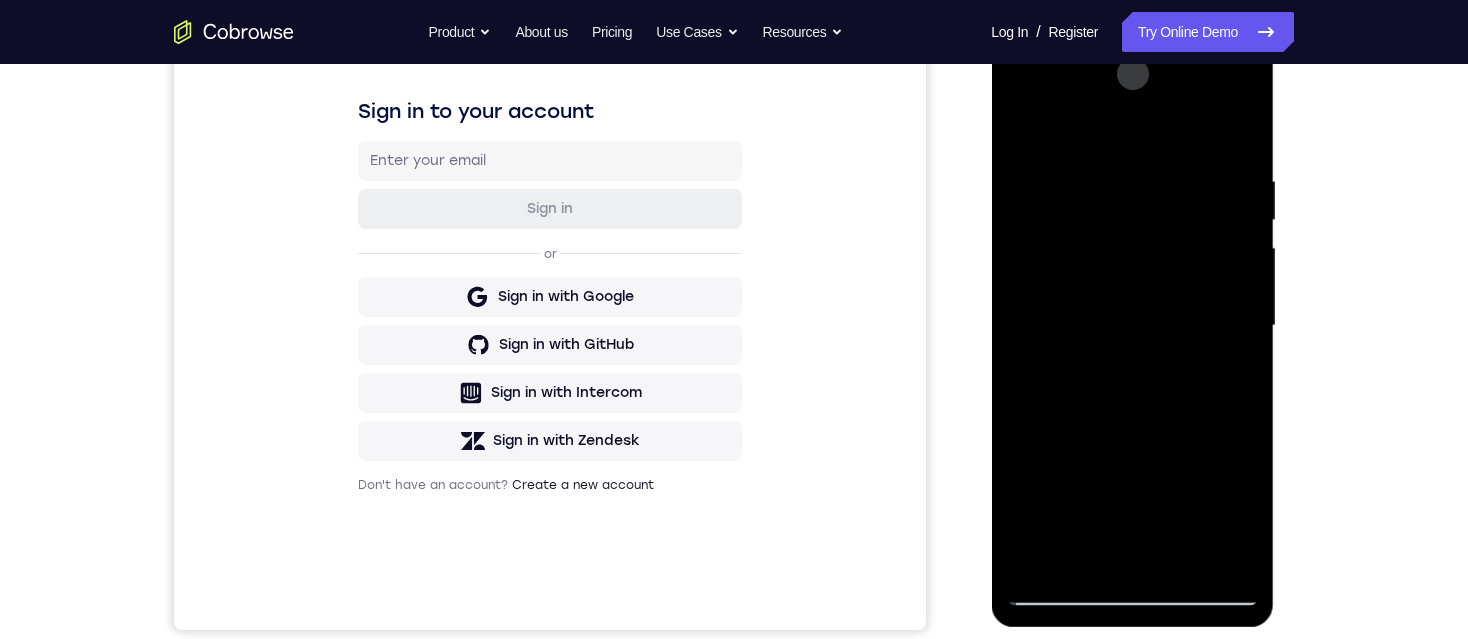 drag, startPoint x: 1117, startPoint y: 528, endPoint x: 1111, endPoint y: 408, distance: 120.14991 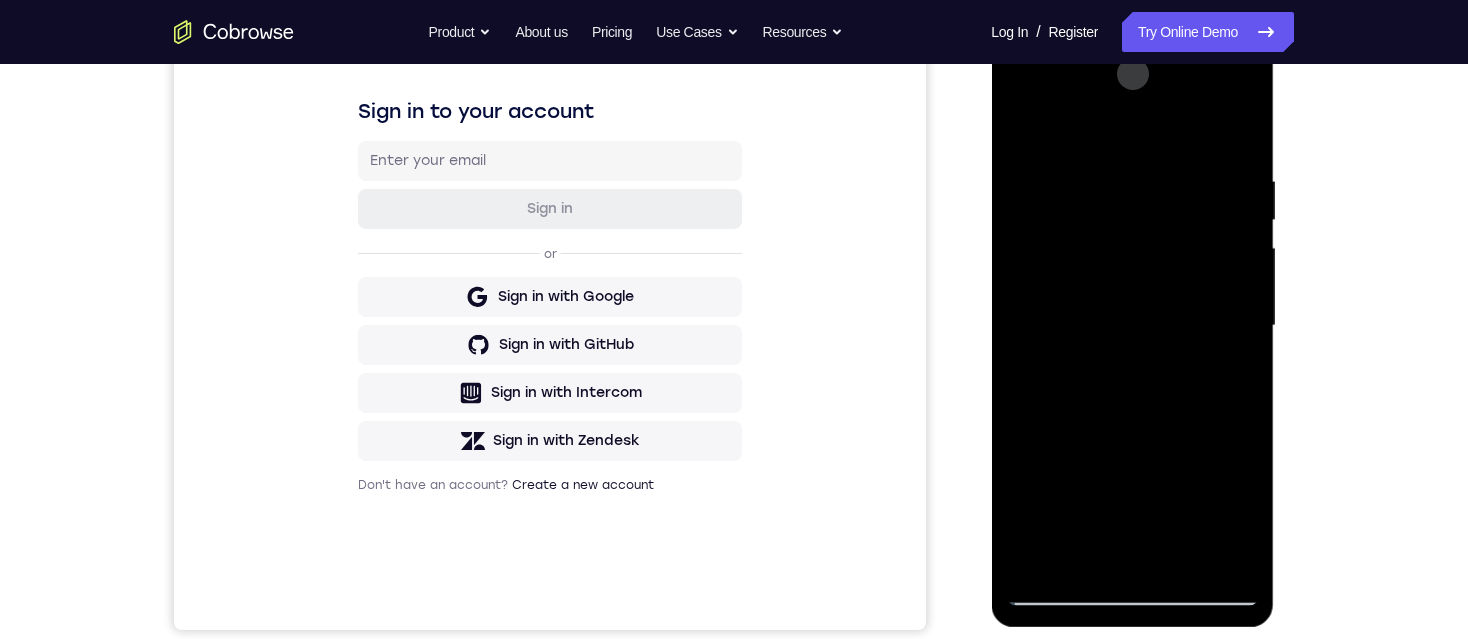 click at bounding box center [1132, 326] 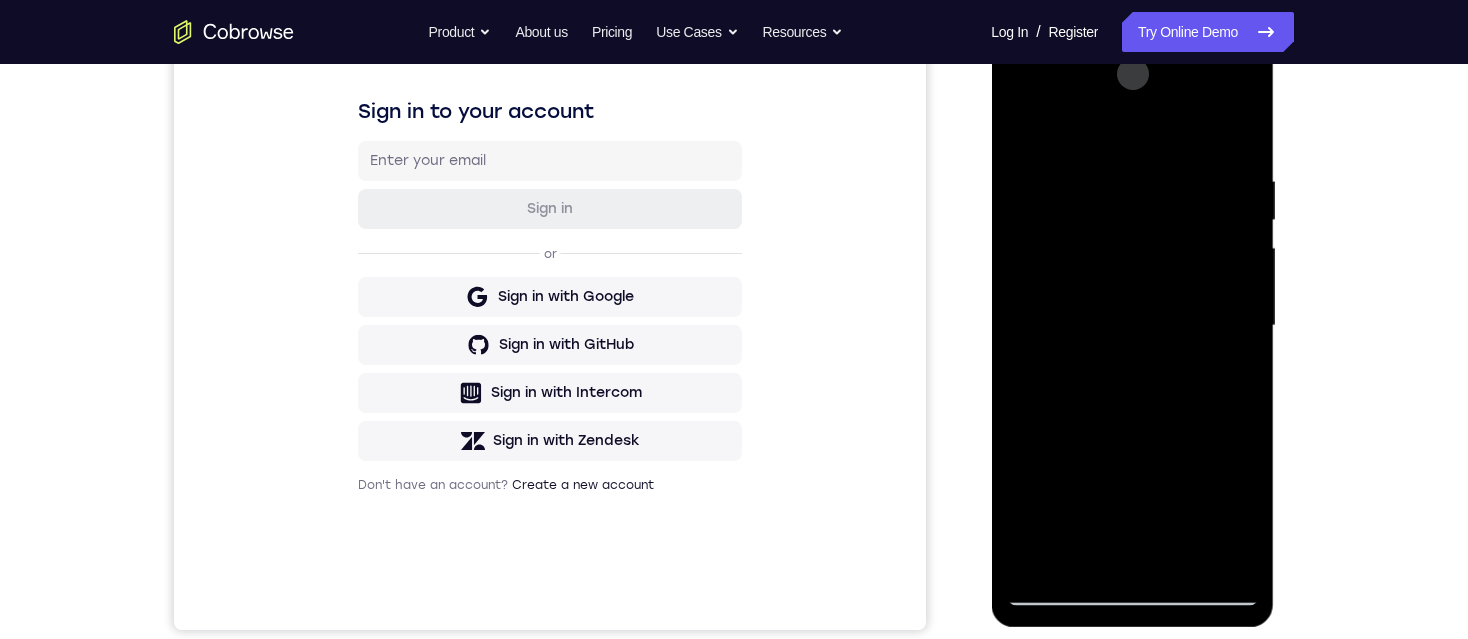 click at bounding box center [1132, 326] 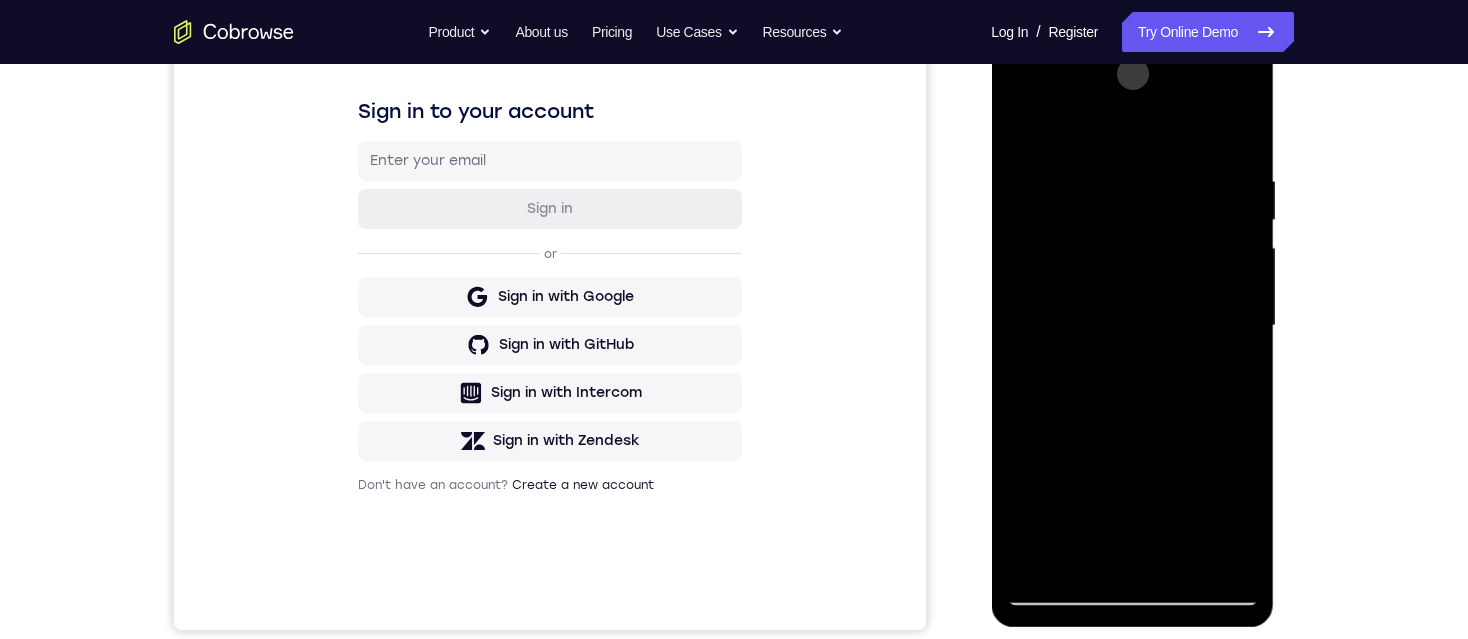 click at bounding box center [1132, 326] 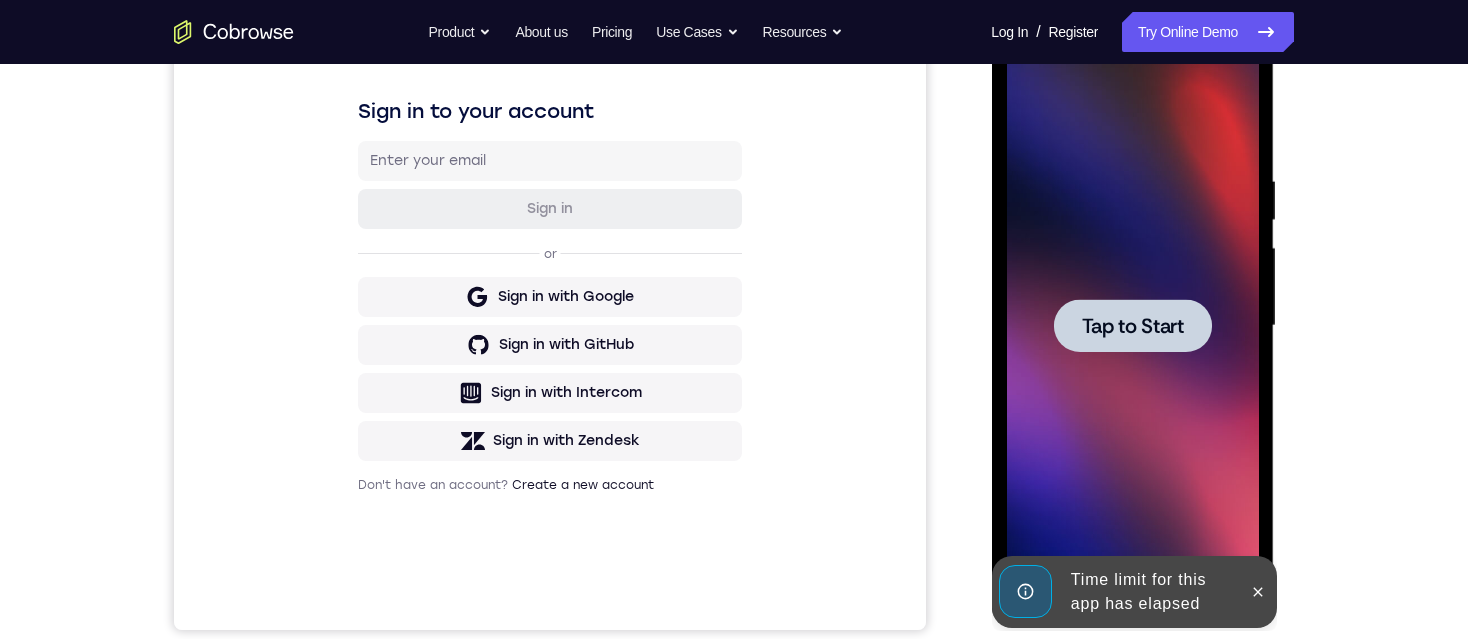 click on "Tap to Start" at bounding box center (1132, 326) 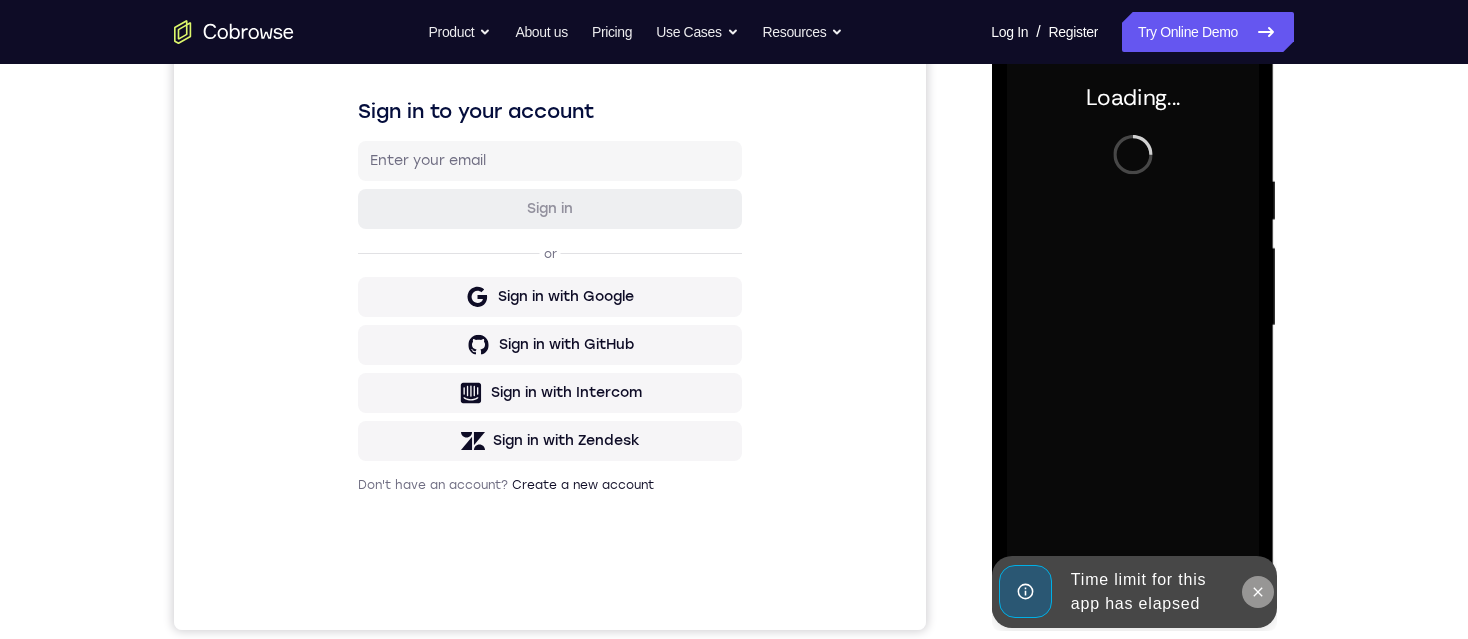 click 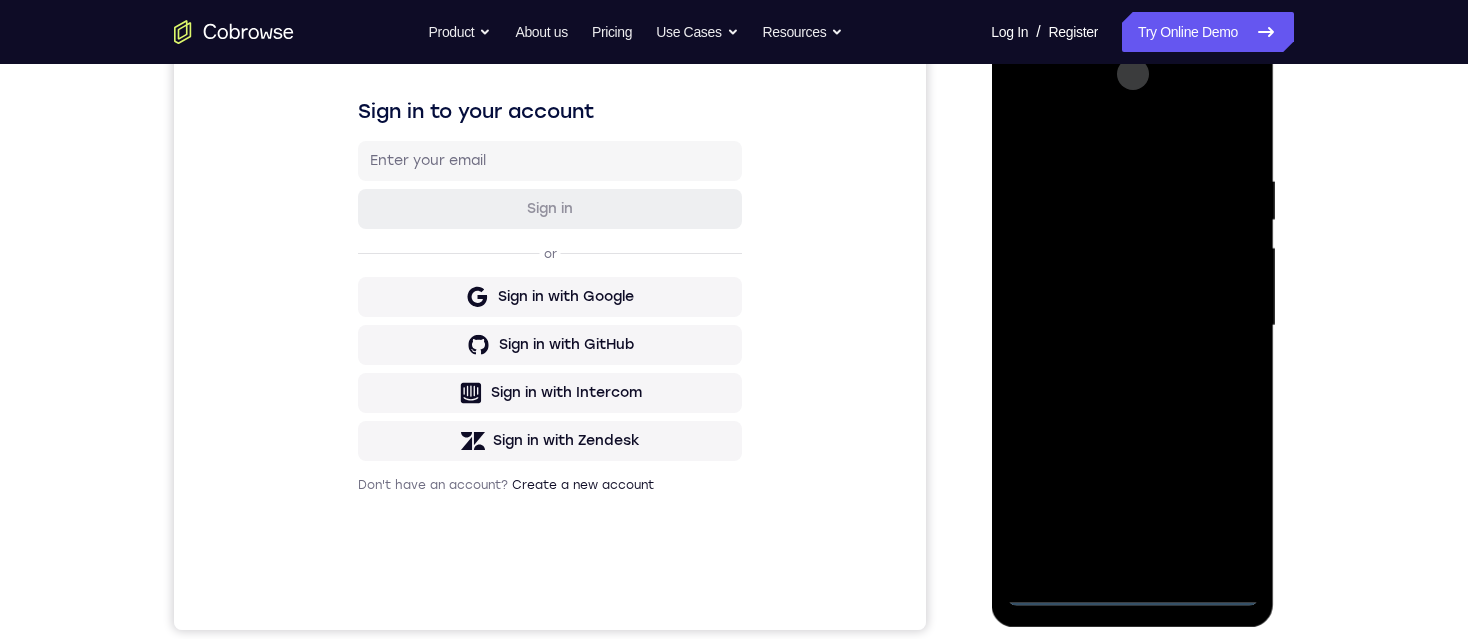 click at bounding box center (1132, 326) 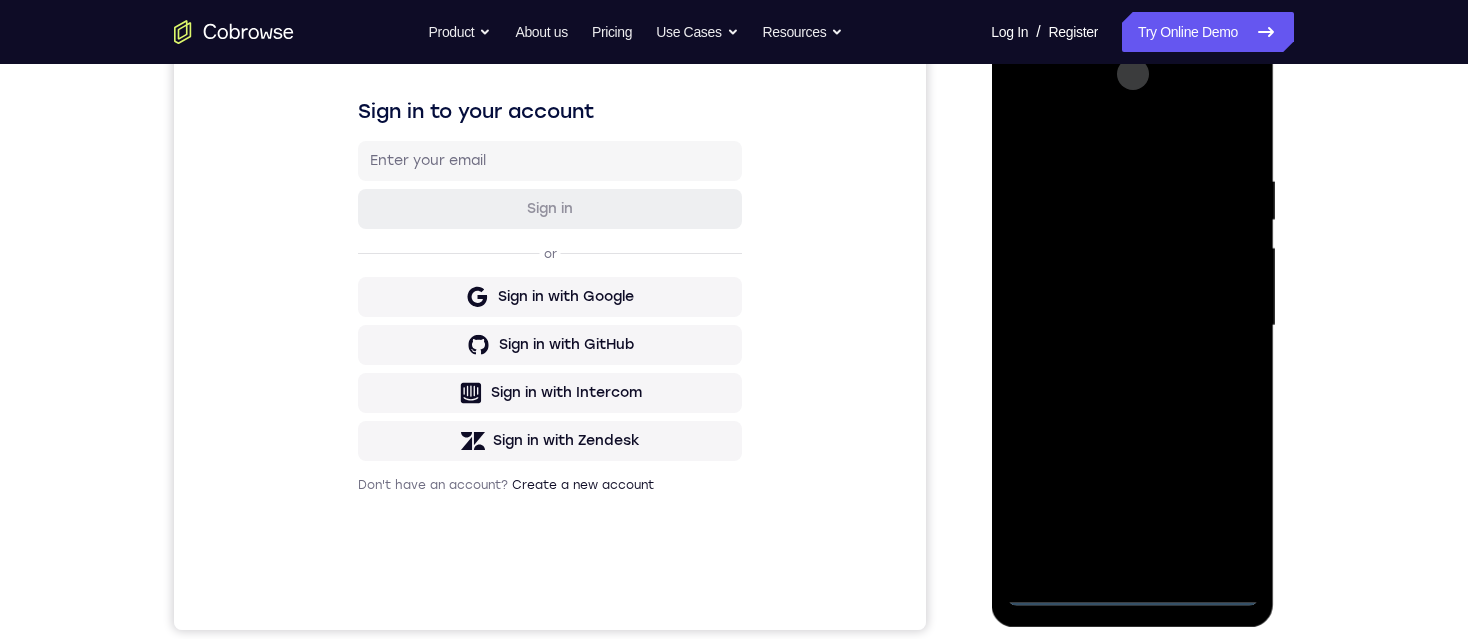 click at bounding box center [1132, 326] 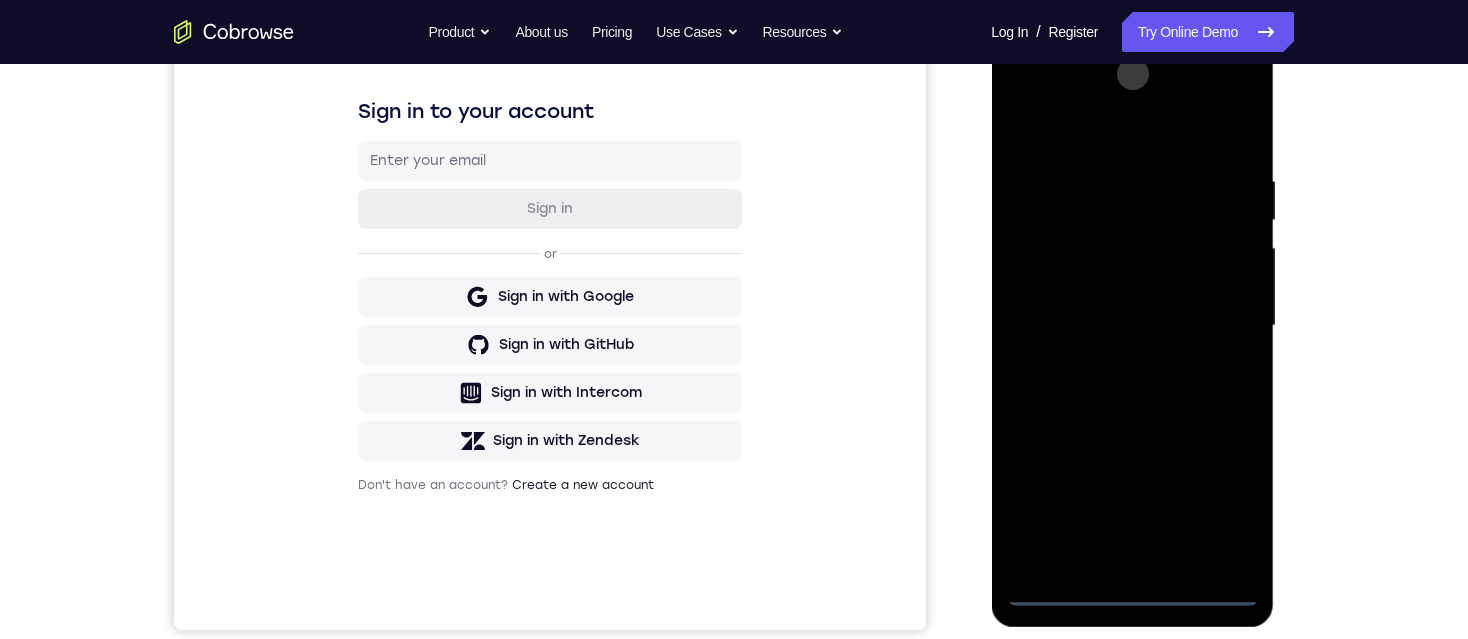 click at bounding box center [1132, 326] 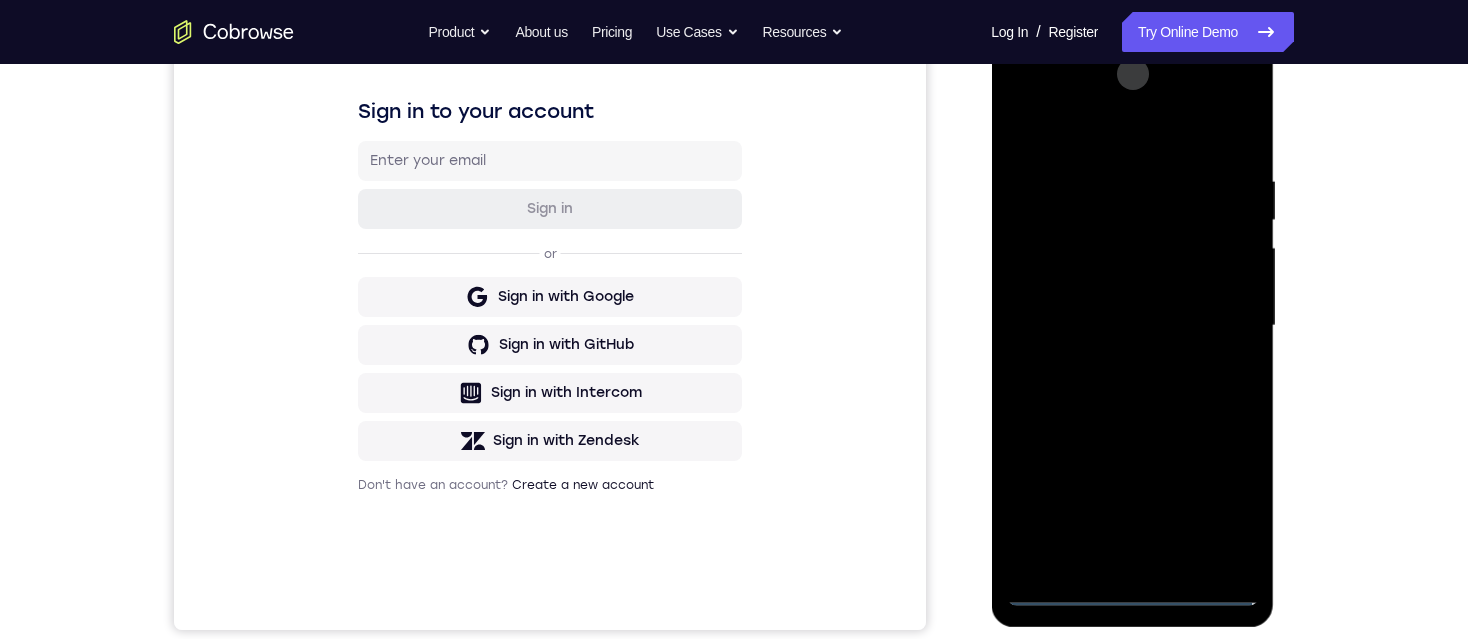 click at bounding box center [1132, 326] 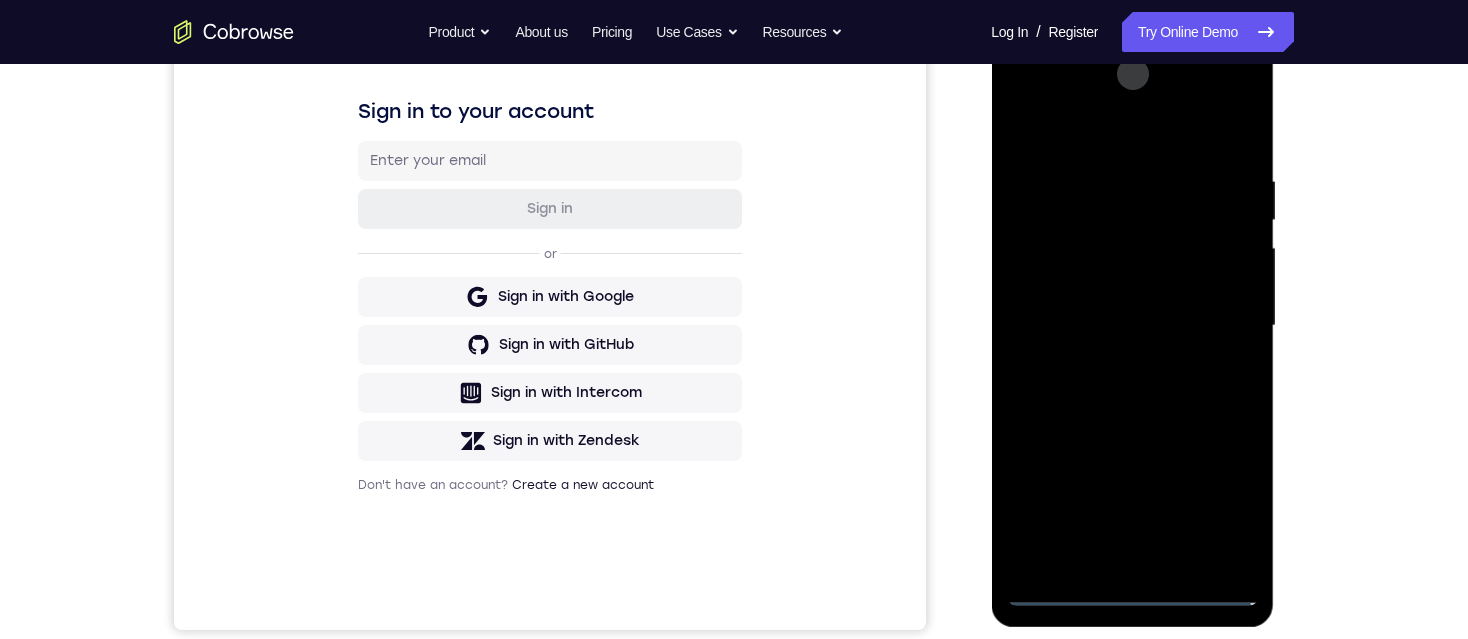 click at bounding box center [1132, 326] 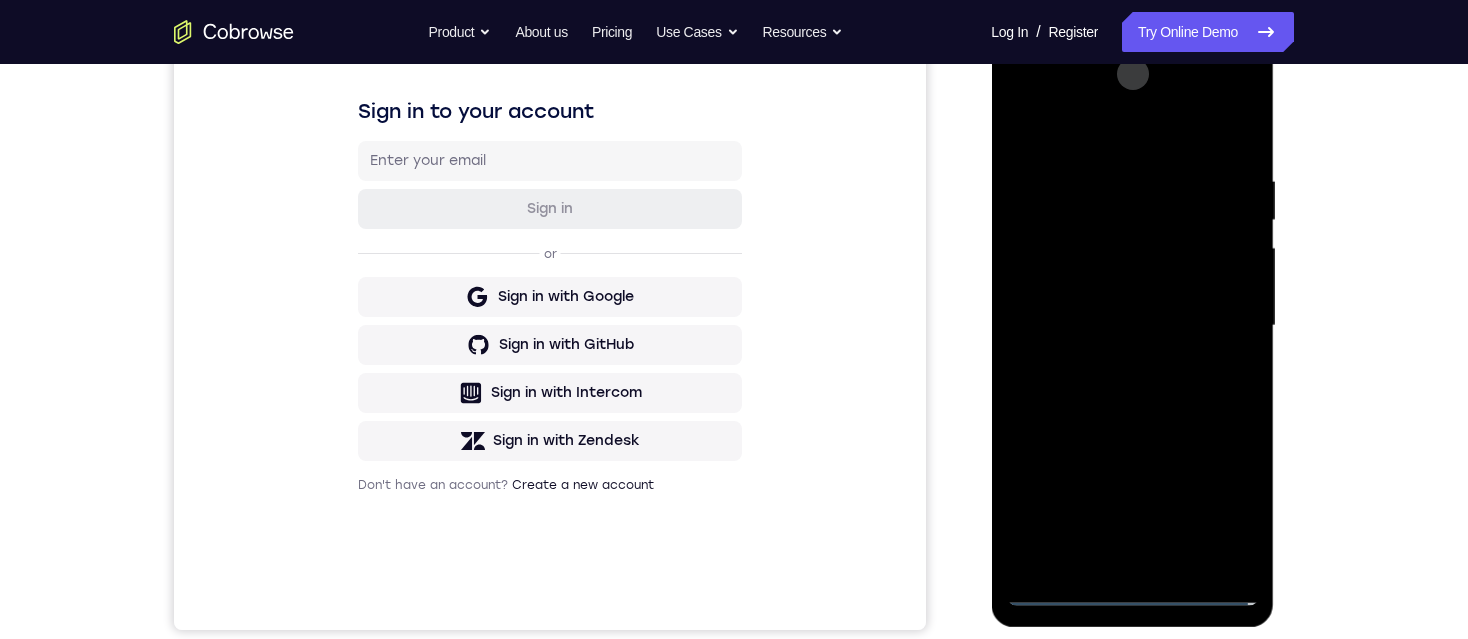 click at bounding box center (1132, 326) 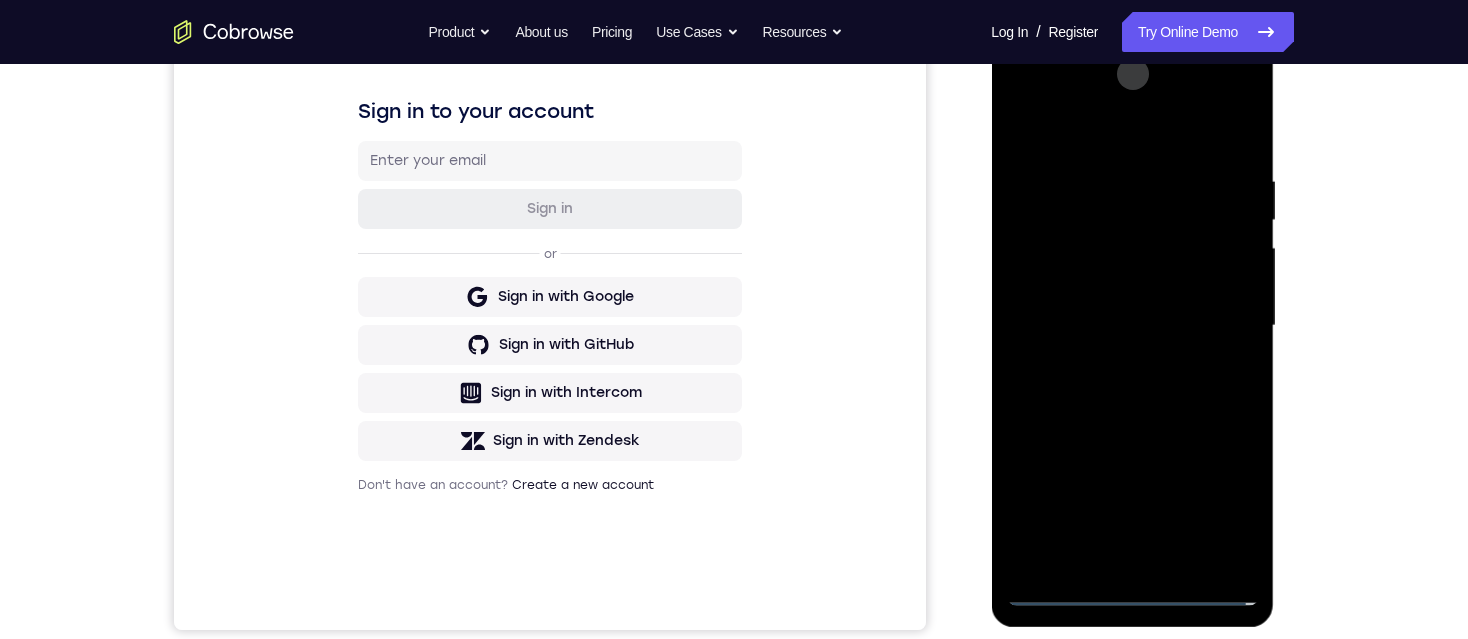 click at bounding box center [1132, 326] 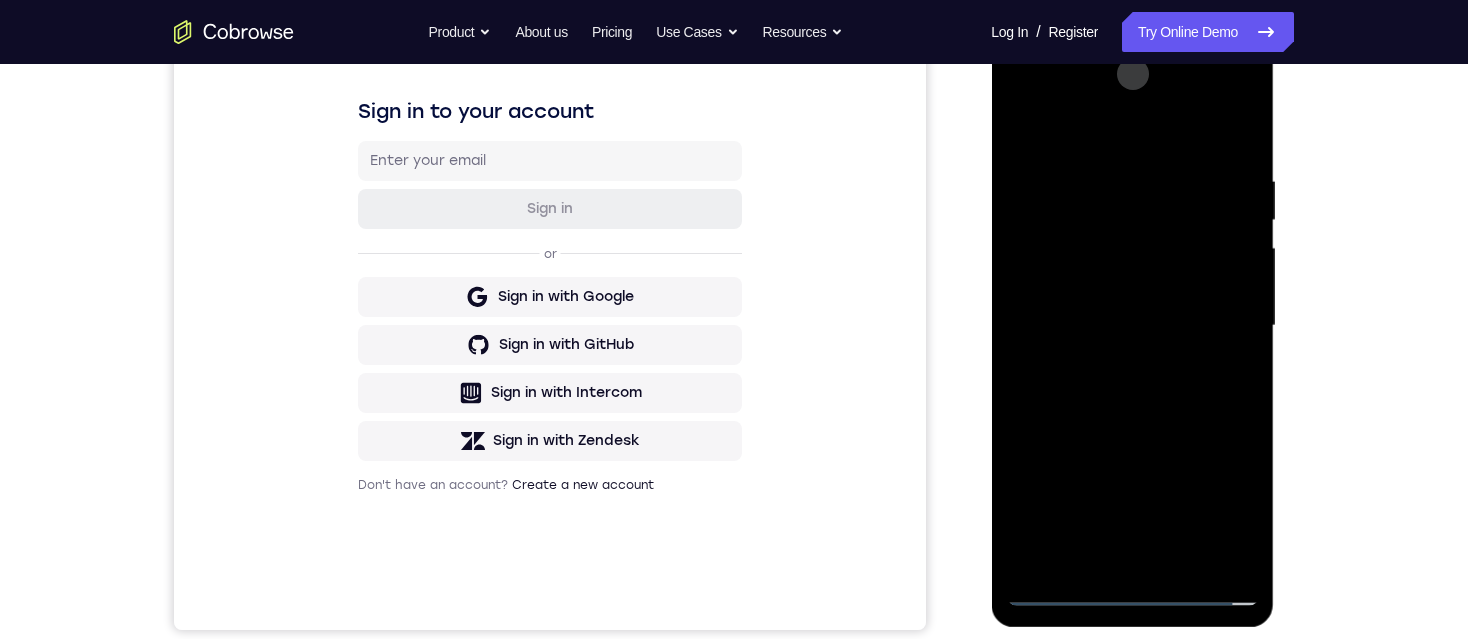click at bounding box center (1132, 326) 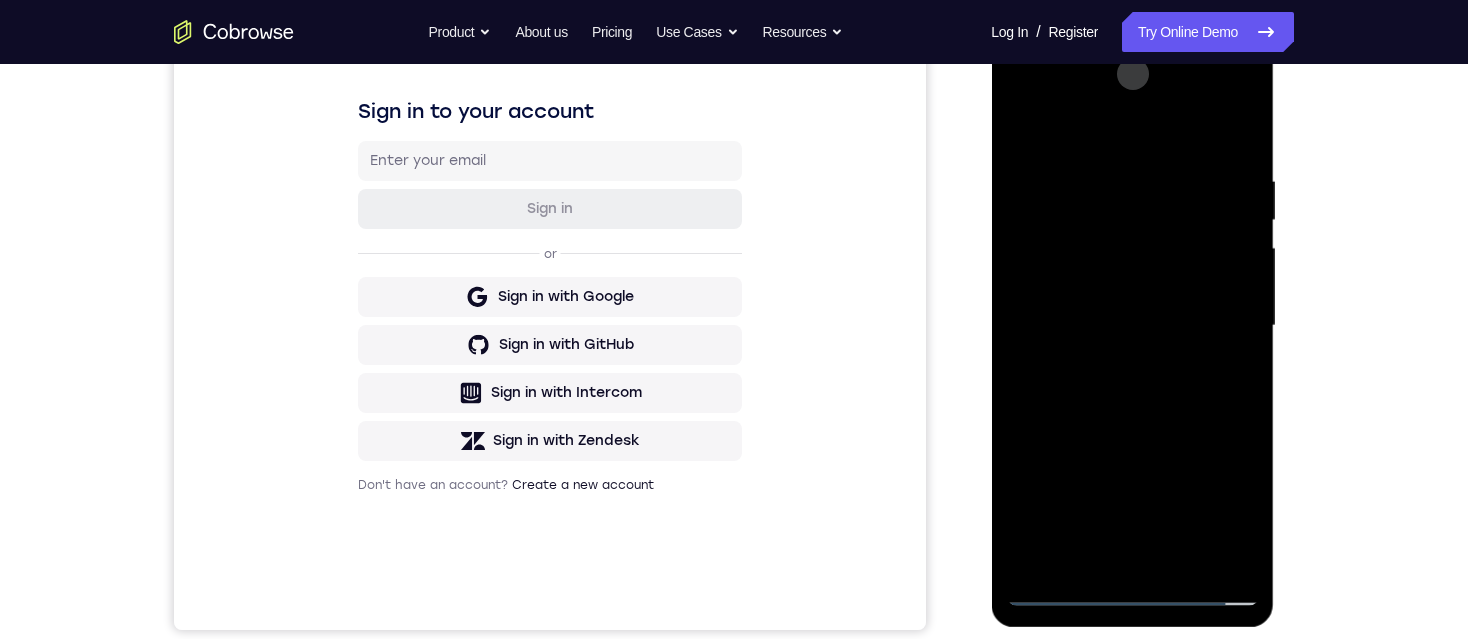 click at bounding box center [1132, 326] 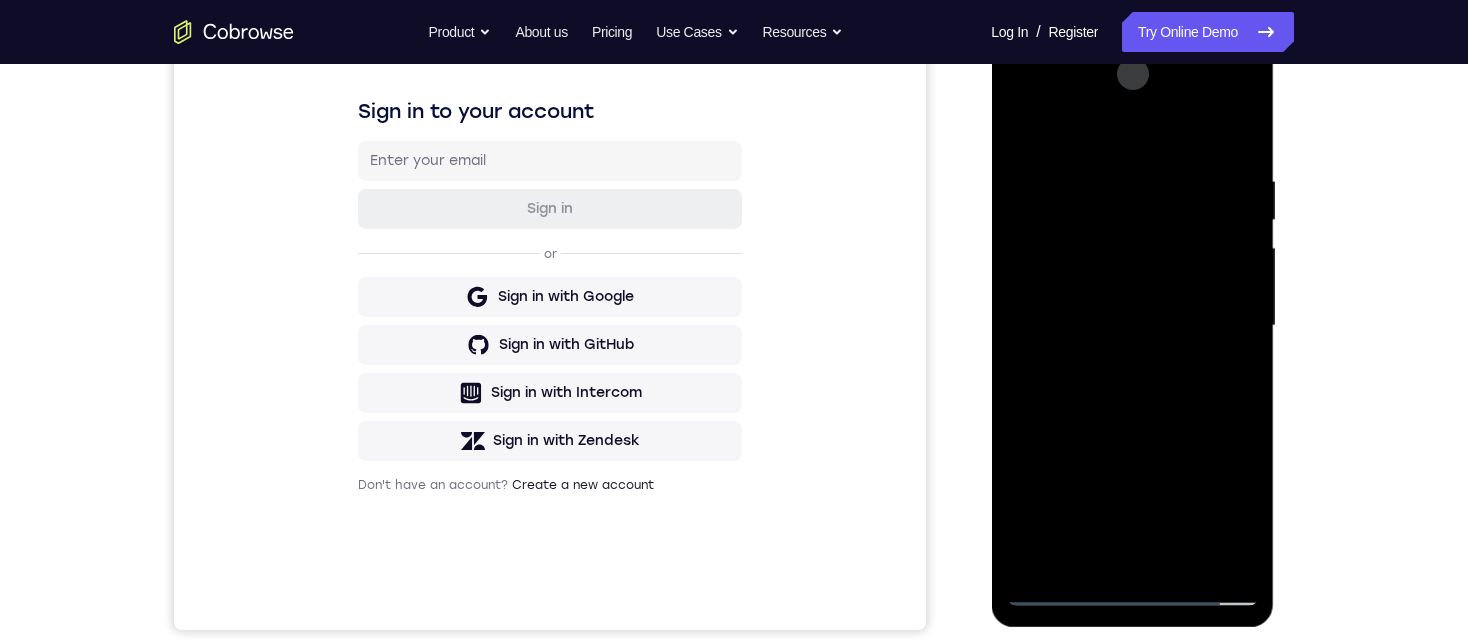 click at bounding box center (1132, 326) 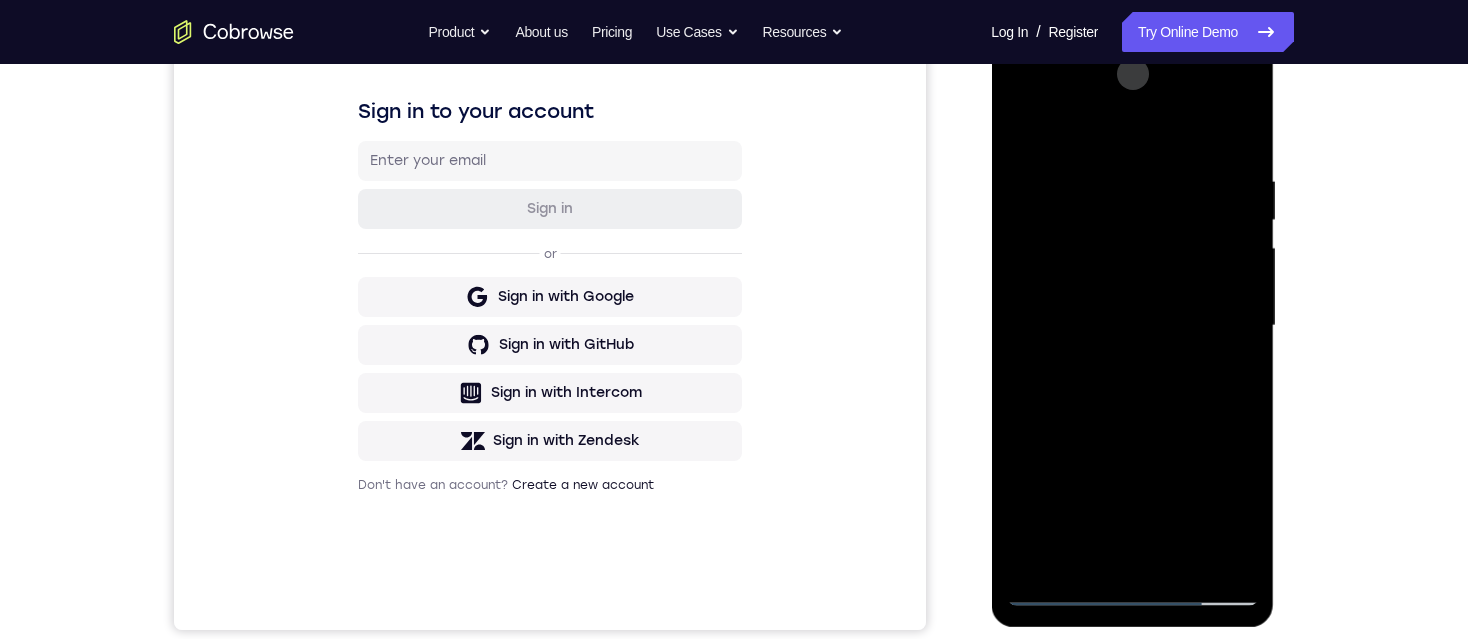 click at bounding box center (1132, 326) 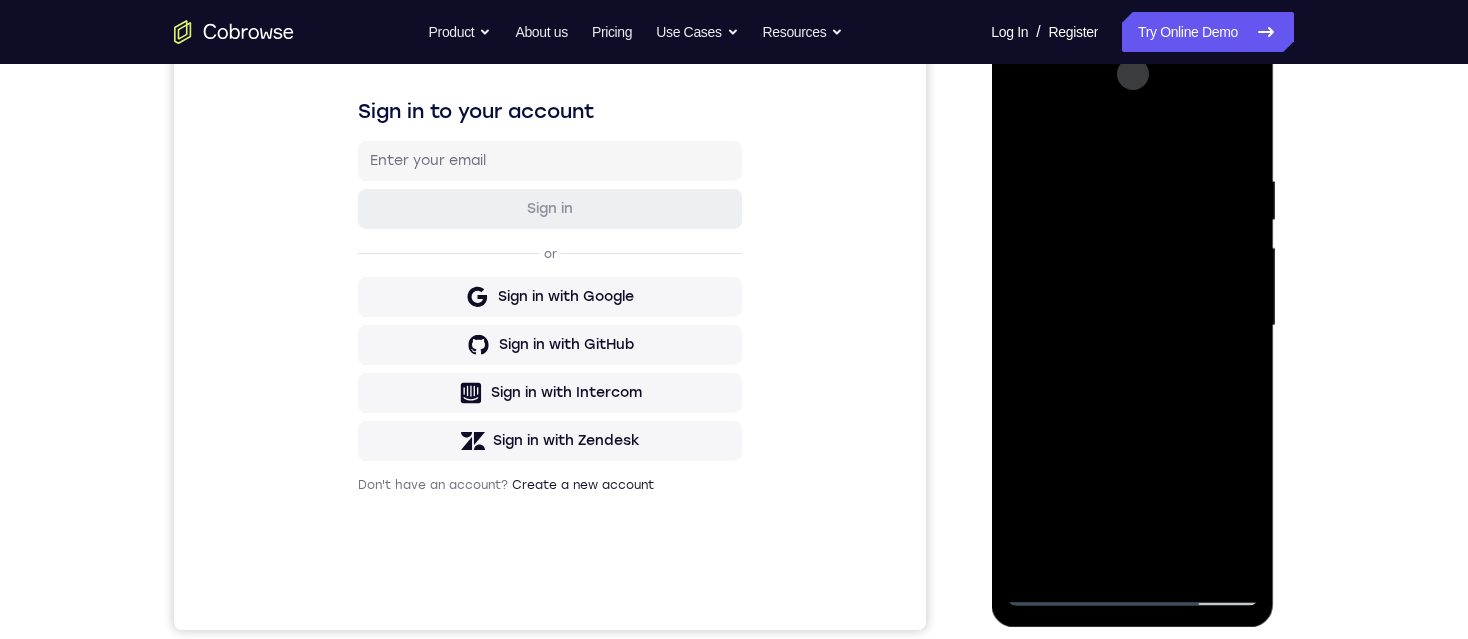 click at bounding box center [1132, 326] 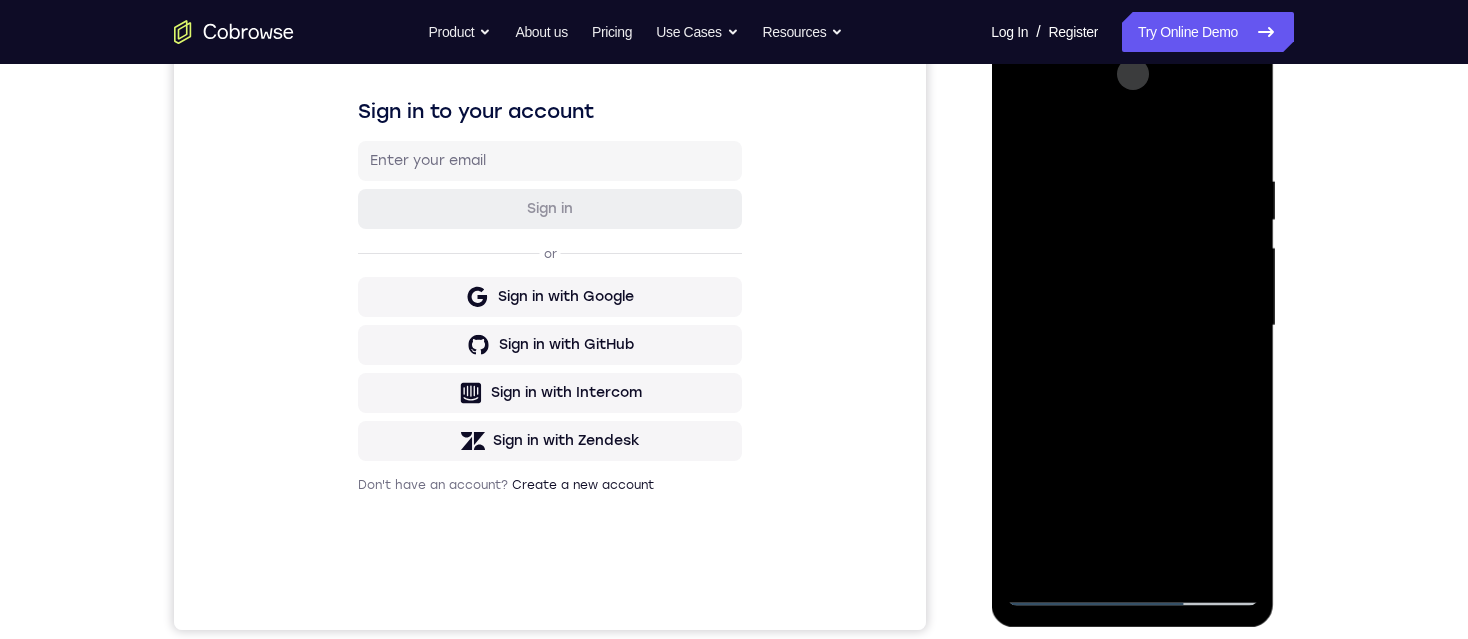 click at bounding box center [1132, 326] 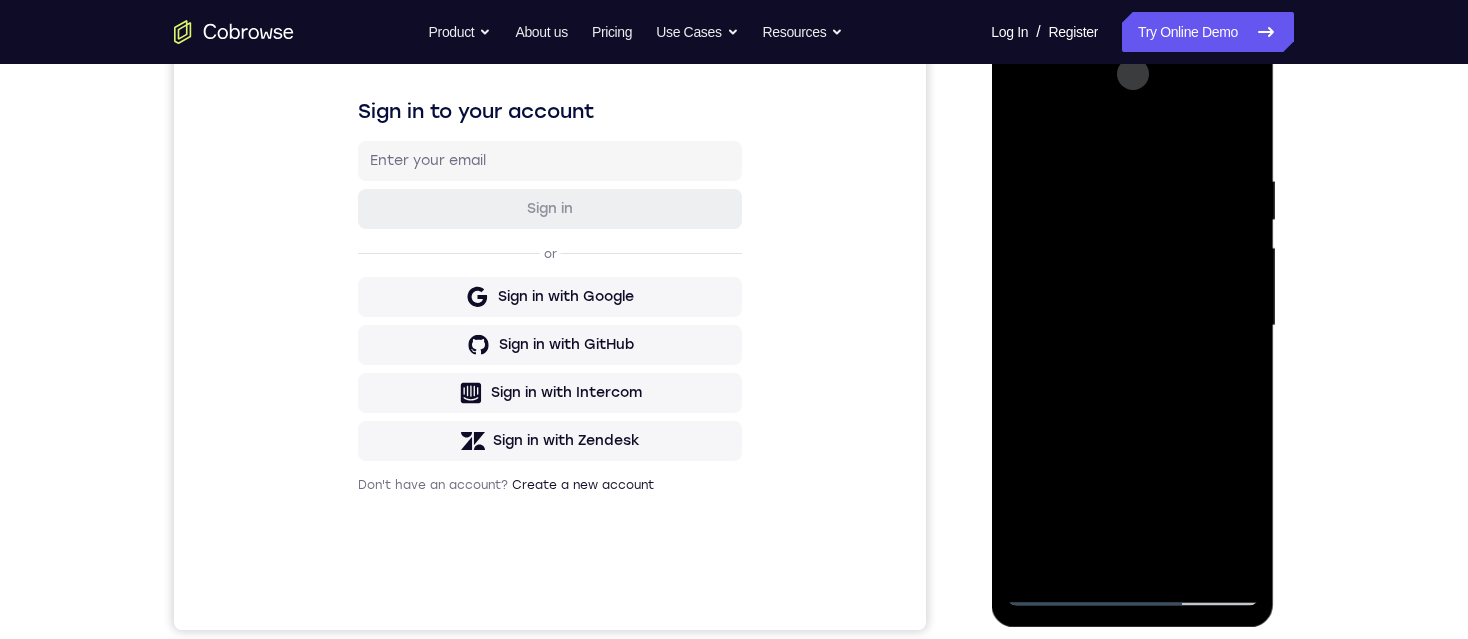 click at bounding box center [1132, 326] 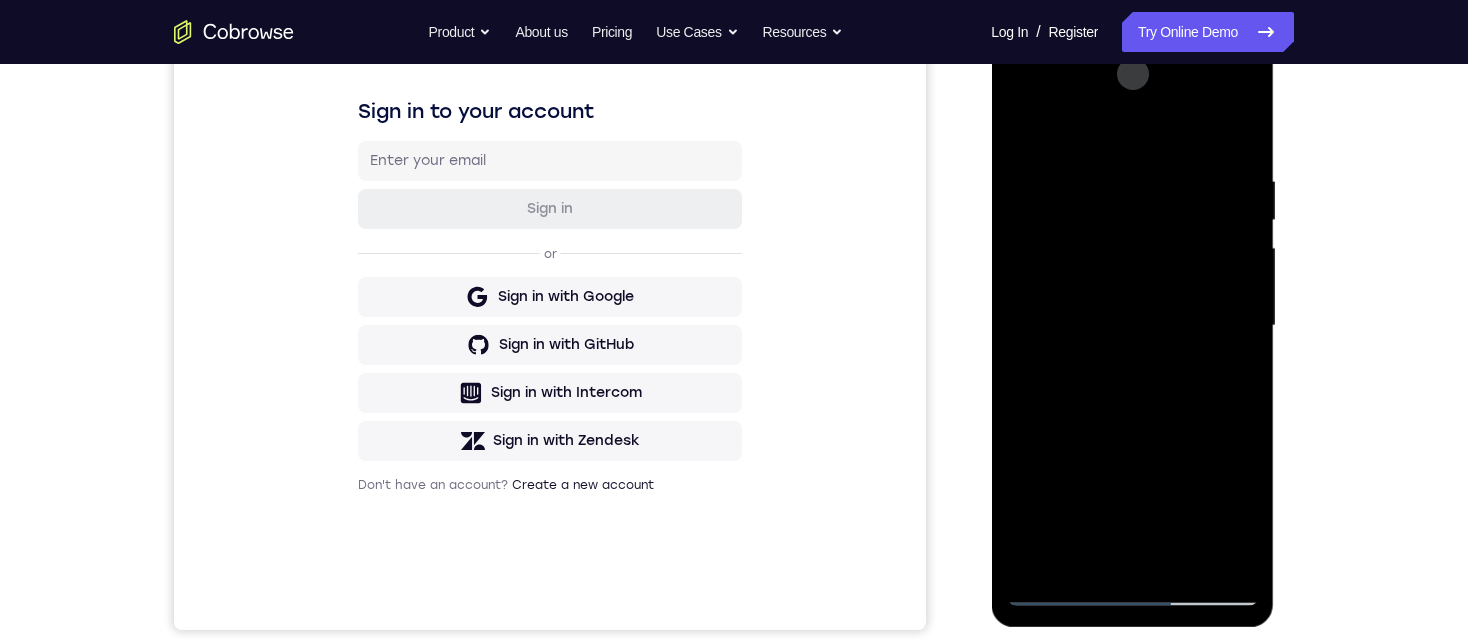 click at bounding box center [1132, 326] 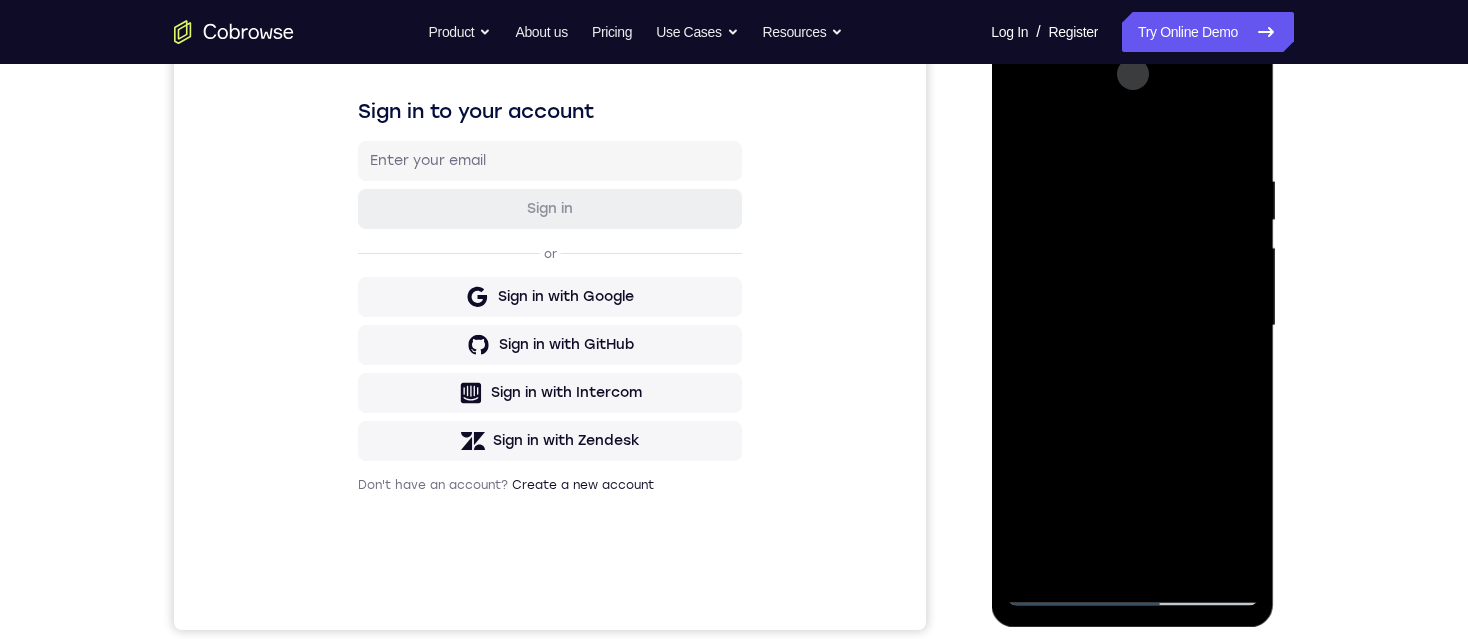 click at bounding box center [1132, 326] 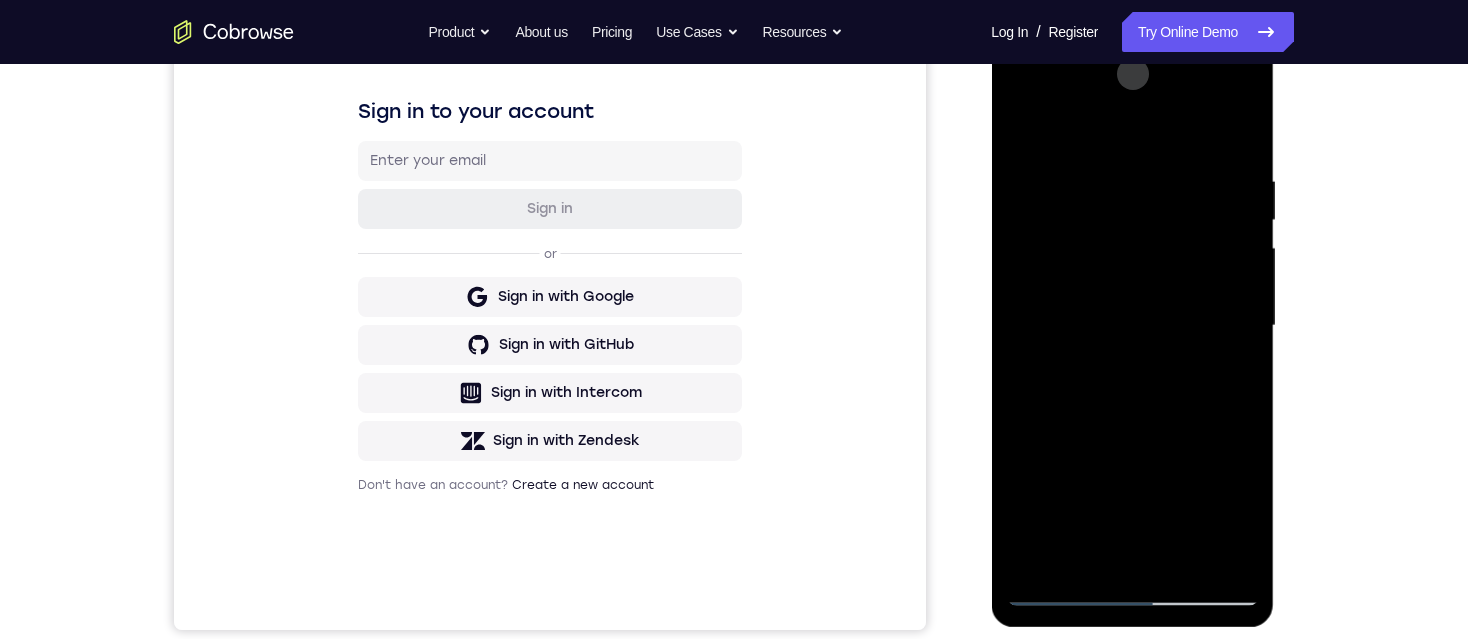 click at bounding box center [1132, 326] 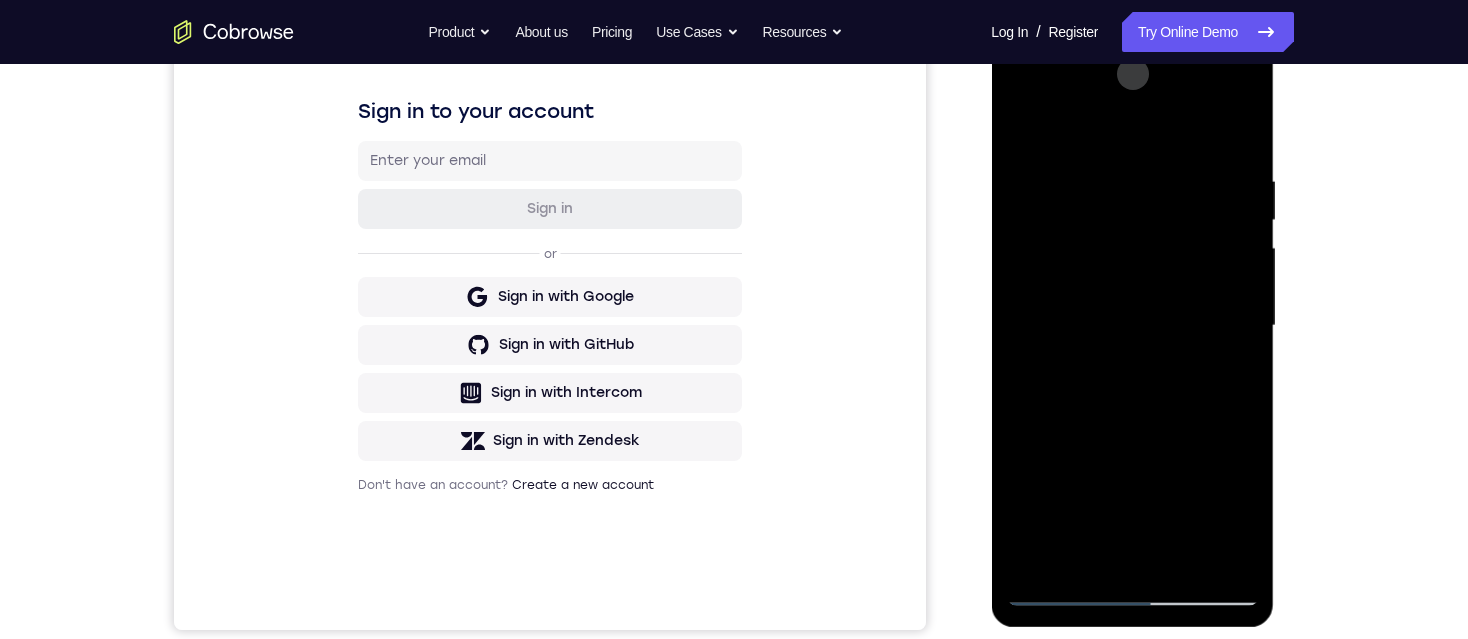 click at bounding box center [1132, 326] 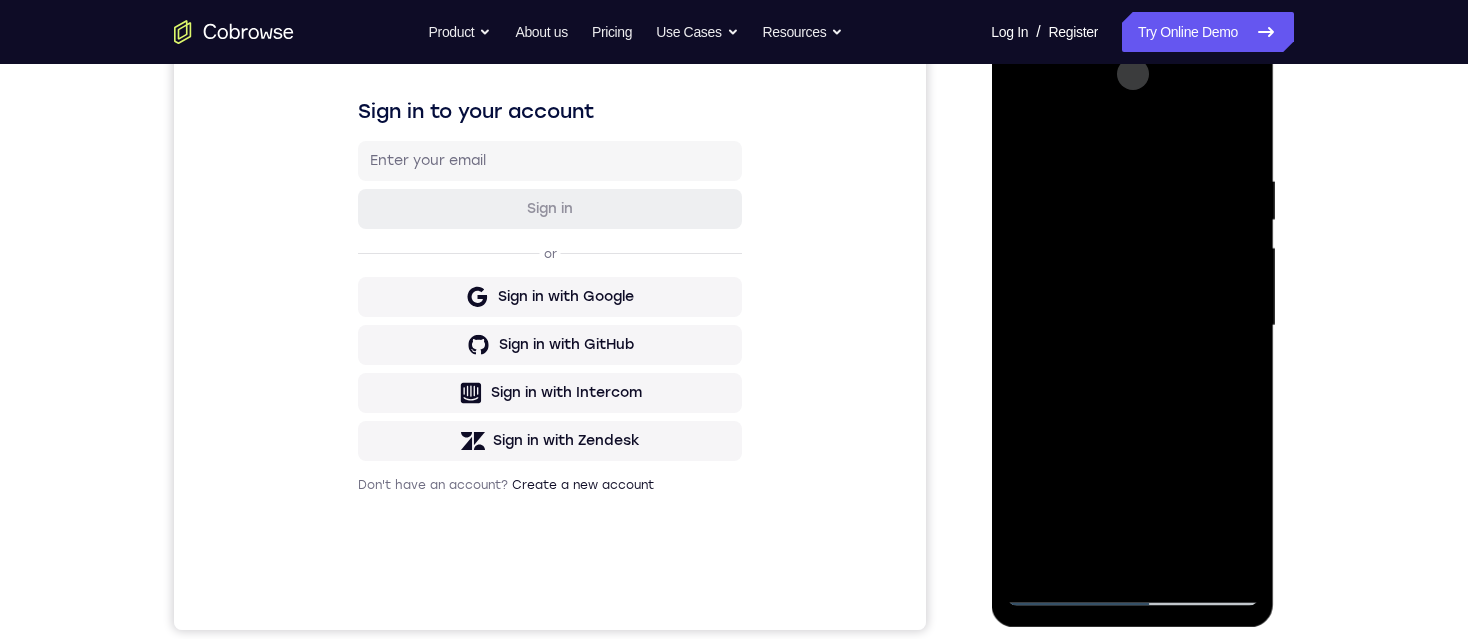 click at bounding box center [1132, 326] 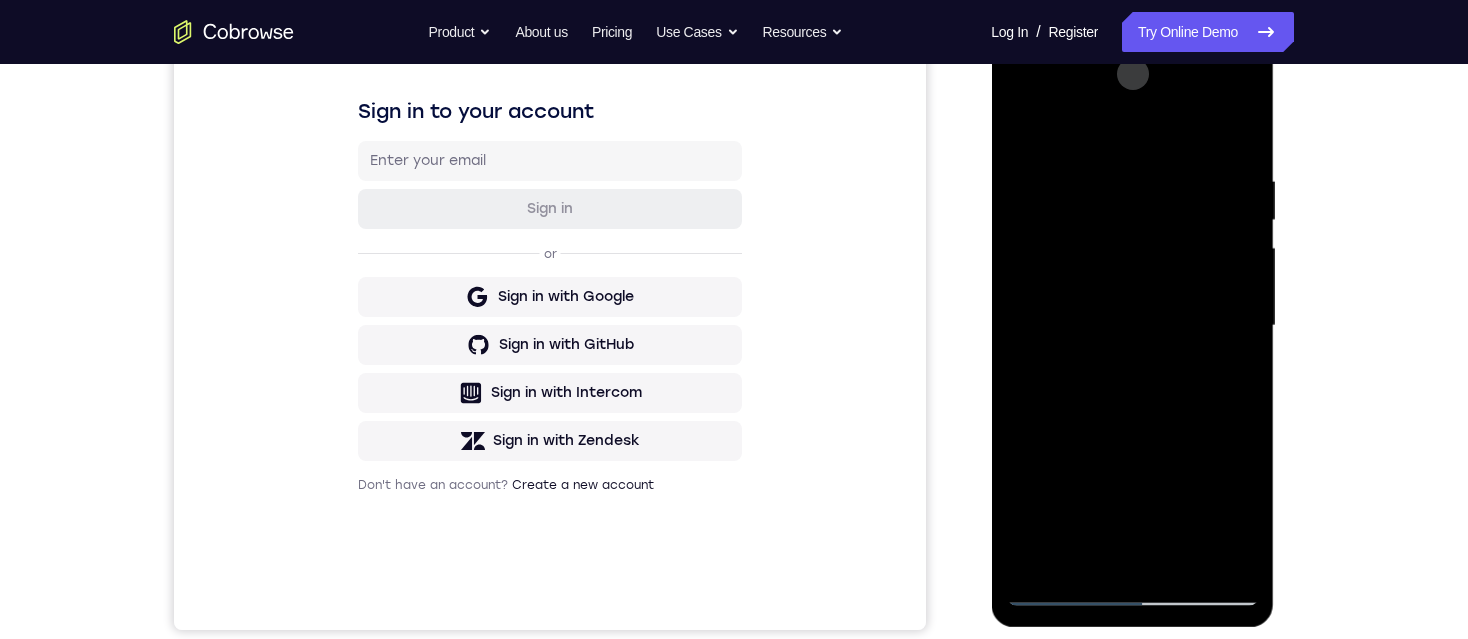click at bounding box center (1132, 326) 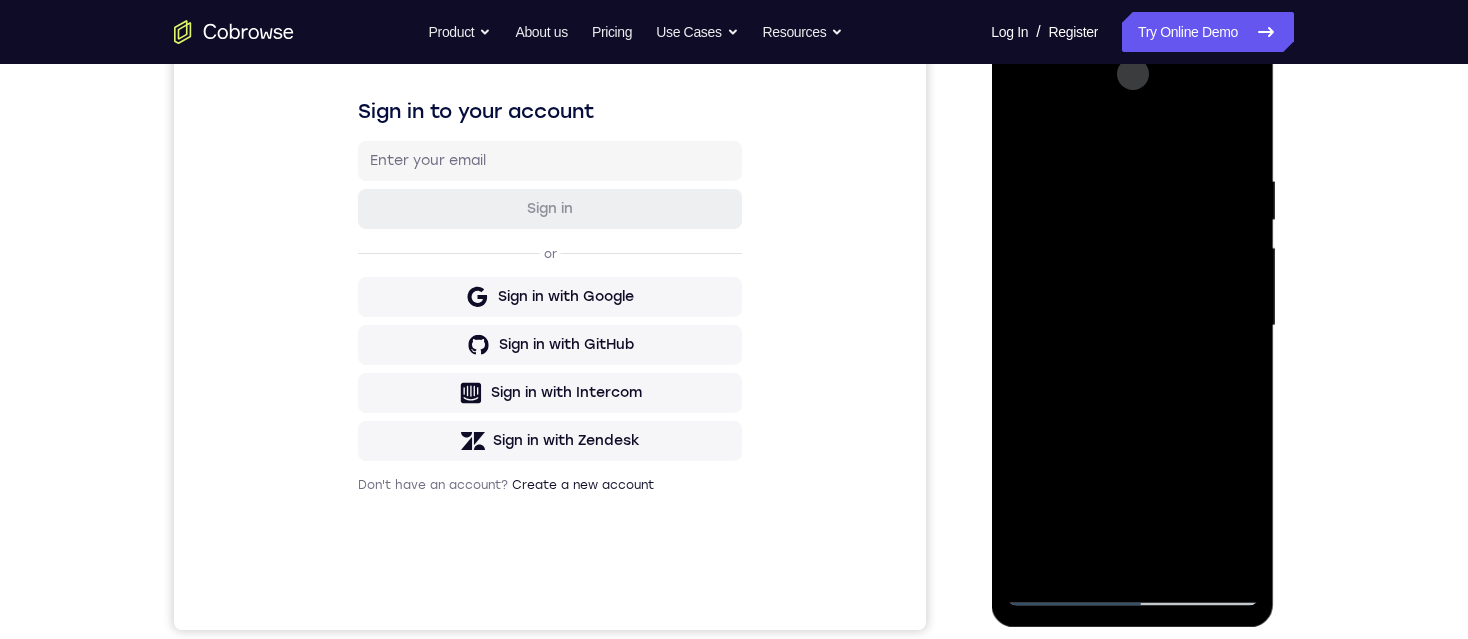 click at bounding box center (1132, 326) 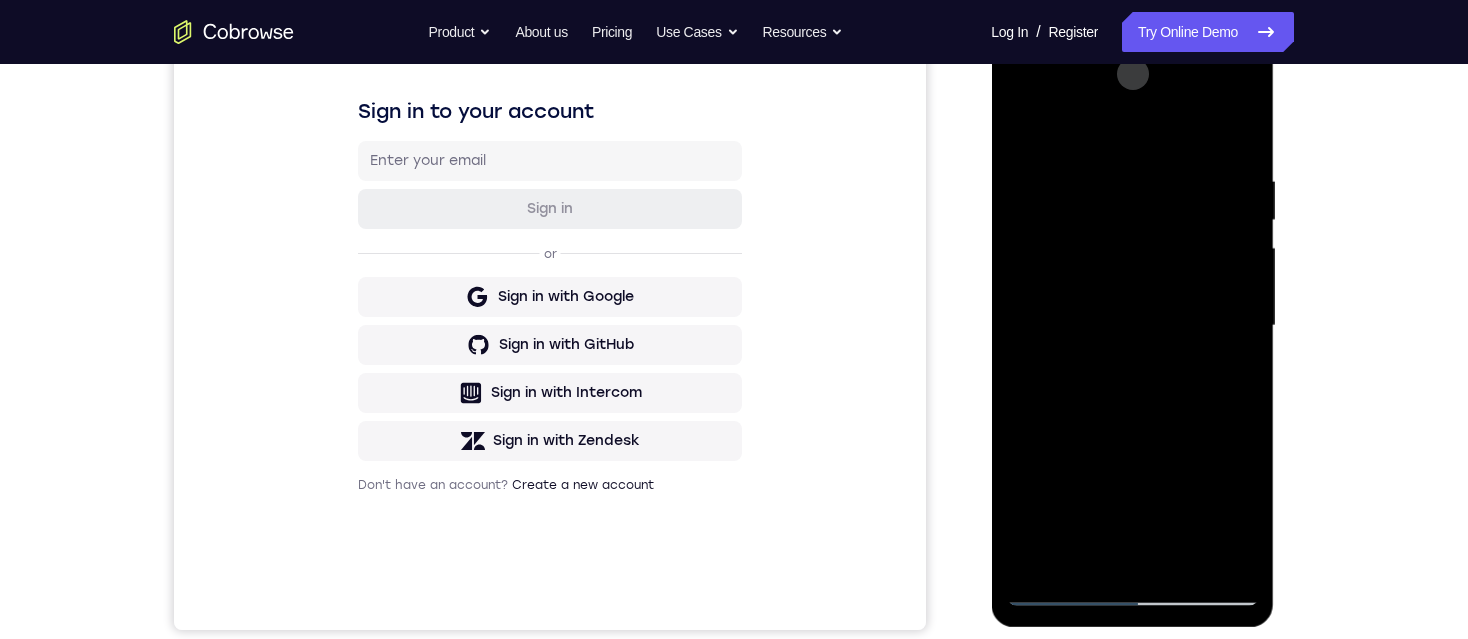 drag, startPoint x: 1110, startPoint y: 493, endPoint x: 1068, endPoint y: 378, distance: 122.42957 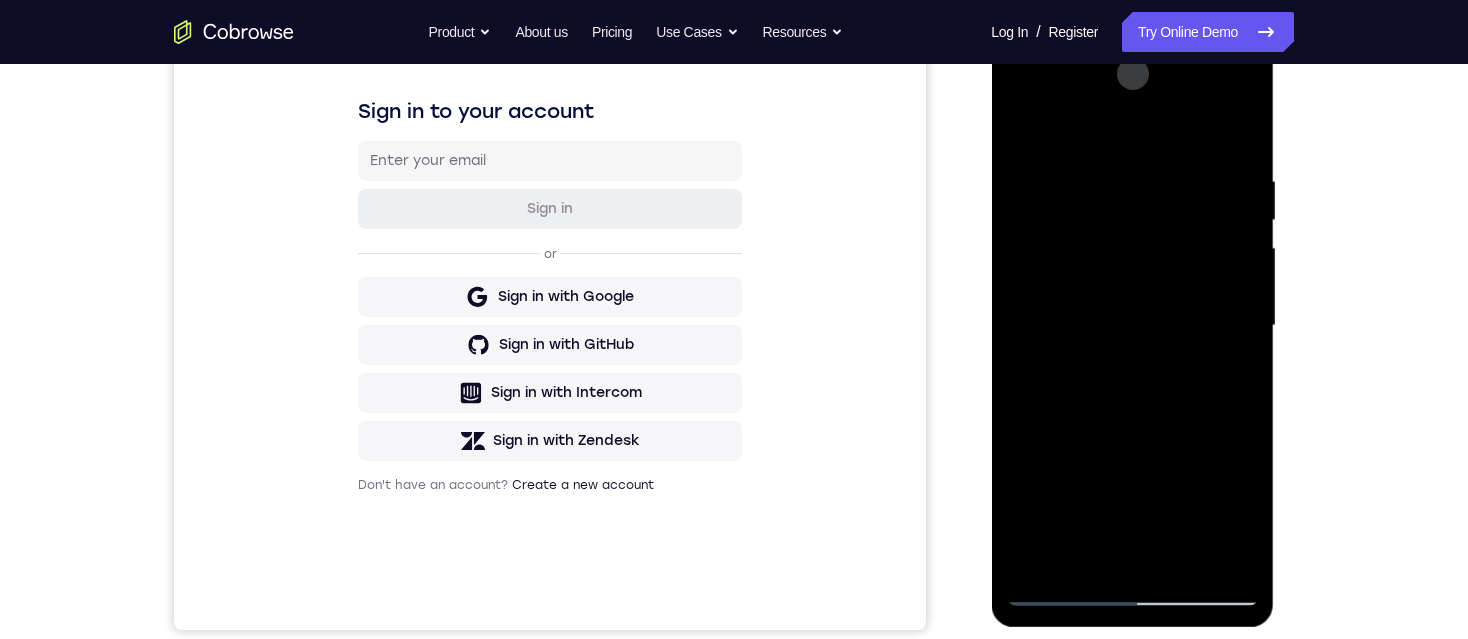 drag, startPoint x: 1100, startPoint y: 545, endPoint x: 1116, endPoint y: 413, distance: 132.96616 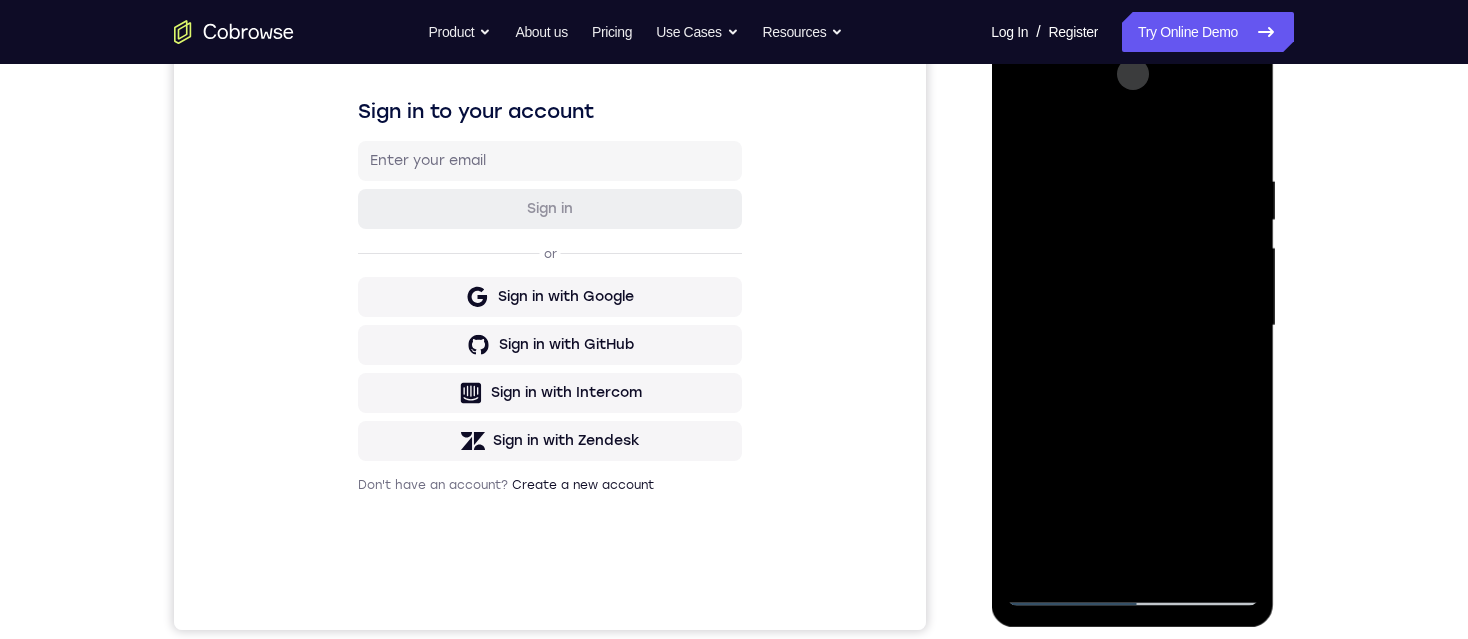 click at bounding box center (1132, 326) 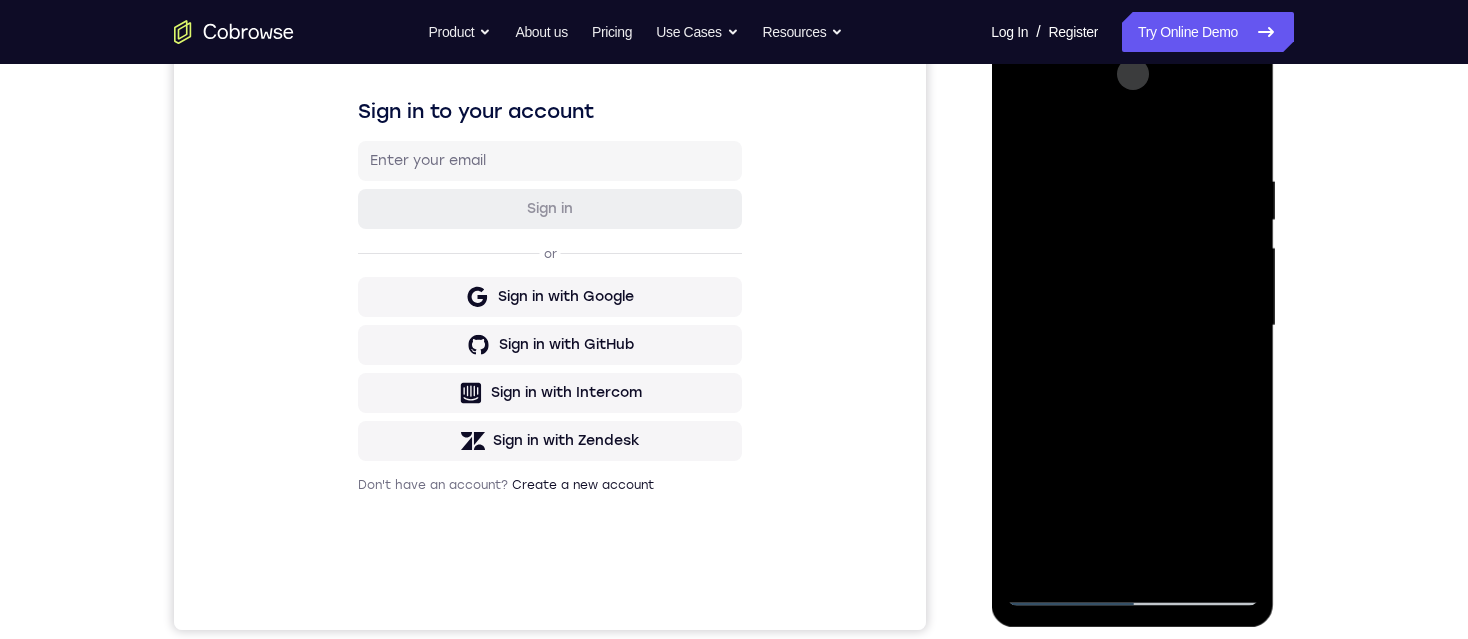 click at bounding box center (1132, 326) 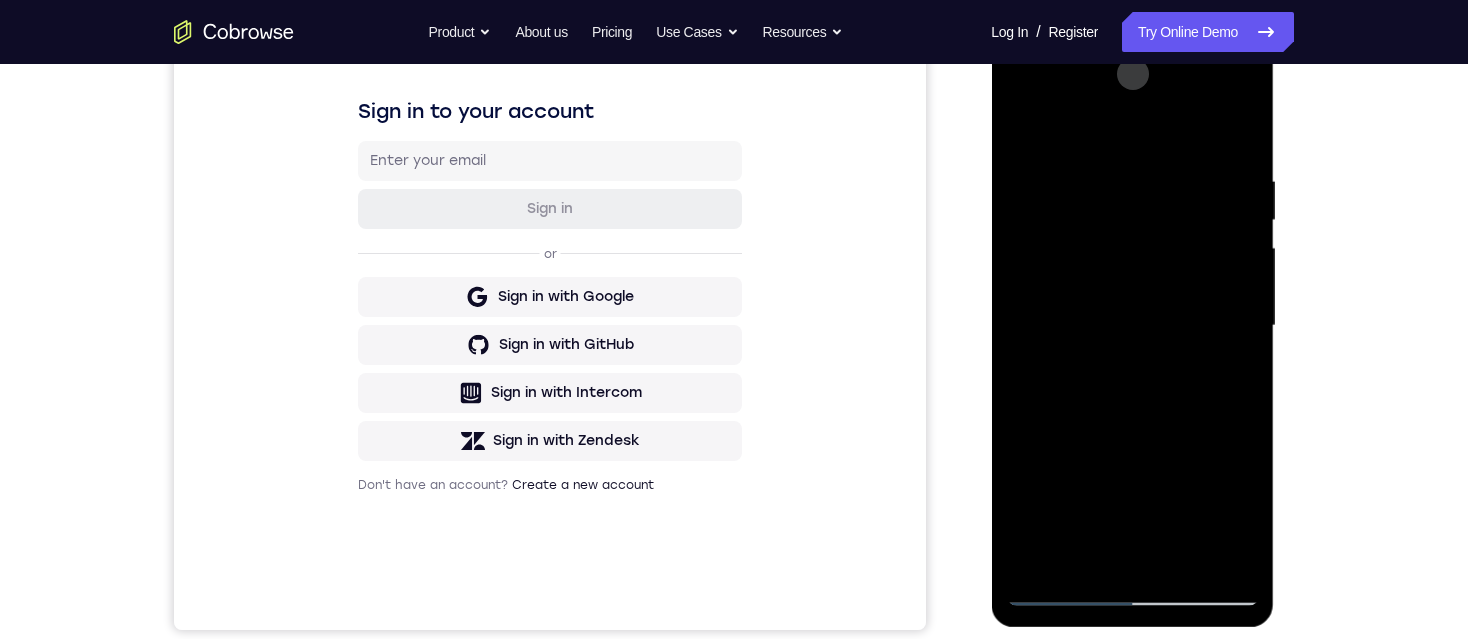 click at bounding box center (1132, 326) 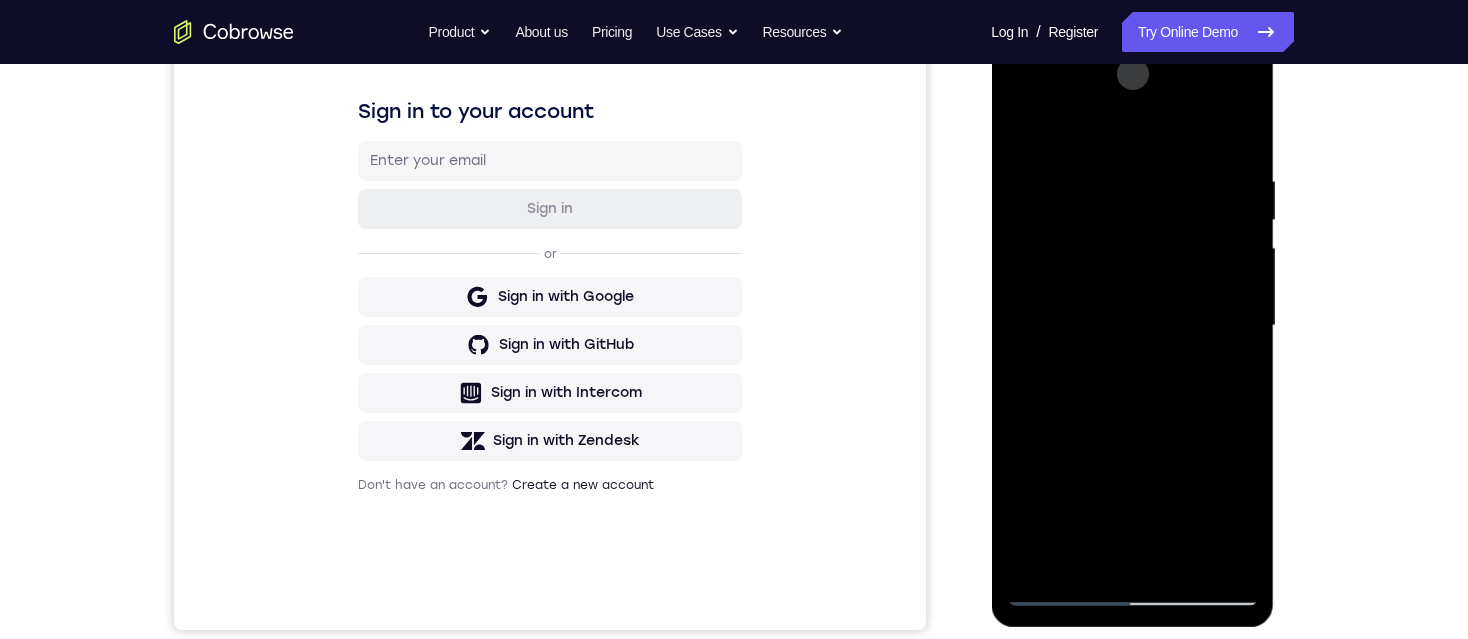 click at bounding box center (1132, 326) 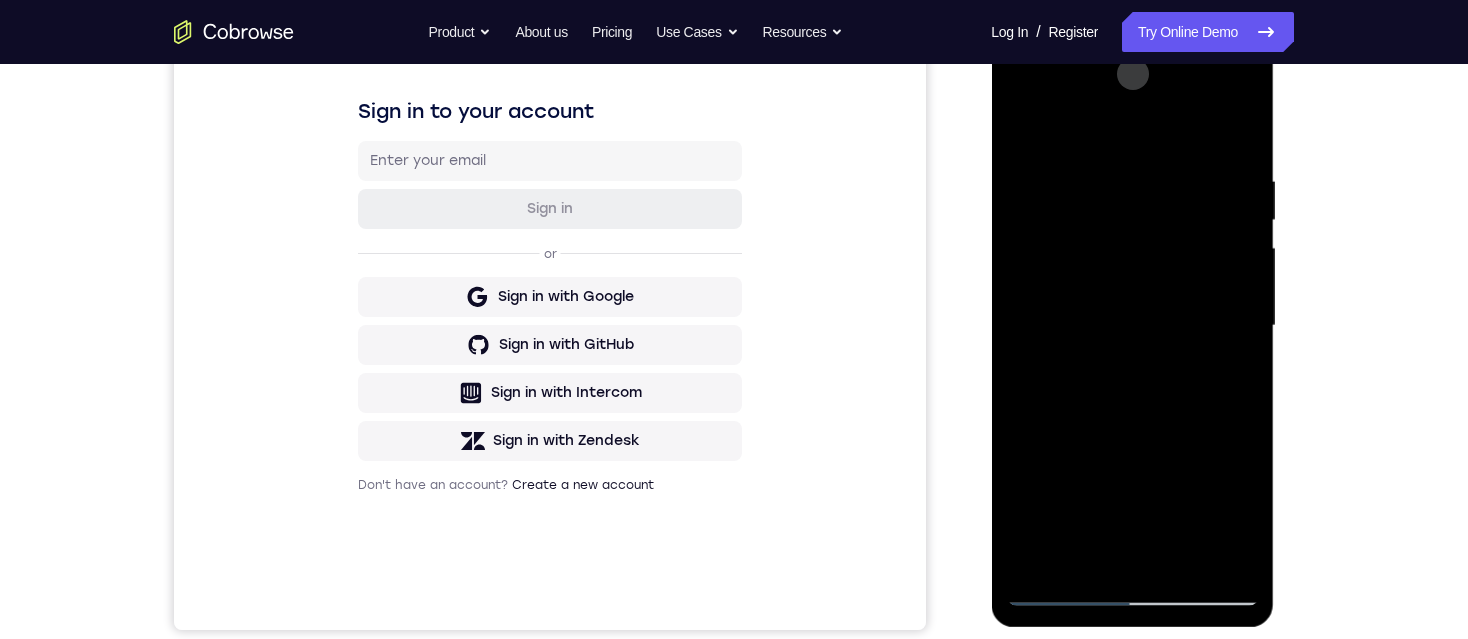 click at bounding box center (1132, 326) 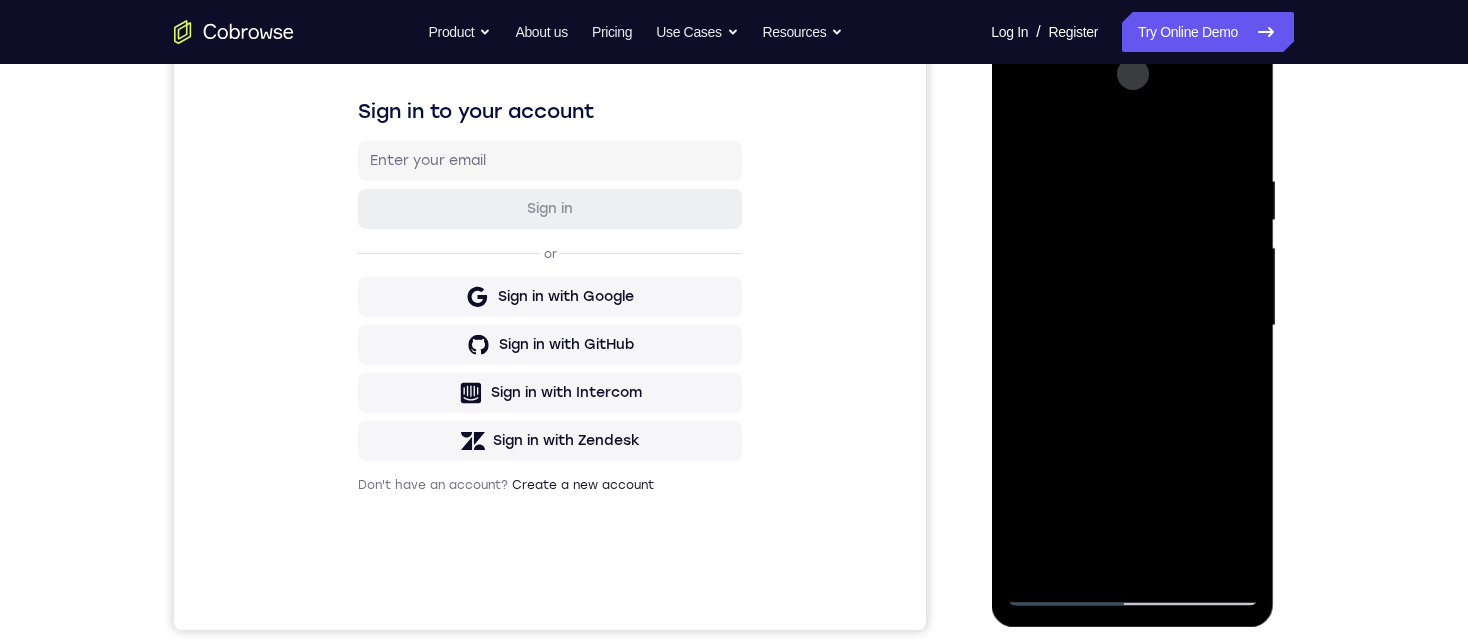 click at bounding box center (1132, 326) 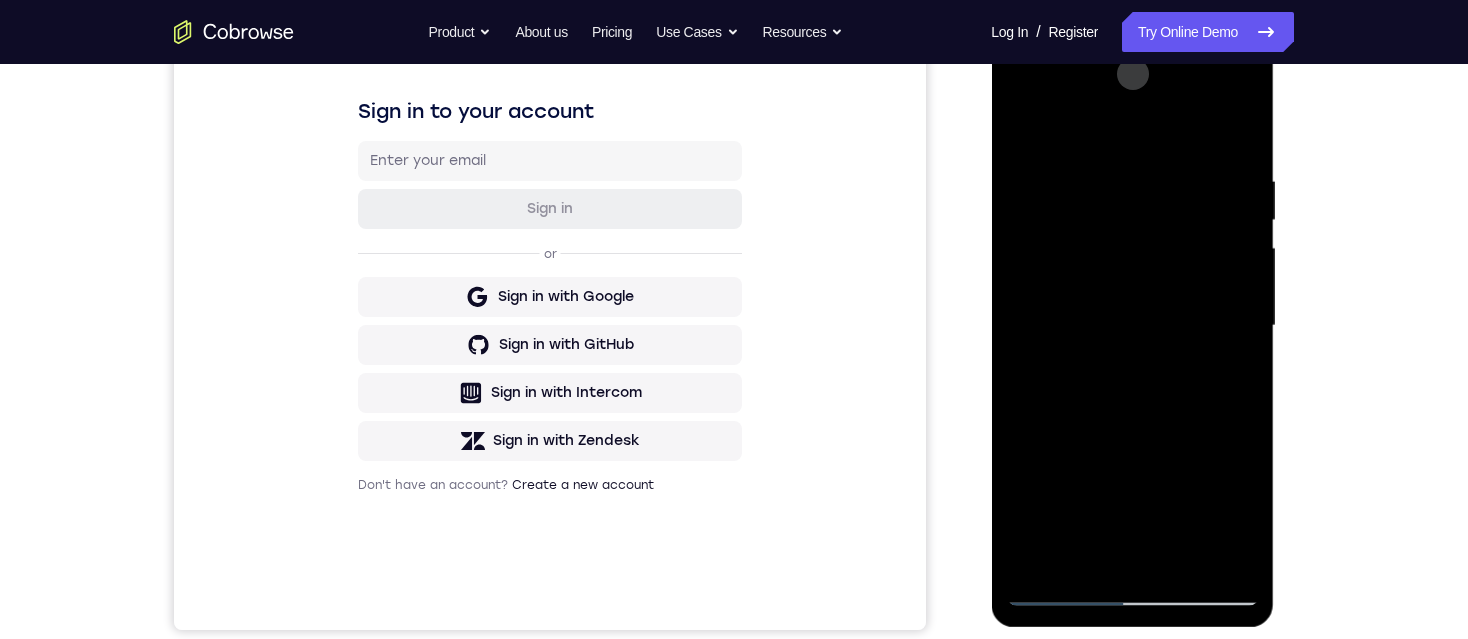click at bounding box center [1132, 326] 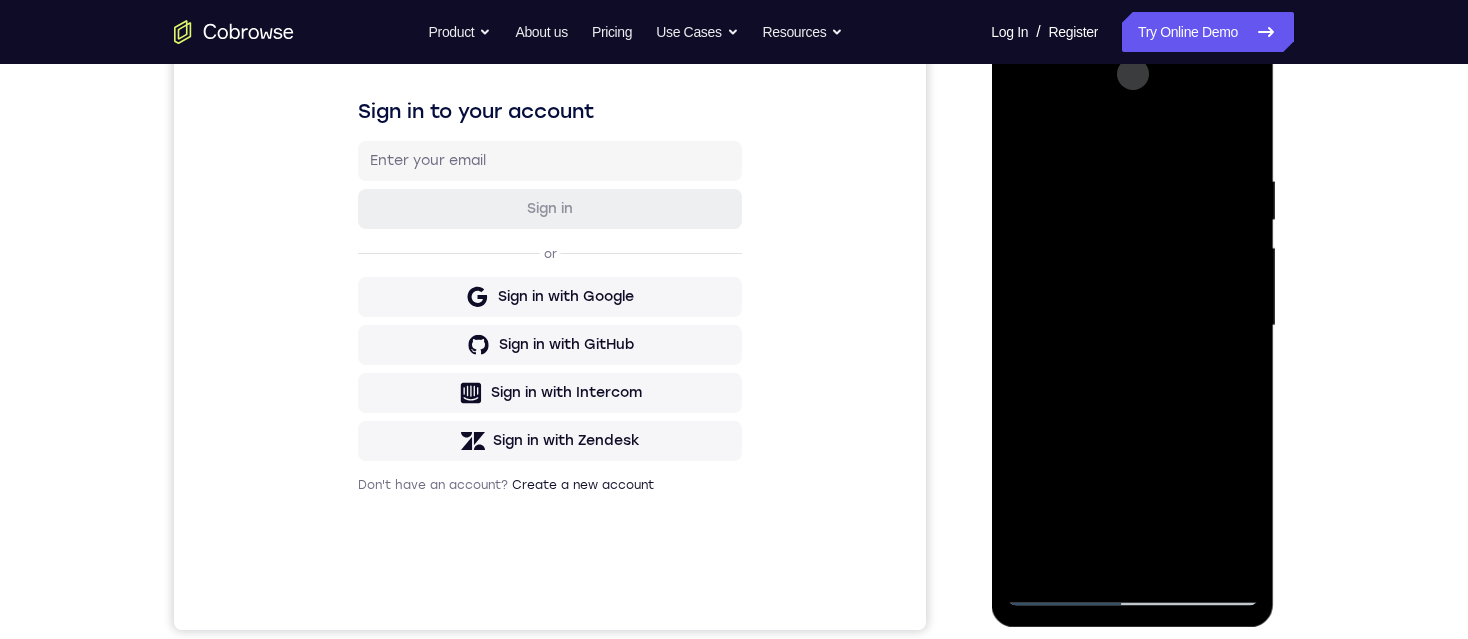 click at bounding box center (1132, 326) 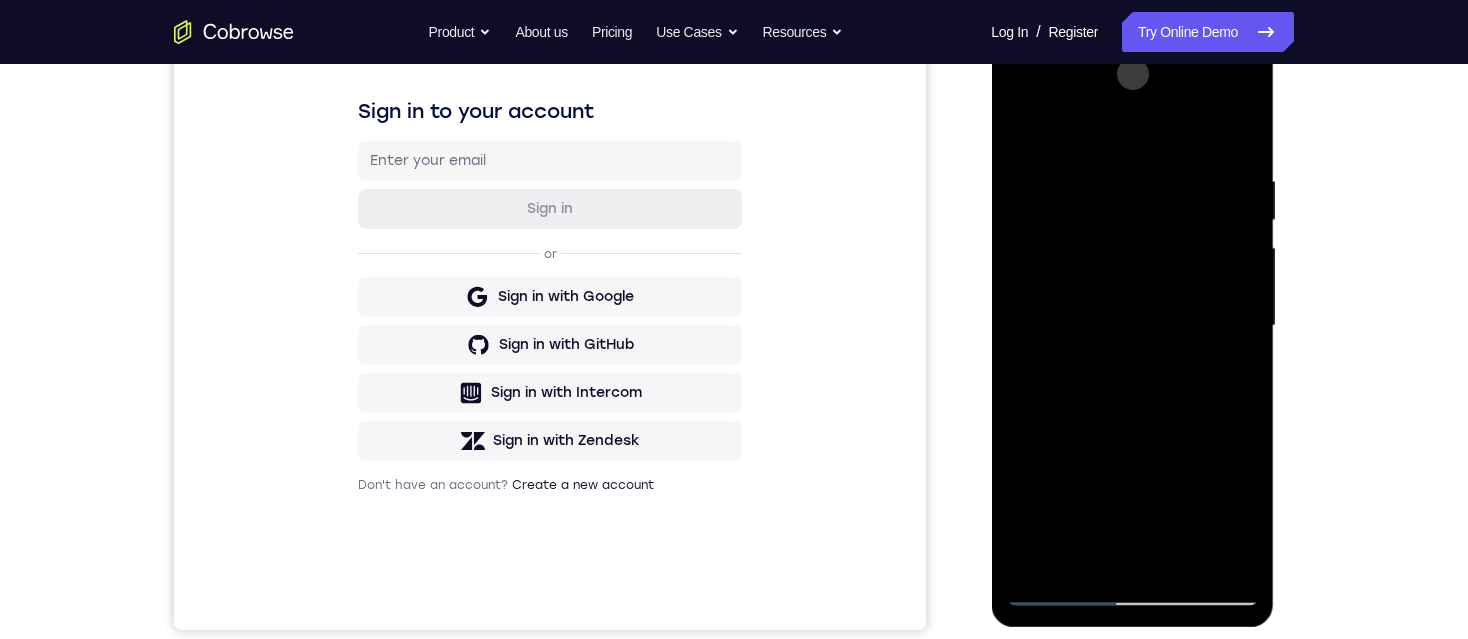 drag, startPoint x: 1152, startPoint y: 233, endPoint x: 1147, endPoint y: 410, distance: 177.0706 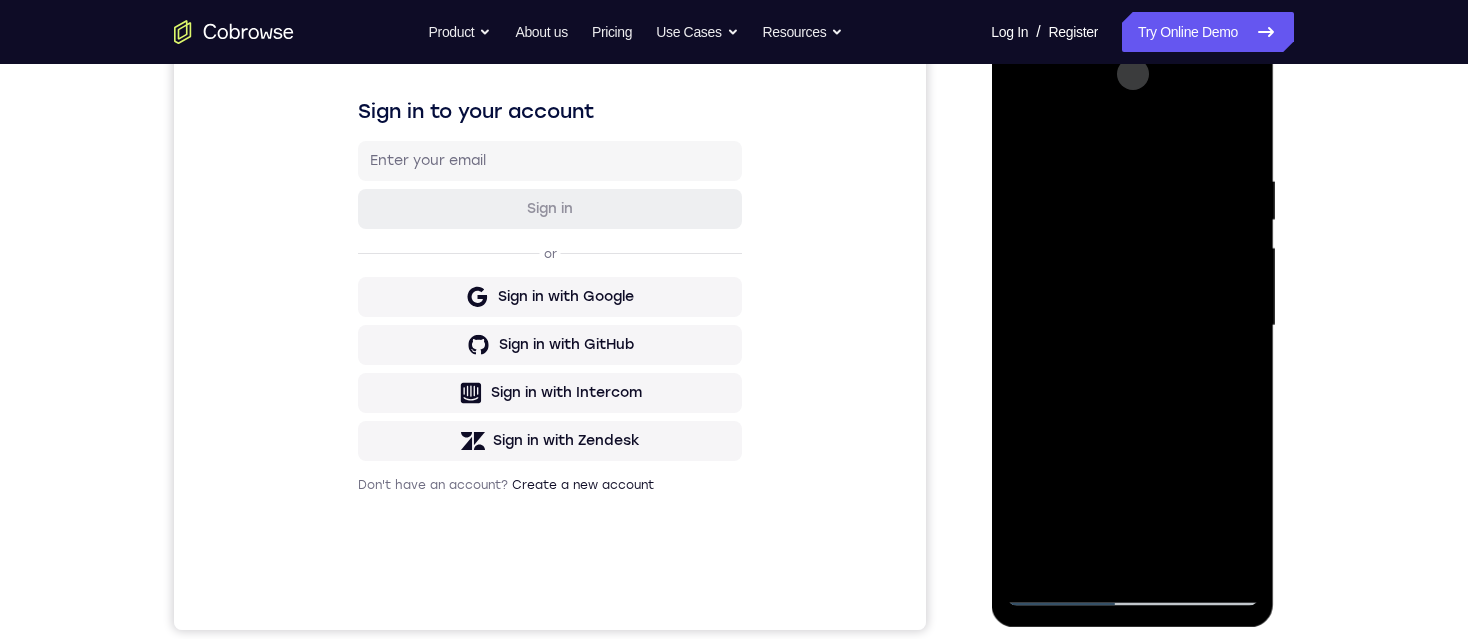 drag, startPoint x: 1226, startPoint y: 197, endPoint x: 1188, endPoint y: 347, distance: 154.7385 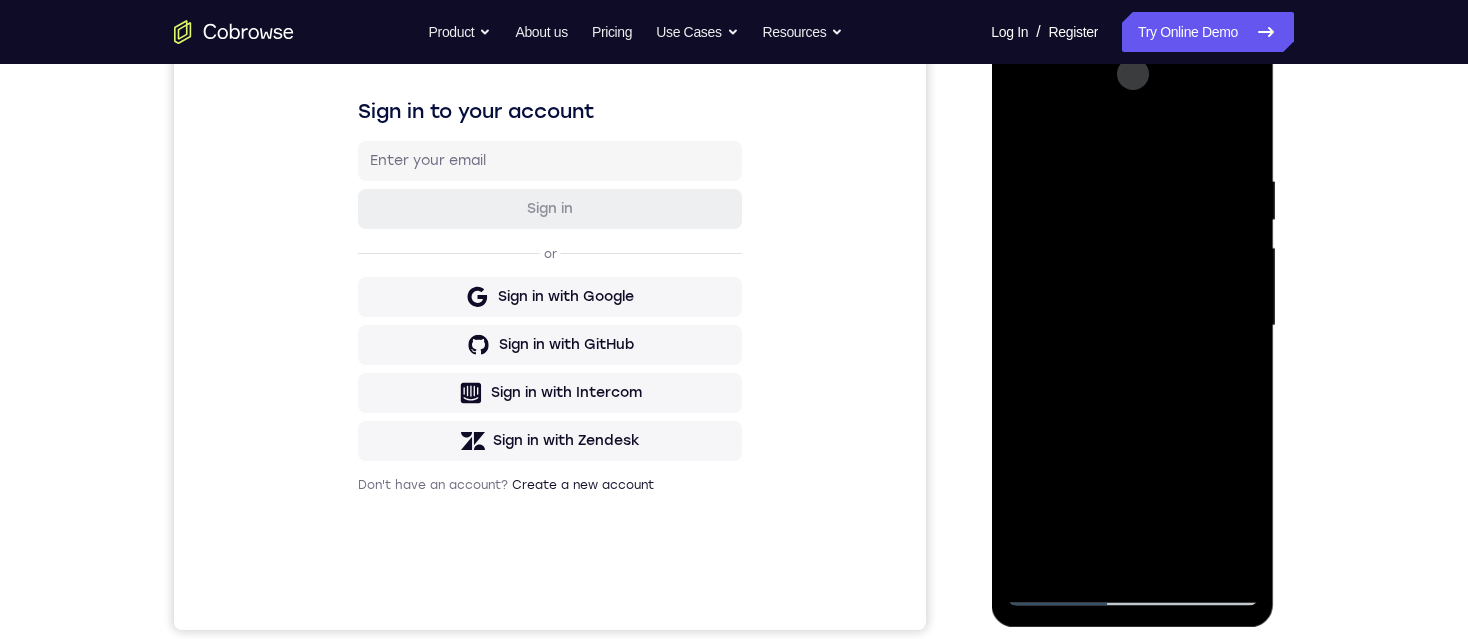 click at bounding box center (1132, 326) 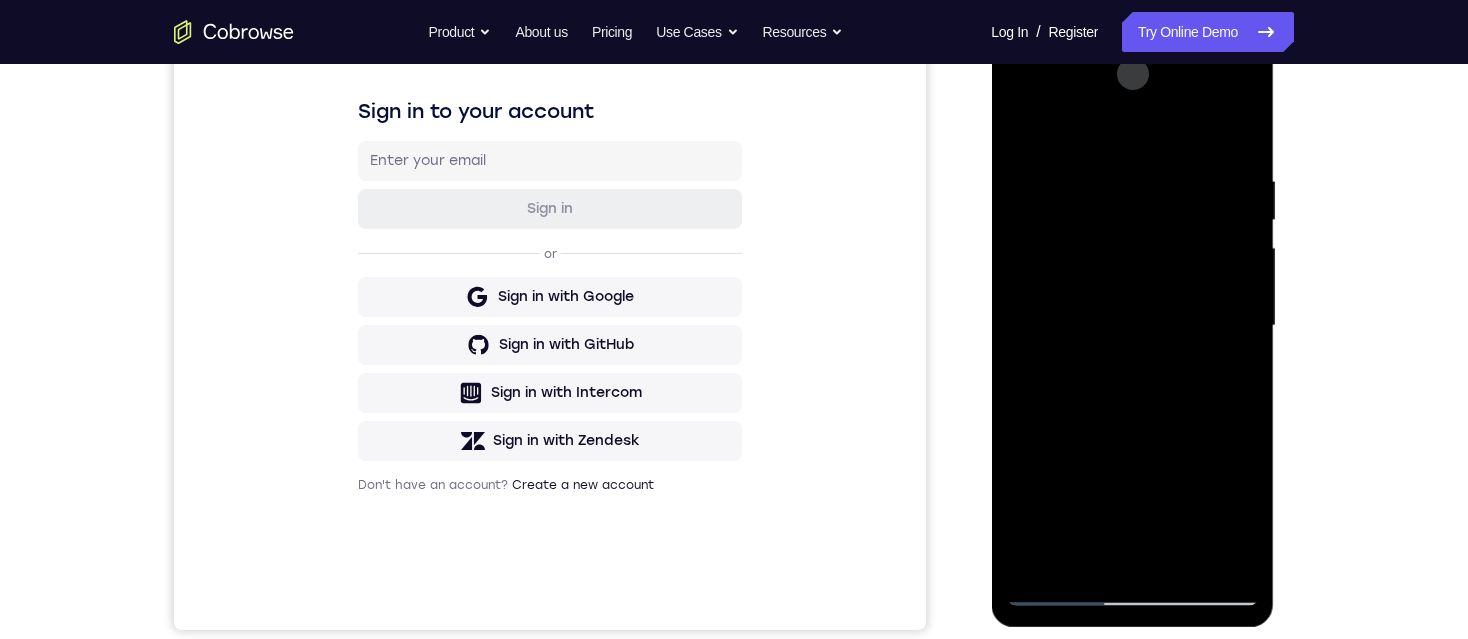 click at bounding box center (1132, 326) 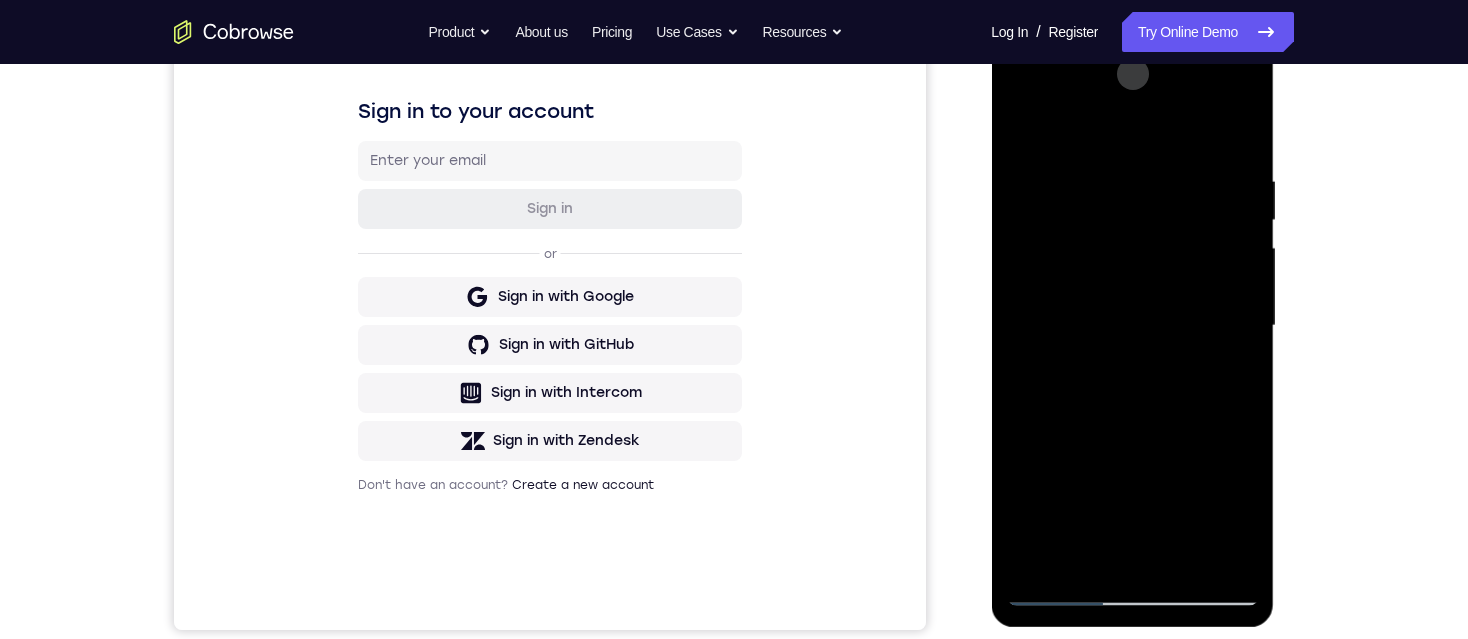 click at bounding box center (1132, 326) 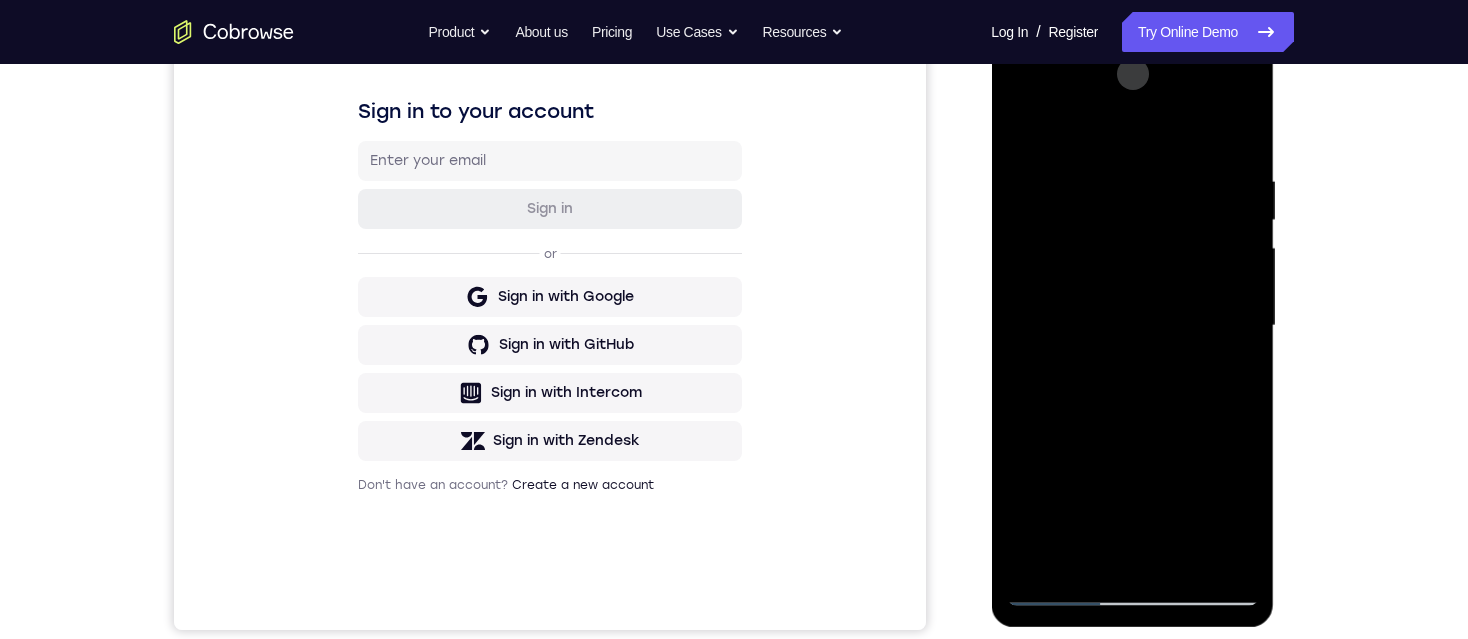 click at bounding box center [1132, 326] 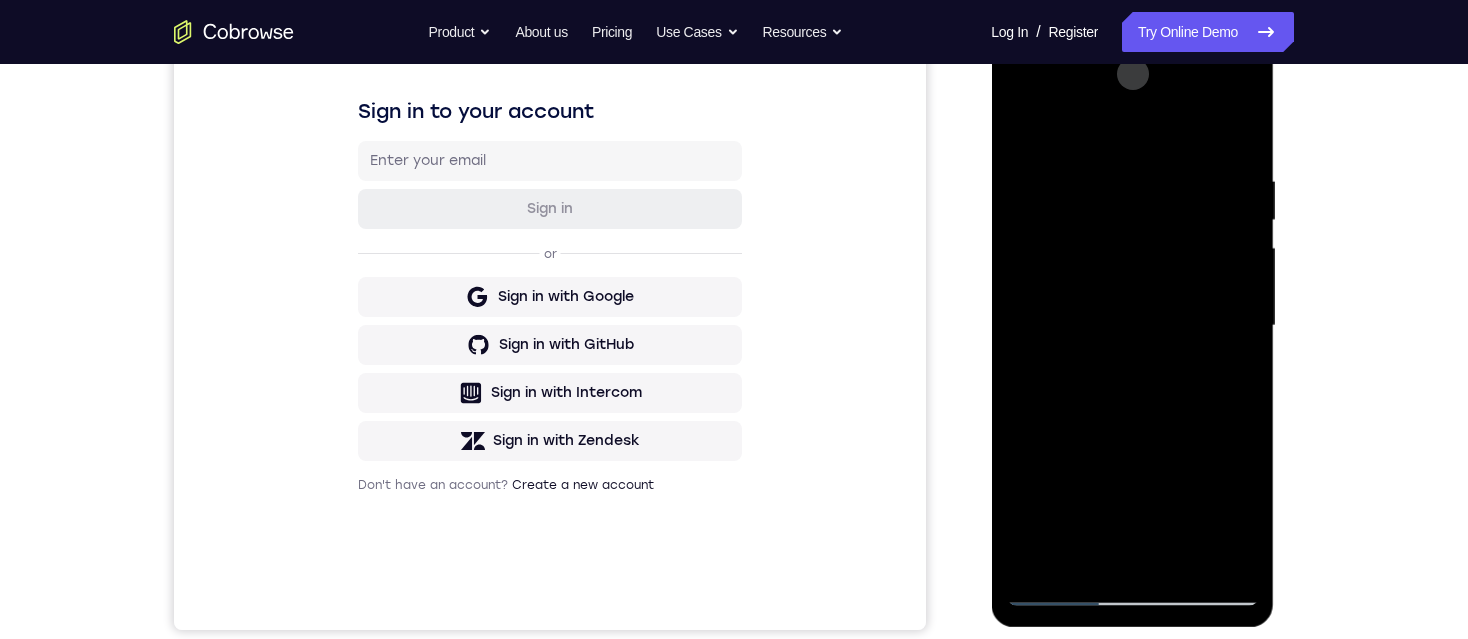 drag, startPoint x: 1164, startPoint y: 505, endPoint x: 1158, endPoint y: 334, distance: 171.10522 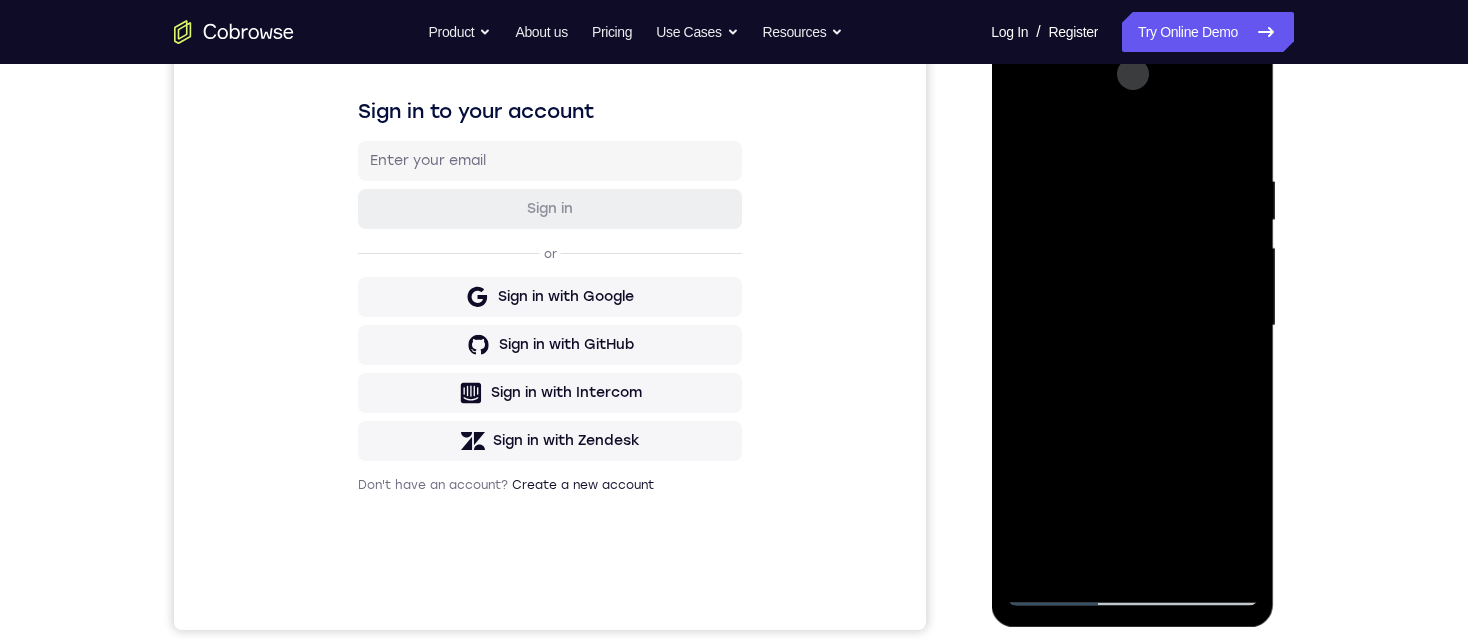 click at bounding box center [1132, 326] 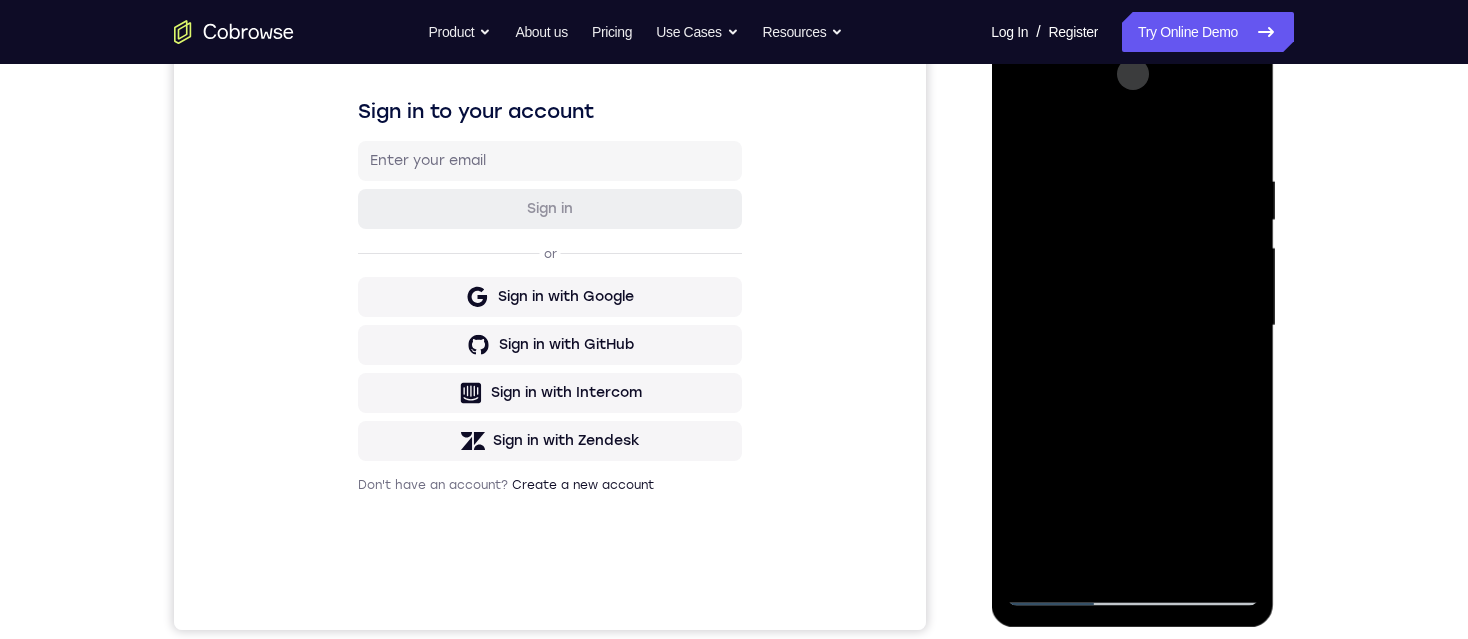 click at bounding box center [1132, 326] 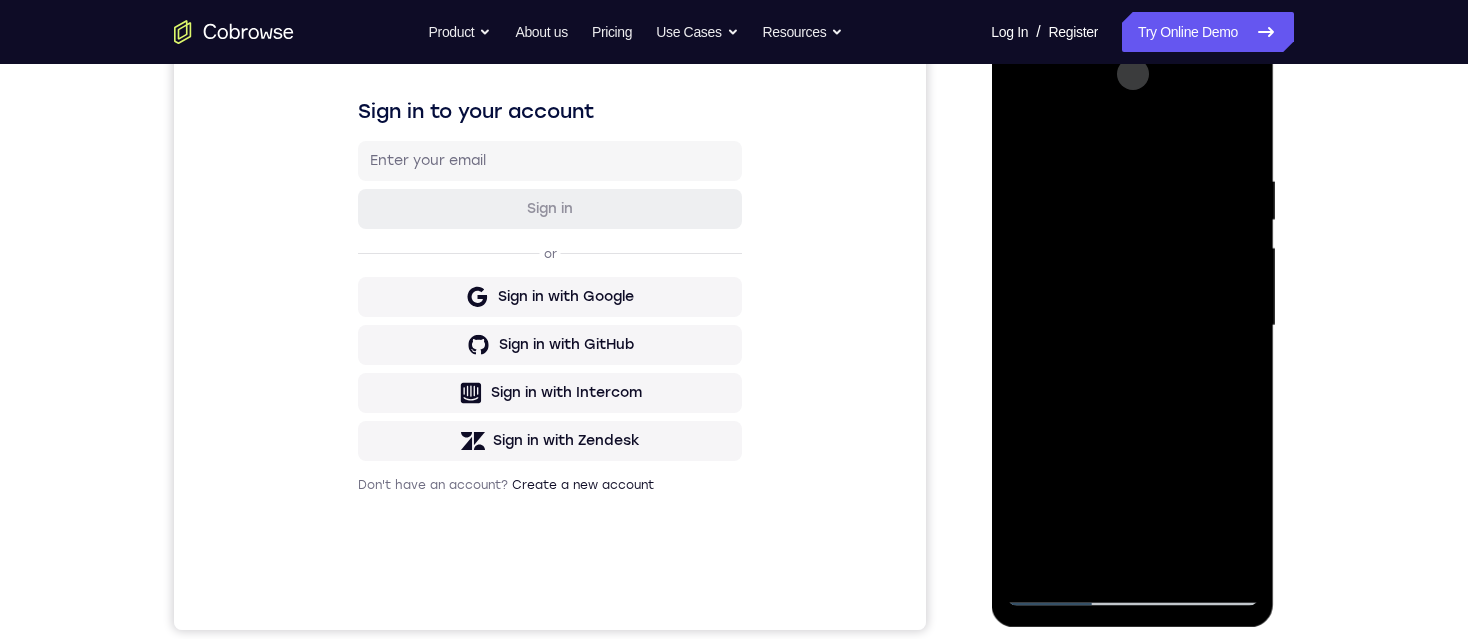 click at bounding box center [1132, 326] 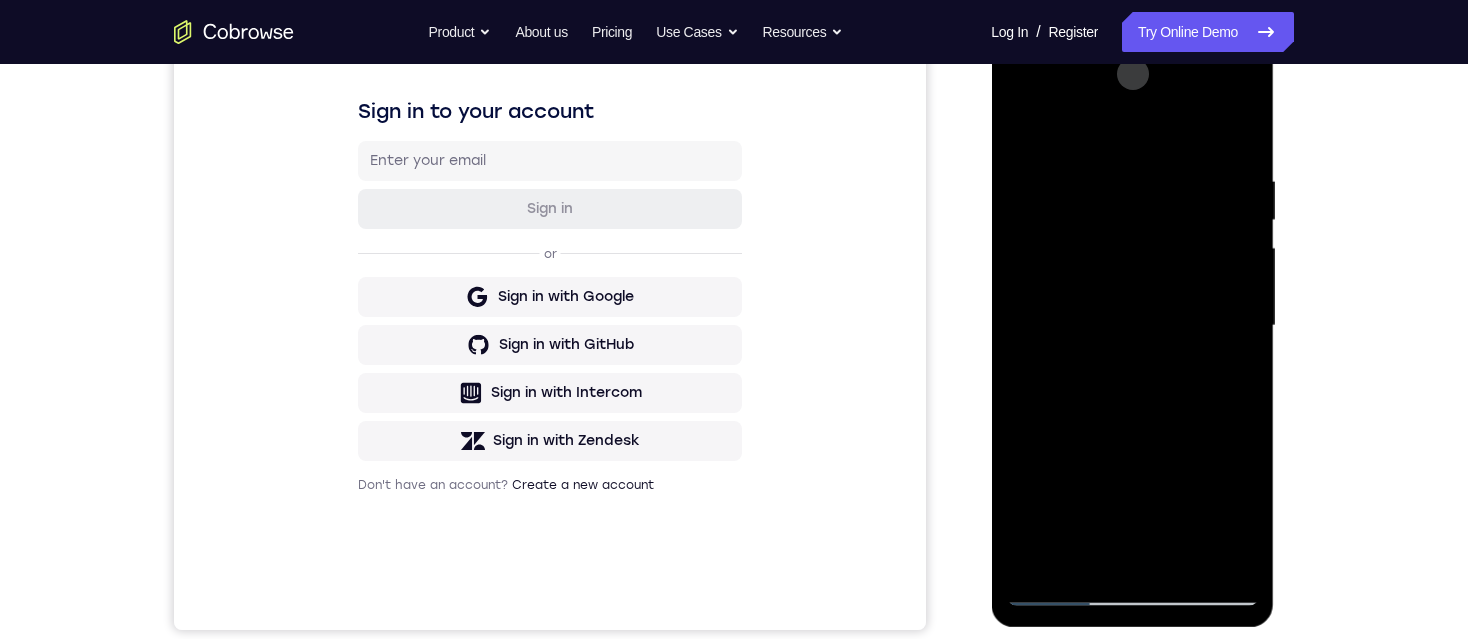 click at bounding box center [1132, 326] 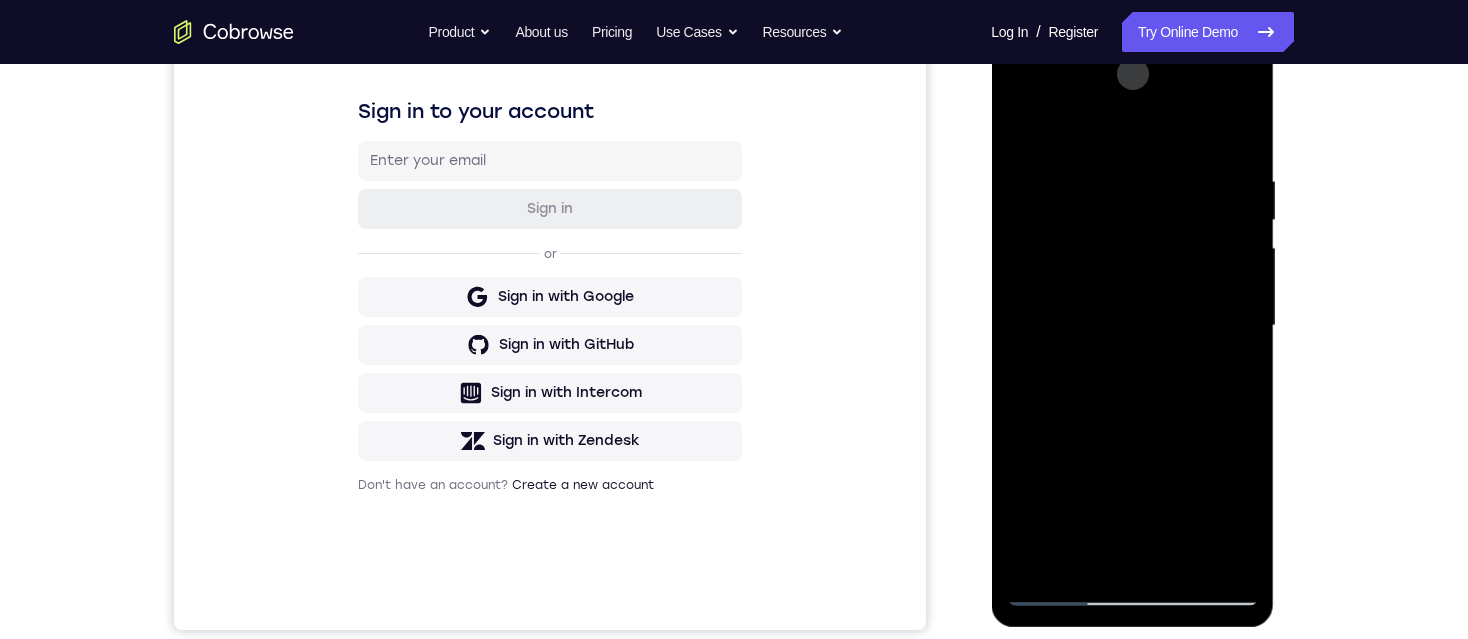 click at bounding box center [1132, 326] 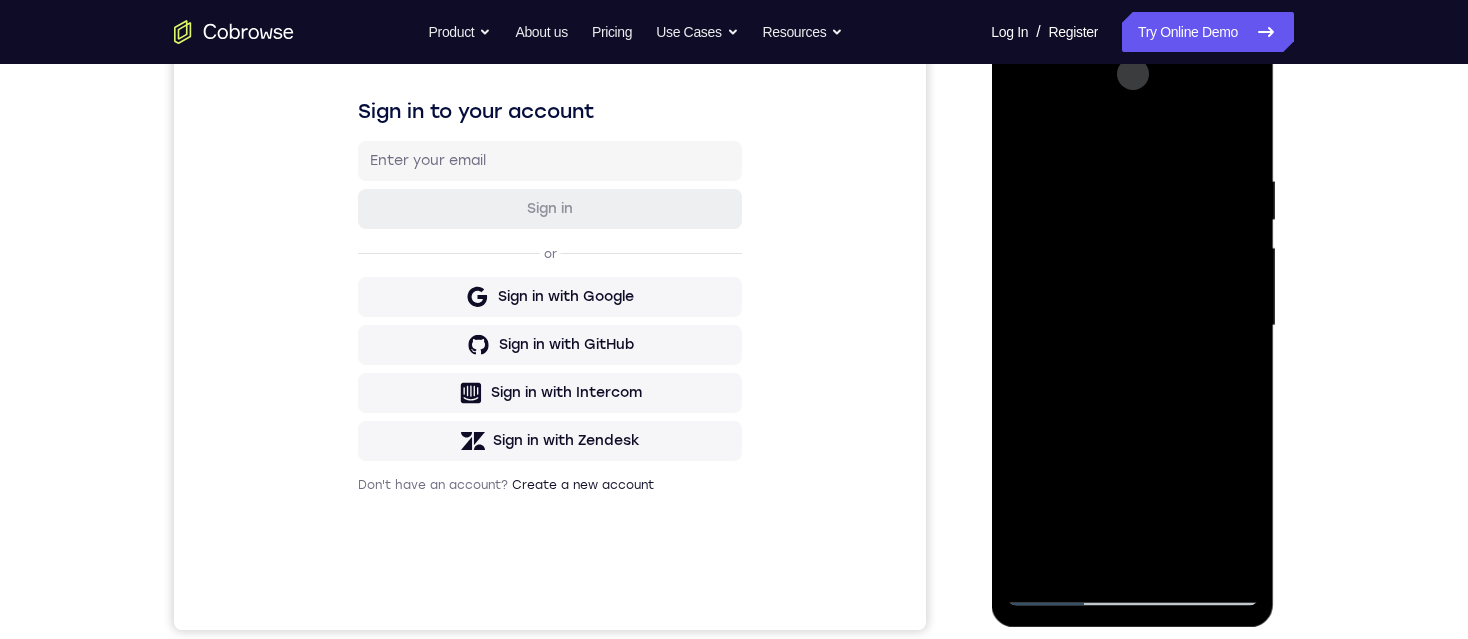 click at bounding box center (1132, 326) 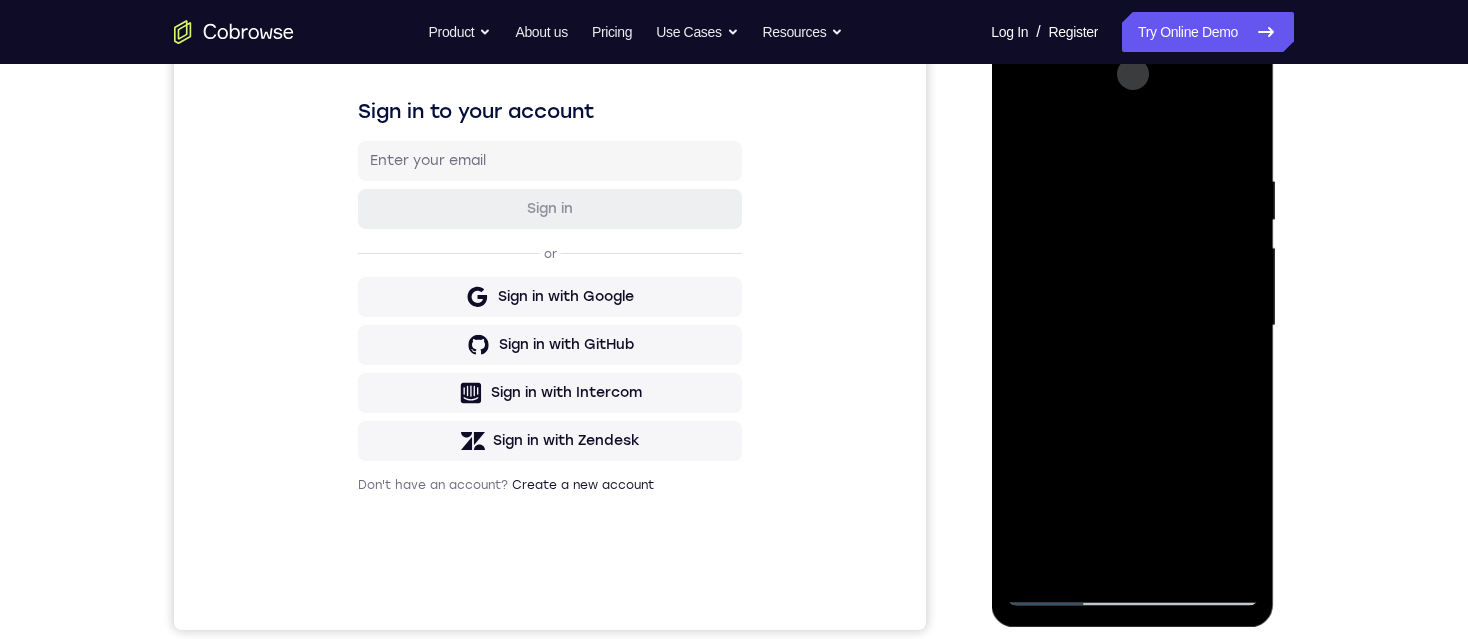 click at bounding box center [1132, 326] 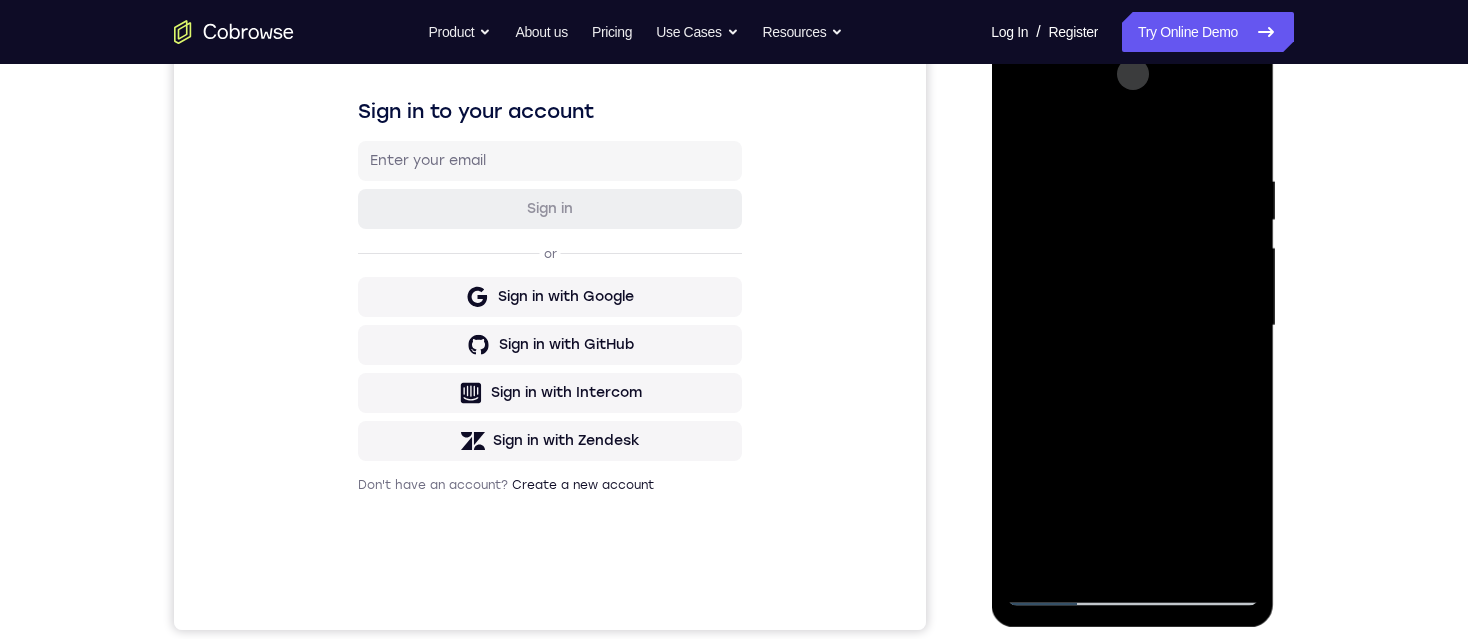 click at bounding box center (1132, 326) 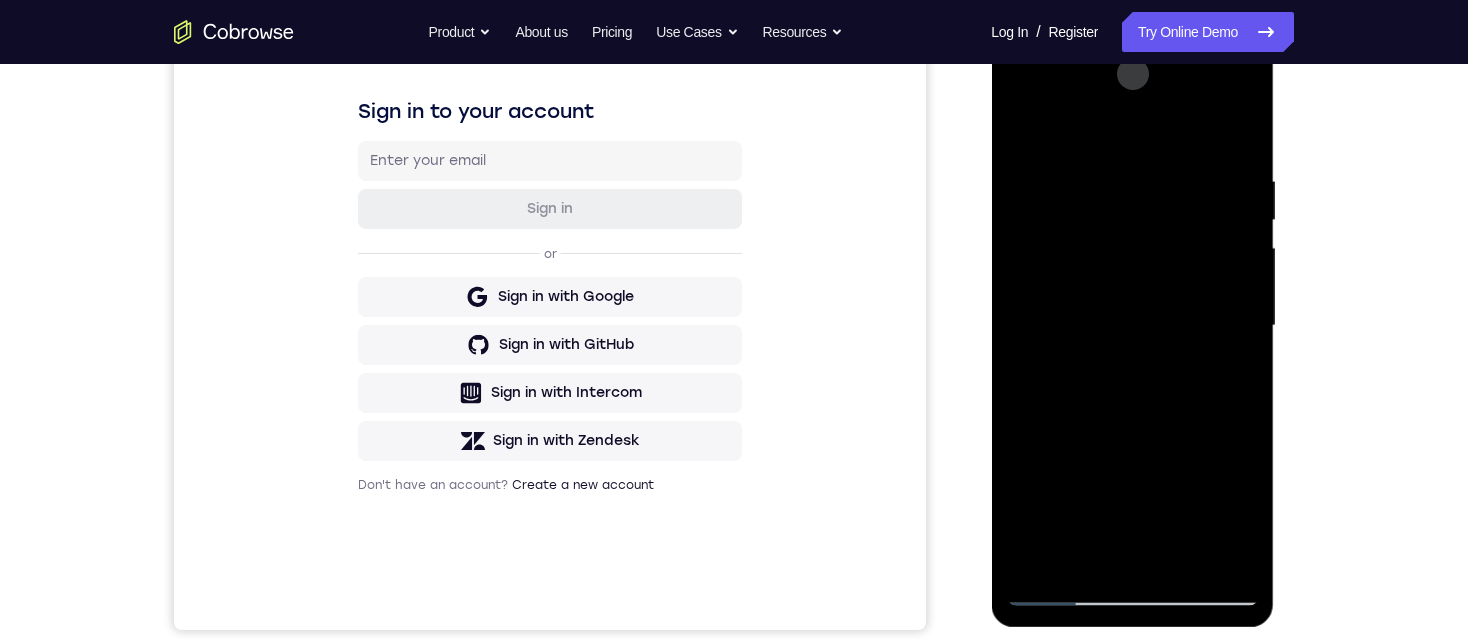 click at bounding box center [1132, 326] 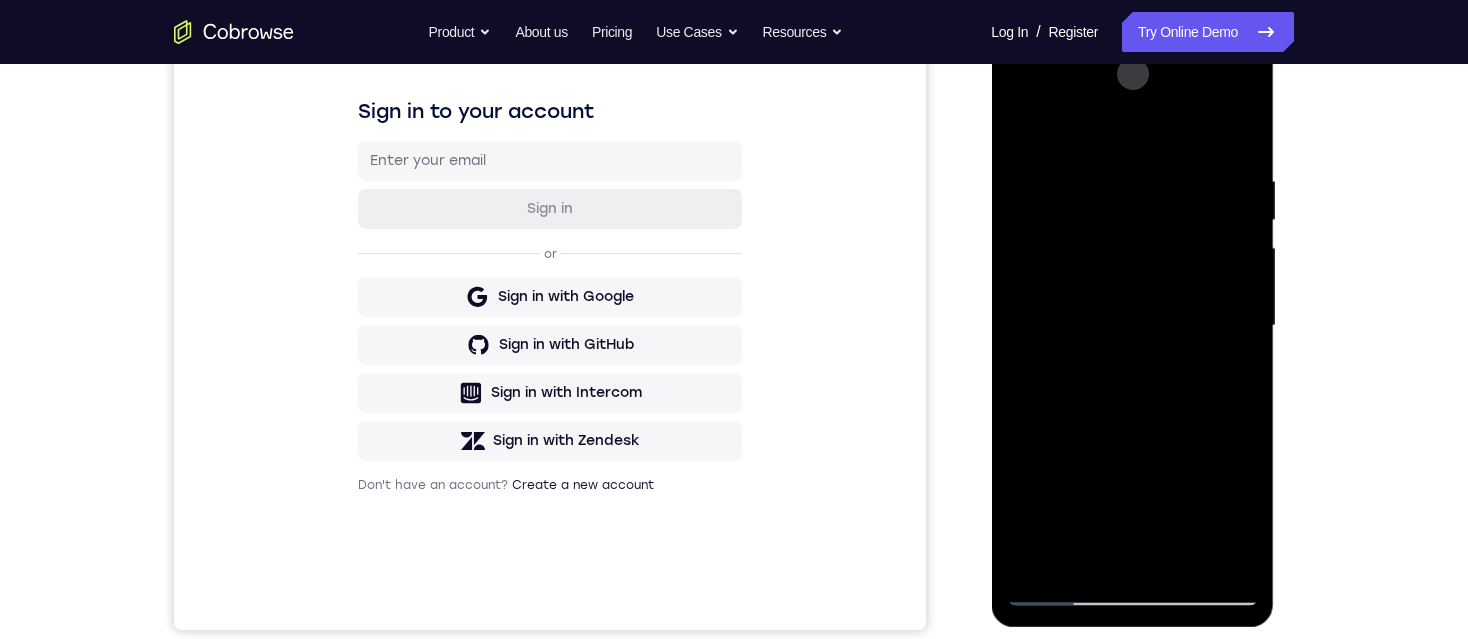 drag, startPoint x: 1141, startPoint y: 498, endPoint x: 1116, endPoint y: 310, distance: 189.65495 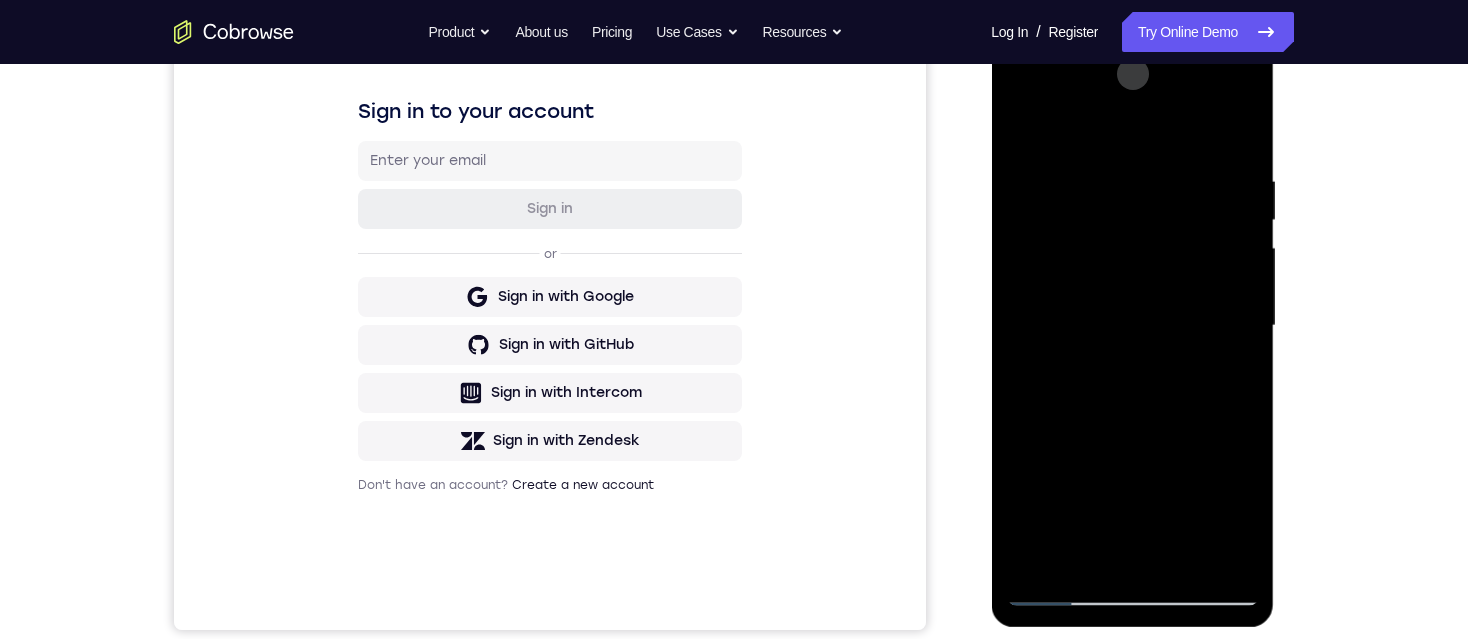 click at bounding box center (1132, 326) 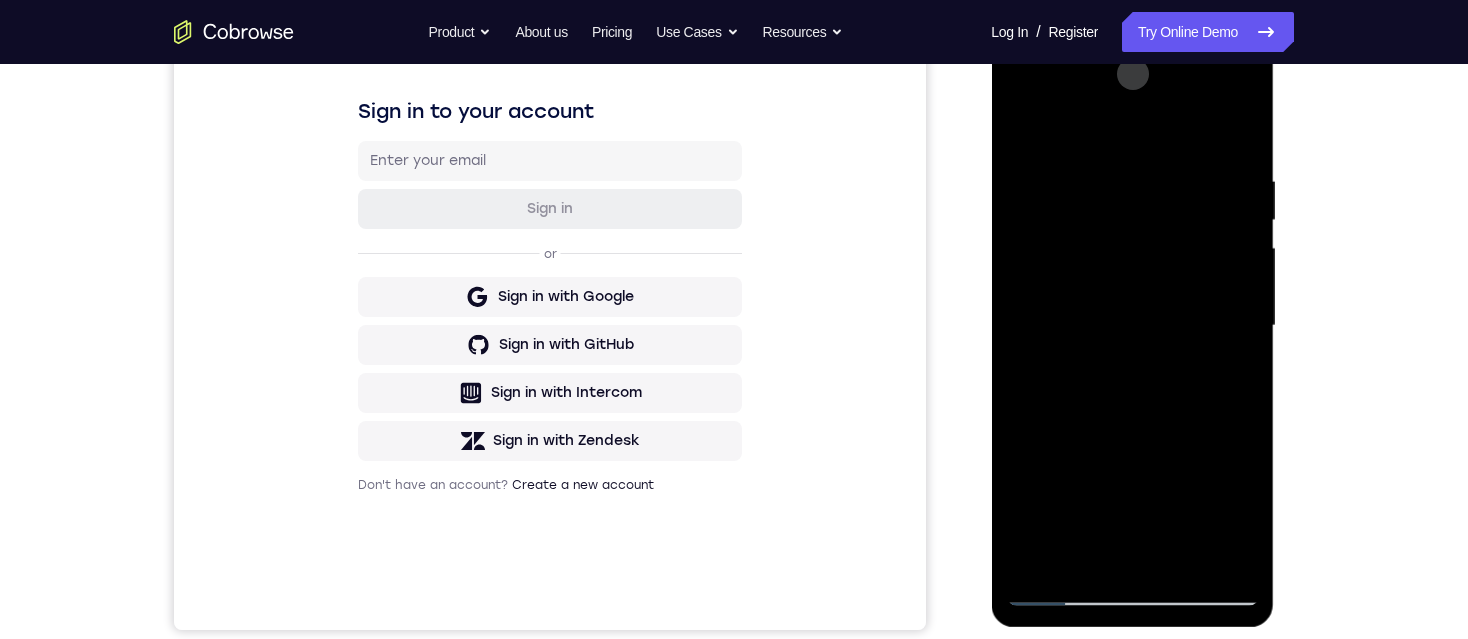 click at bounding box center [1132, 326] 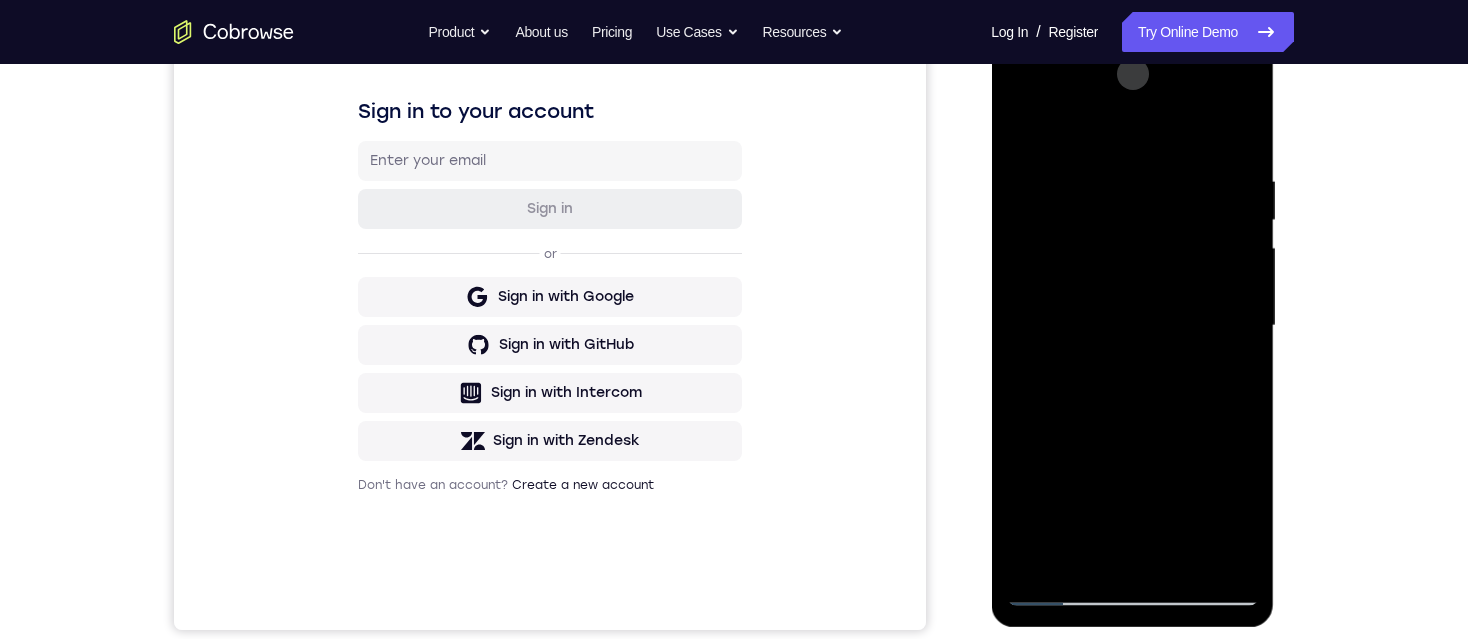 click at bounding box center [1132, 326] 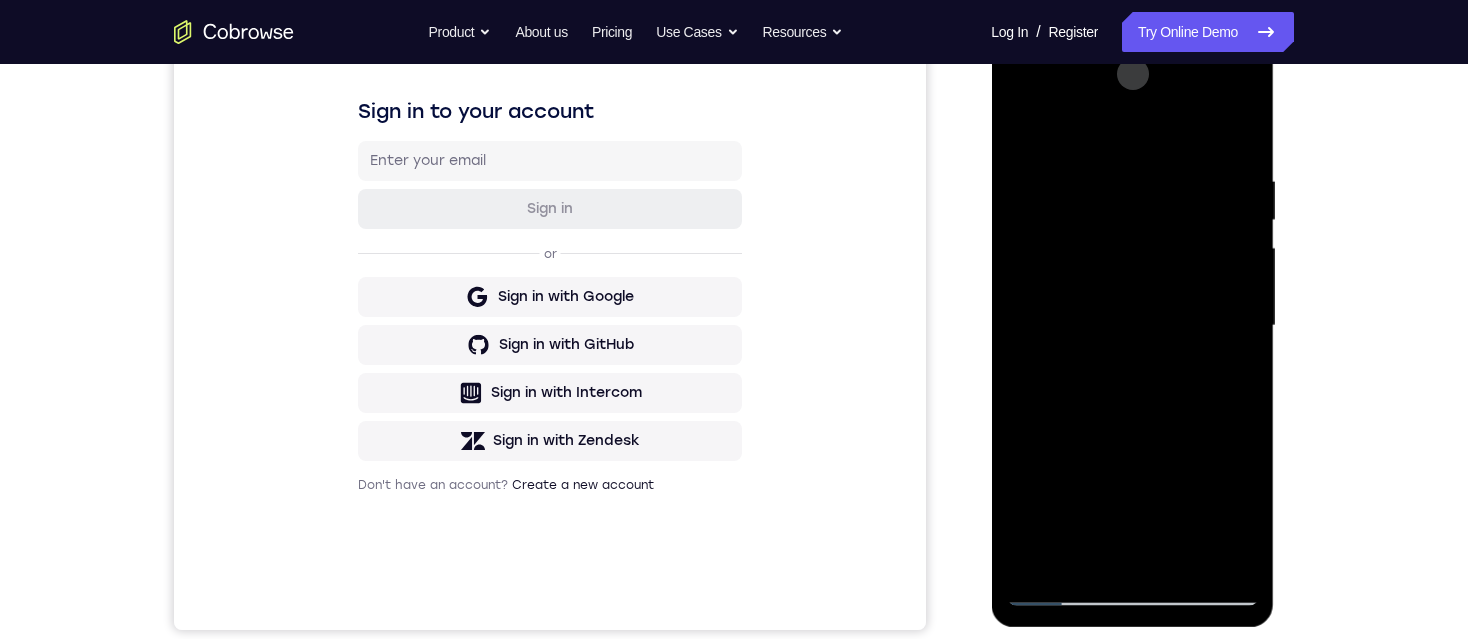 drag, startPoint x: 1132, startPoint y: 491, endPoint x: 1120, endPoint y: 345, distance: 146.49232 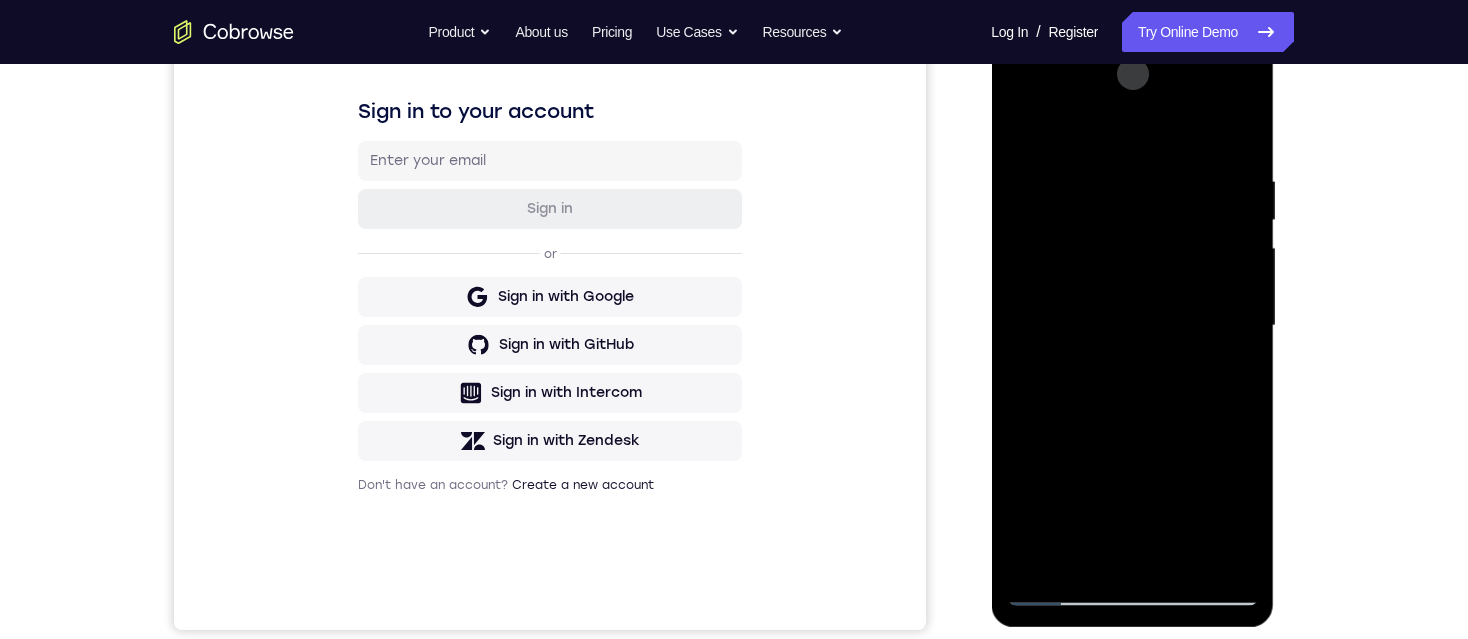 click at bounding box center [1132, 326] 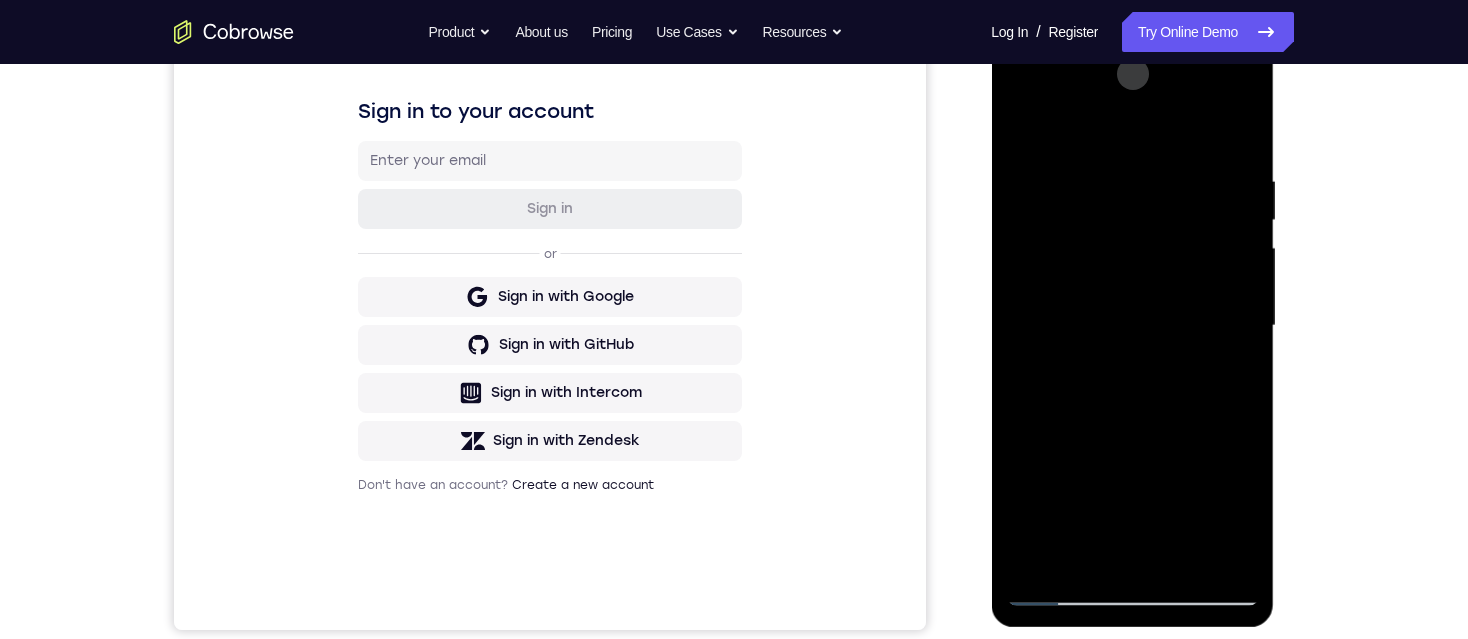 click at bounding box center [1132, 326] 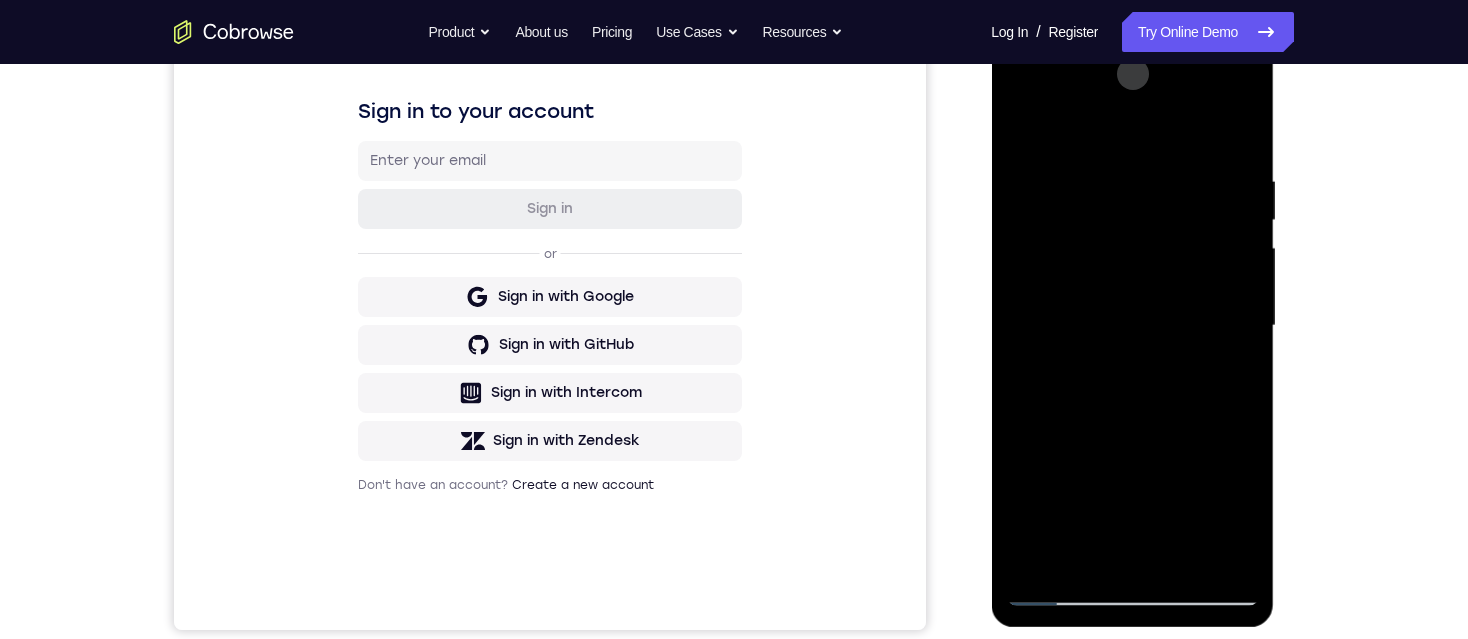 drag, startPoint x: 1218, startPoint y: 521, endPoint x: 1200, endPoint y: 334, distance: 187.86432 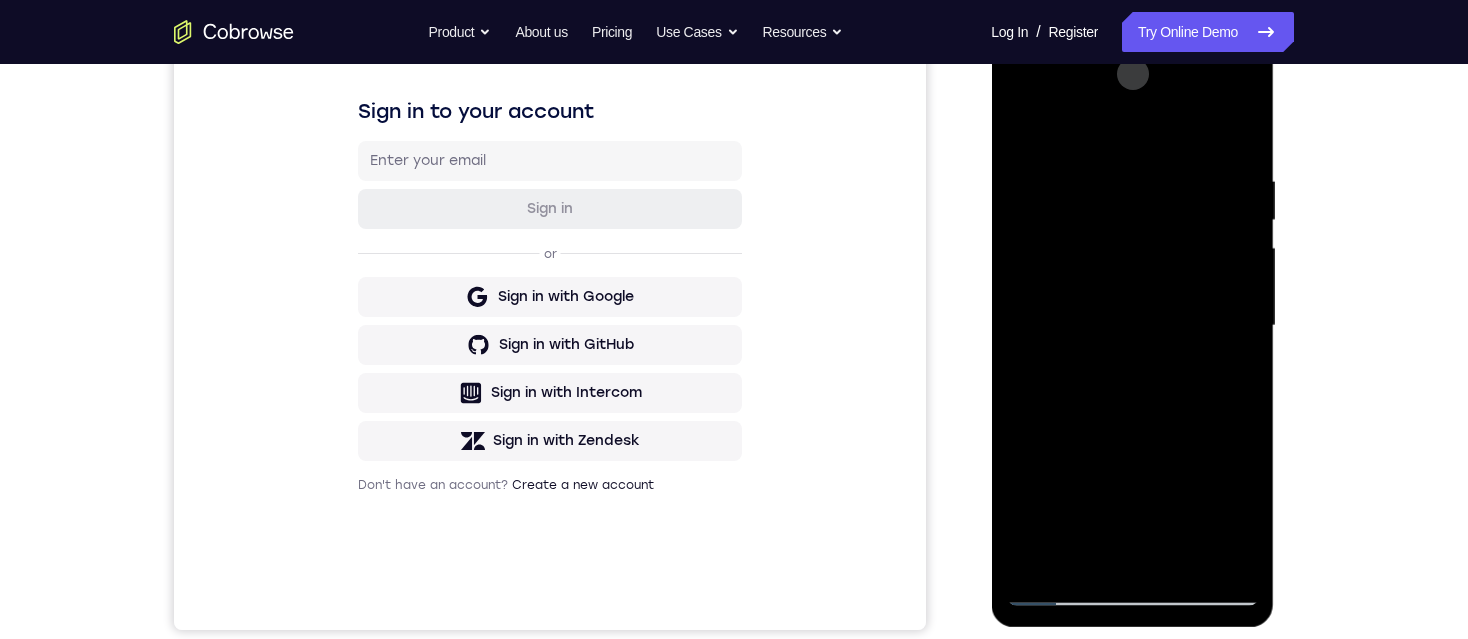 click at bounding box center (1132, 326) 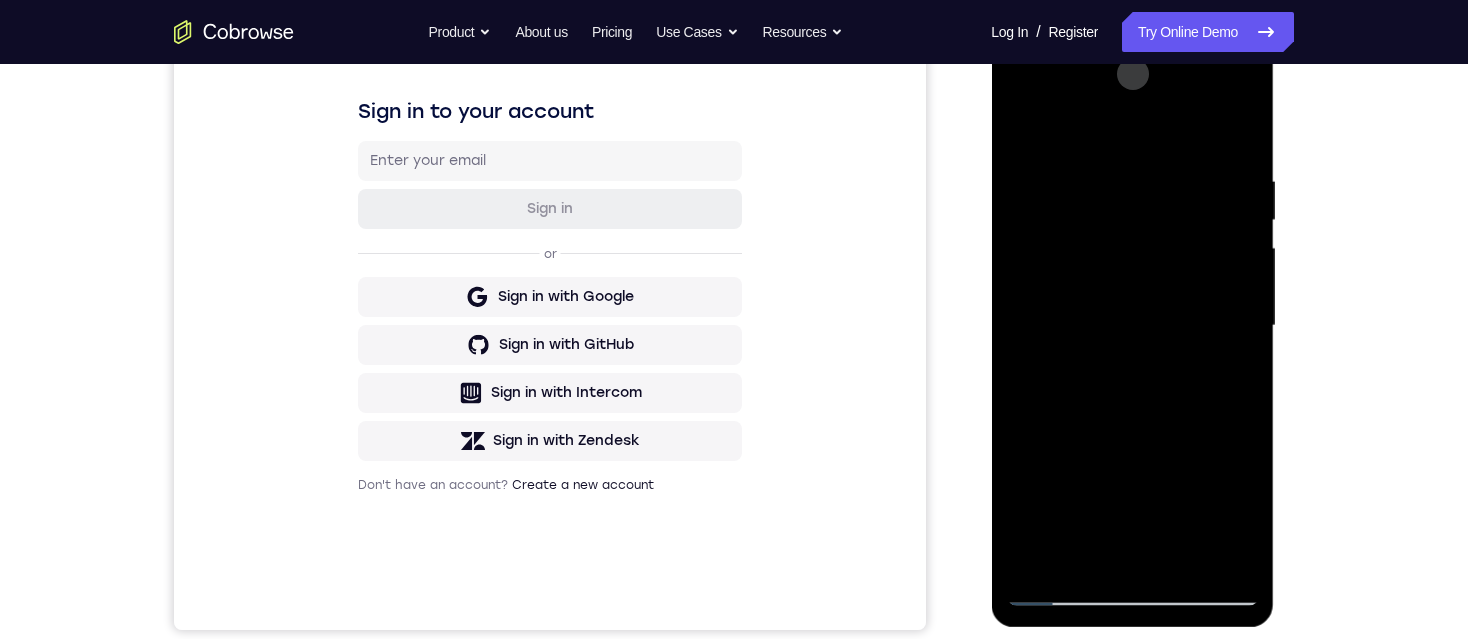 click at bounding box center (1132, 326) 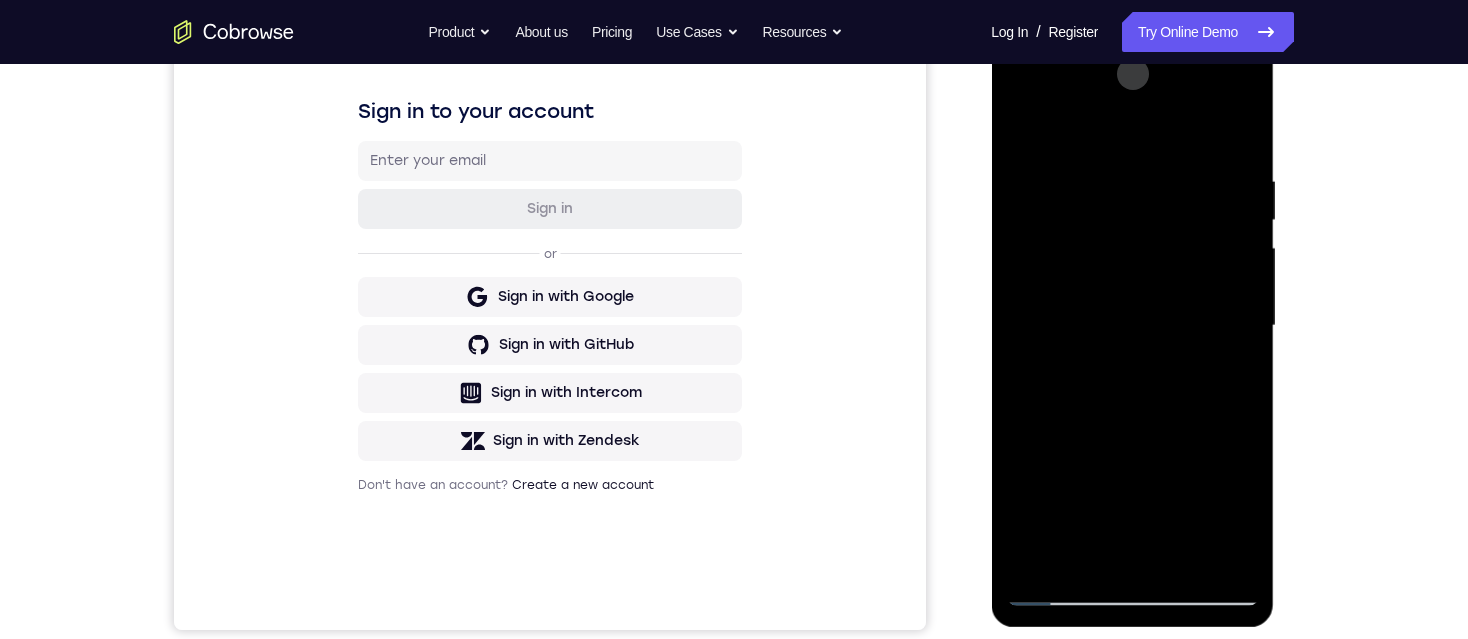 drag, startPoint x: 1110, startPoint y: 470, endPoint x: 1109, endPoint y: 385, distance: 85.00588 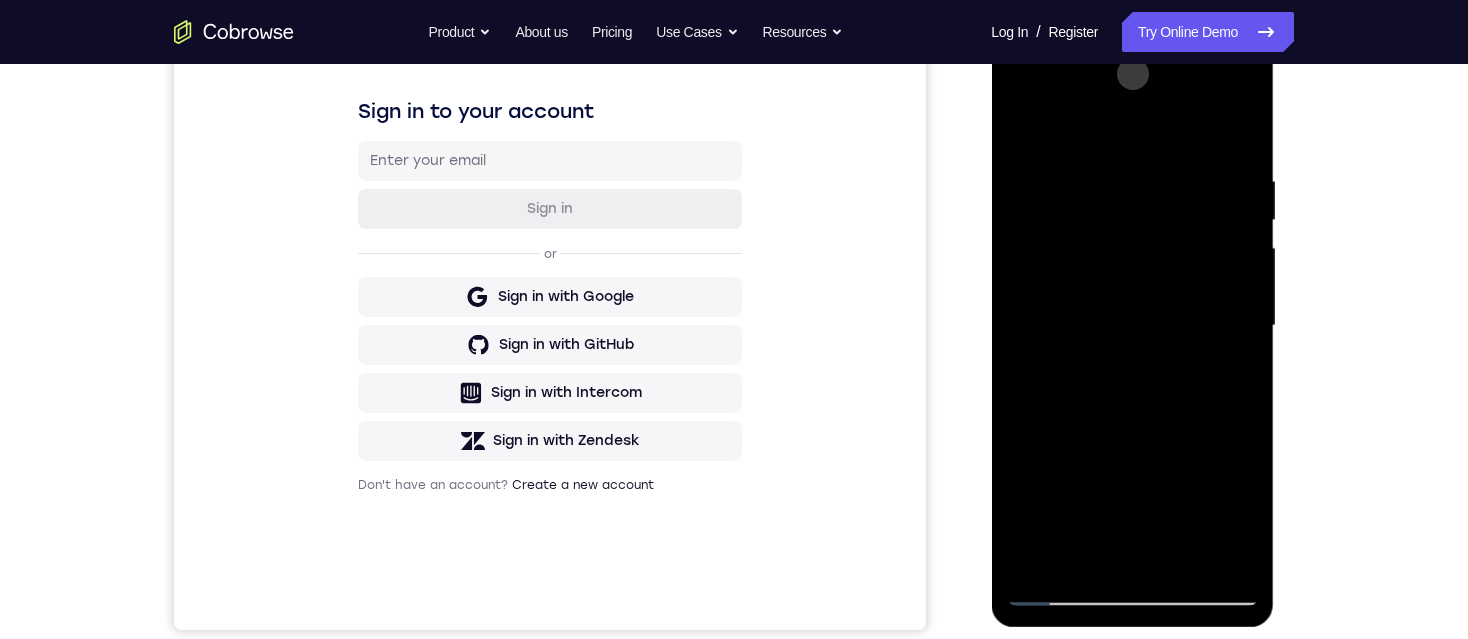 click at bounding box center (1132, 326) 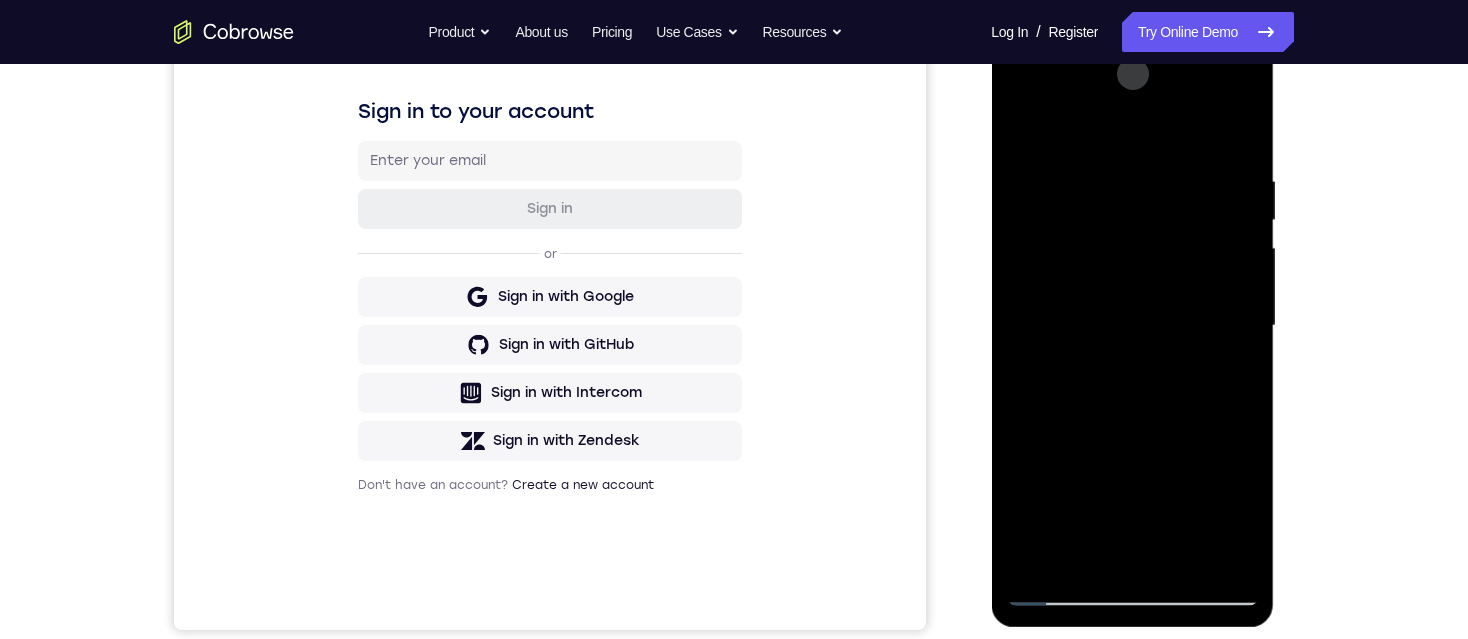 click at bounding box center [1132, 326] 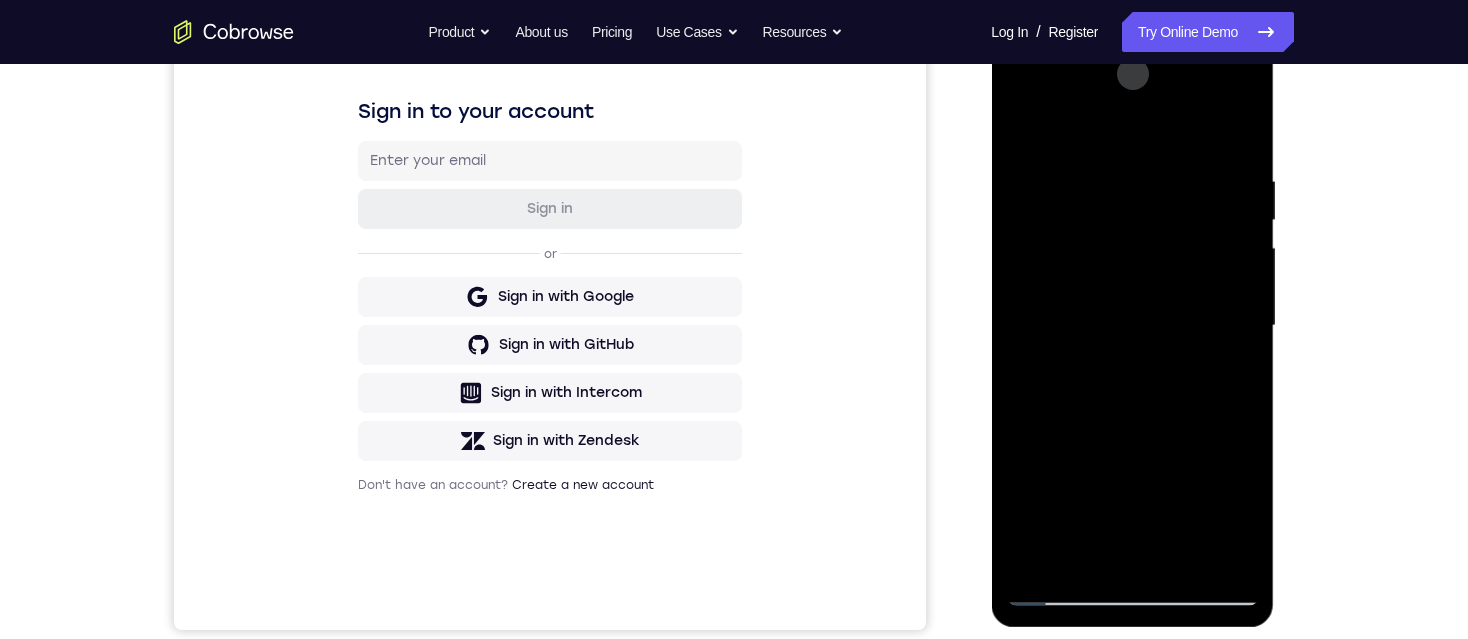 click at bounding box center [1132, 326] 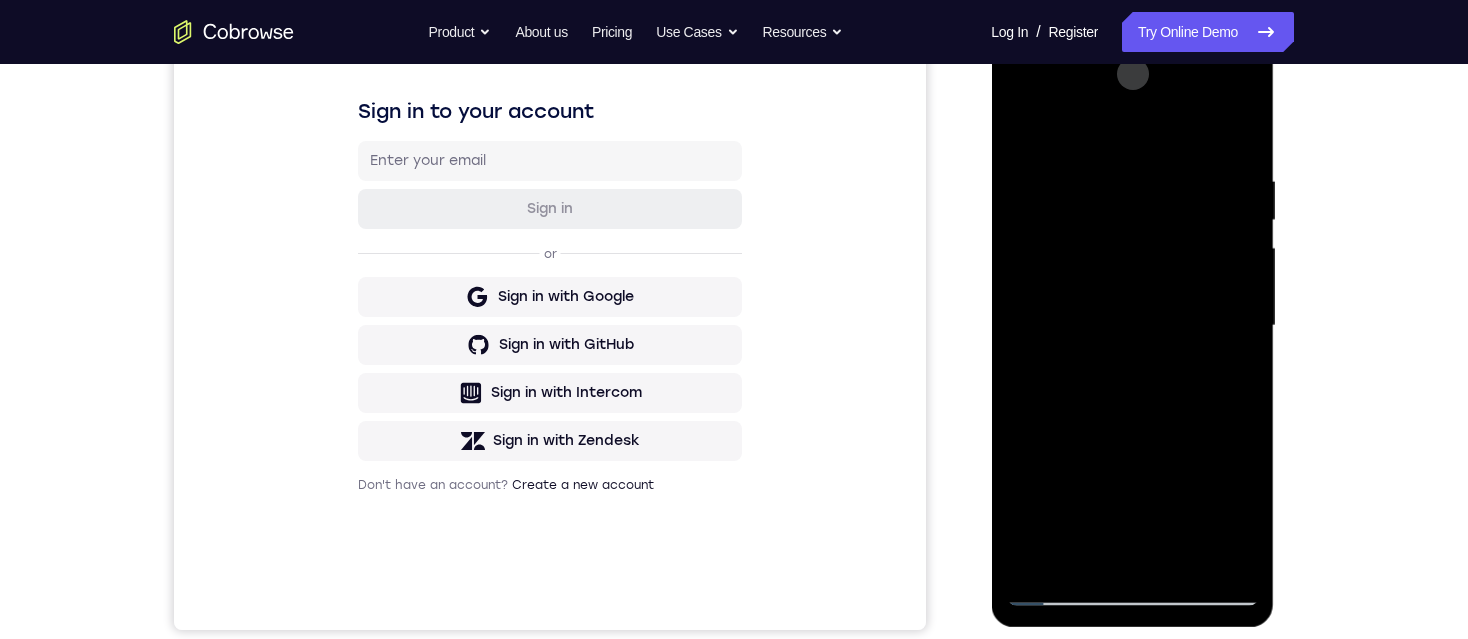 click at bounding box center [1132, 326] 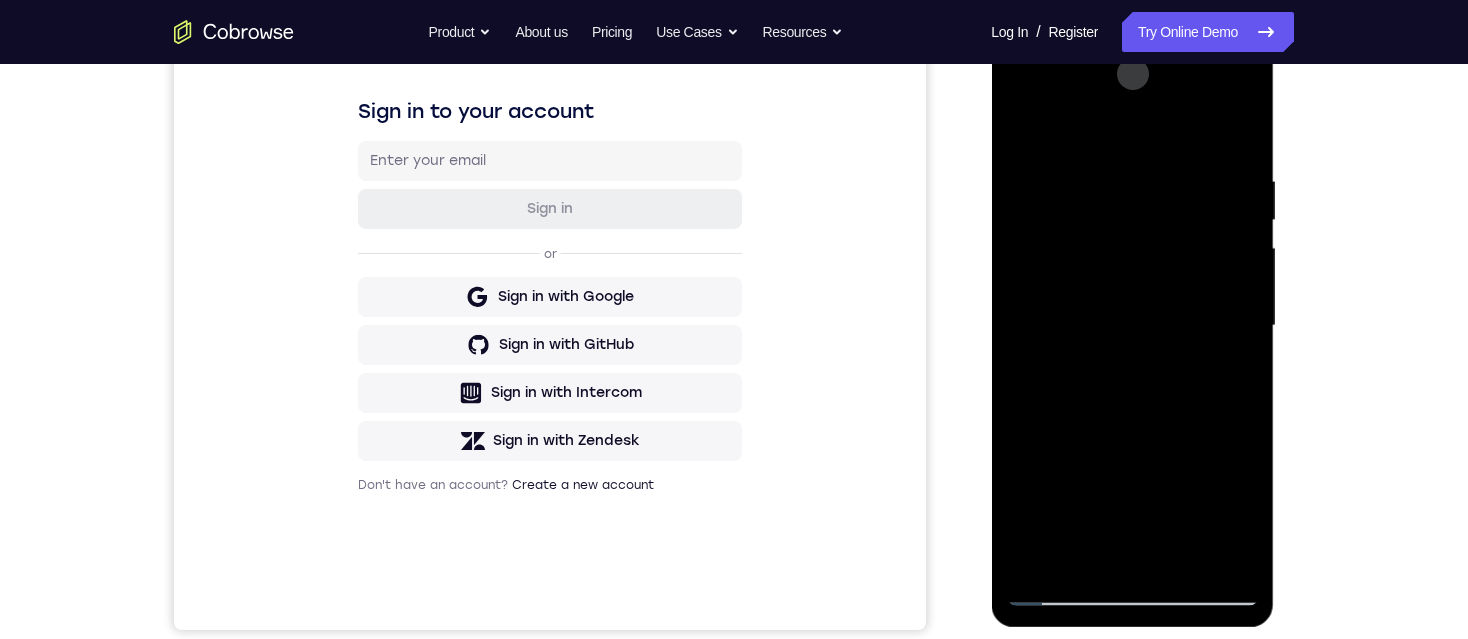 click at bounding box center [1132, 326] 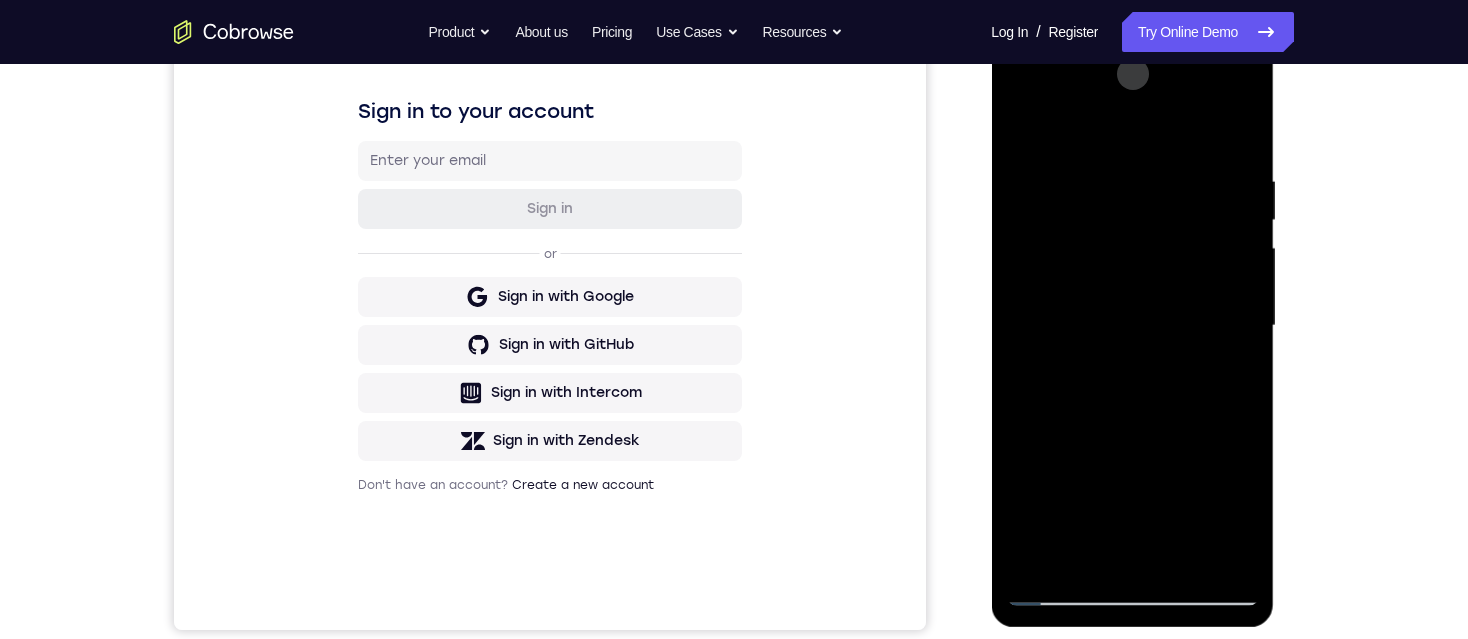 click at bounding box center (1132, 326) 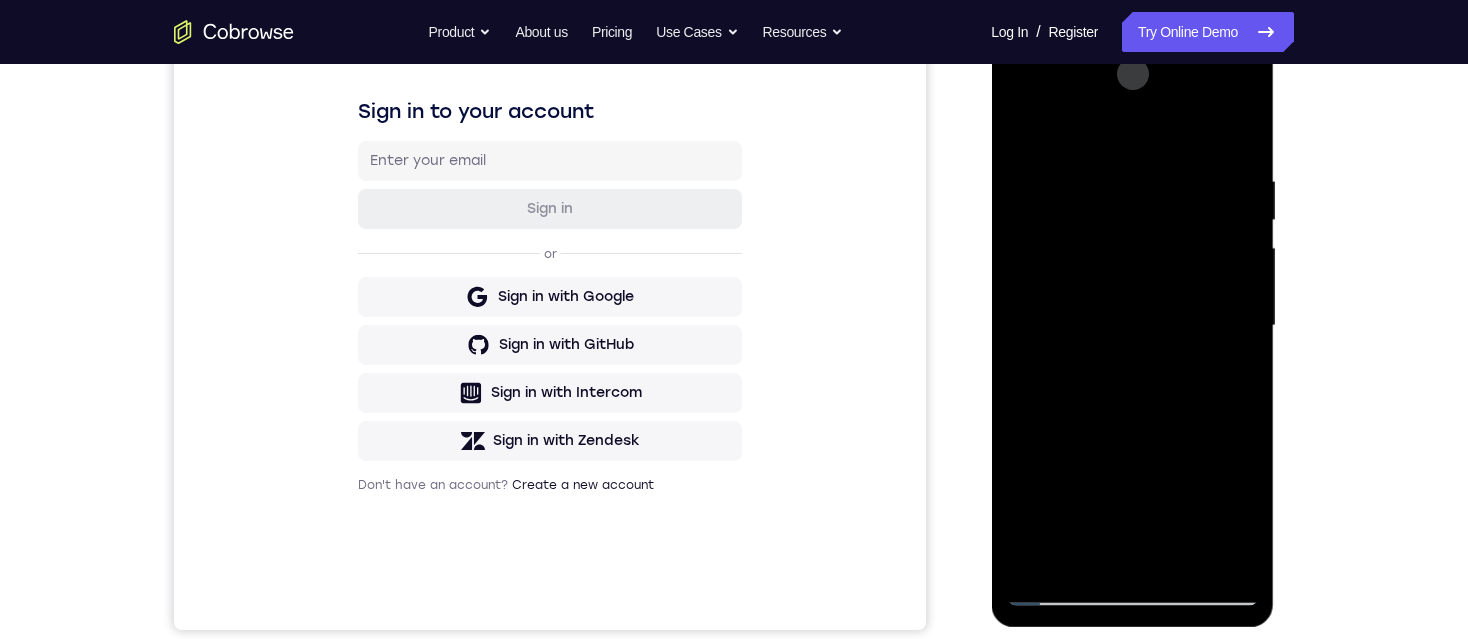 drag, startPoint x: 1174, startPoint y: 508, endPoint x: 1163, endPoint y: 344, distance: 164.36848 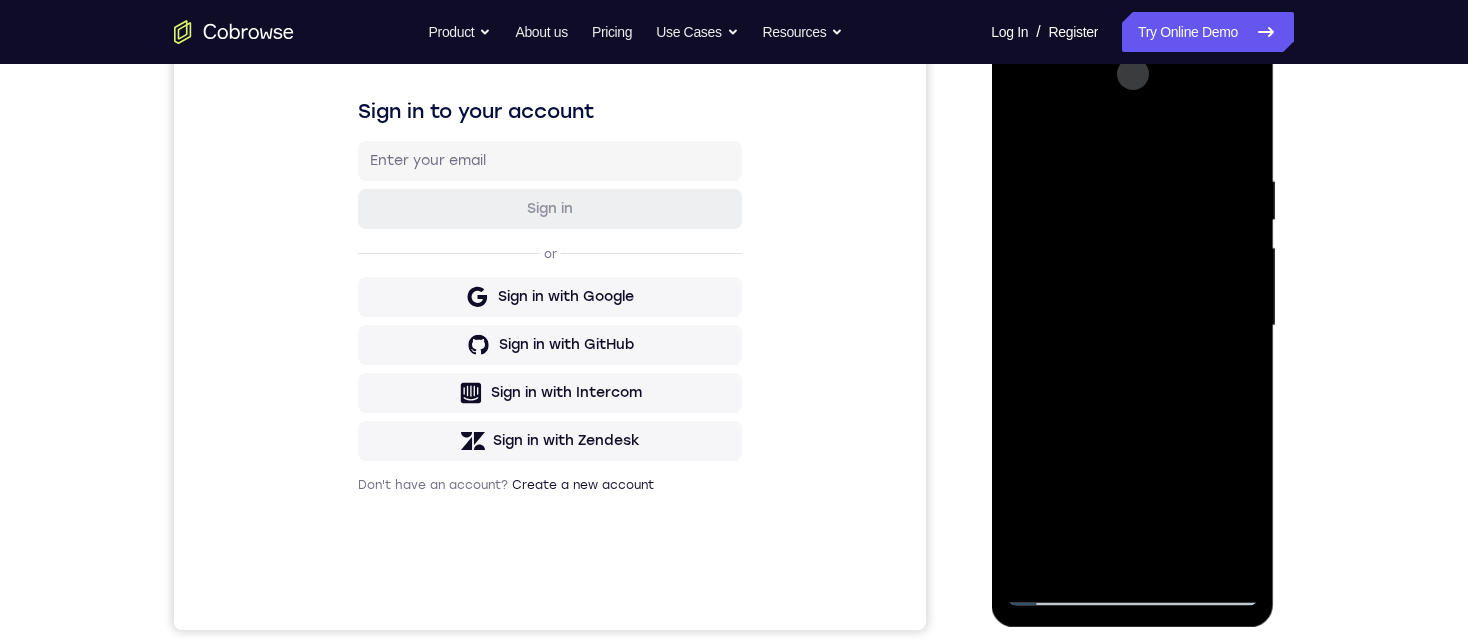 click at bounding box center [1132, 326] 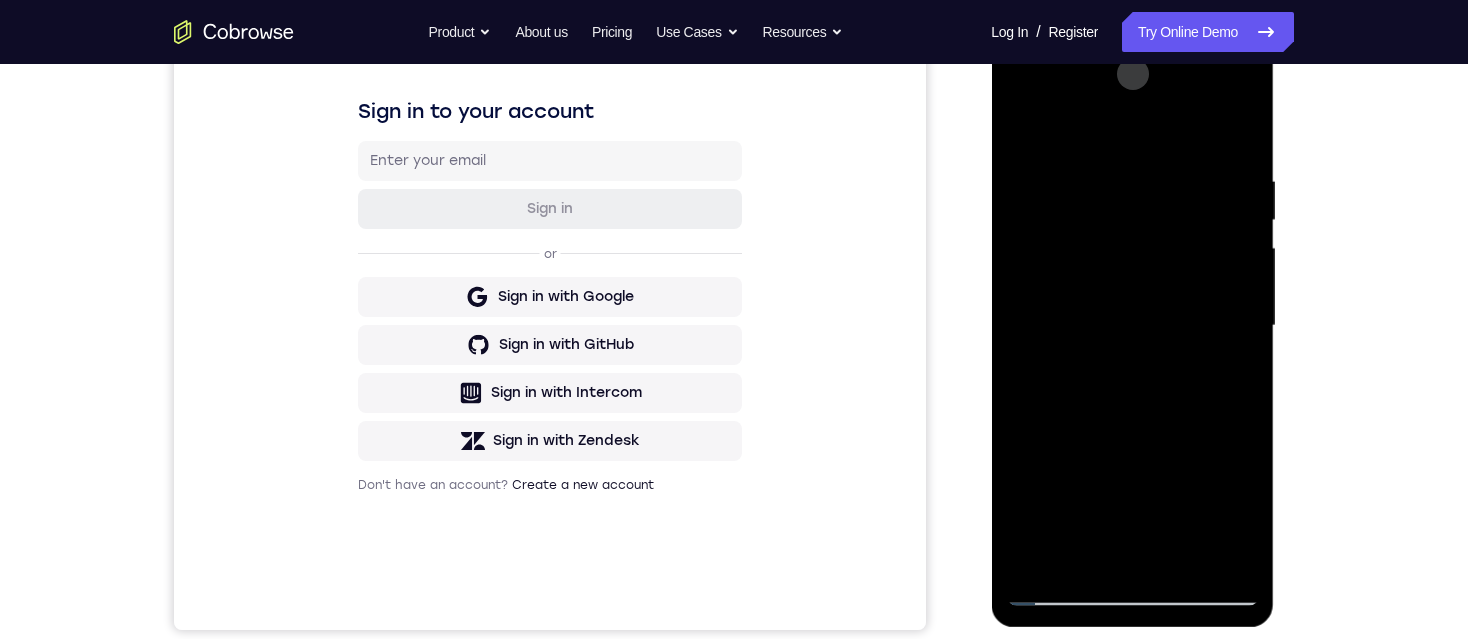 click at bounding box center (1132, 326) 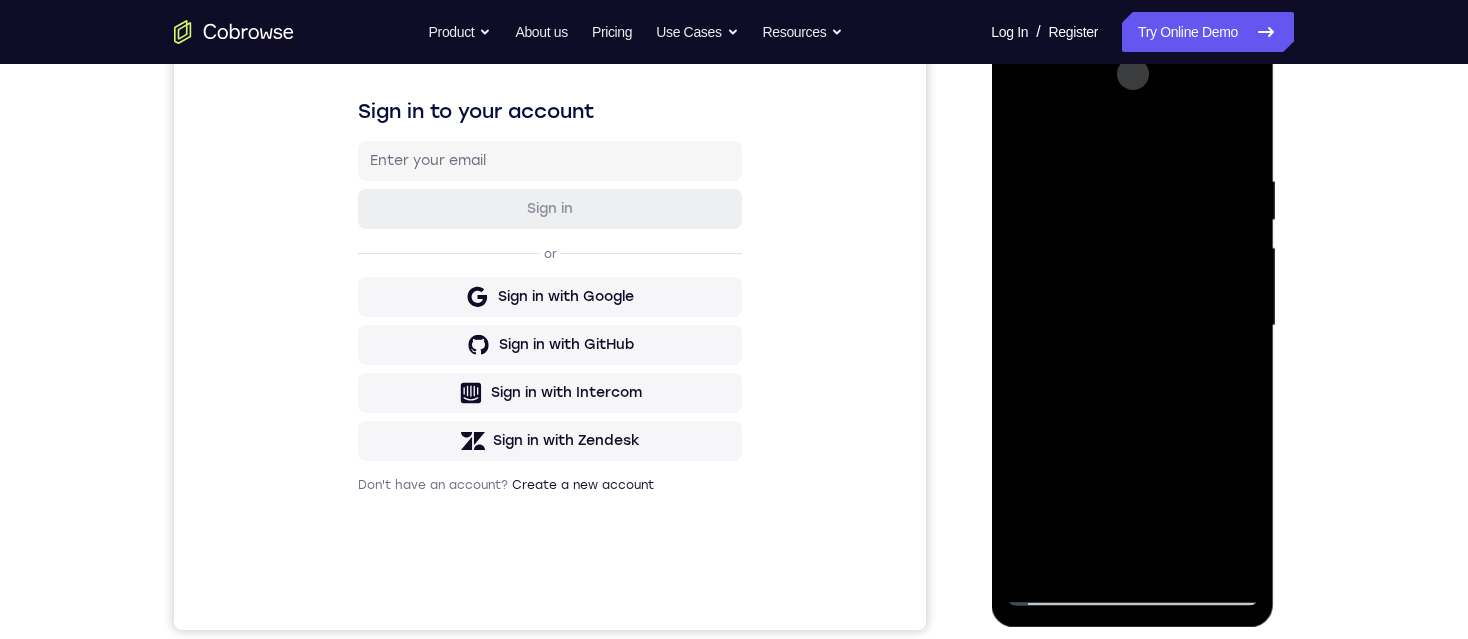 drag, startPoint x: 1128, startPoint y: 506, endPoint x: 1137, endPoint y: 360, distance: 146.27713 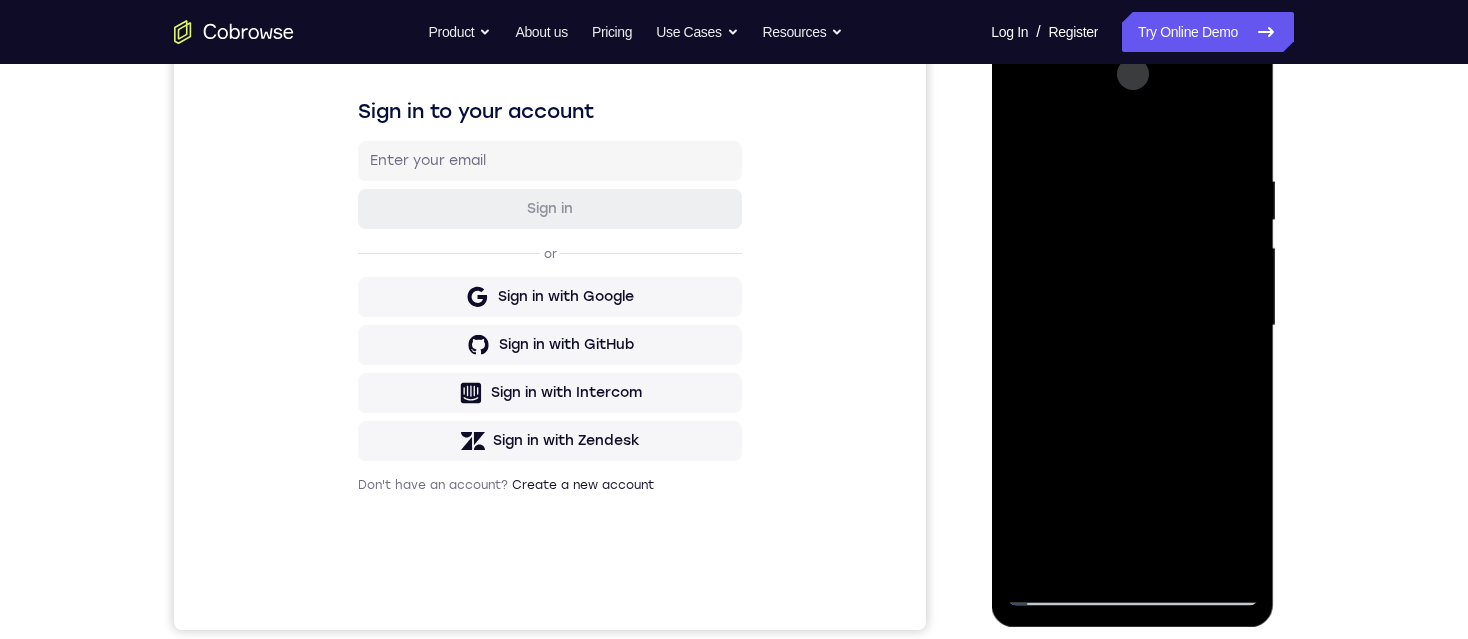 click at bounding box center [1132, 326] 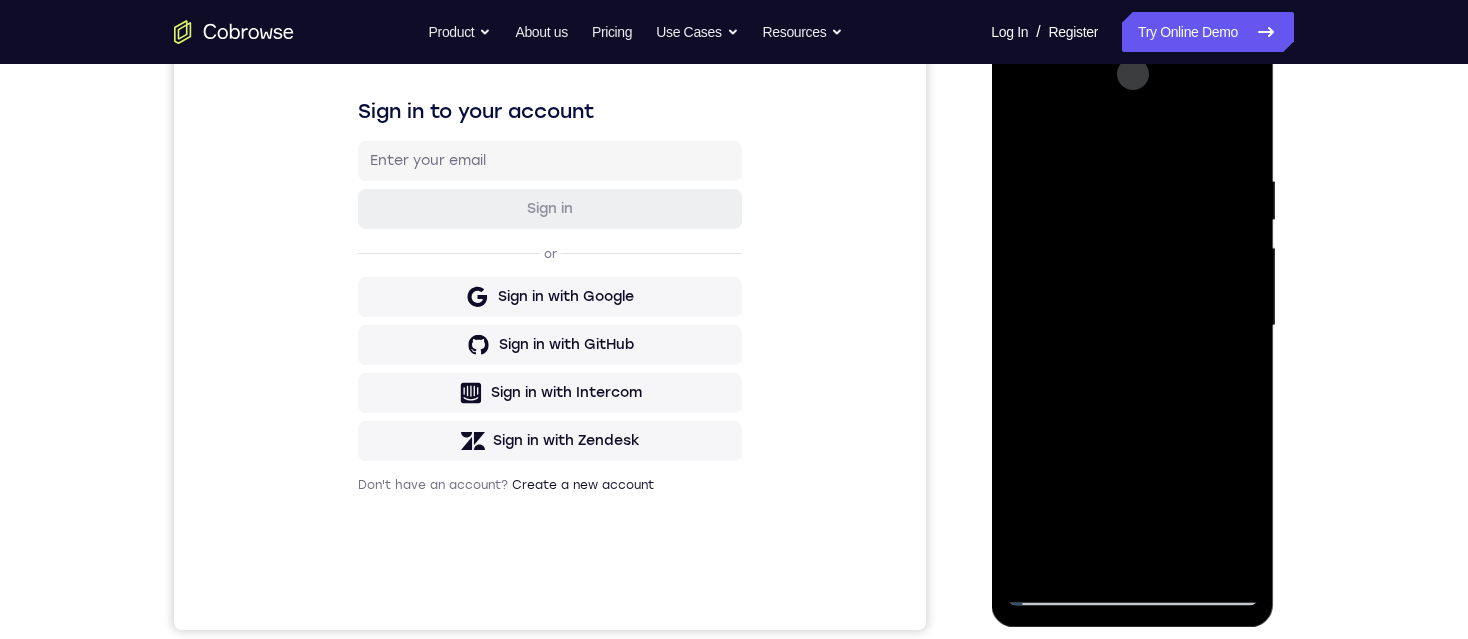 click at bounding box center [1132, 326] 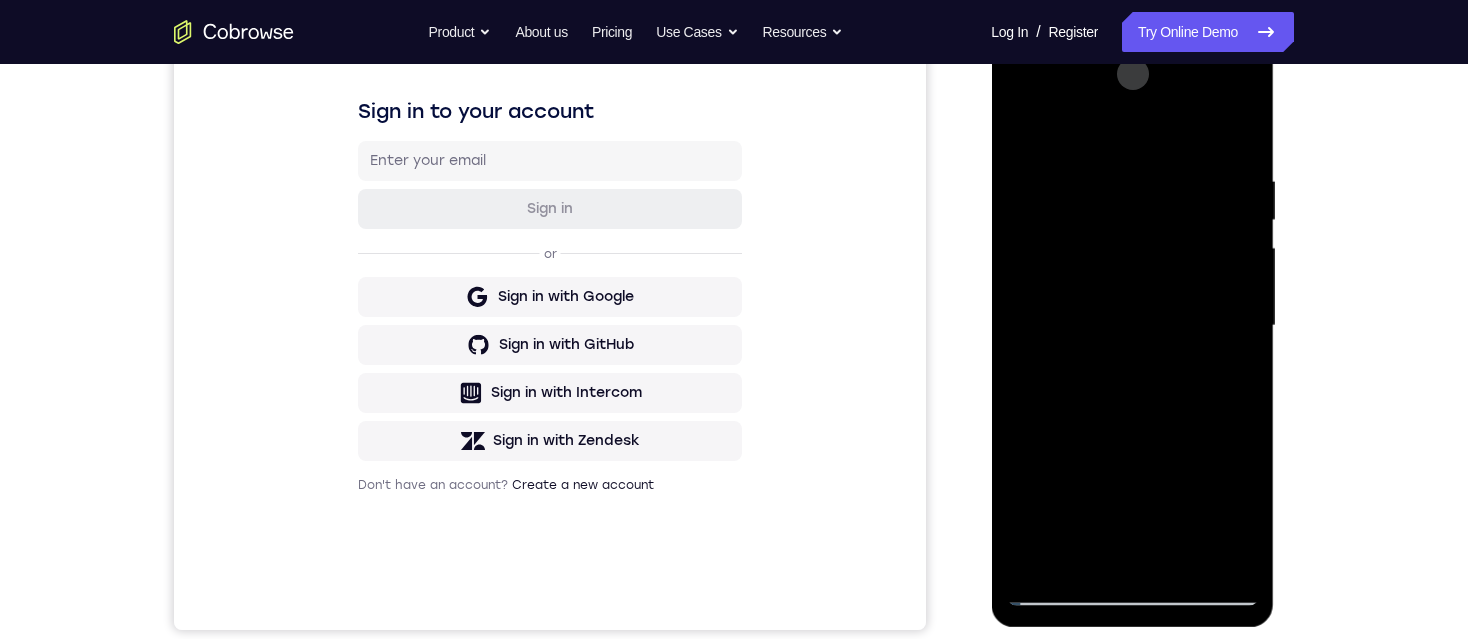 click at bounding box center [1132, 326] 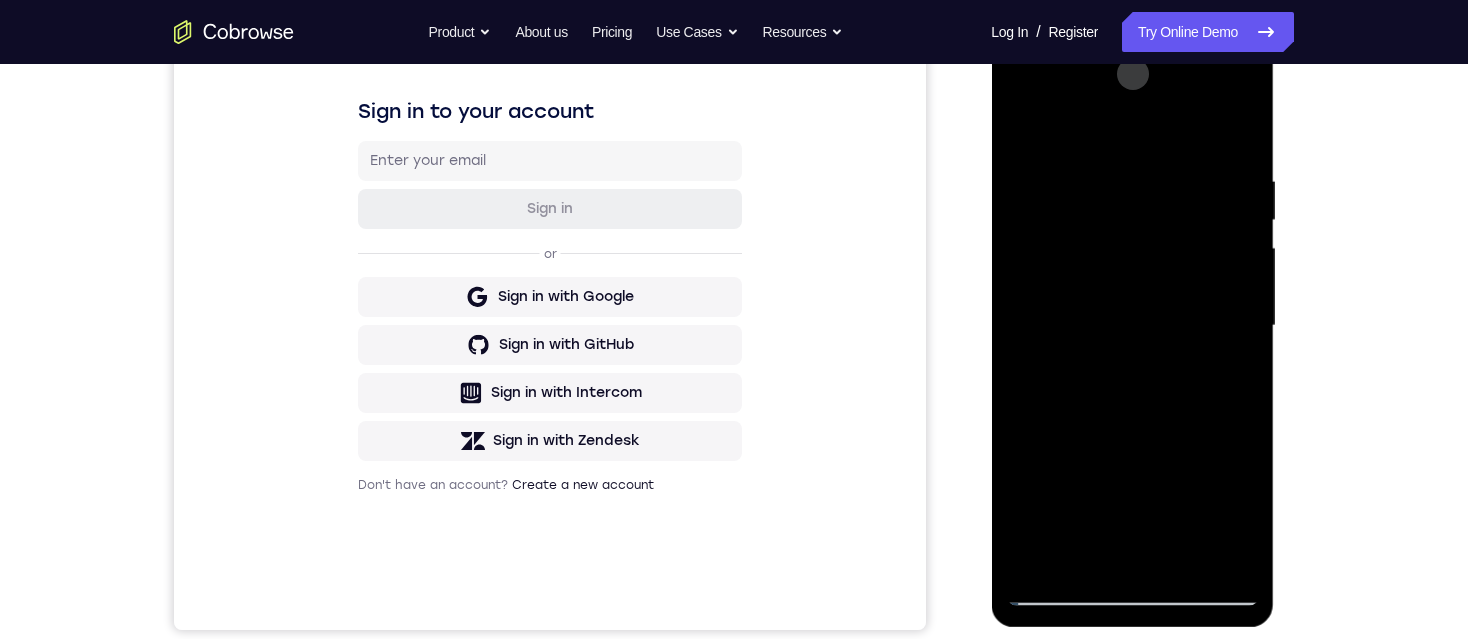 click at bounding box center (1132, 326) 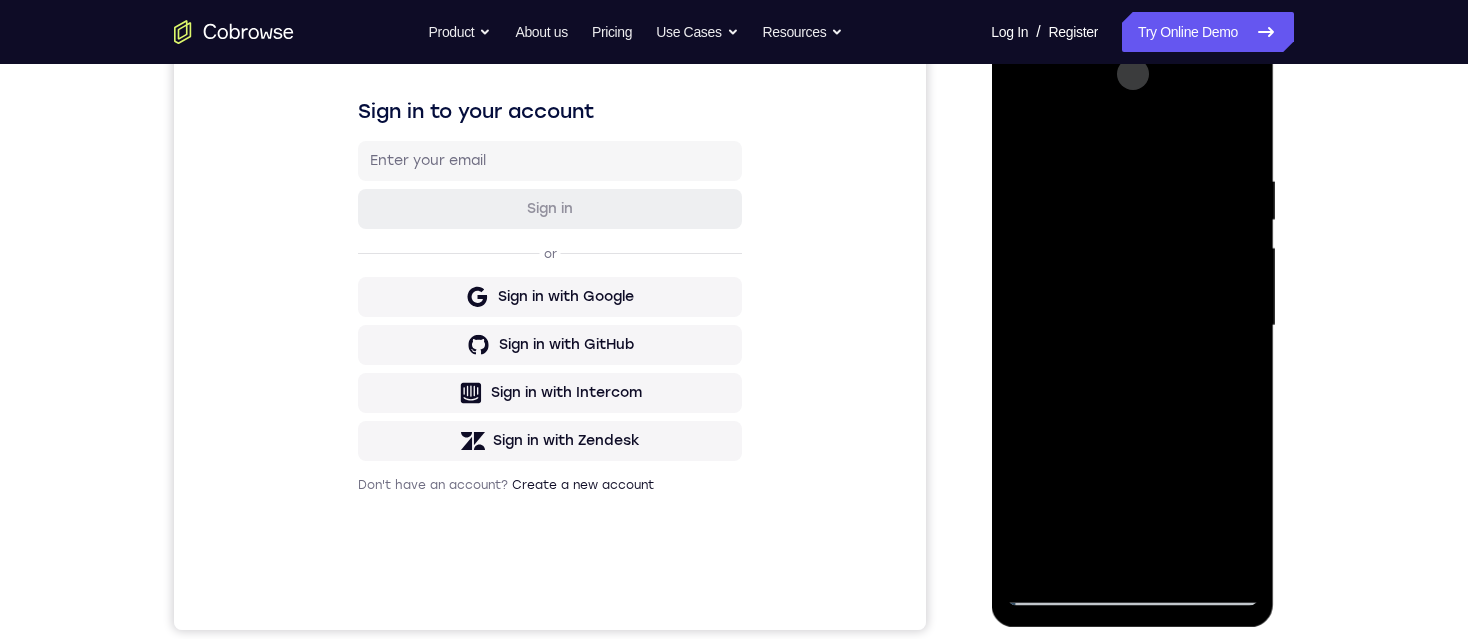 click at bounding box center [1132, 326] 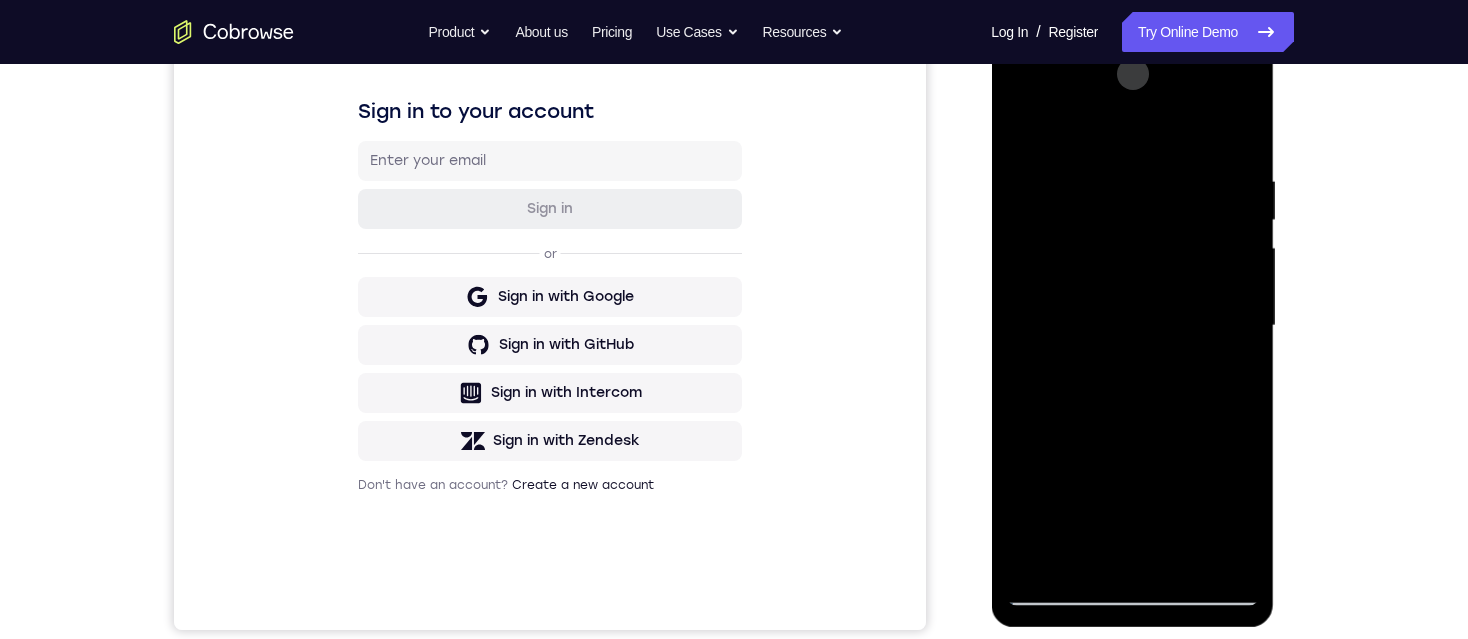 click at bounding box center (1132, 326) 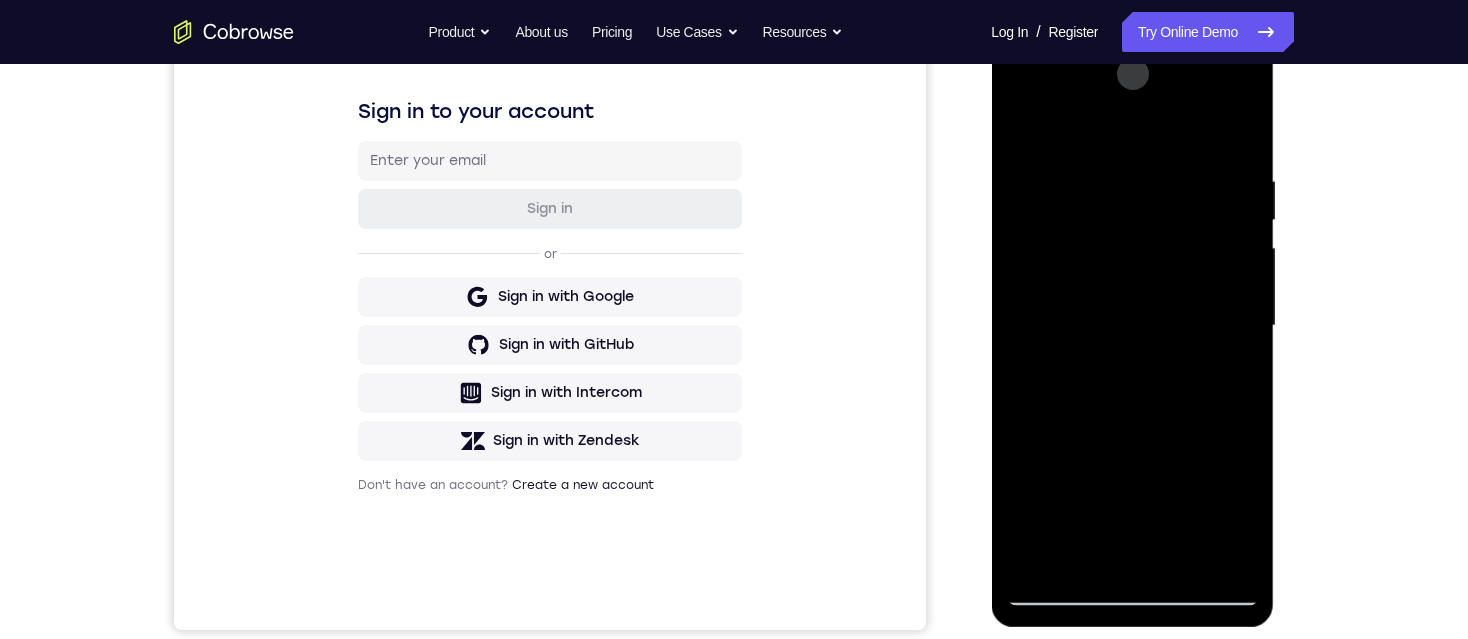 click at bounding box center (1132, 326) 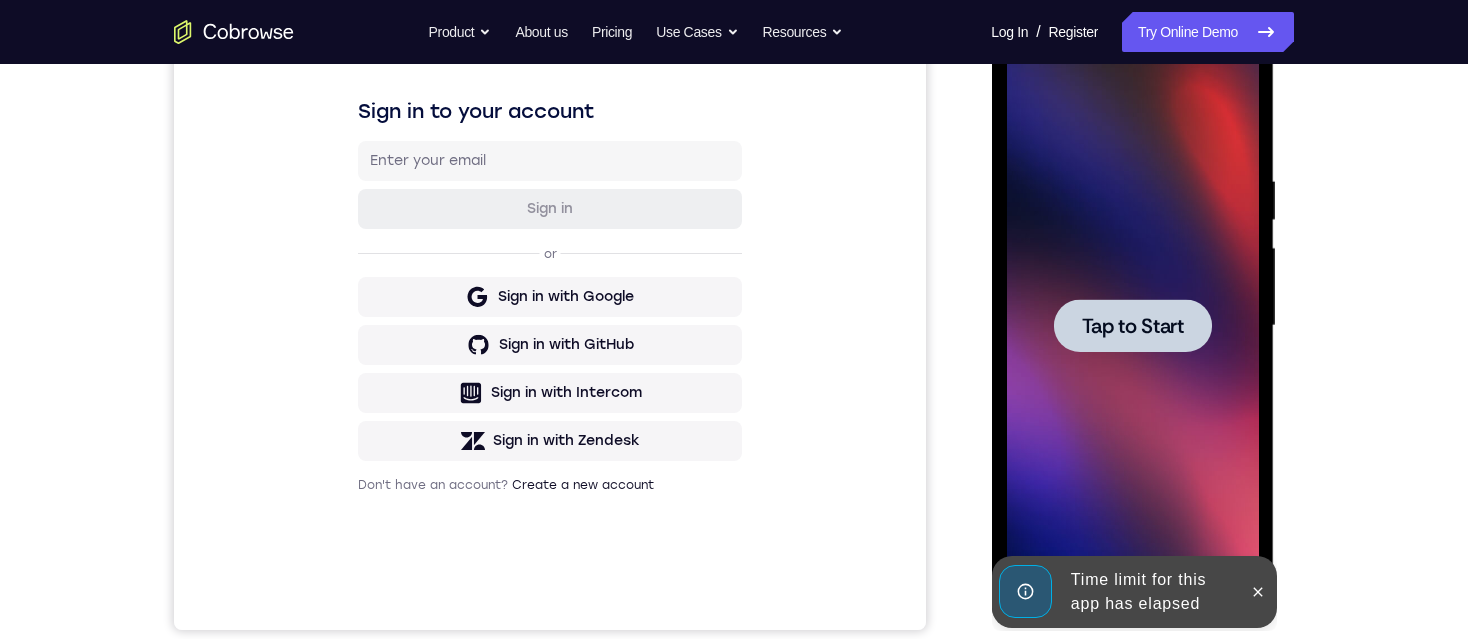 click on "Tap to Start" at bounding box center [1132, 326] 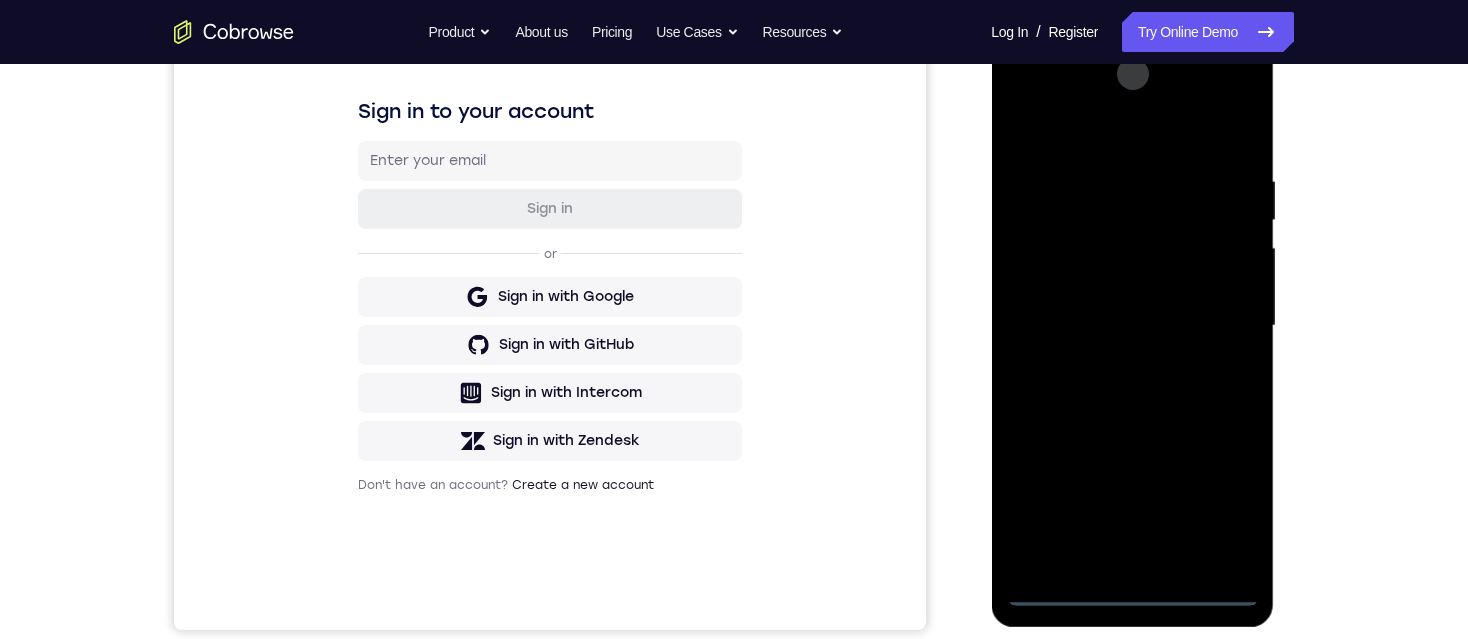 click at bounding box center (1132, 326) 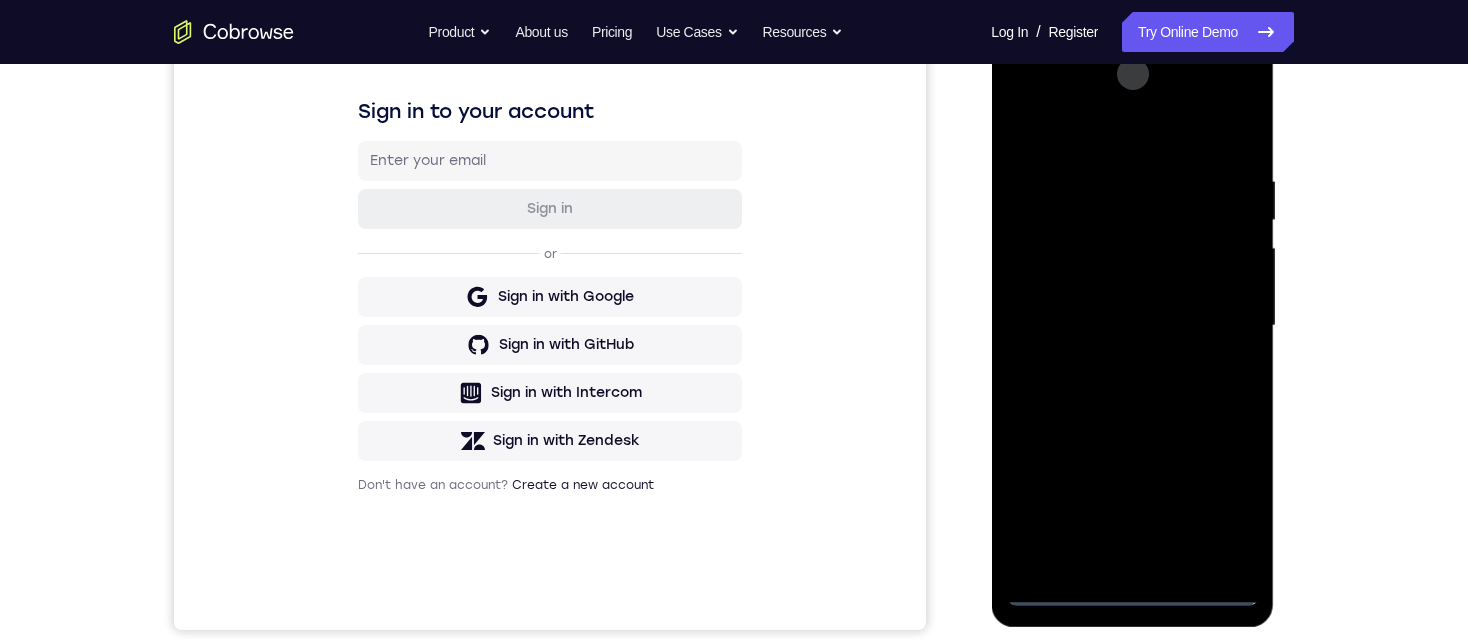 click at bounding box center [1132, 326] 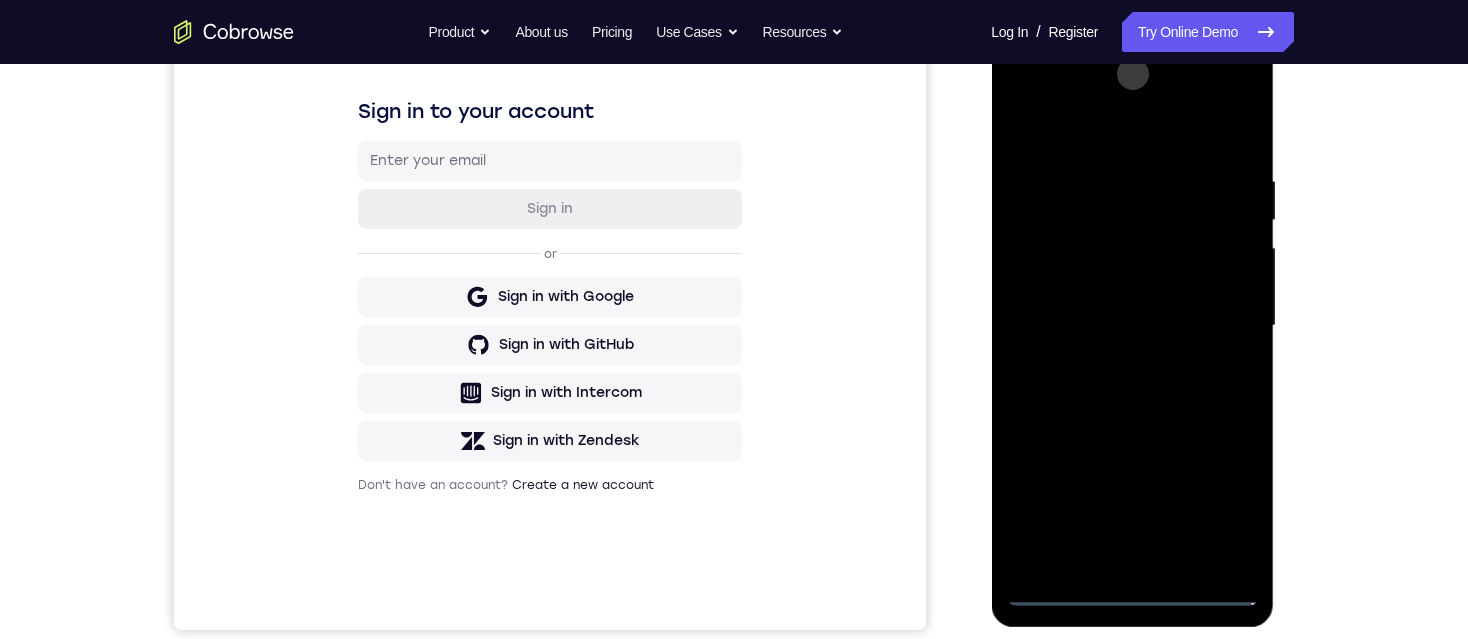 click at bounding box center (1132, 326) 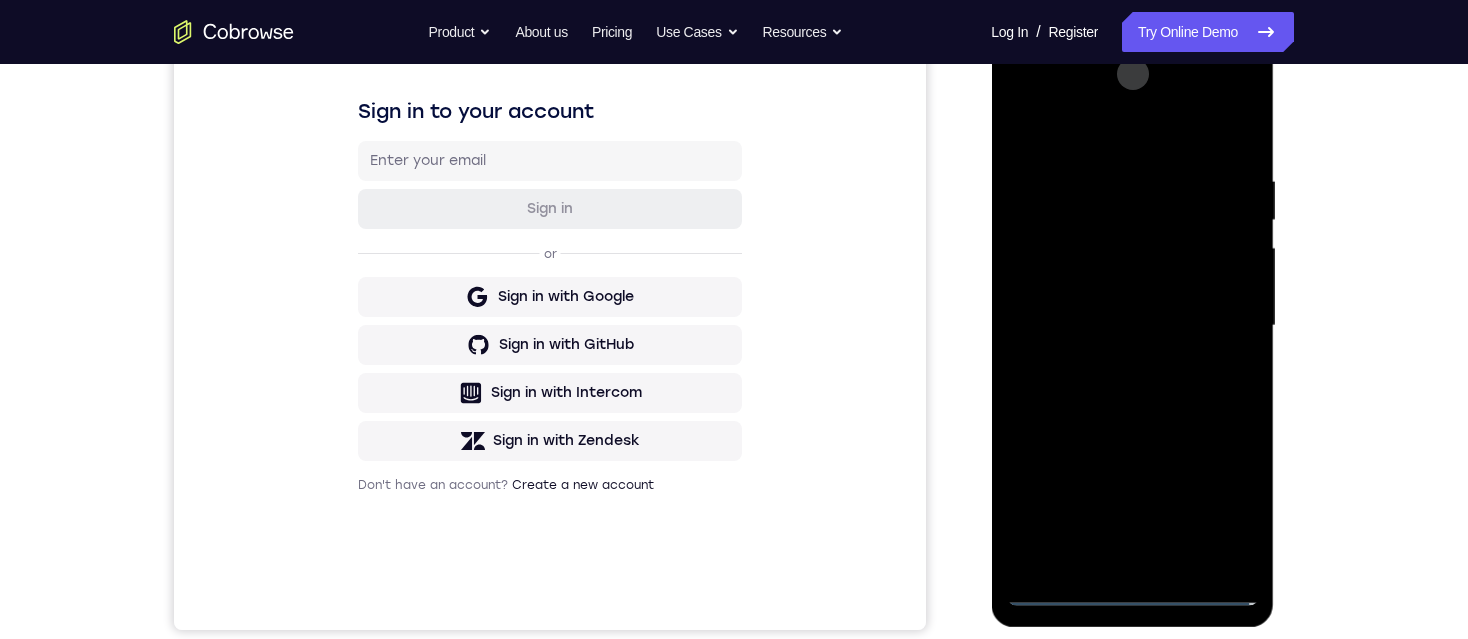 click at bounding box center (1132, 326) 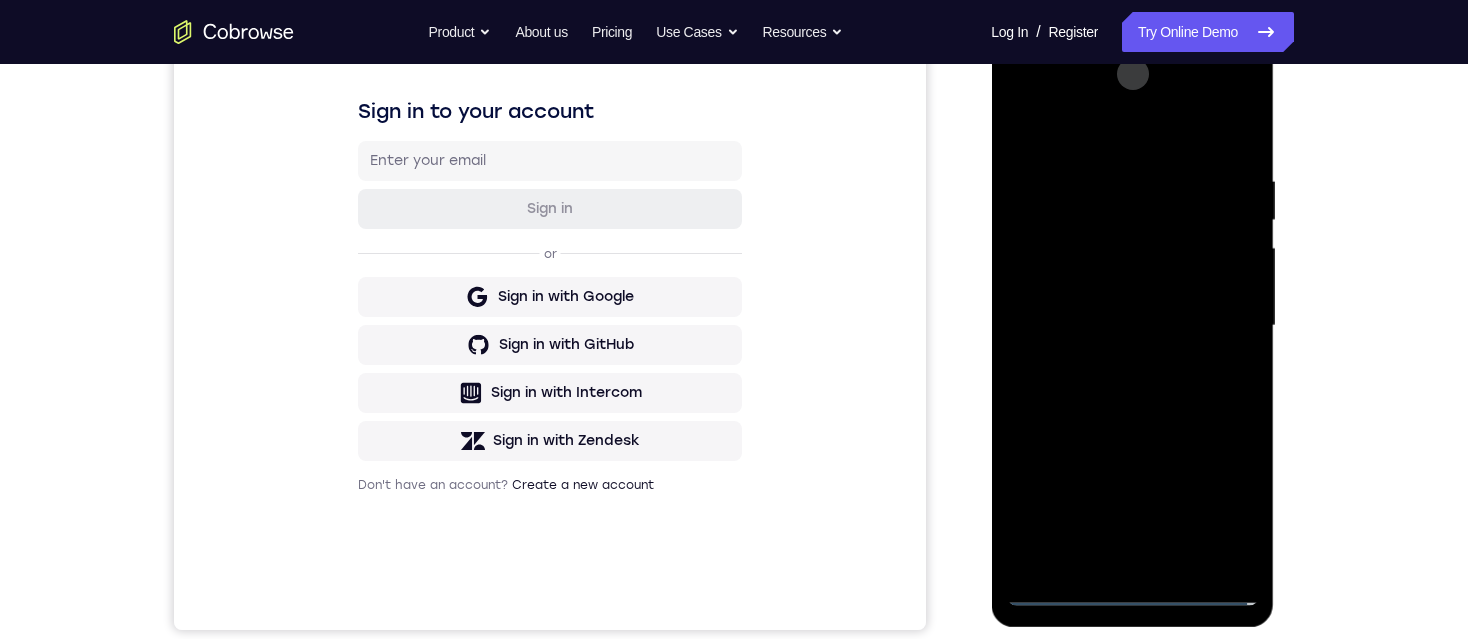 click at bounding box center (1132, 326) 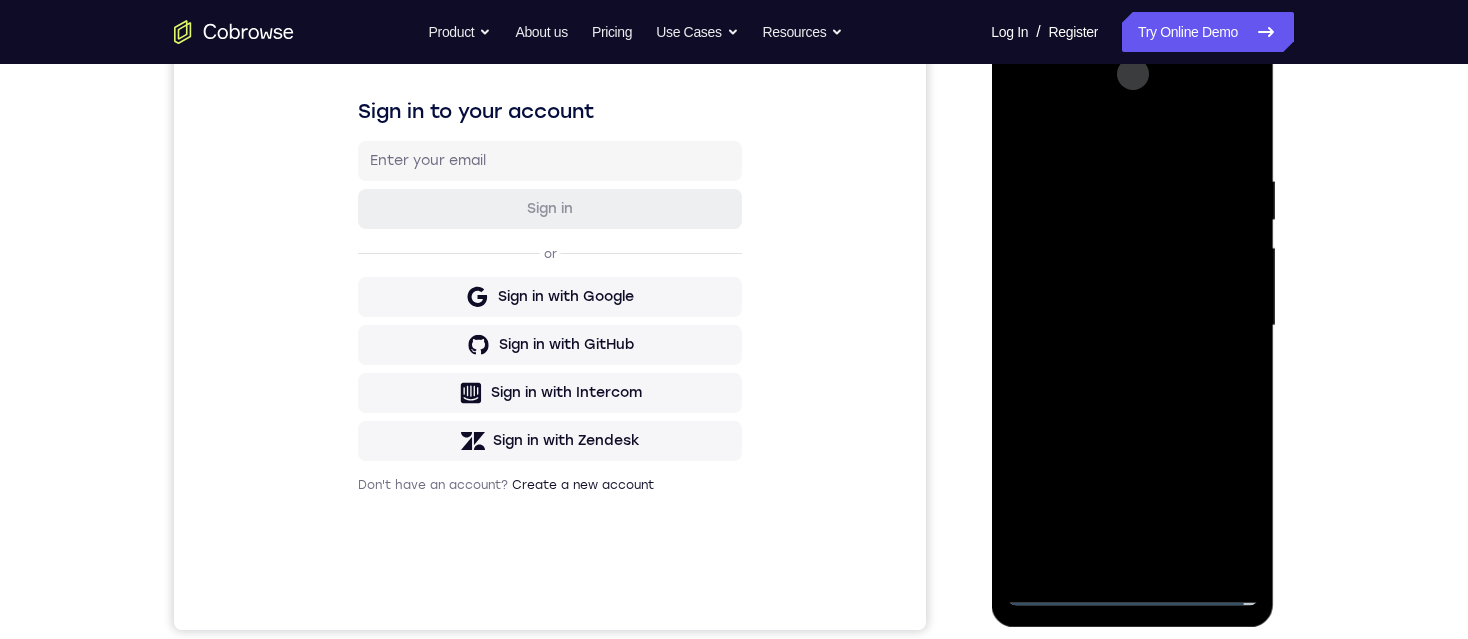click at bounding box center (1132, 326) 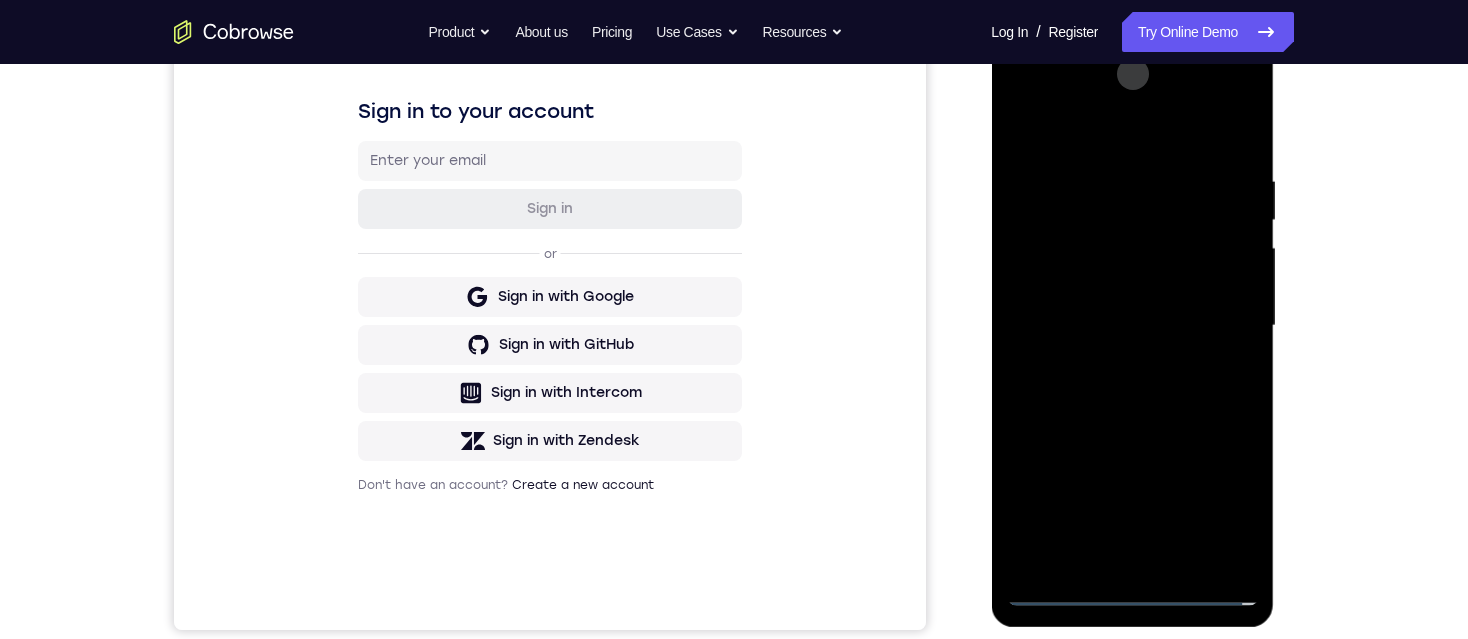 click at bounding box center (1132, 326) 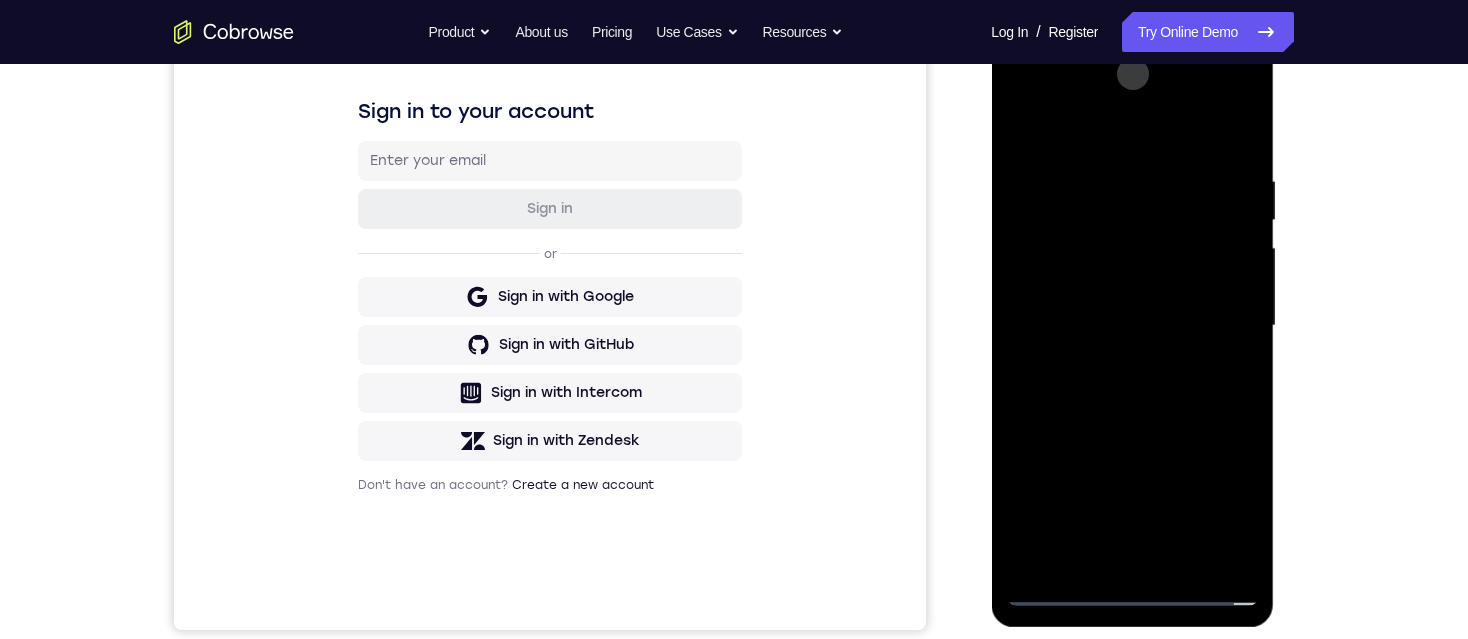 click at bounding box center [1132, 326] 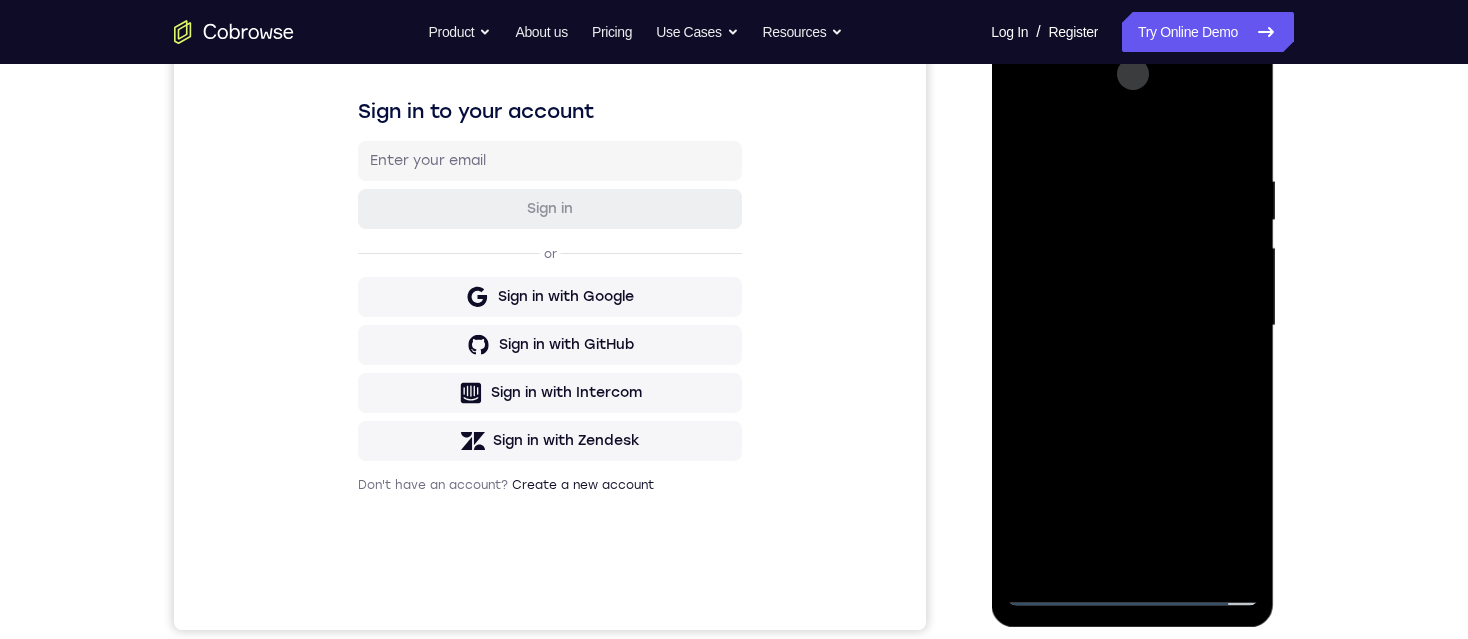click at bounding box center (1132, 326) 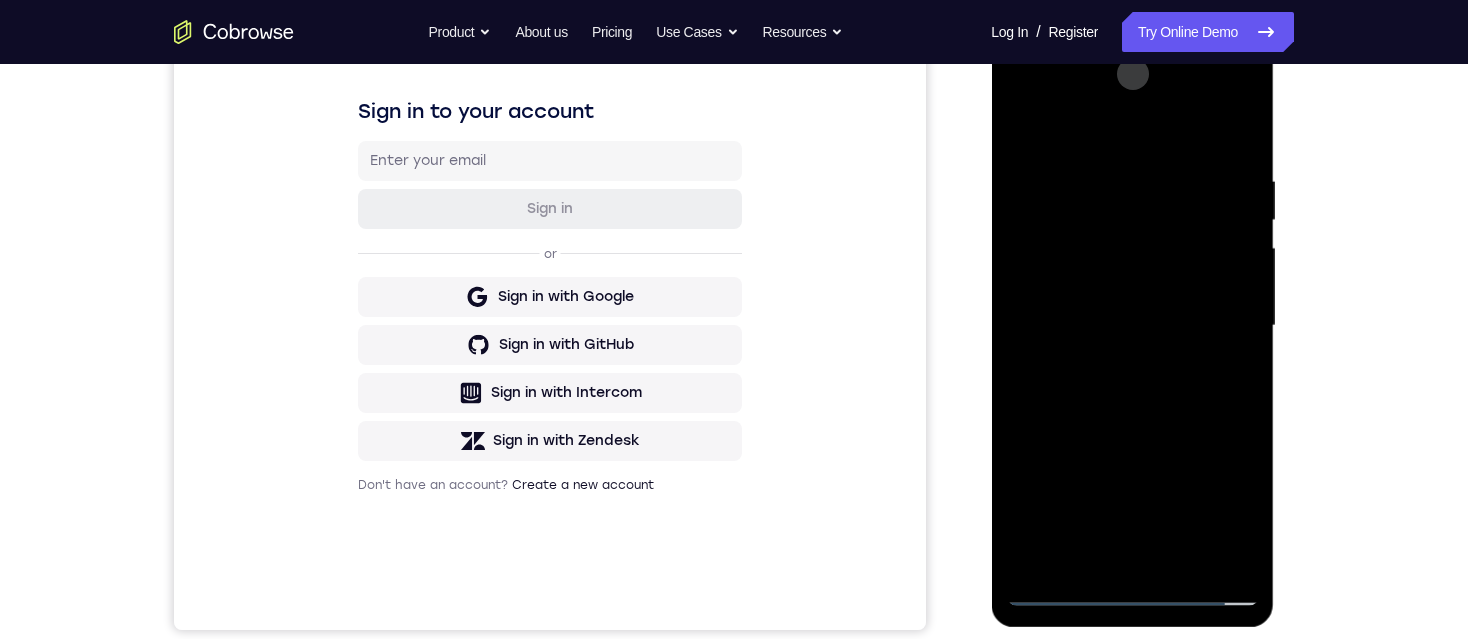 click at bounding box center [1132, 326] 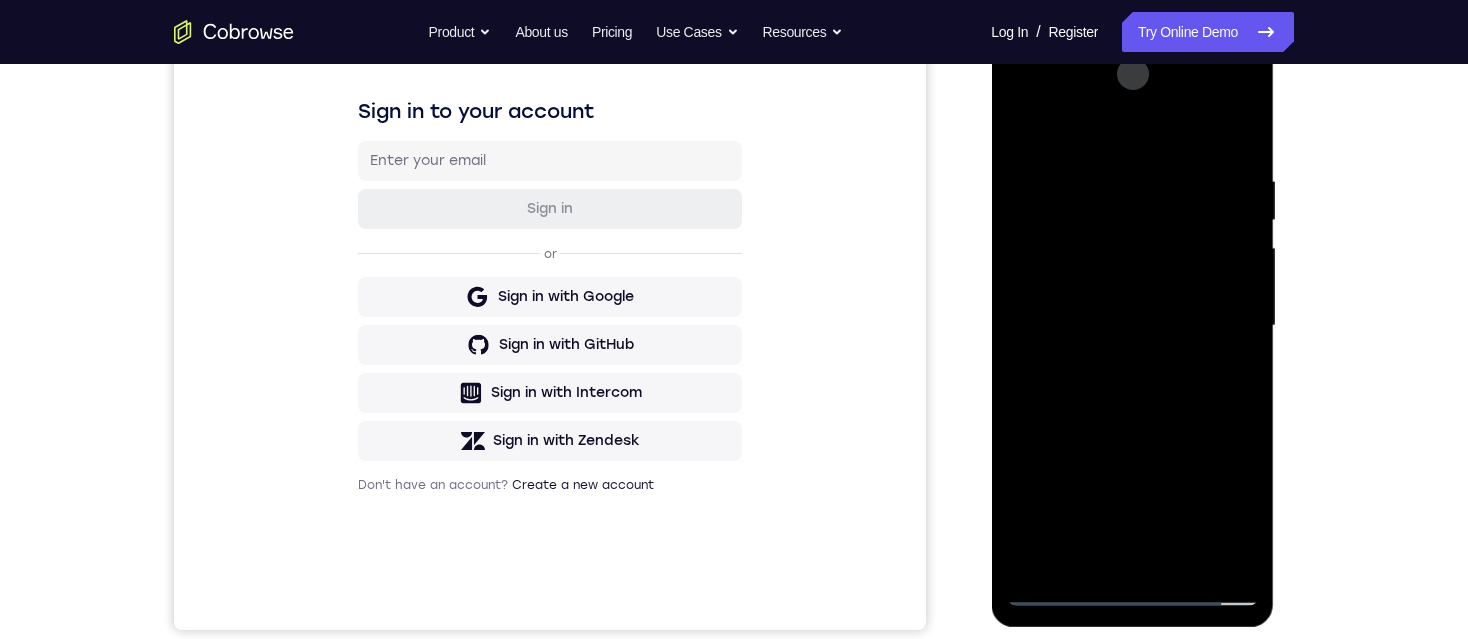 click at bounding box center (1132, 326) 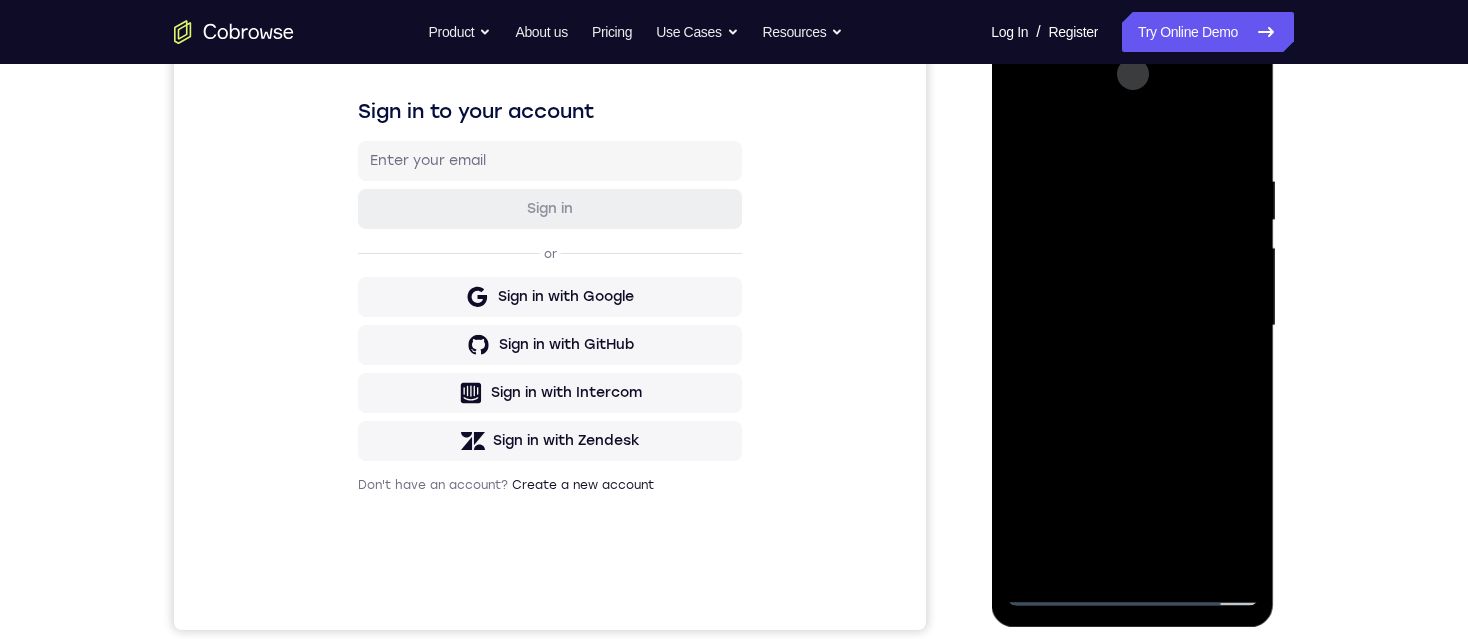 click at bounding box center [1132, 326] 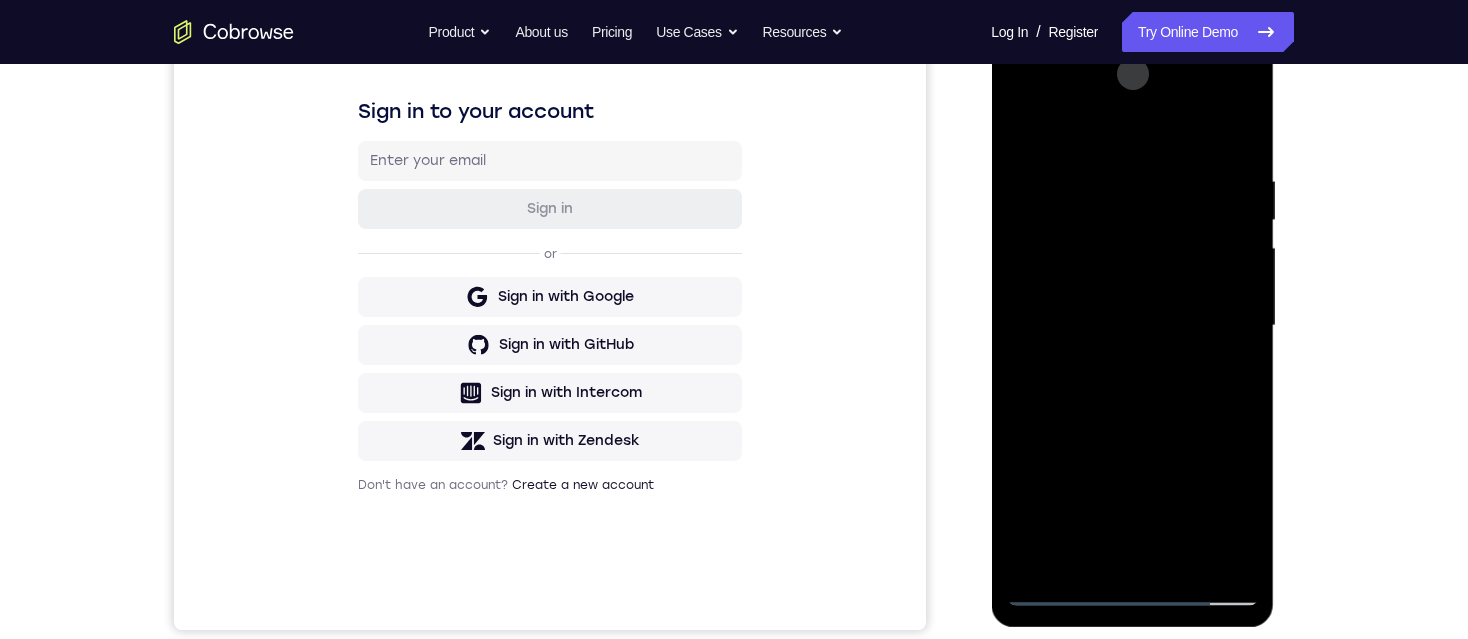 click at bounding box center [1132, 326] 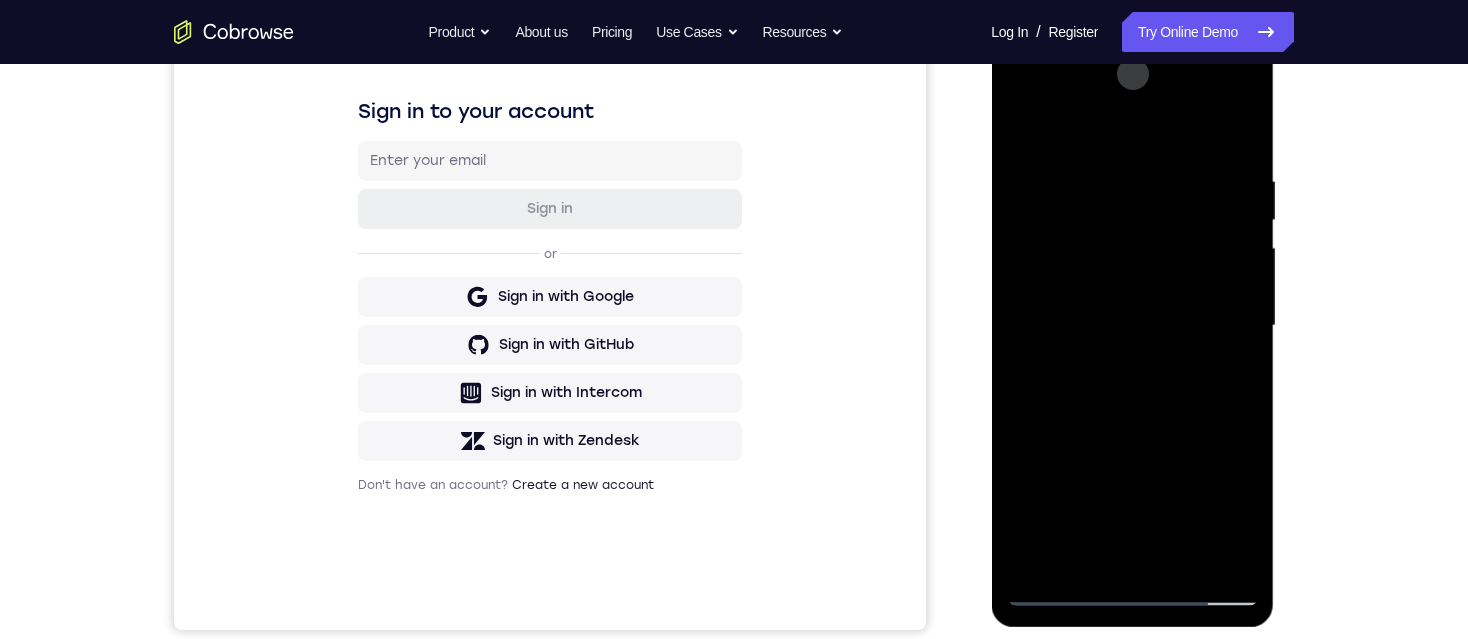 click at bounding box center [1132, 326] 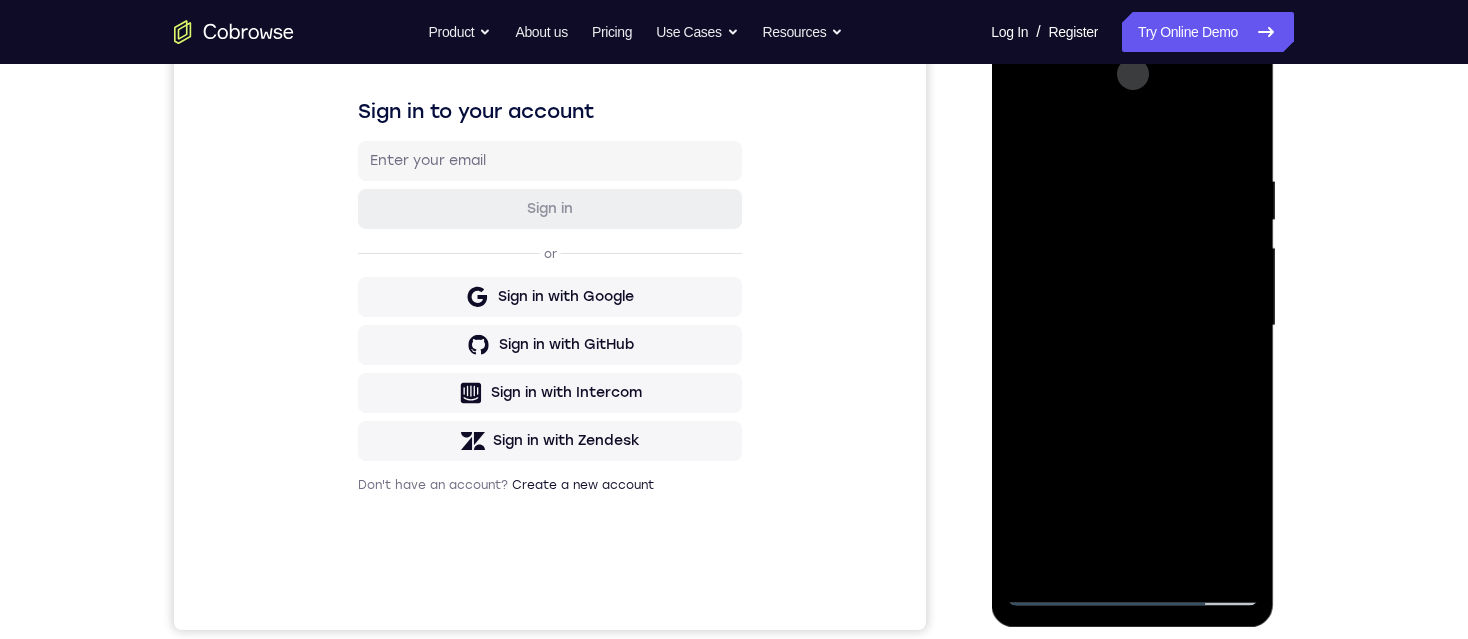 click at bounding box center [1132, 326] 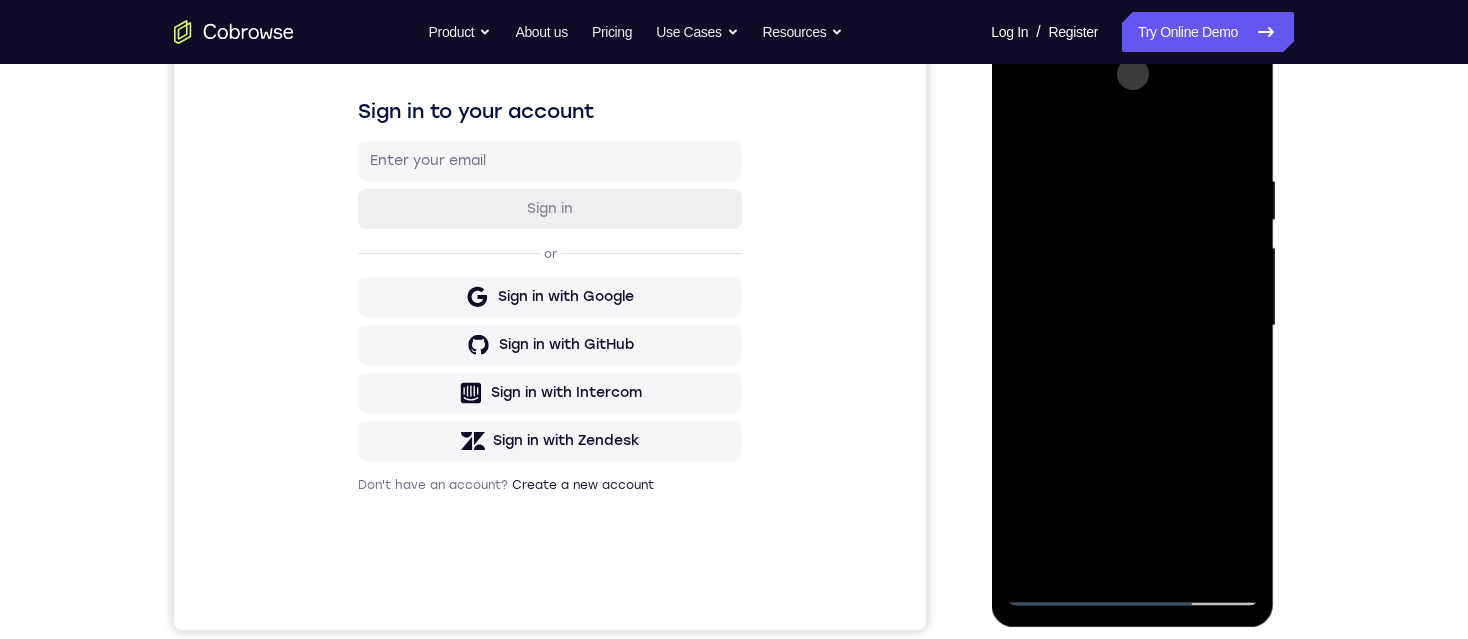 click at bounding box center (1132, 326) 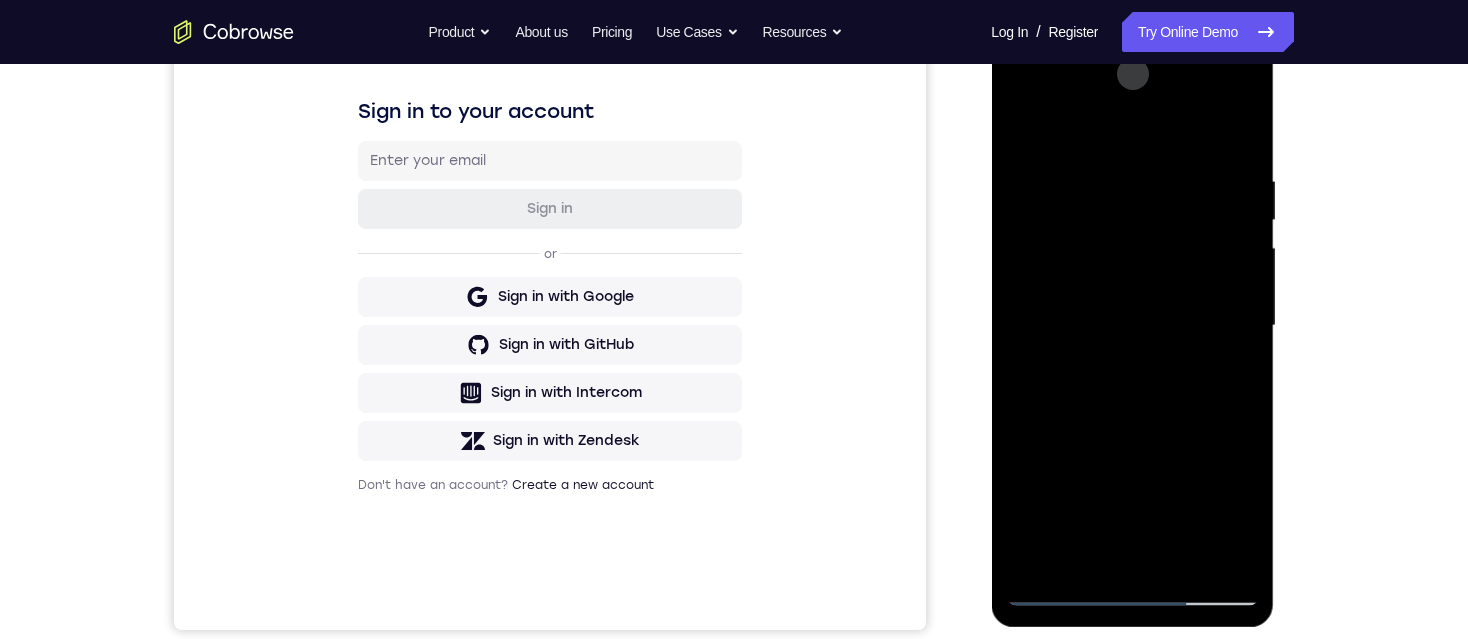 click at bounding box center [1132, 326] 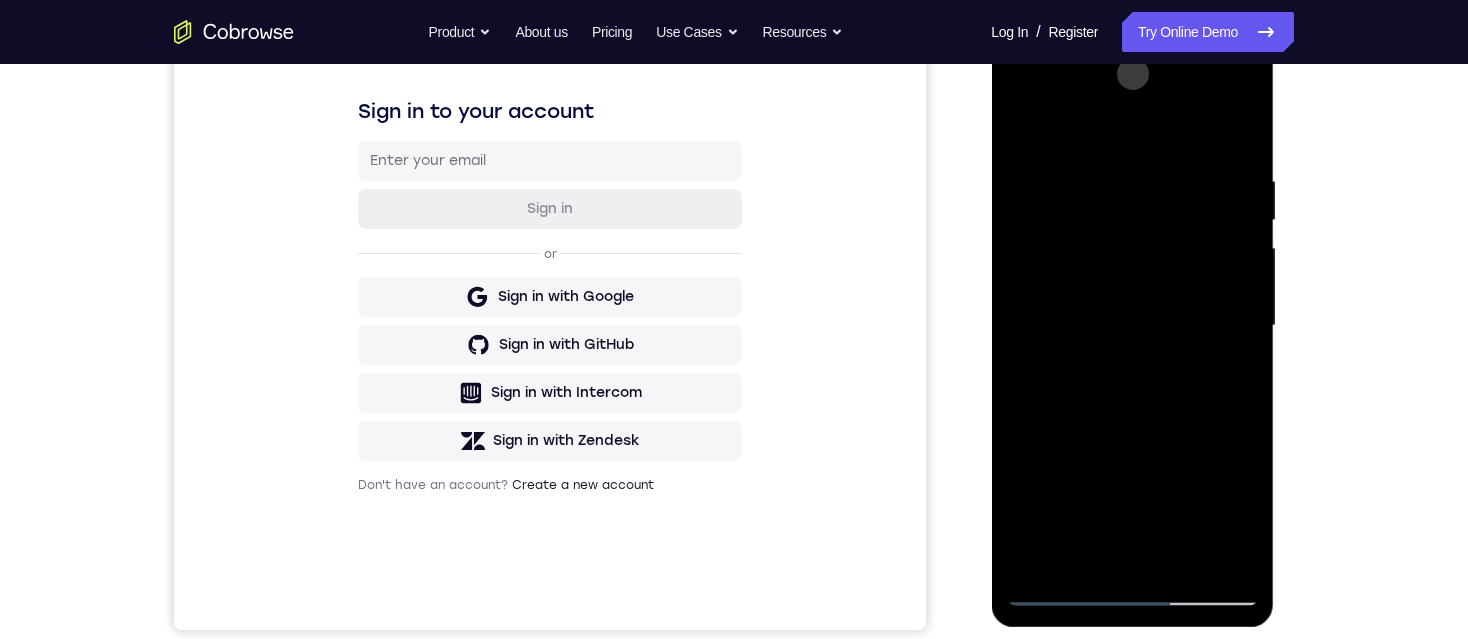 click at bounding box center [1132, 326] 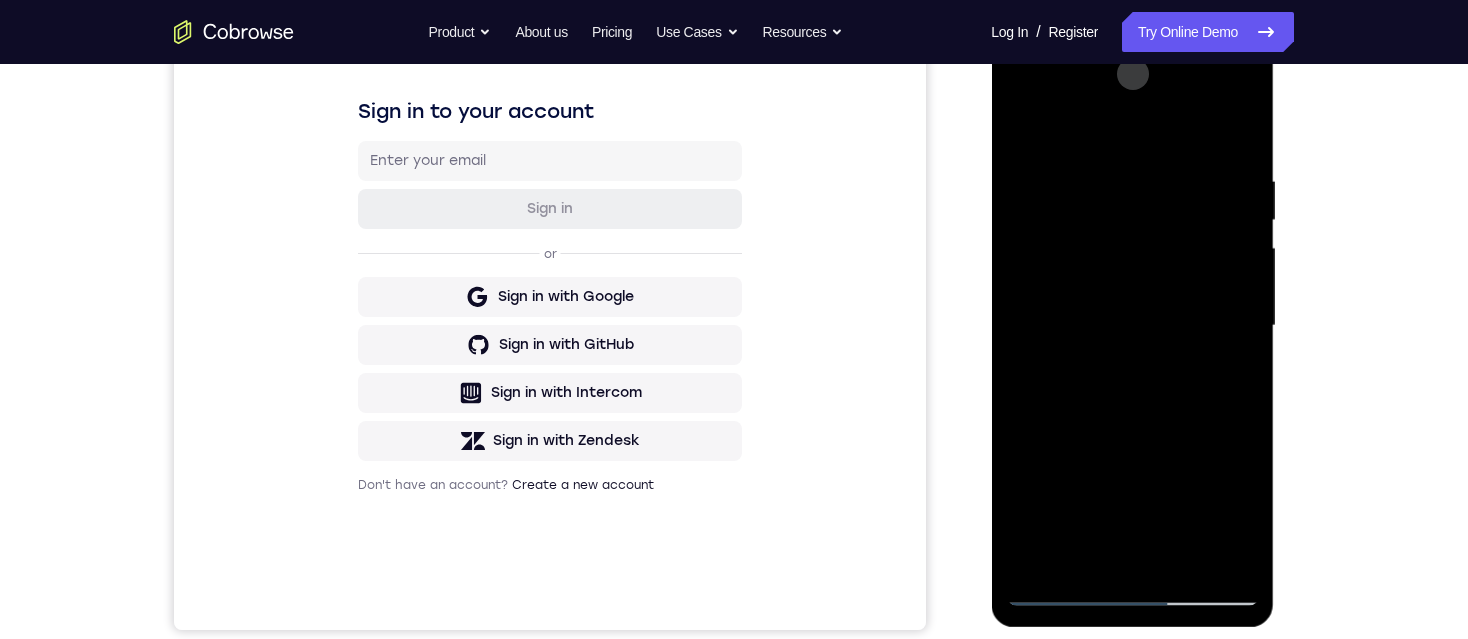 click at bounding box center [1132, 326] 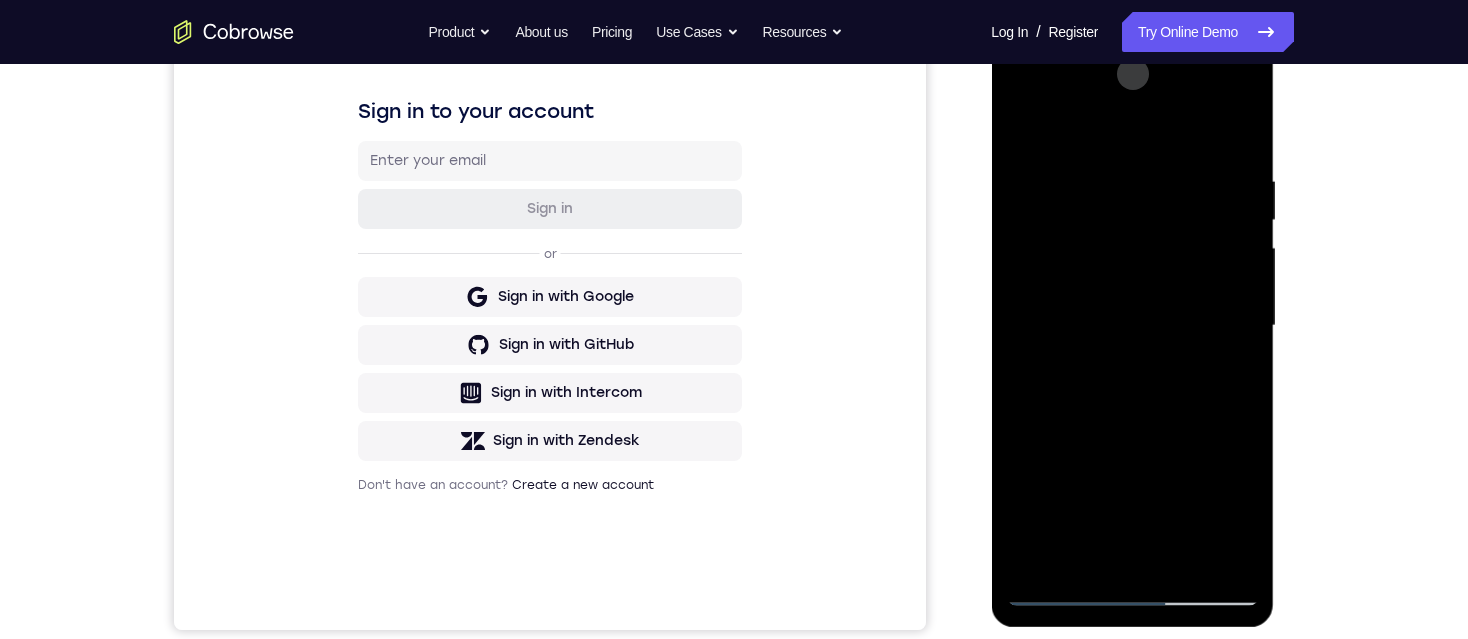 click at bounding box center [1132, 326] 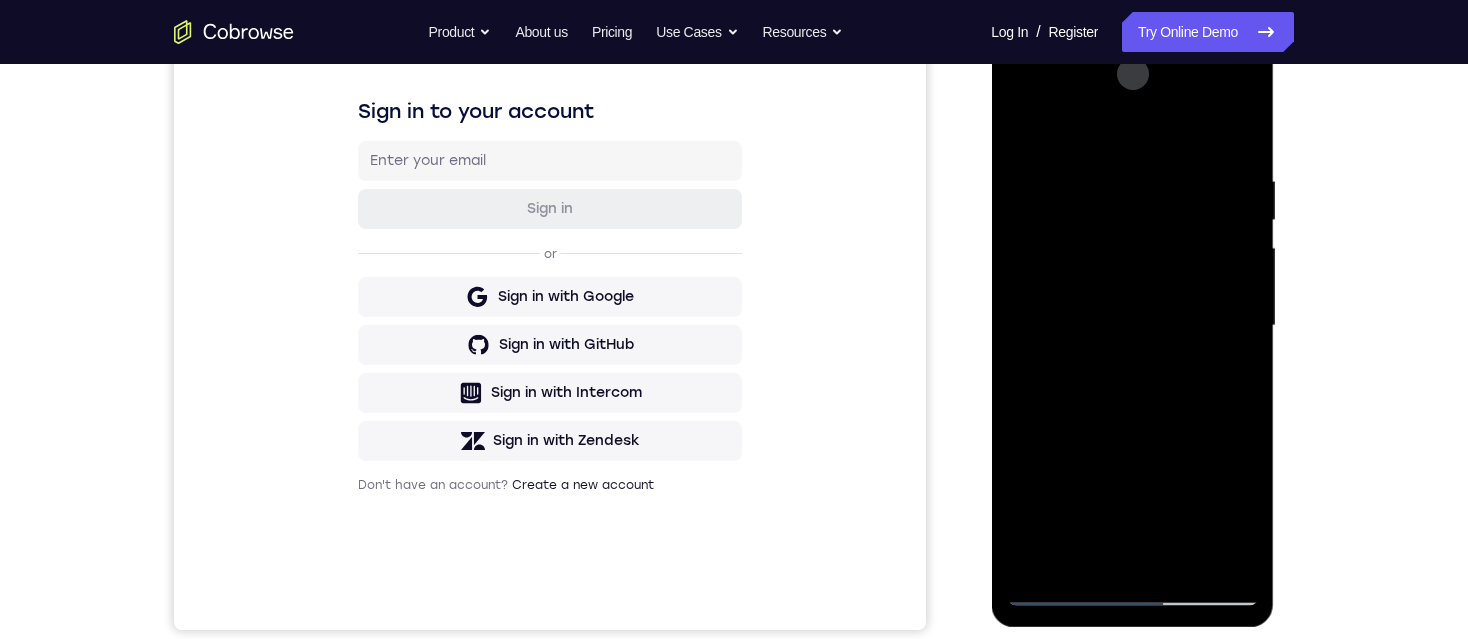 click at bounding box center [1132, 326] 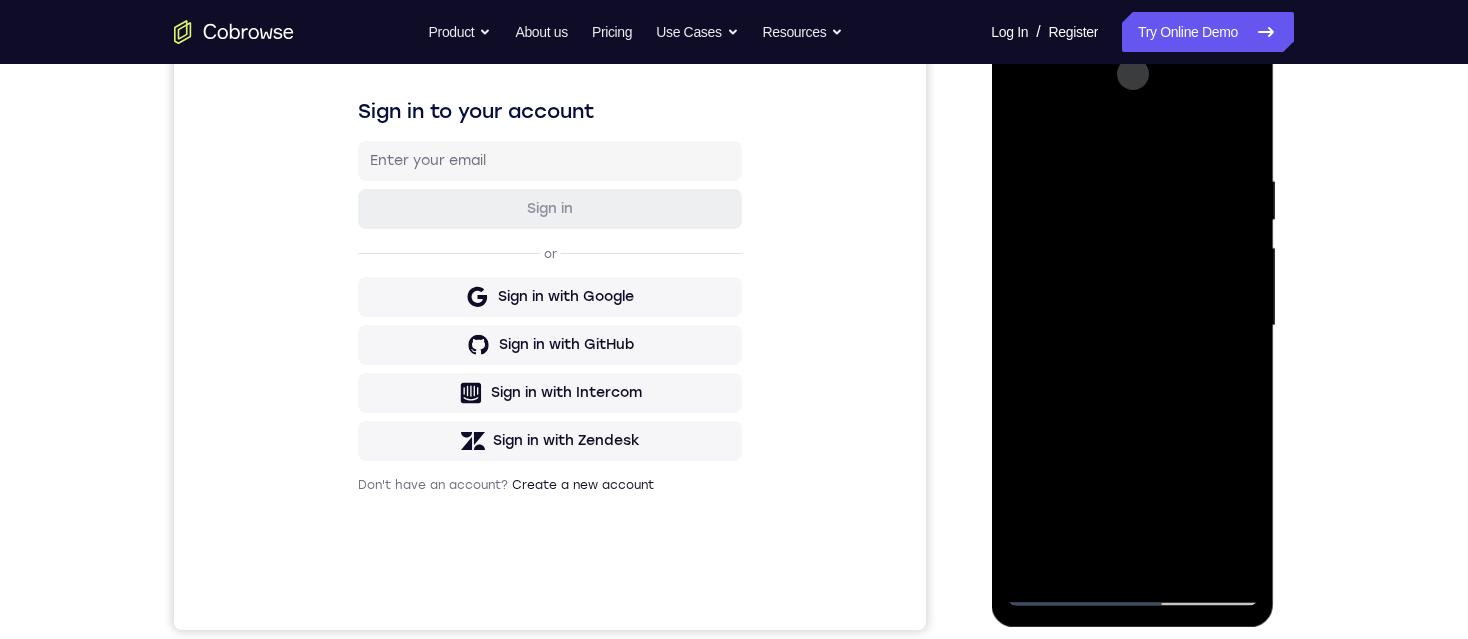 click at bounding box center [1132, 326] 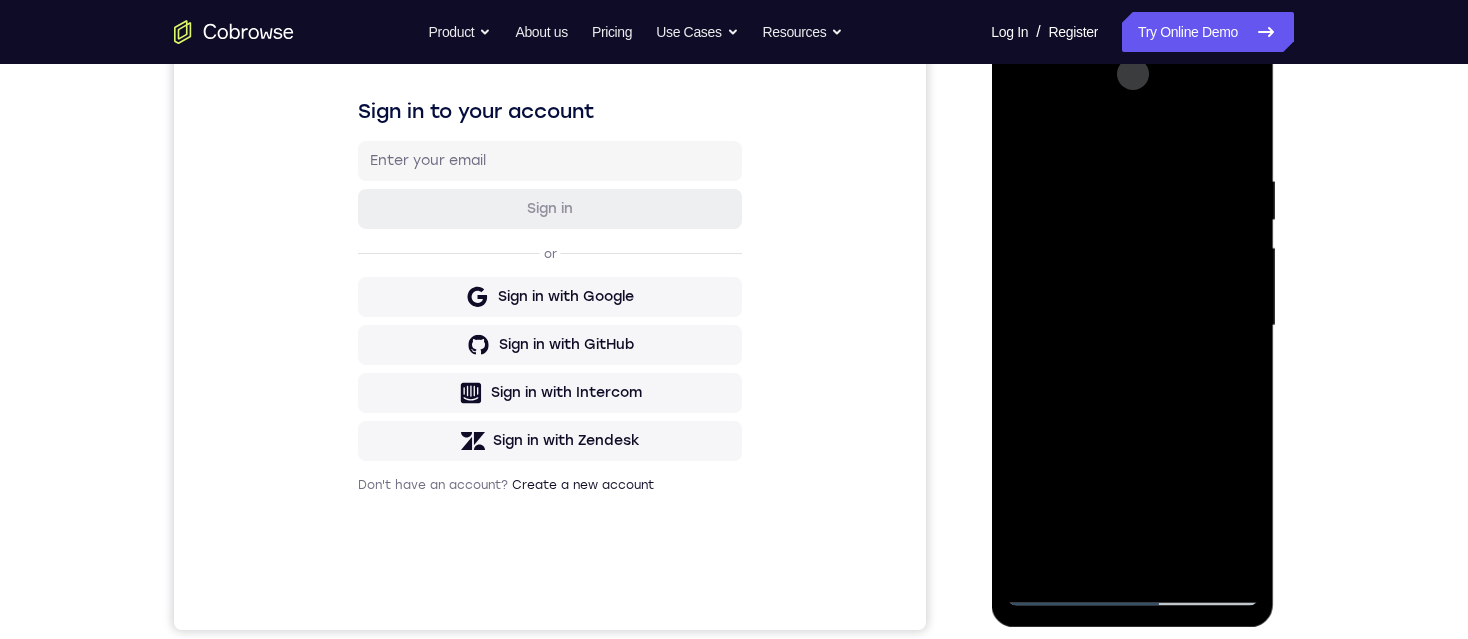 click at bounding box center (1132, 326) 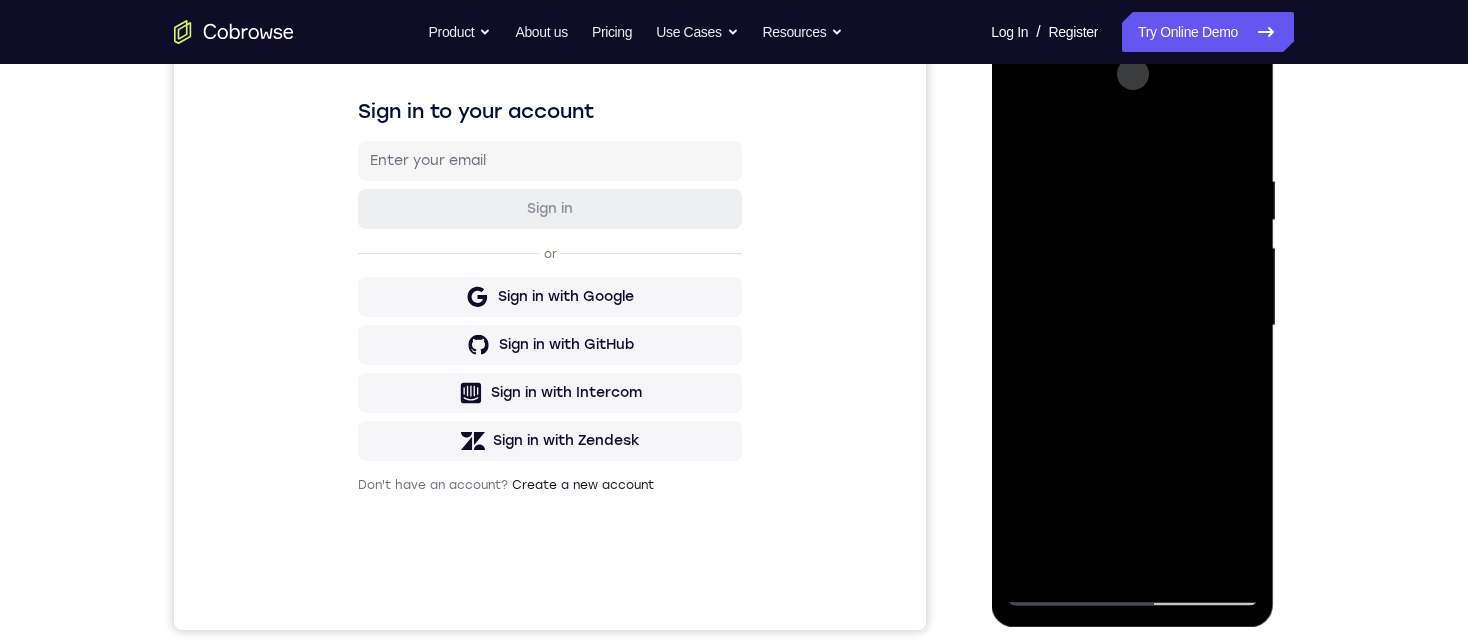 click at bounding box center [1132, 326] 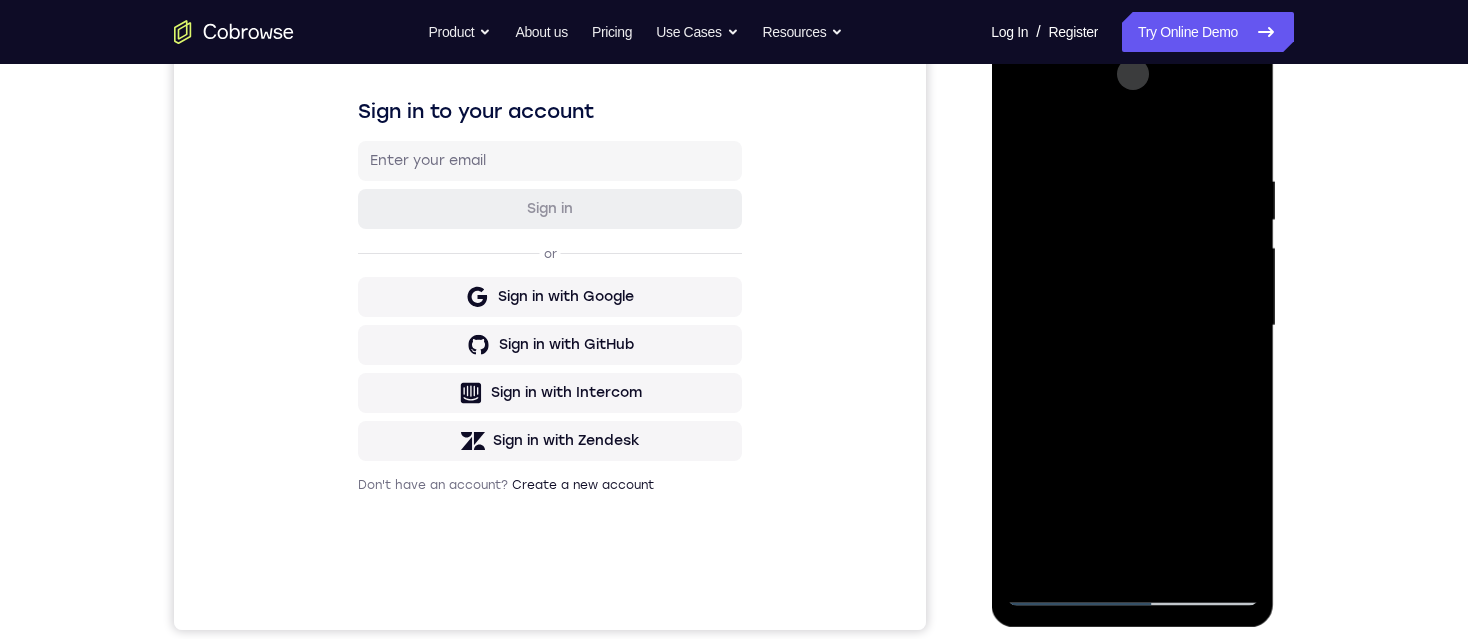 click at bounding box center [1132, 326] 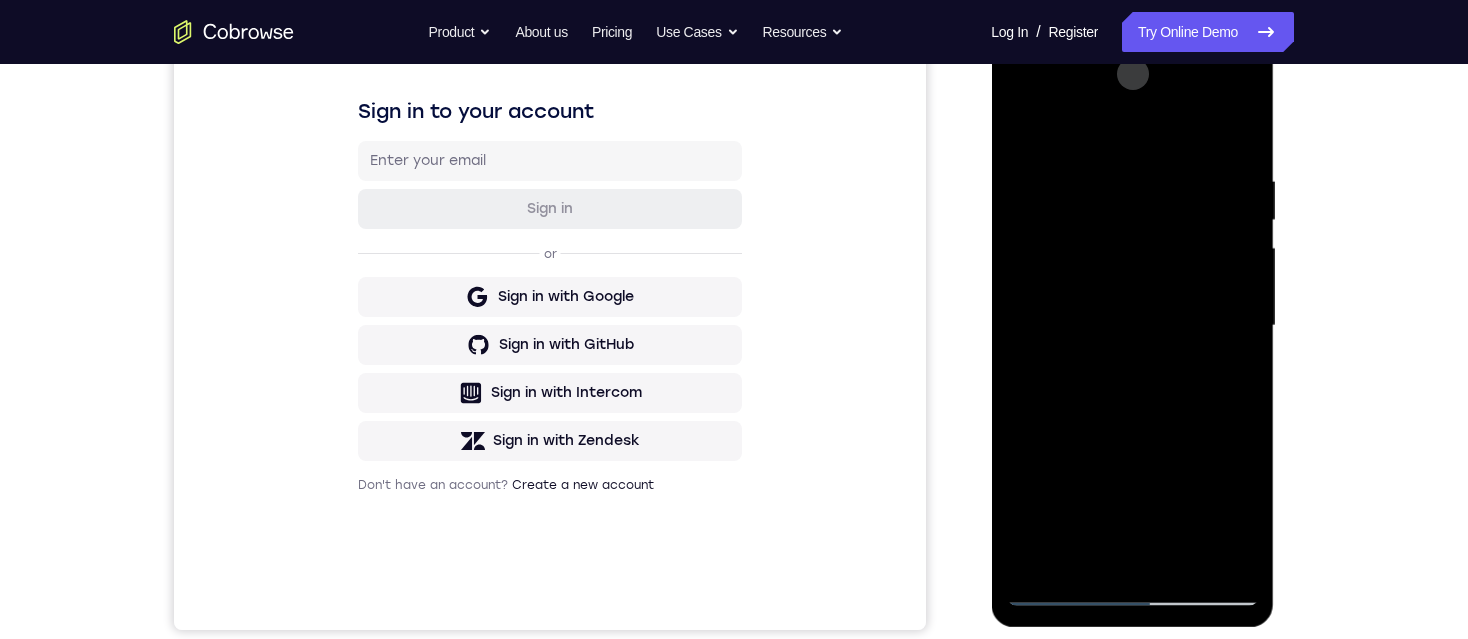 click at bounding box center [1132, 326] 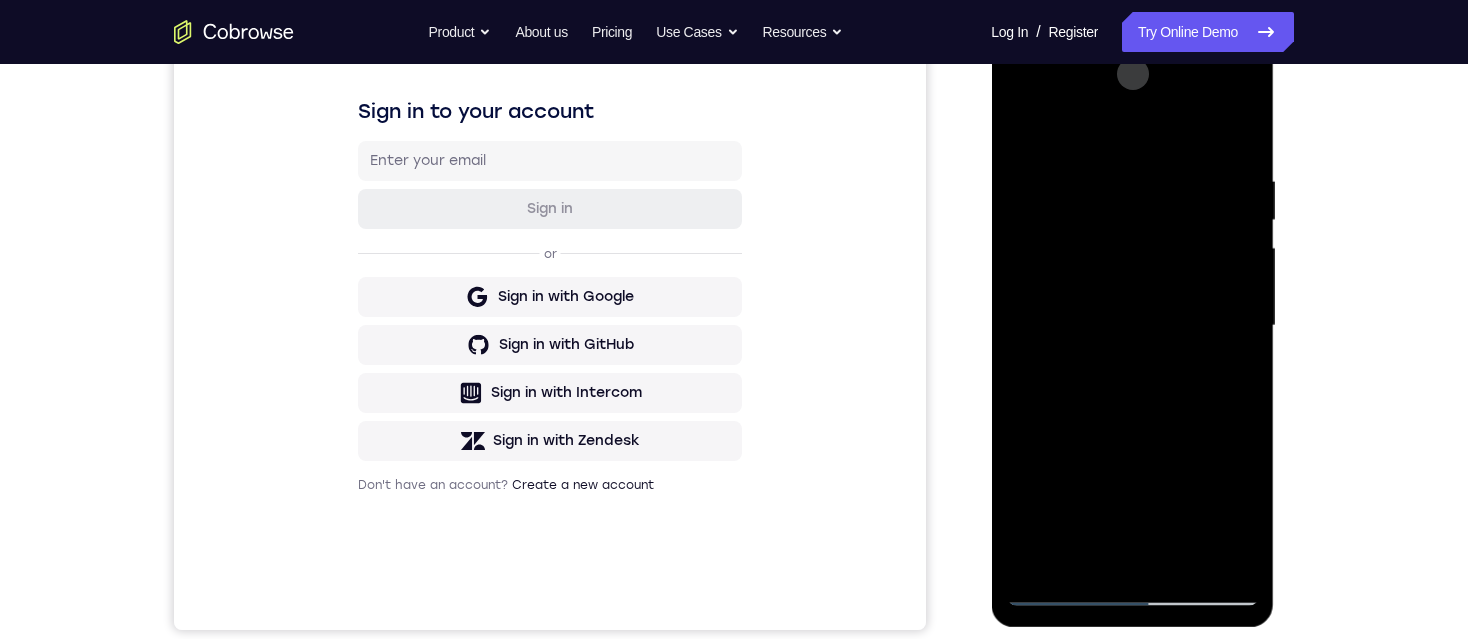 click at bounding box center (1132, 326) 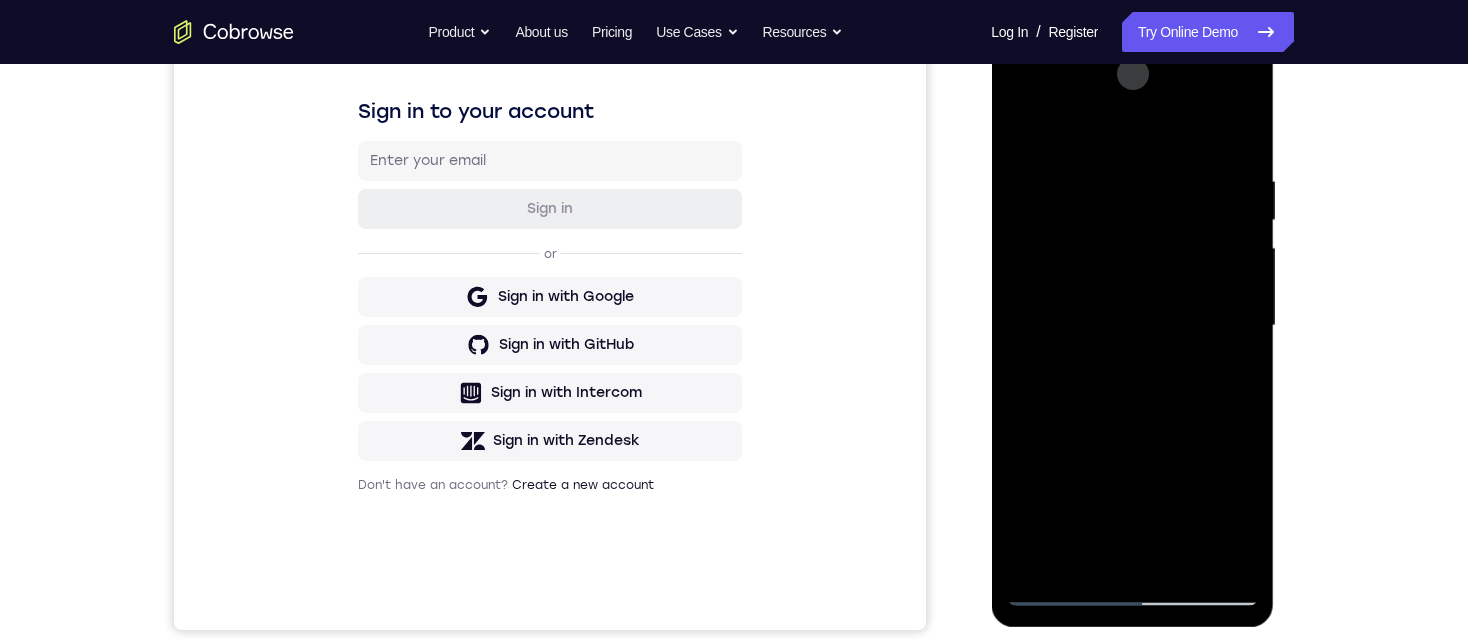 click at bounding box center [1132, 326] 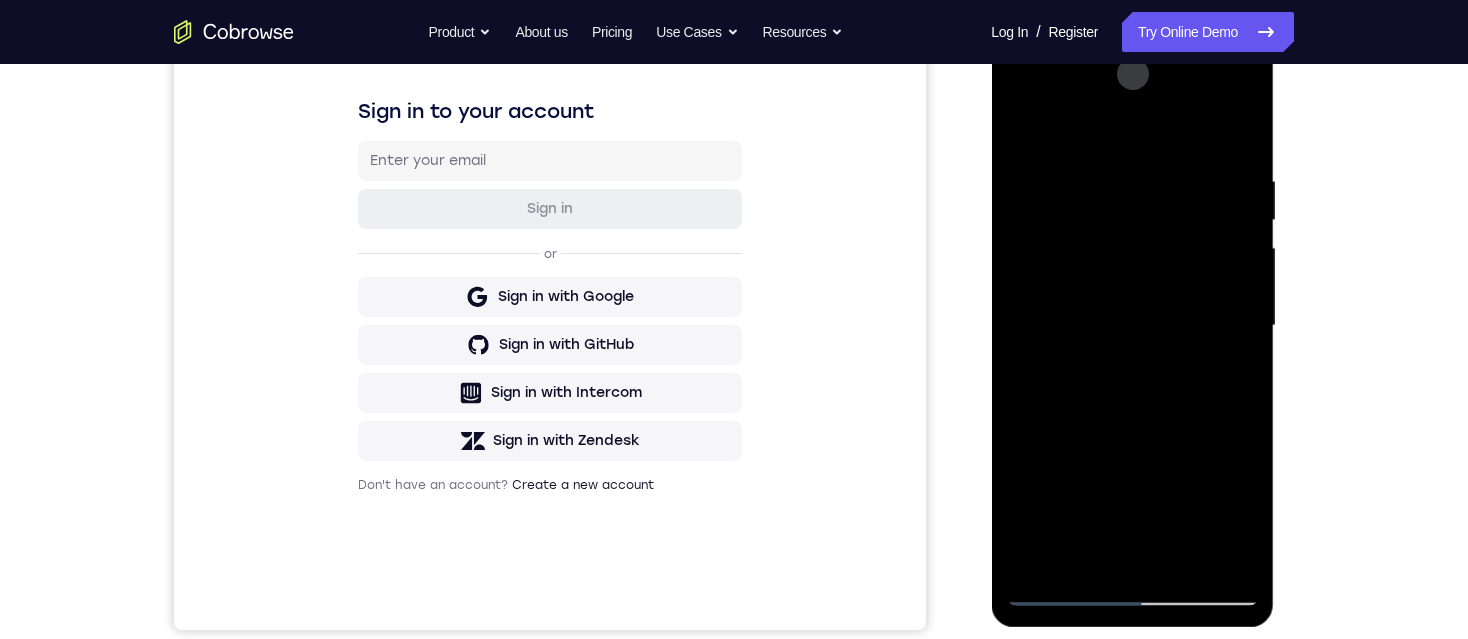 click at bounding box center [1132, 326] 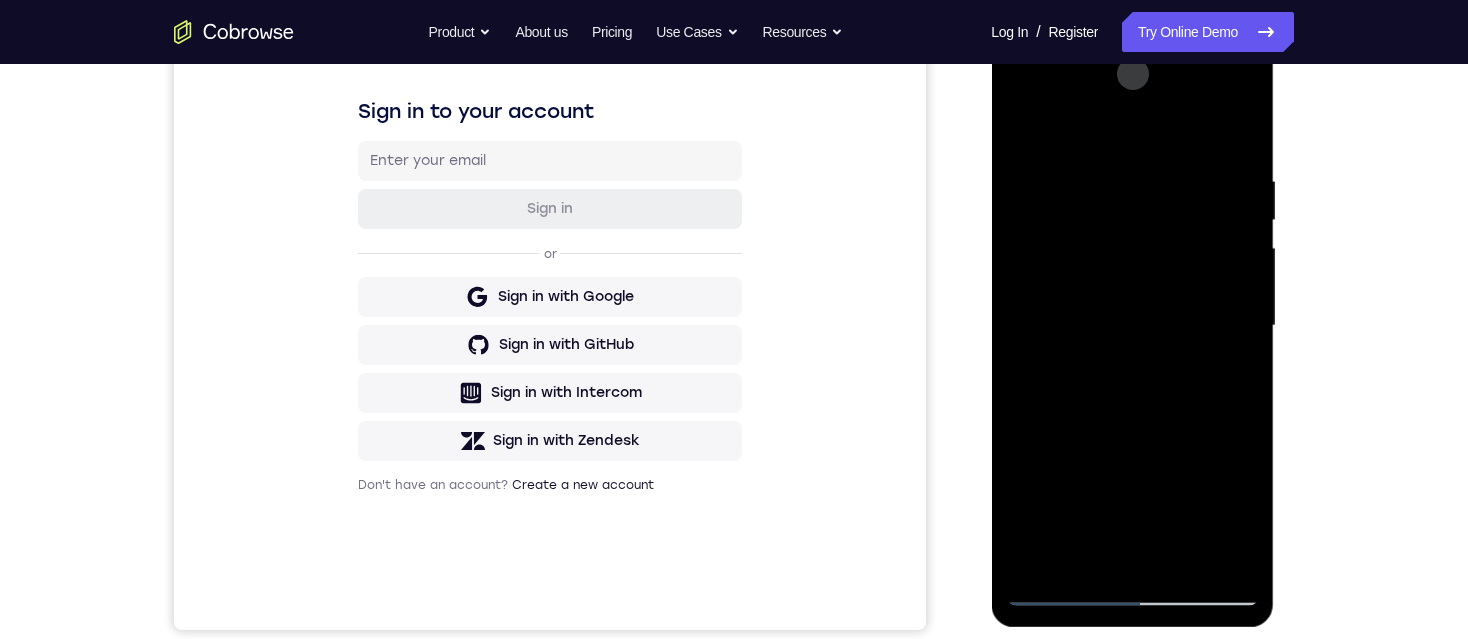 click at bounding box center (1132, 326) 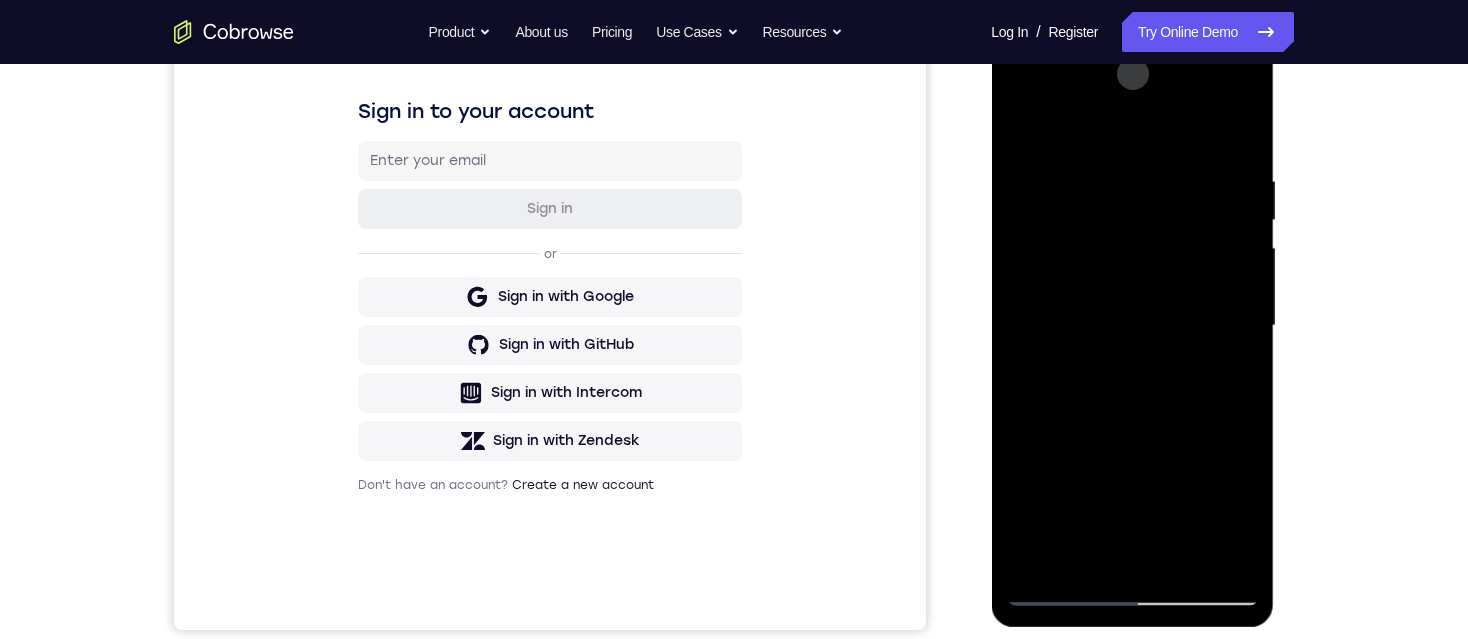 click at bounding box center [1132, 326] 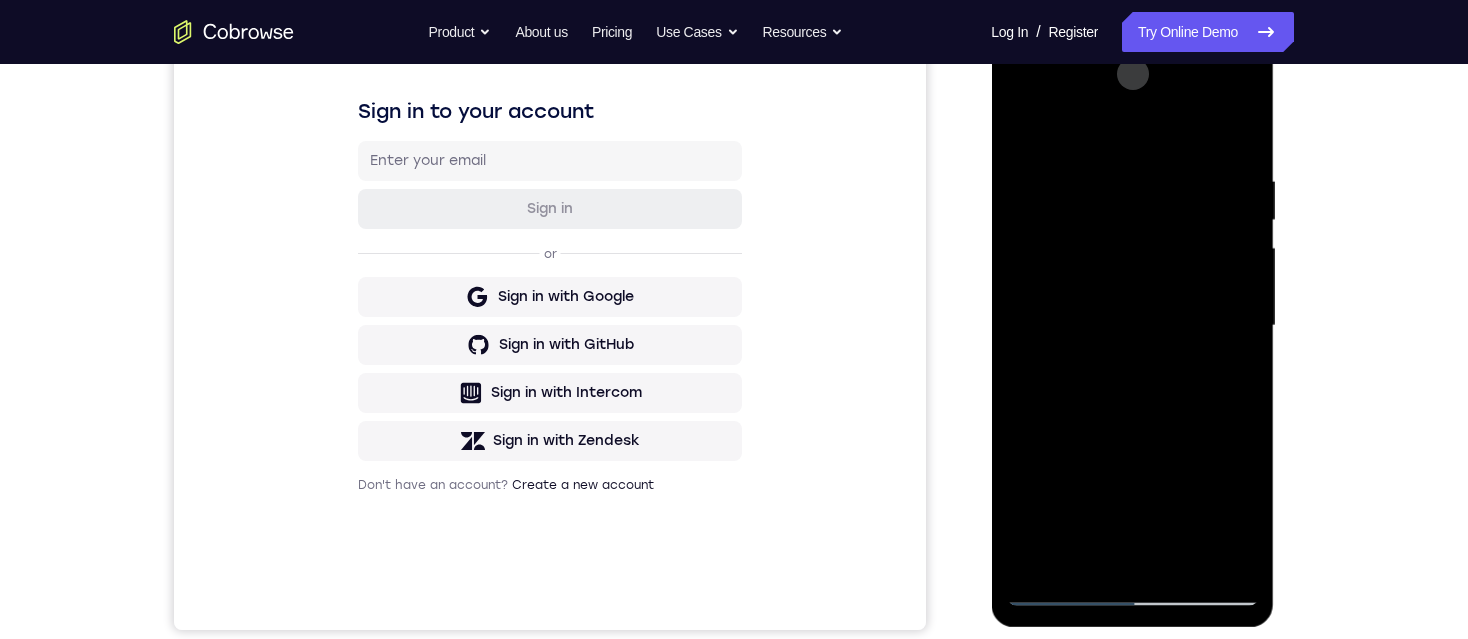 click at bounding box center [1132, 326] 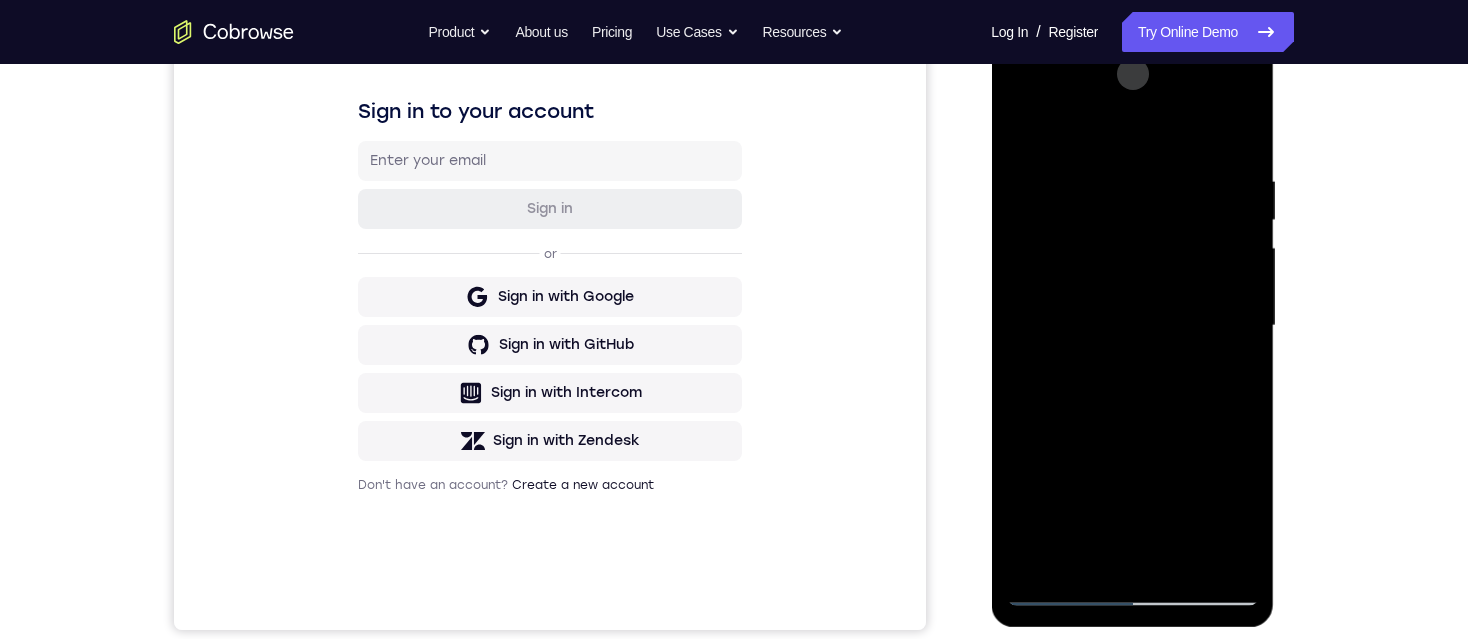 click at bounding box center [1132, 326] 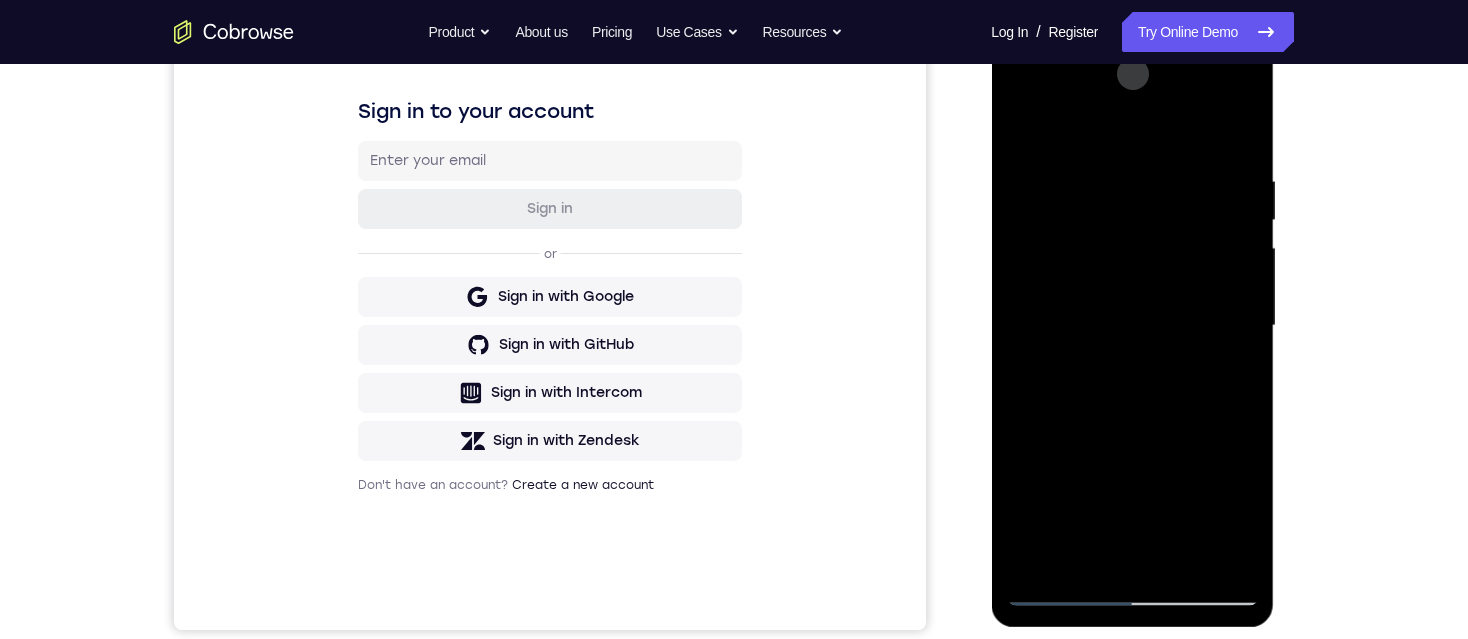 click at bounding box center (1132, 326) 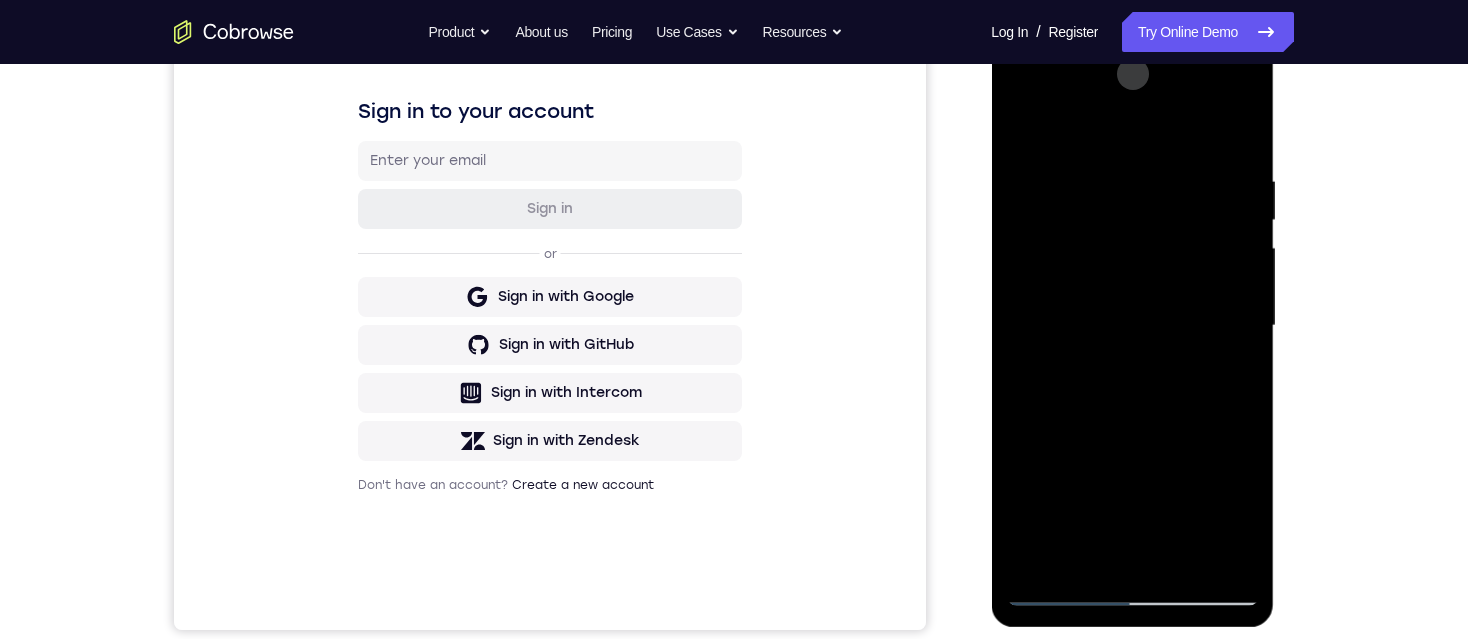 click at bounding box center (1132, 326) 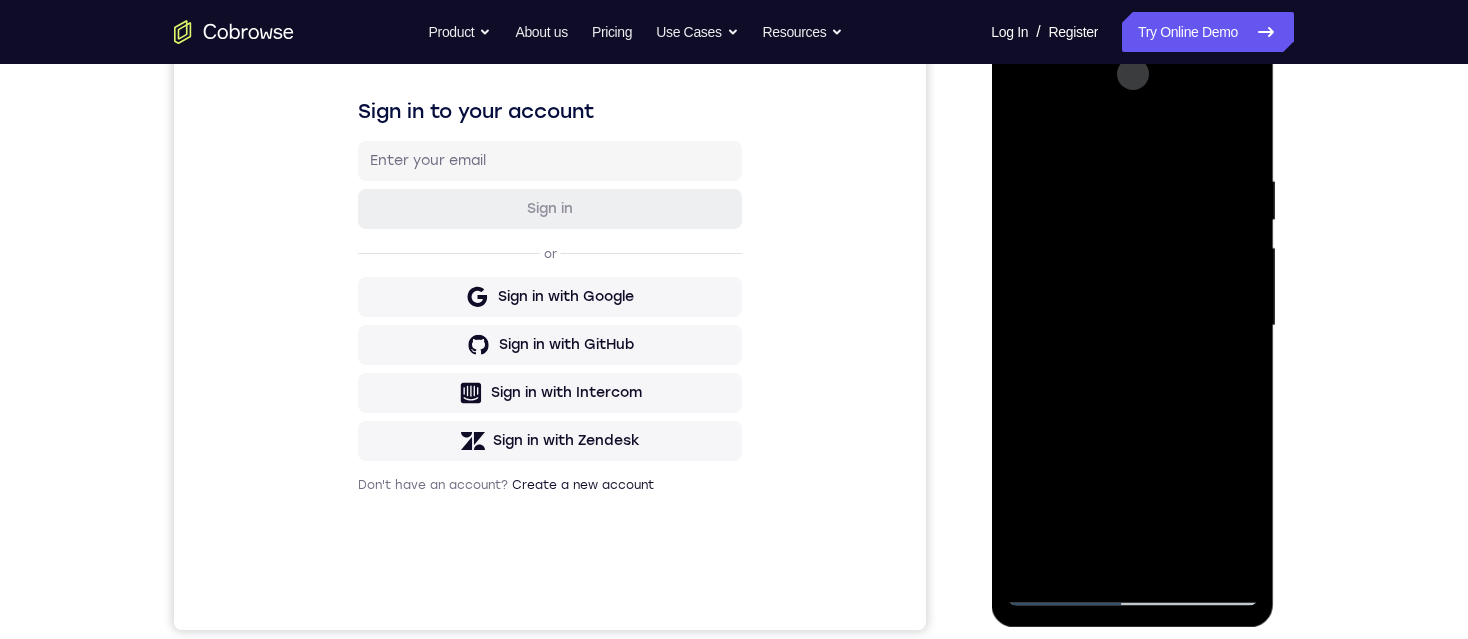 click at bounding box center (1132, 326) 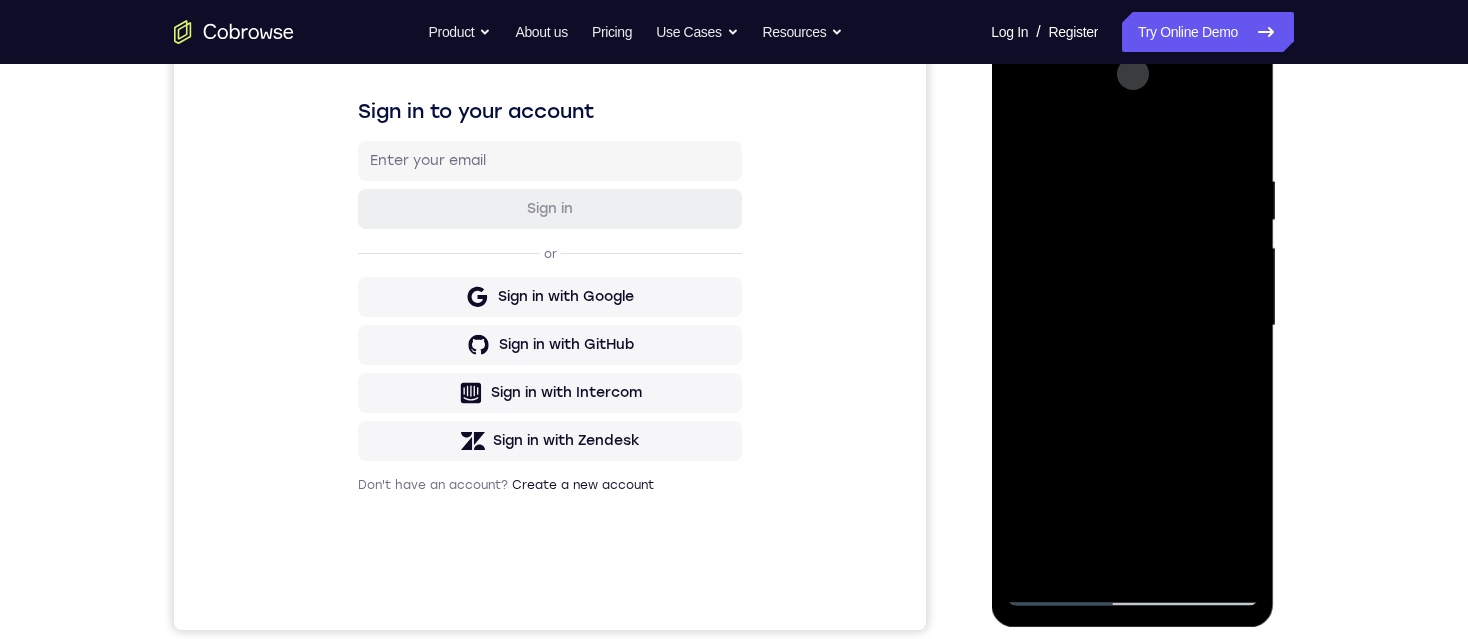 click at bounding box center [1132, 326] 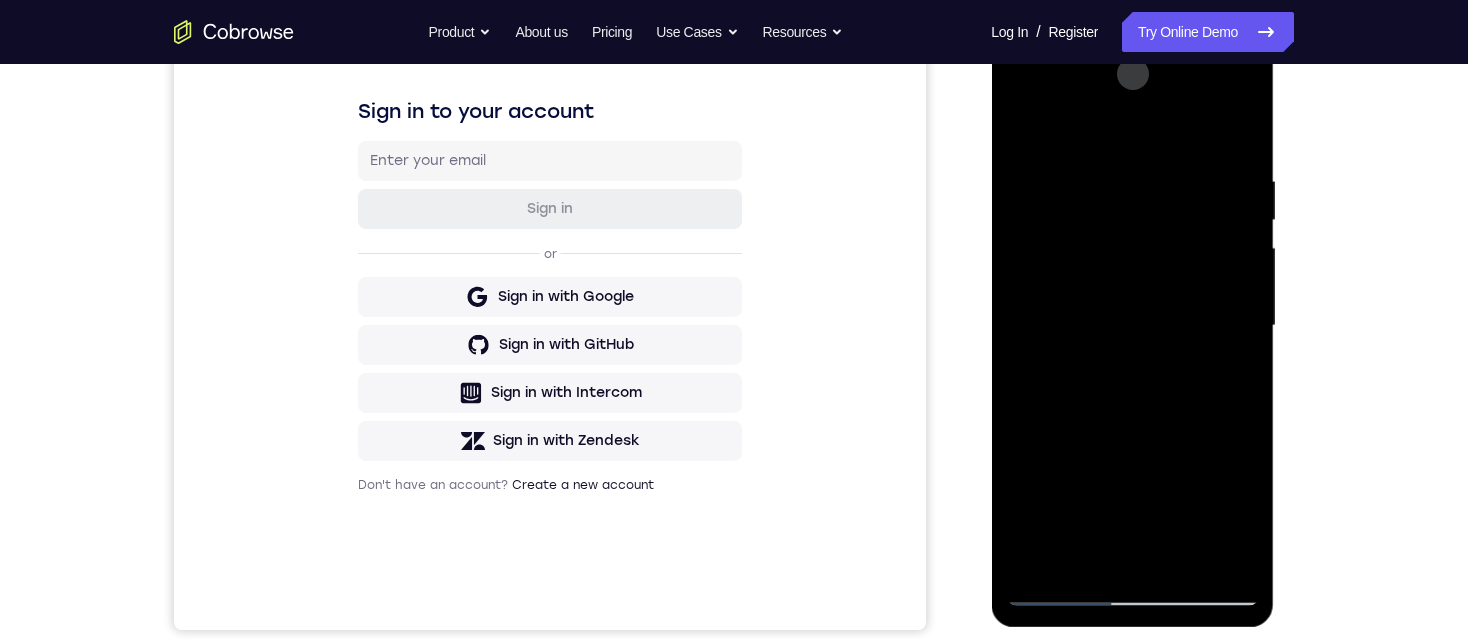 click at bounding box center [1132, 326] 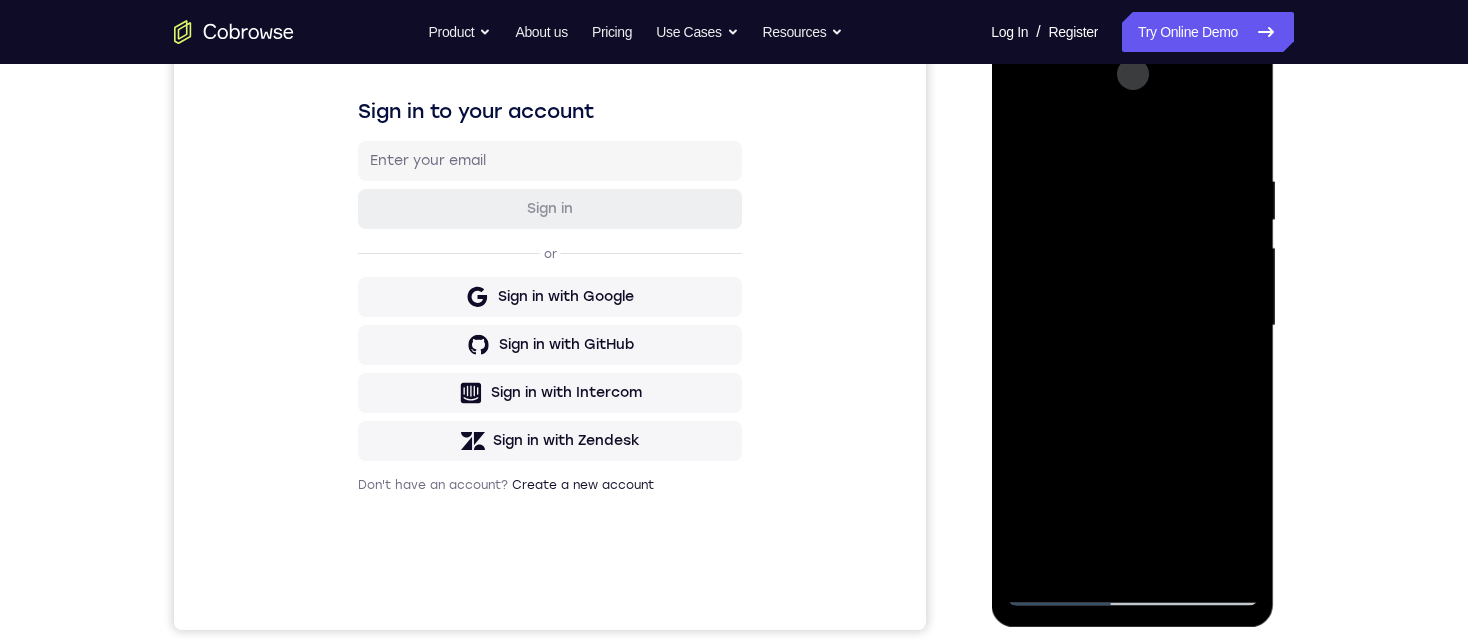 click at bounding box center (1132, 326) 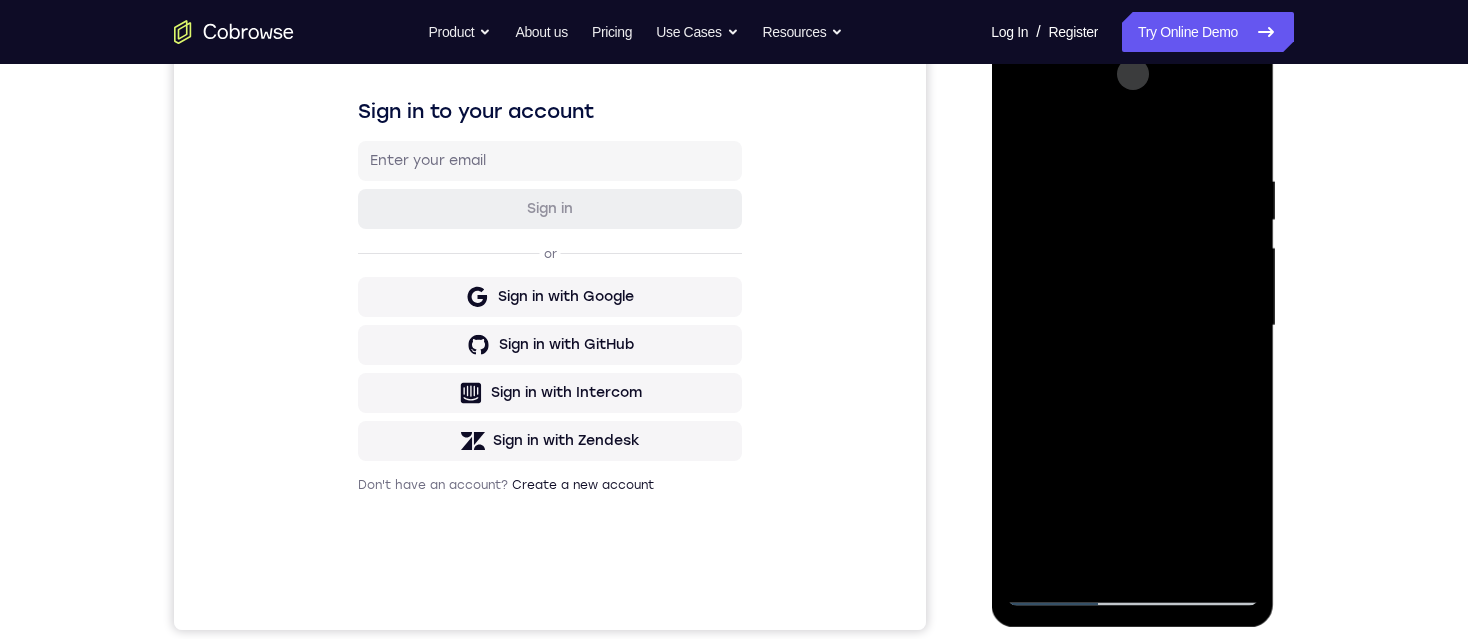 drag, startPoint x: 1225, startPoint y: 380, endPoint x: 1206, endPoint y: 369, distance: 21.954498 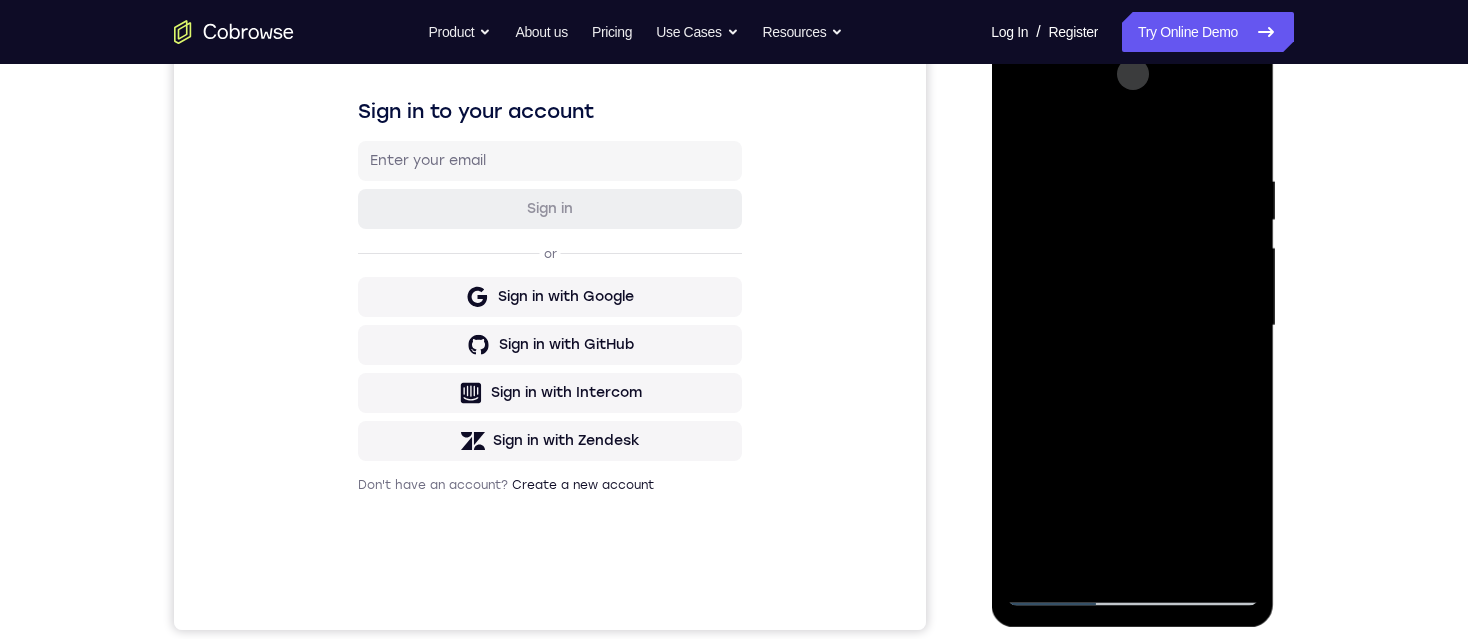 click at bounding box center (1132, 326) 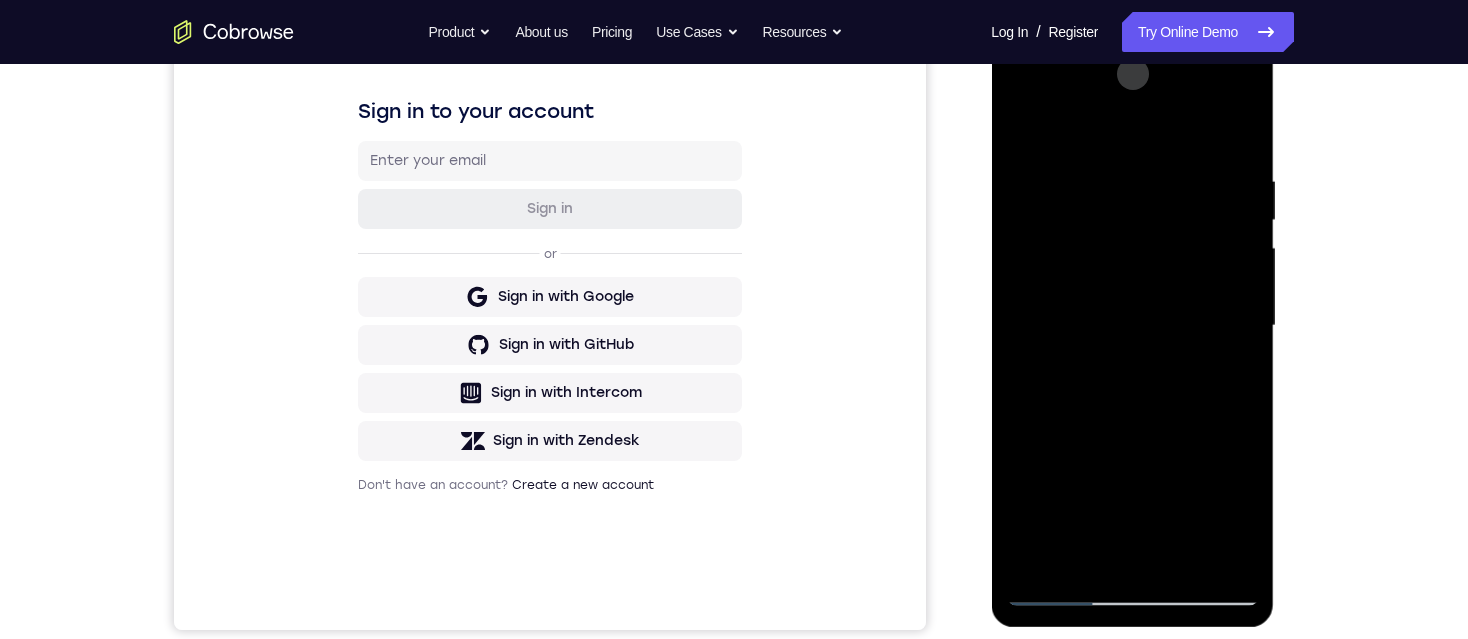 click at bounding box center [1132, 326] 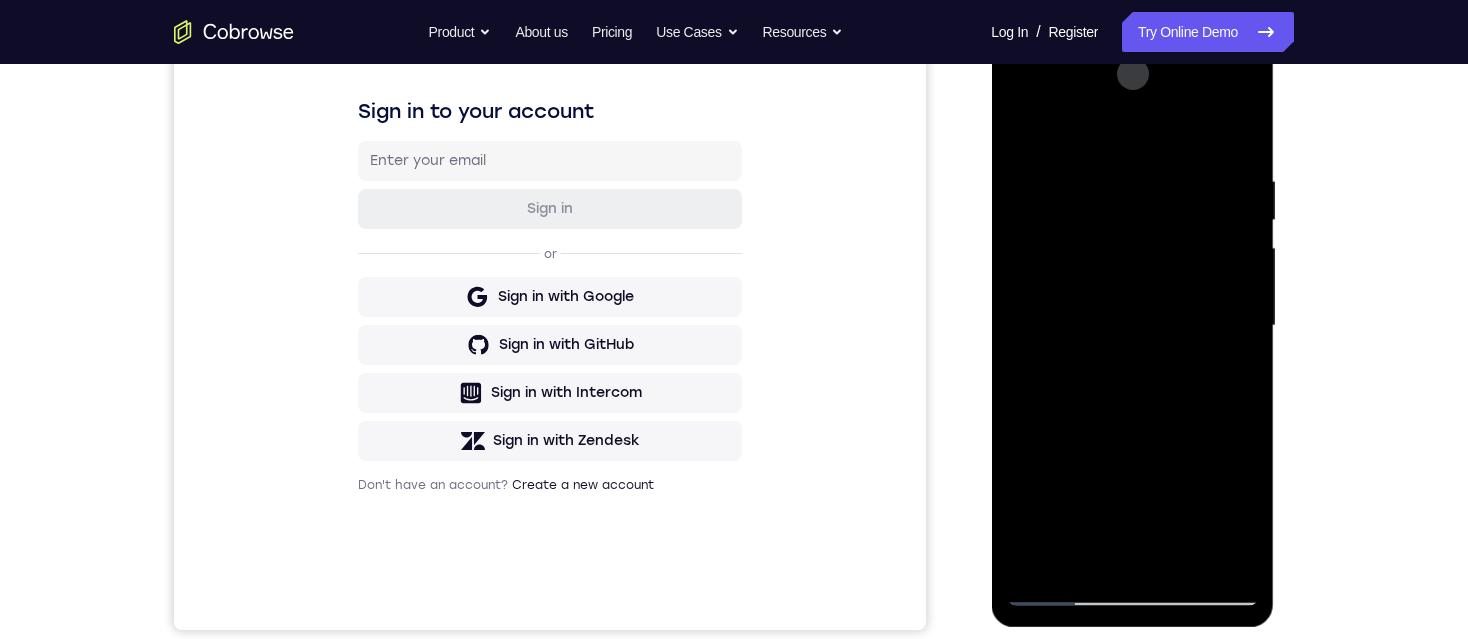click at bounding box center (1132, 326) 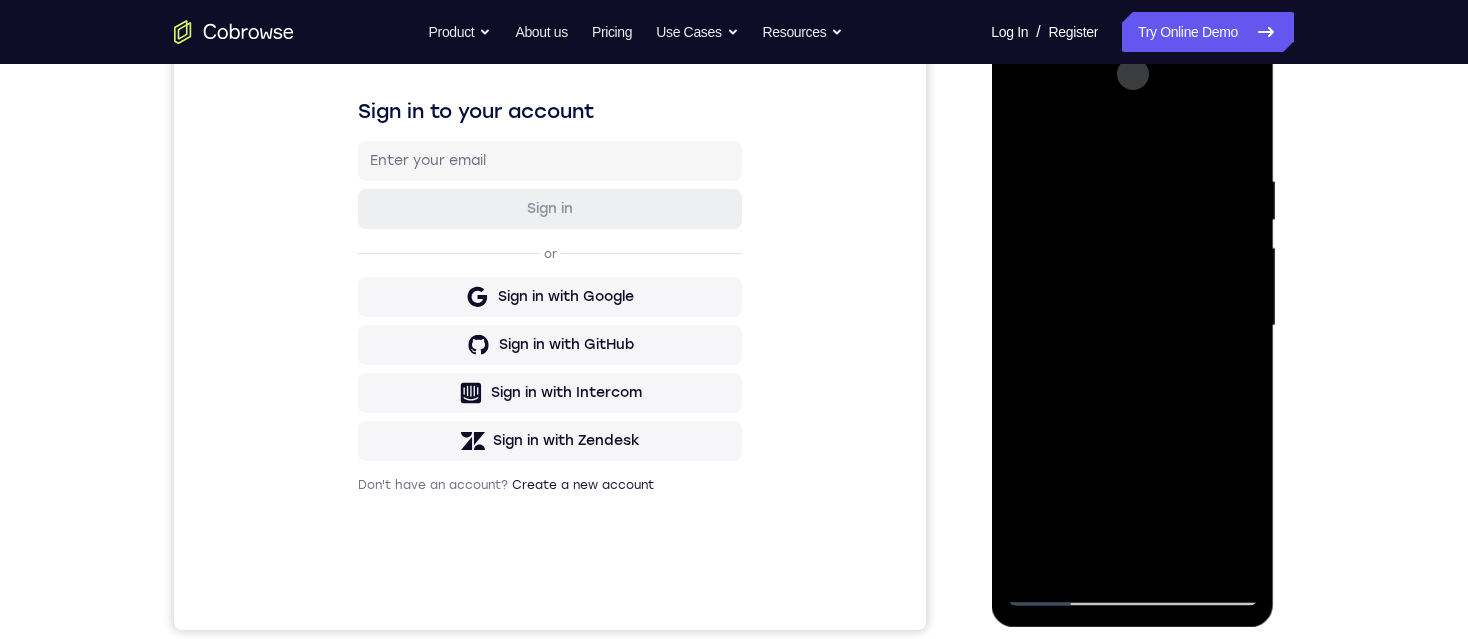 click at bounding box center (1132, 326) 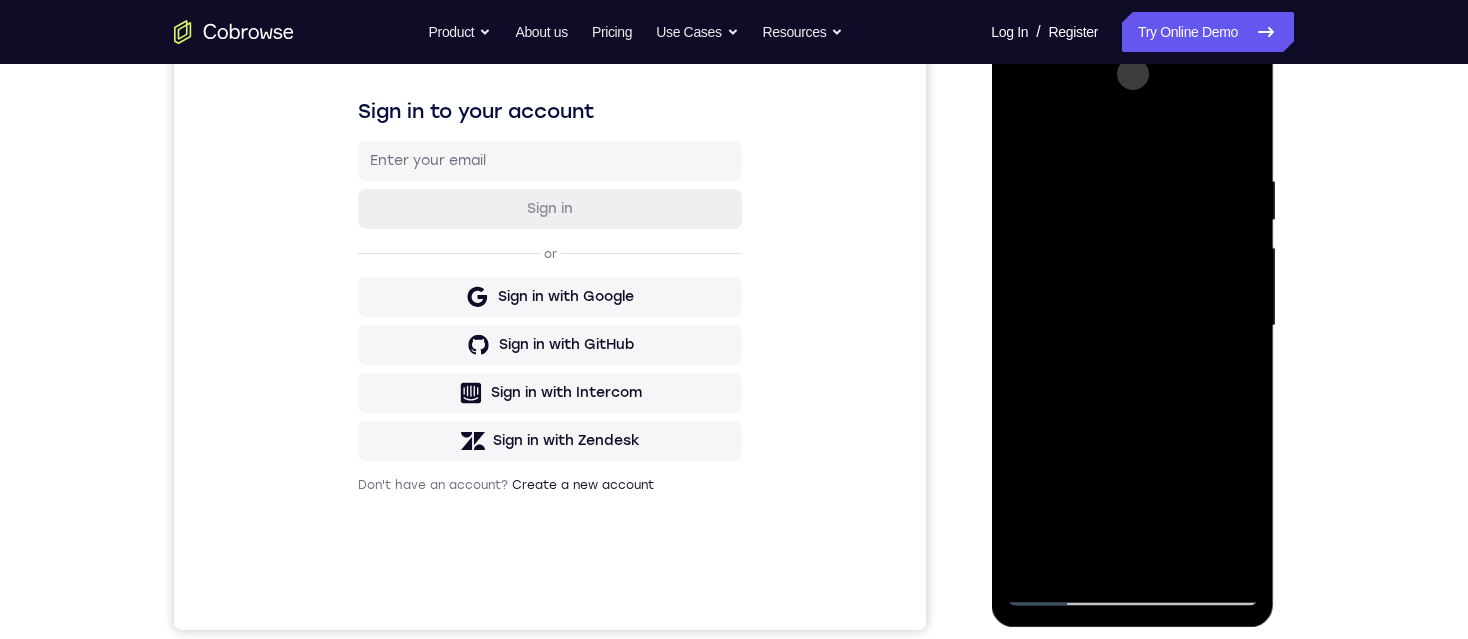 click at bounding box center (1132, 326) 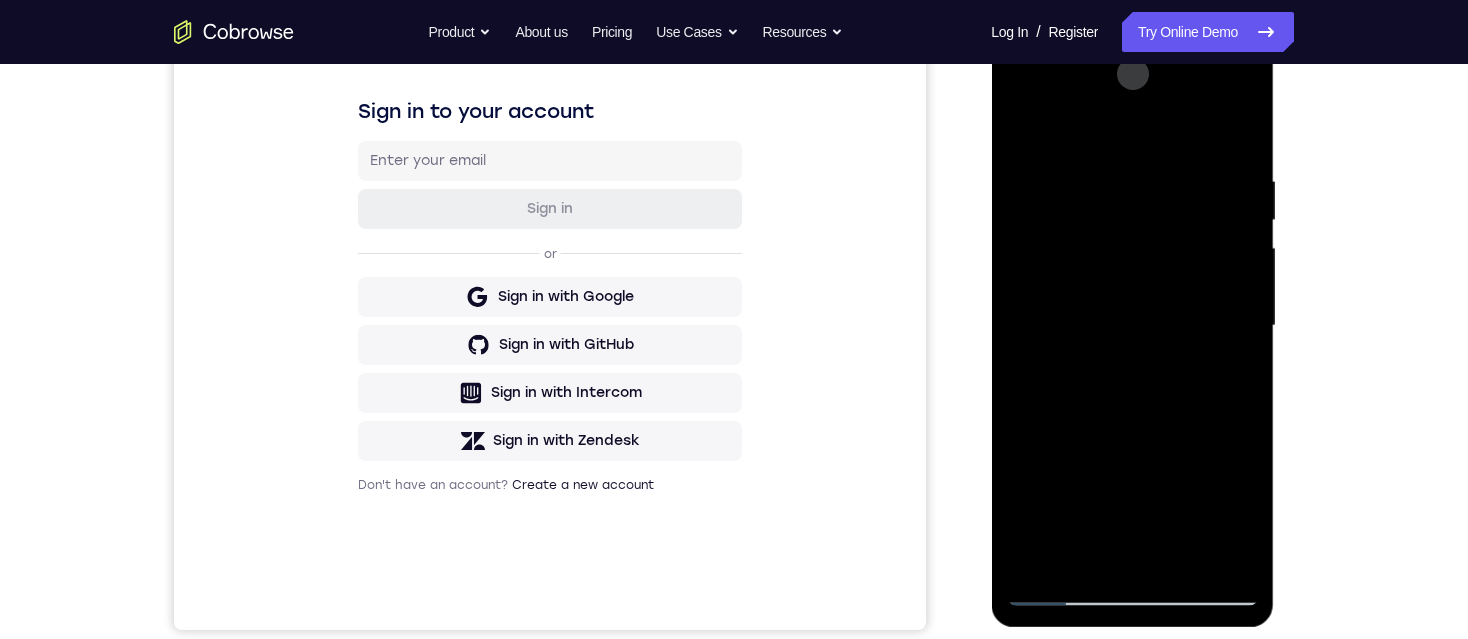 click at bounding box center [1132, 326] 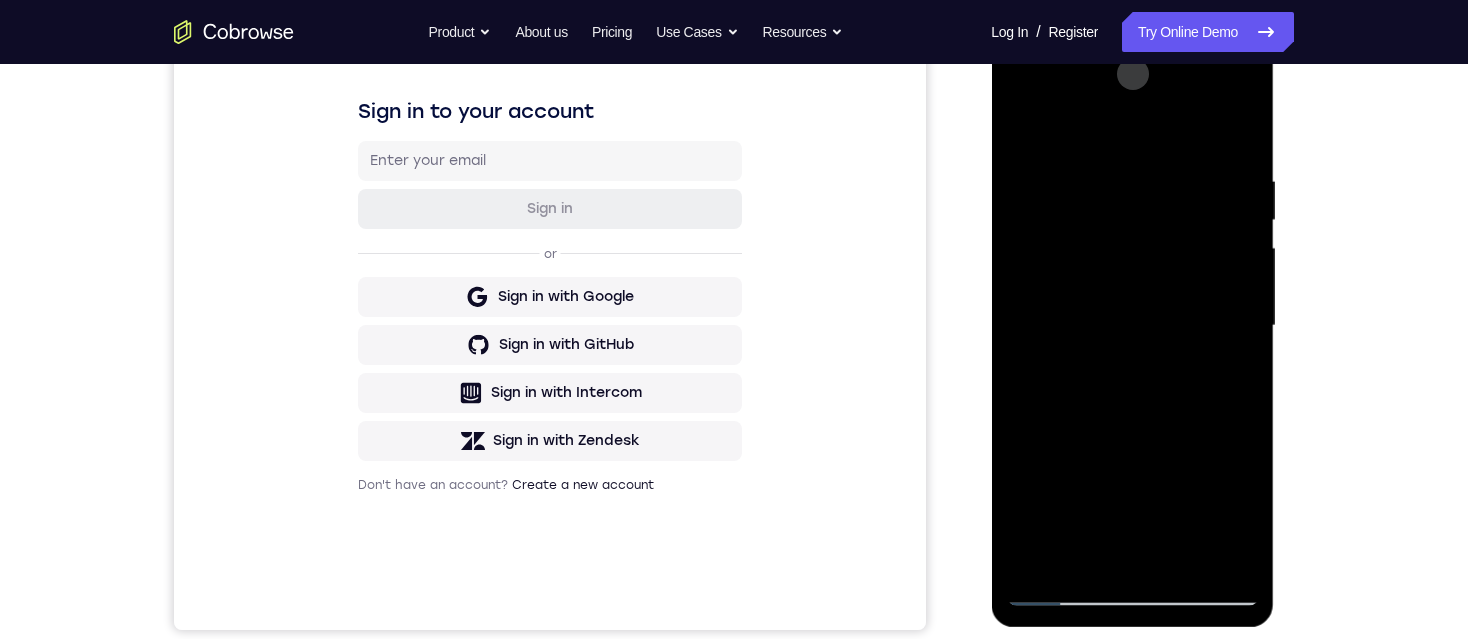 click at bounding box center (1132, 326) 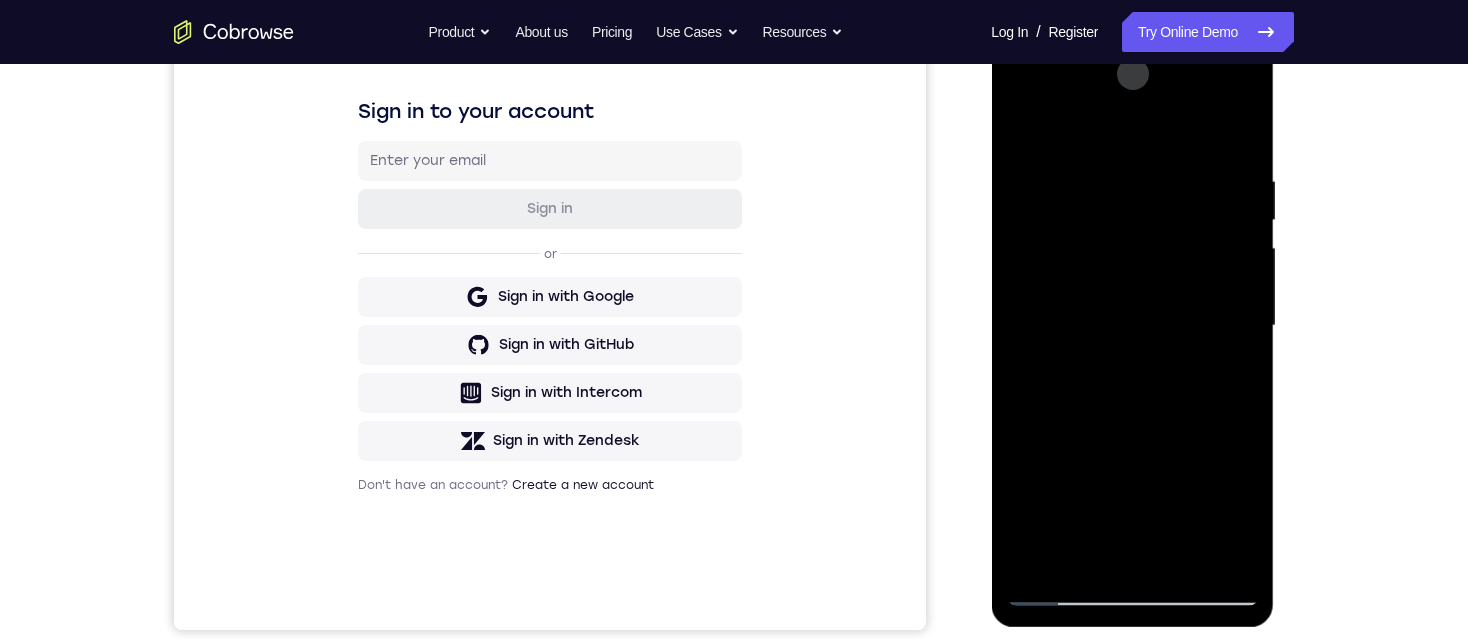 click at bounding box center [1132, 326] 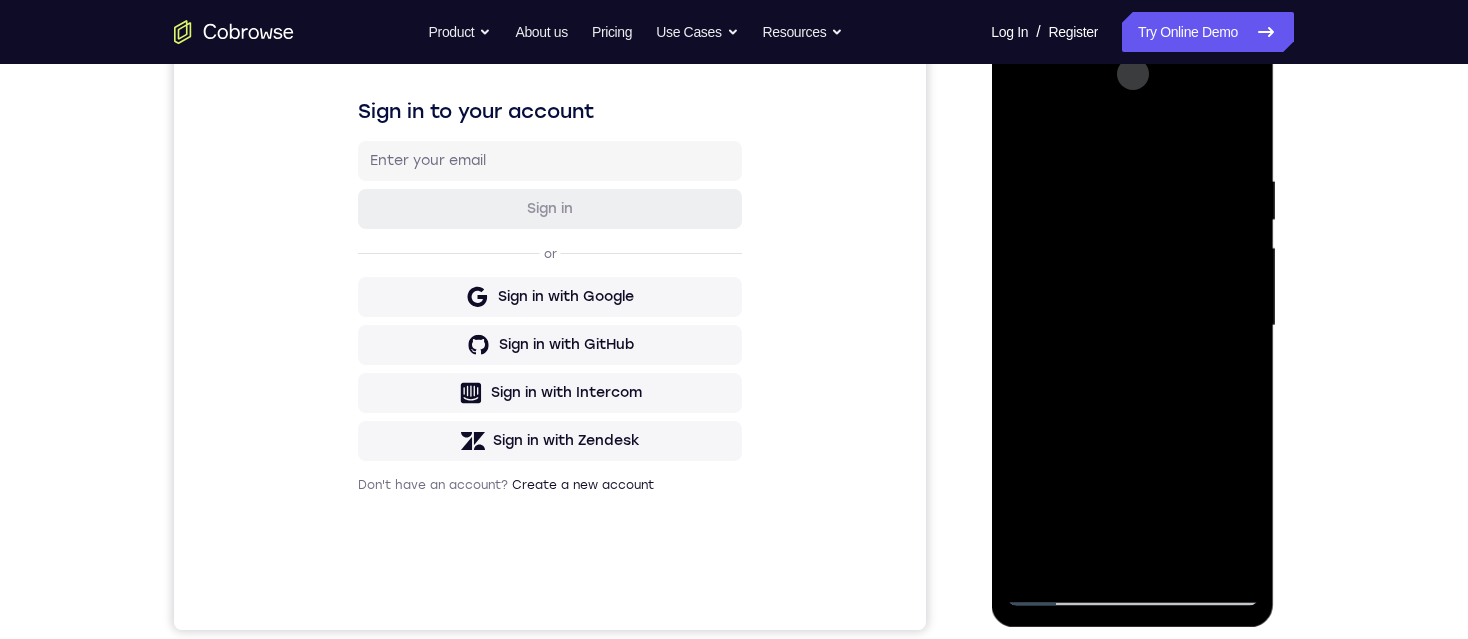 click at bounding box center [1132, 326] 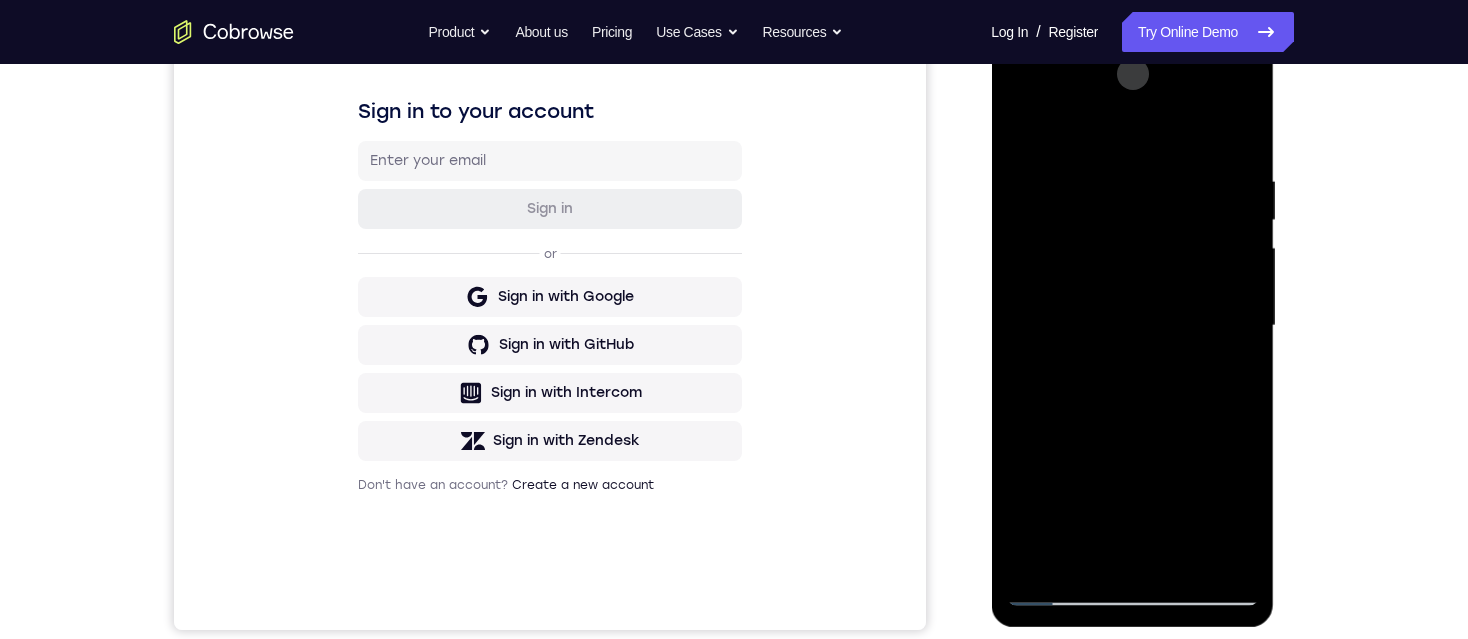 click at bounding box center (1132, 326) 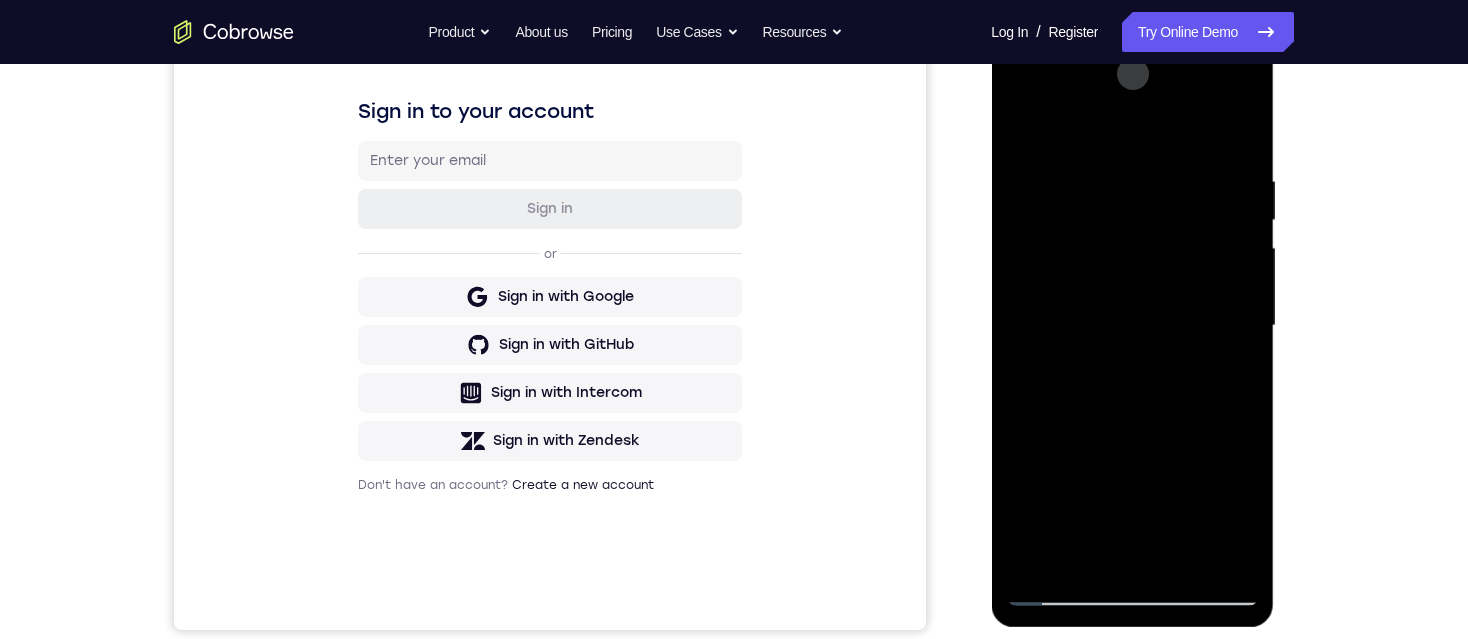 click at bounding box center [1132, 326] 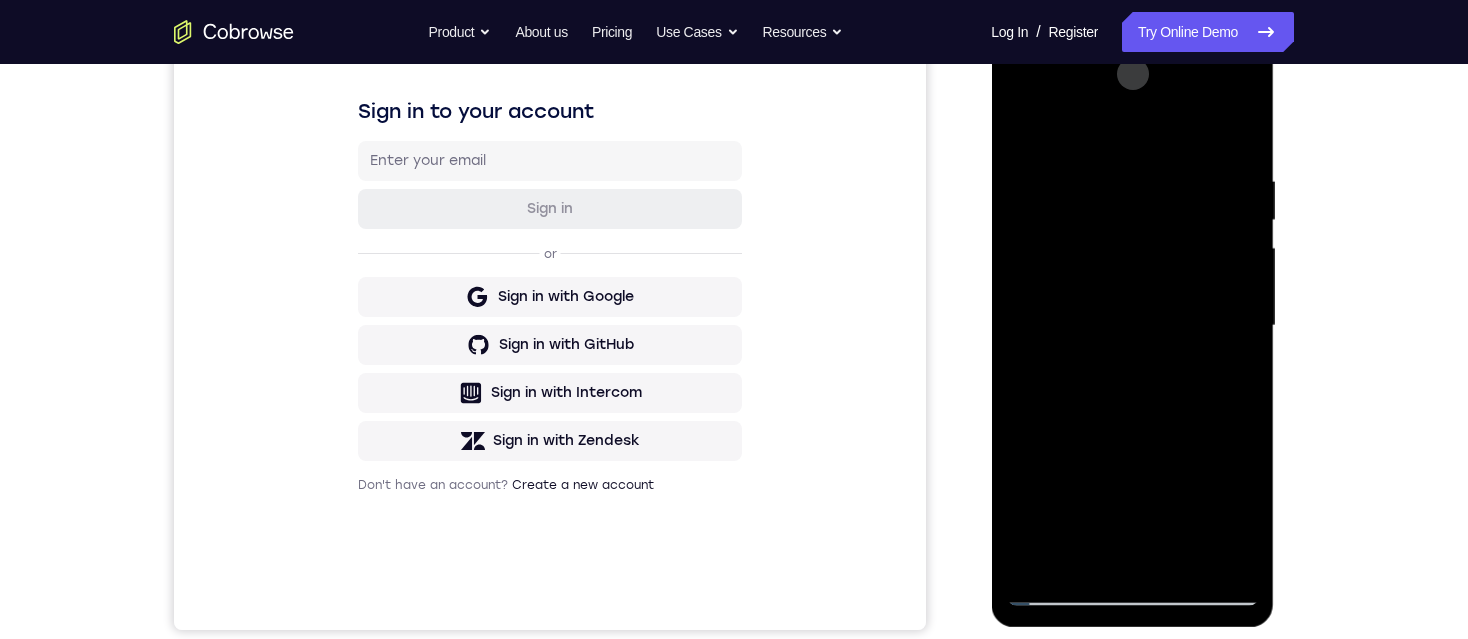 click at bounding box center (1132, 326) 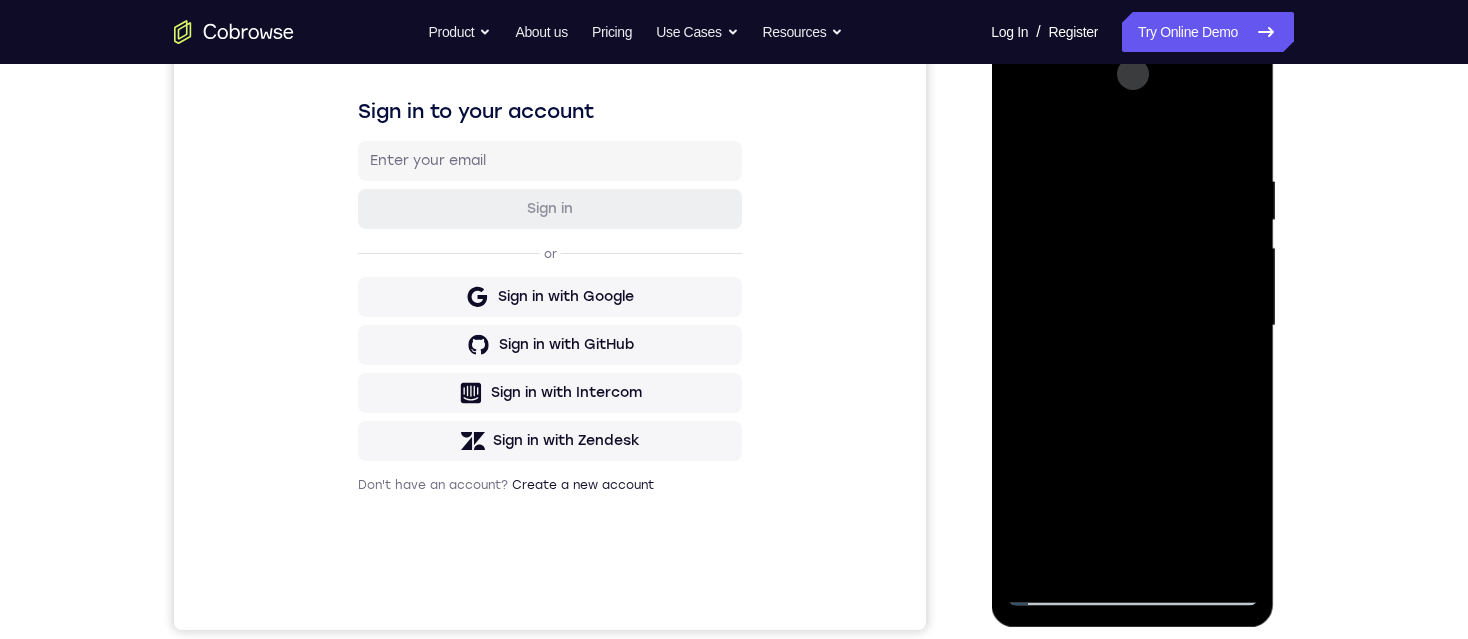click at bounding box center [1132, 326] 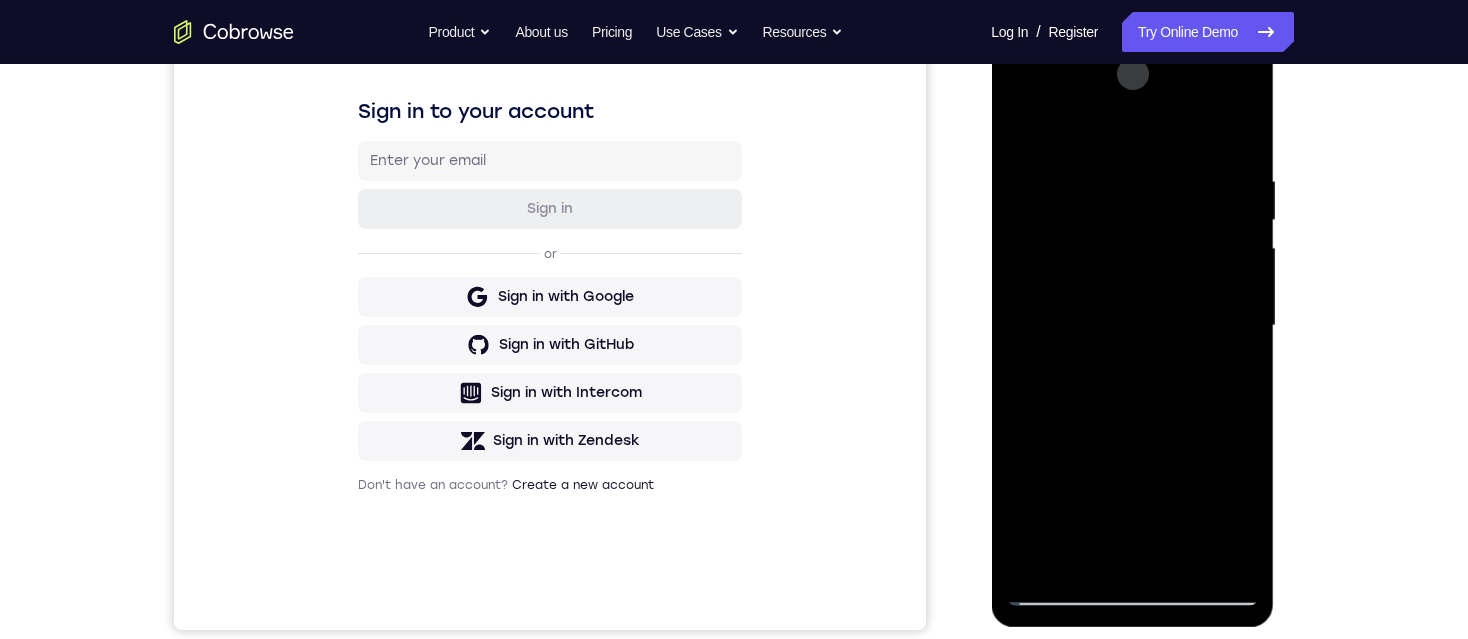 click at bounding box center (1132, 326) 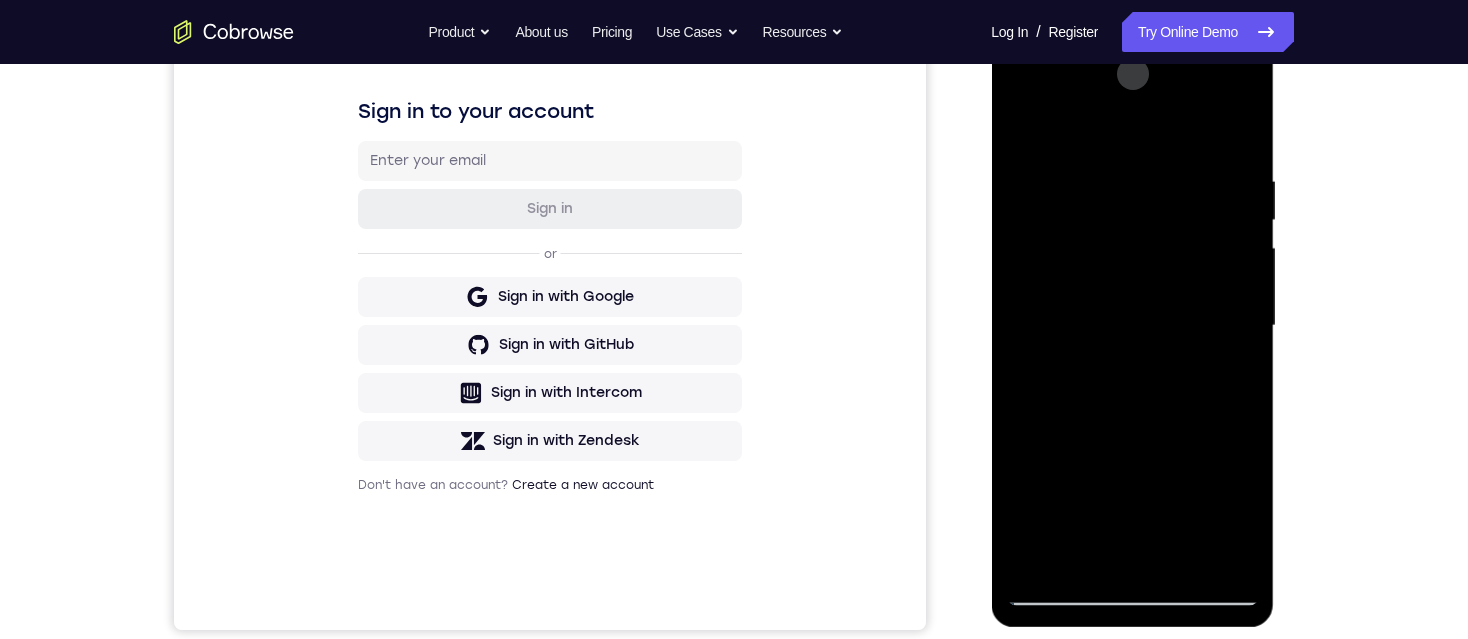 click at bounding box center [1132, 326] 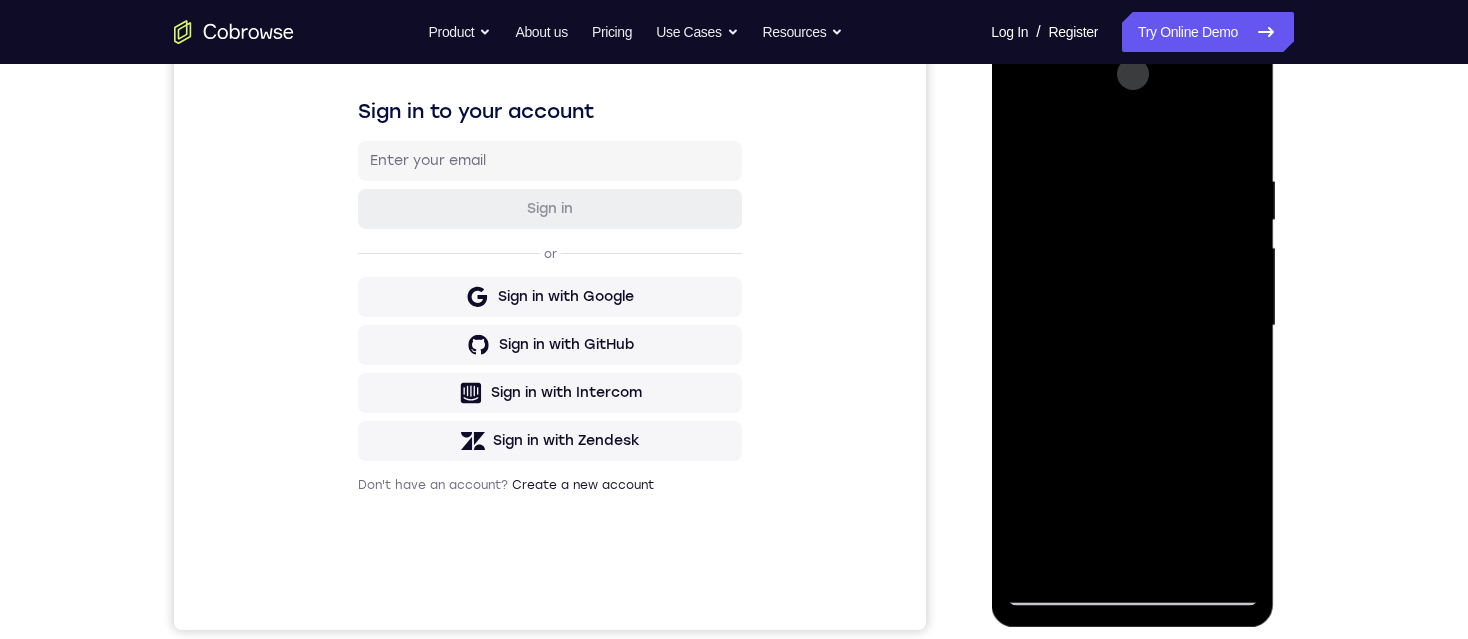 click at bounding box center (1132, 326) 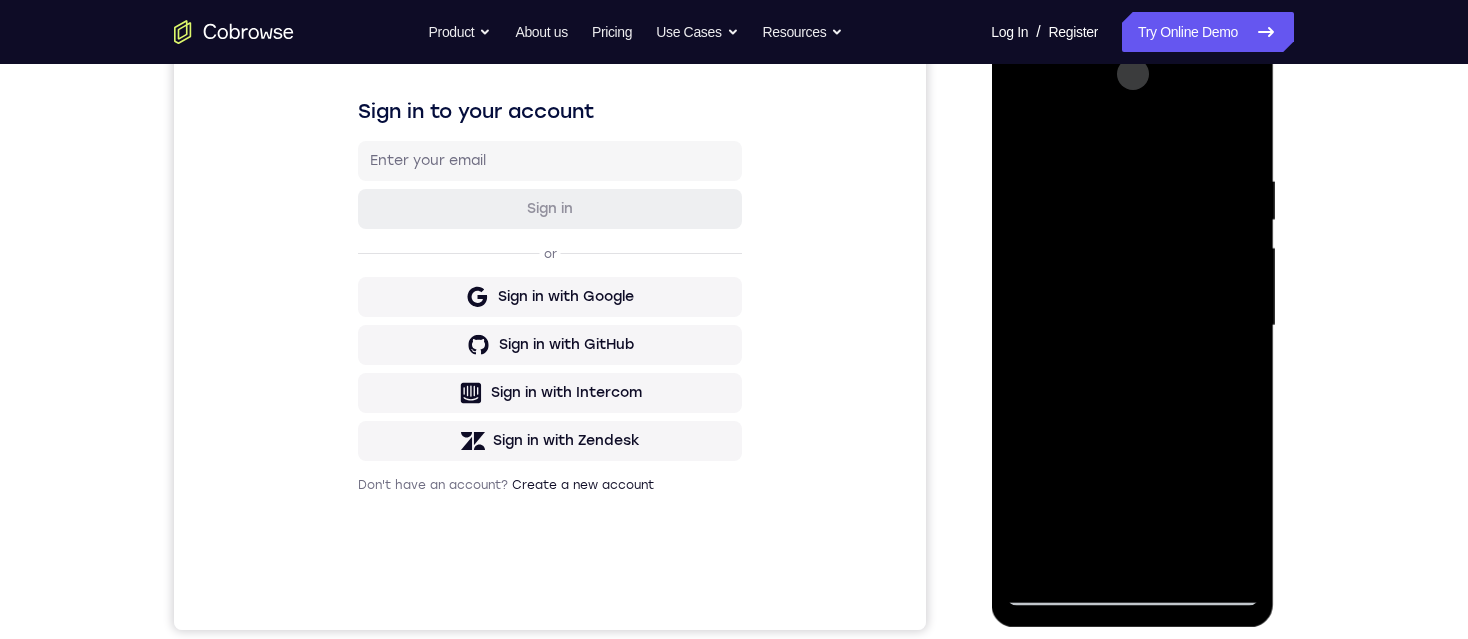 drag, startPoint x: 1114, startPoint y: 507, endPoint x: 1104, endPoint y: 311, distance: 196.25494 